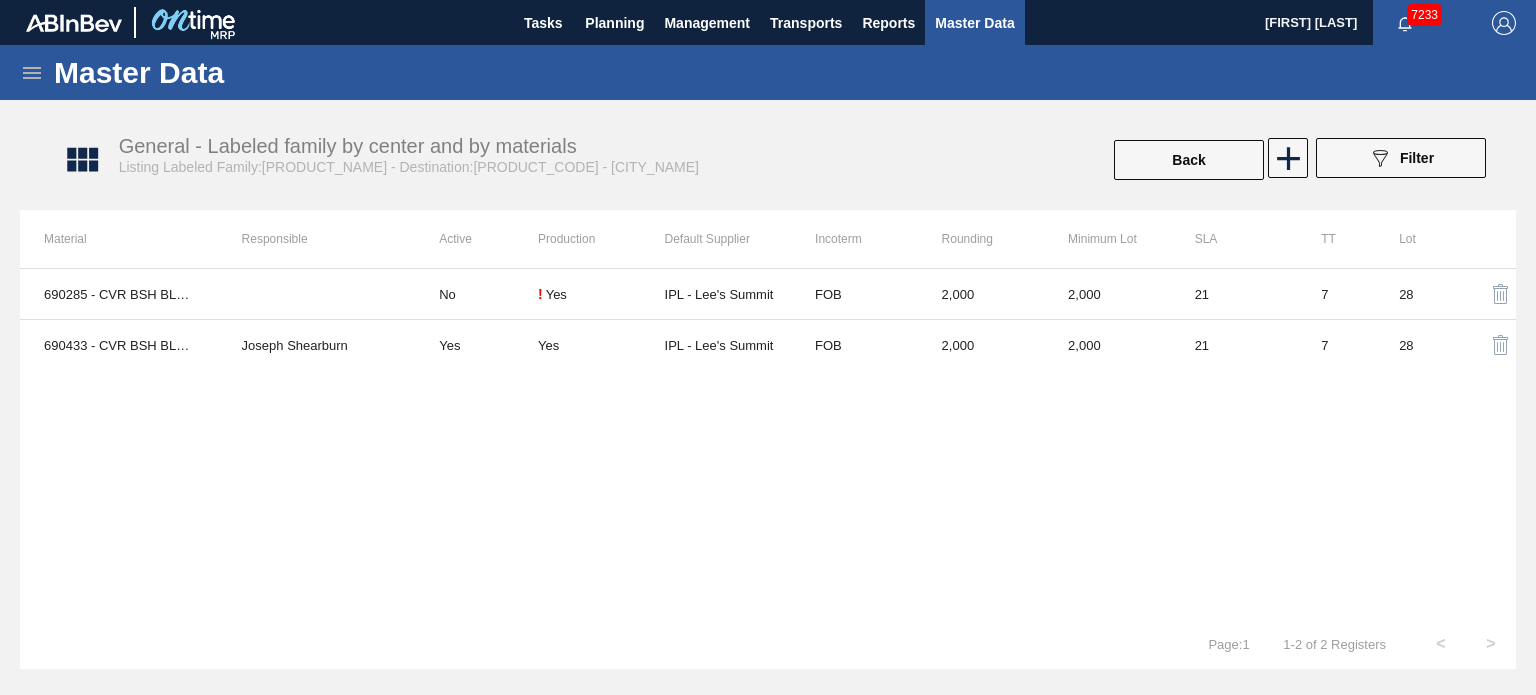 scroll, scrollTop: 0, scrollLeft: 0, axis: both 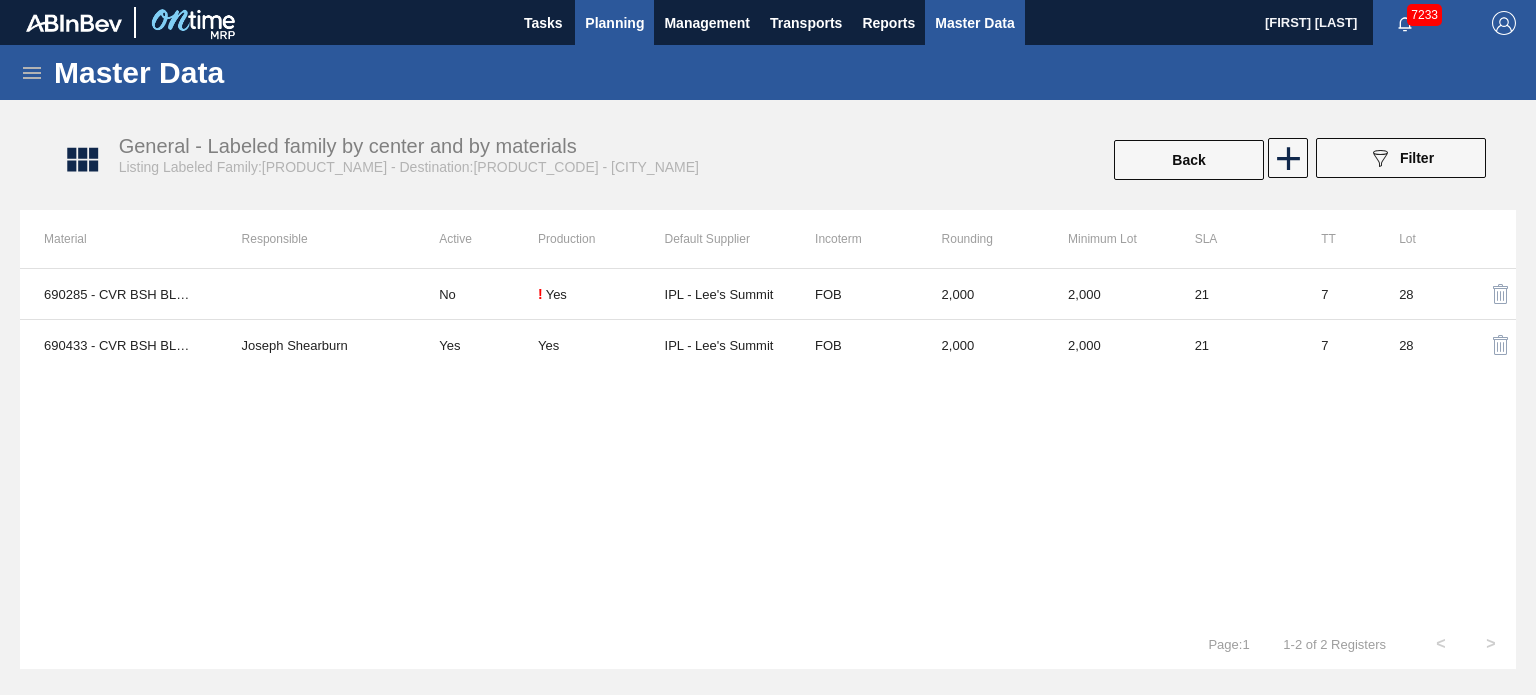 click on "Planning" at bounding box center [614, 23] 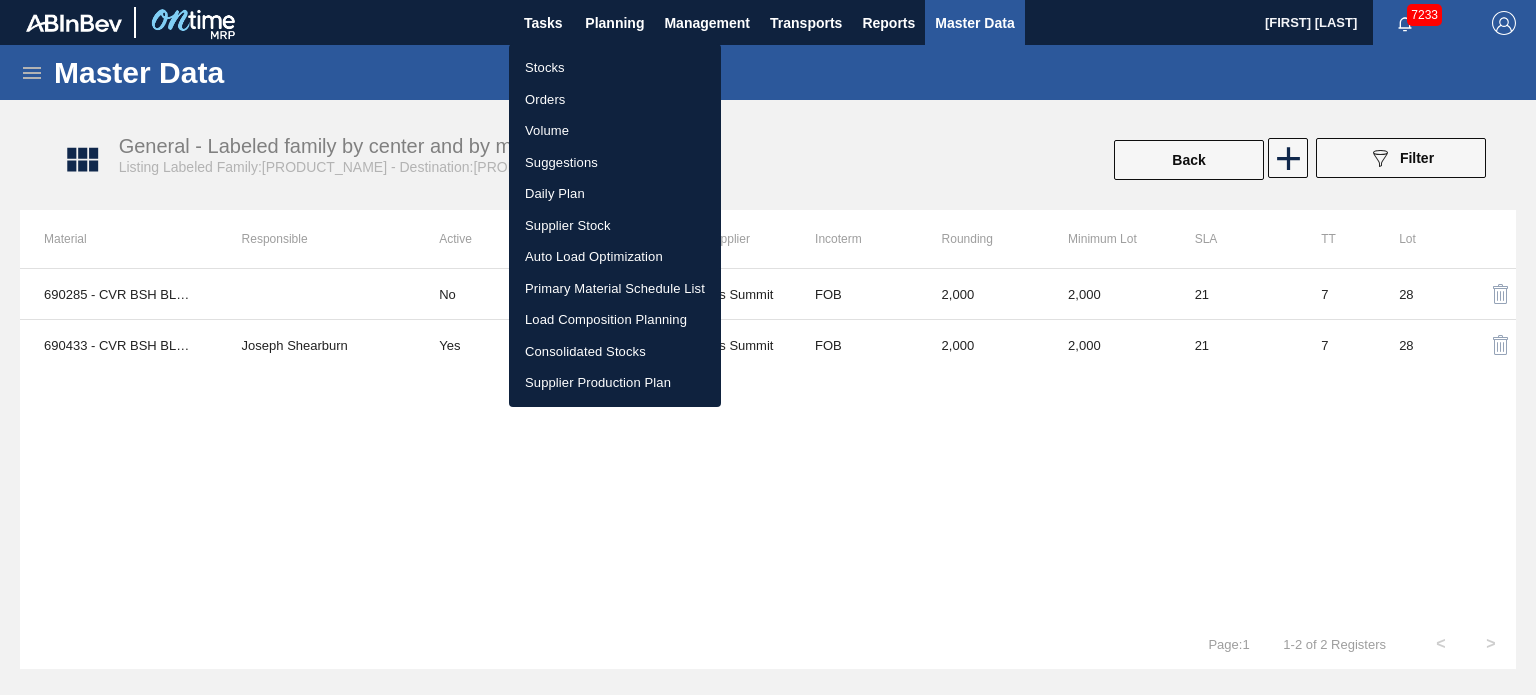 click on "Stocks" at bounding box center (615, 68) 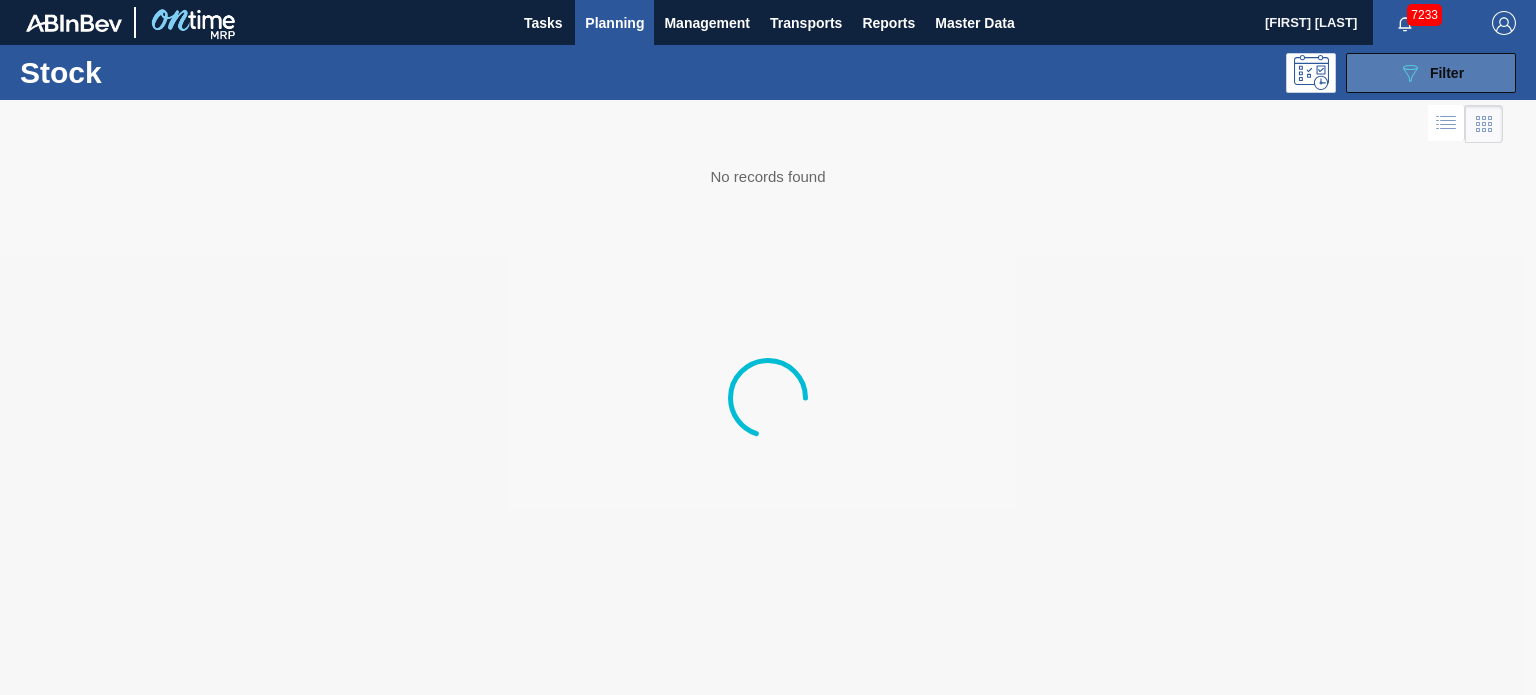 click 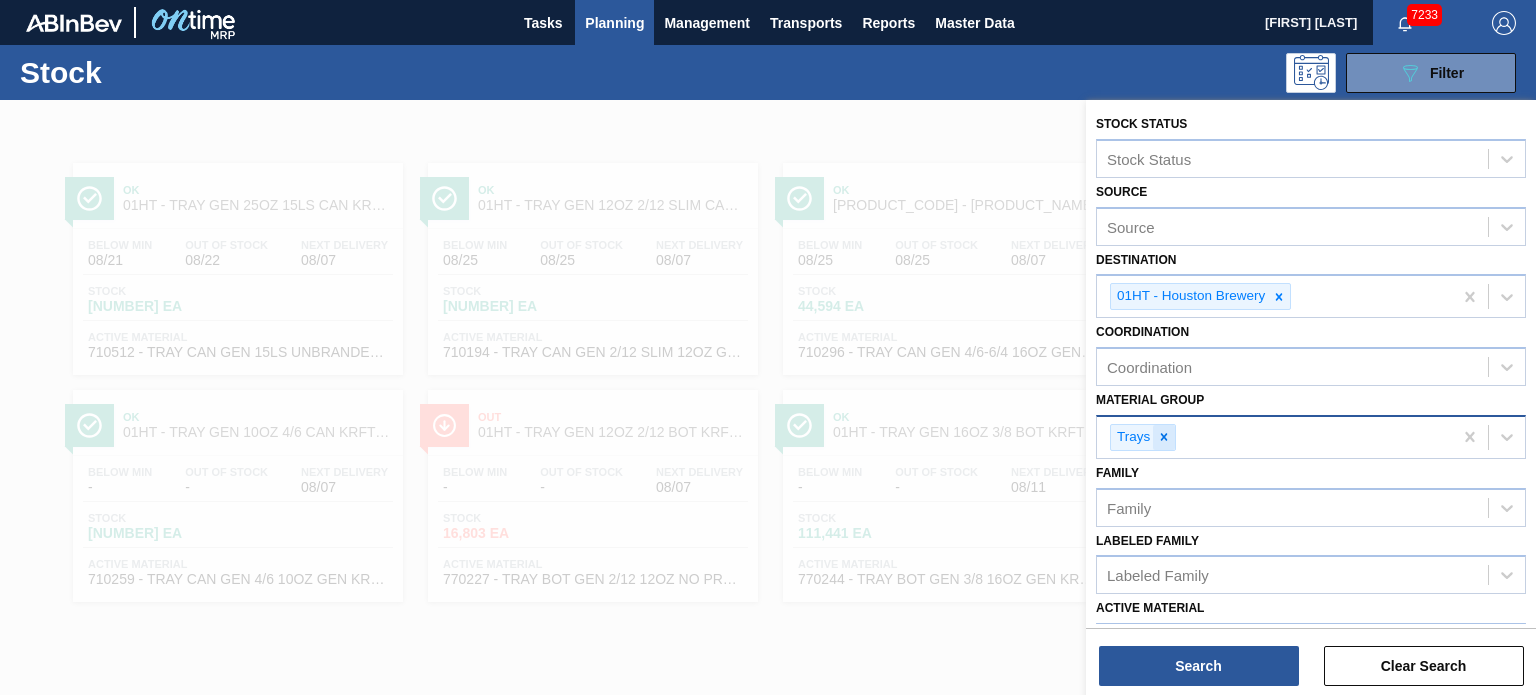click 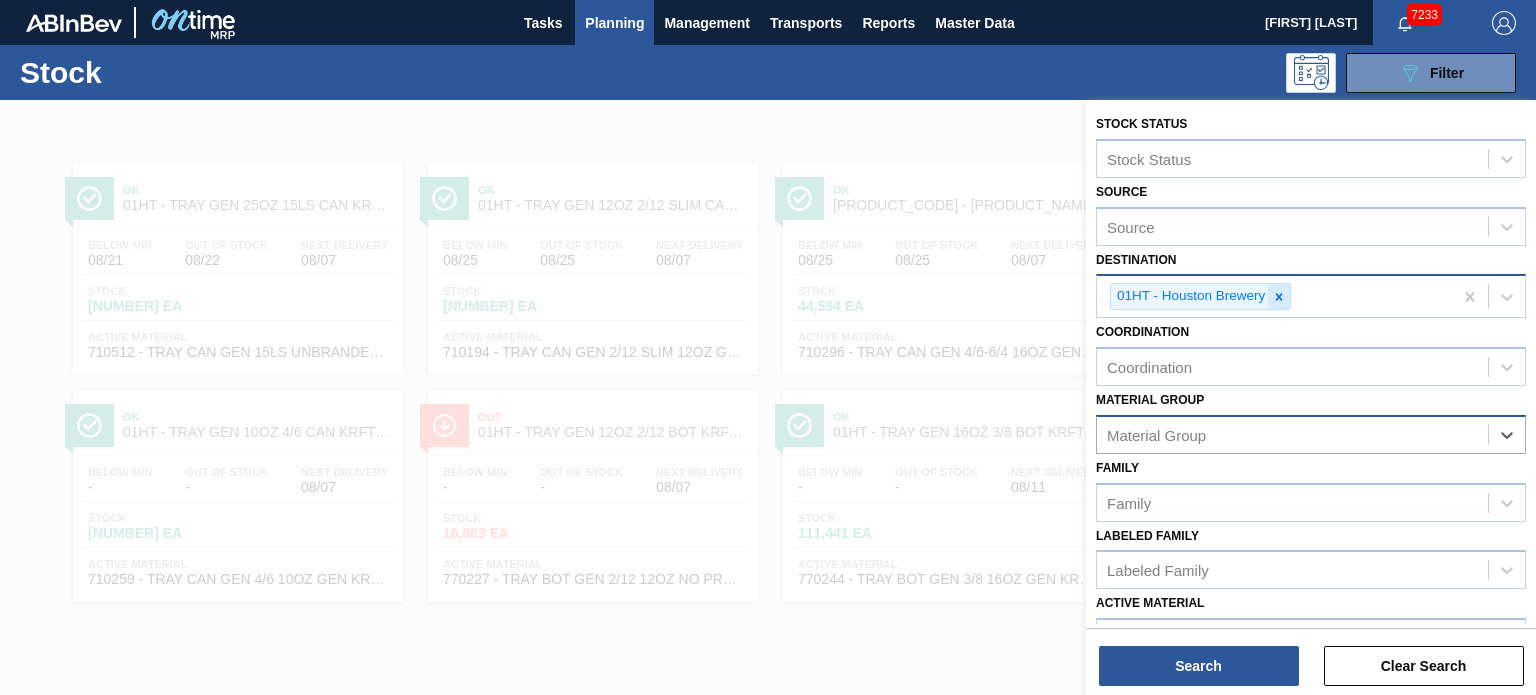click 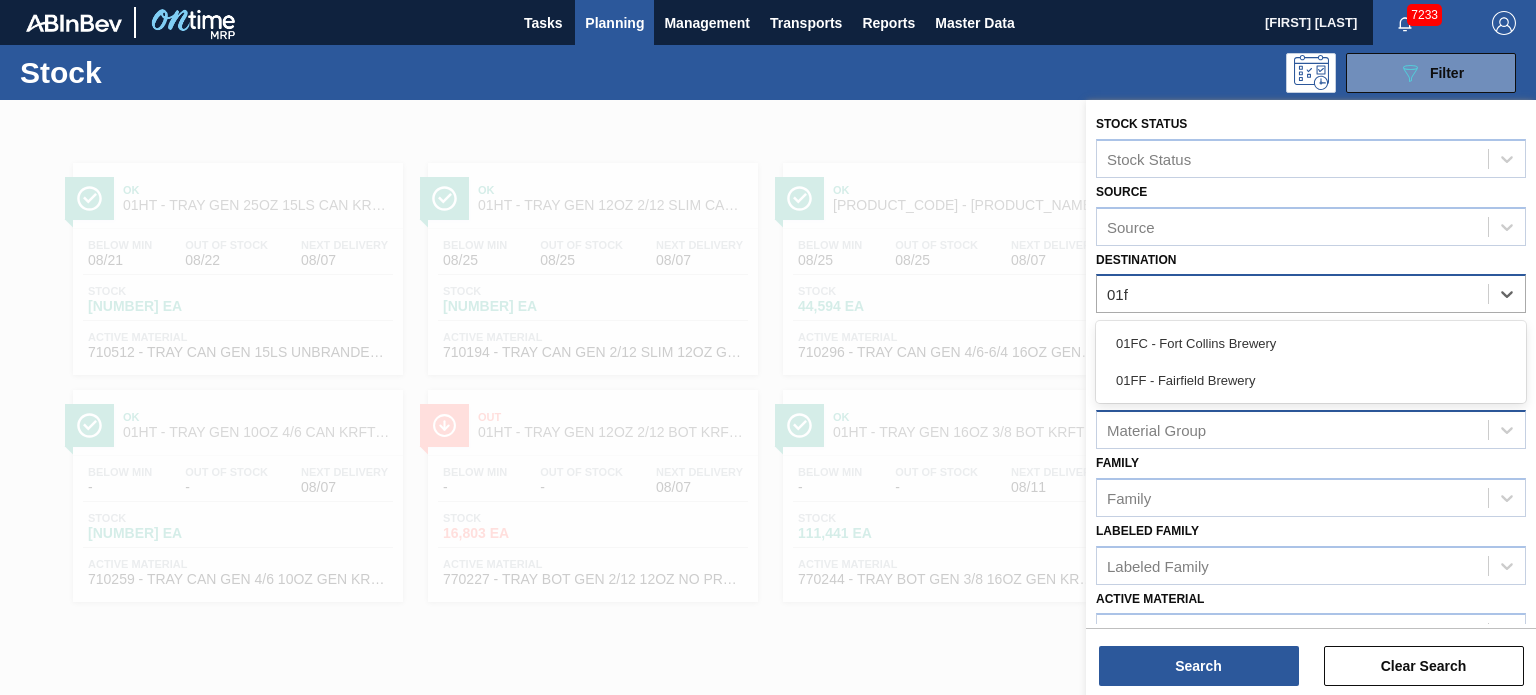 type on "01ff" 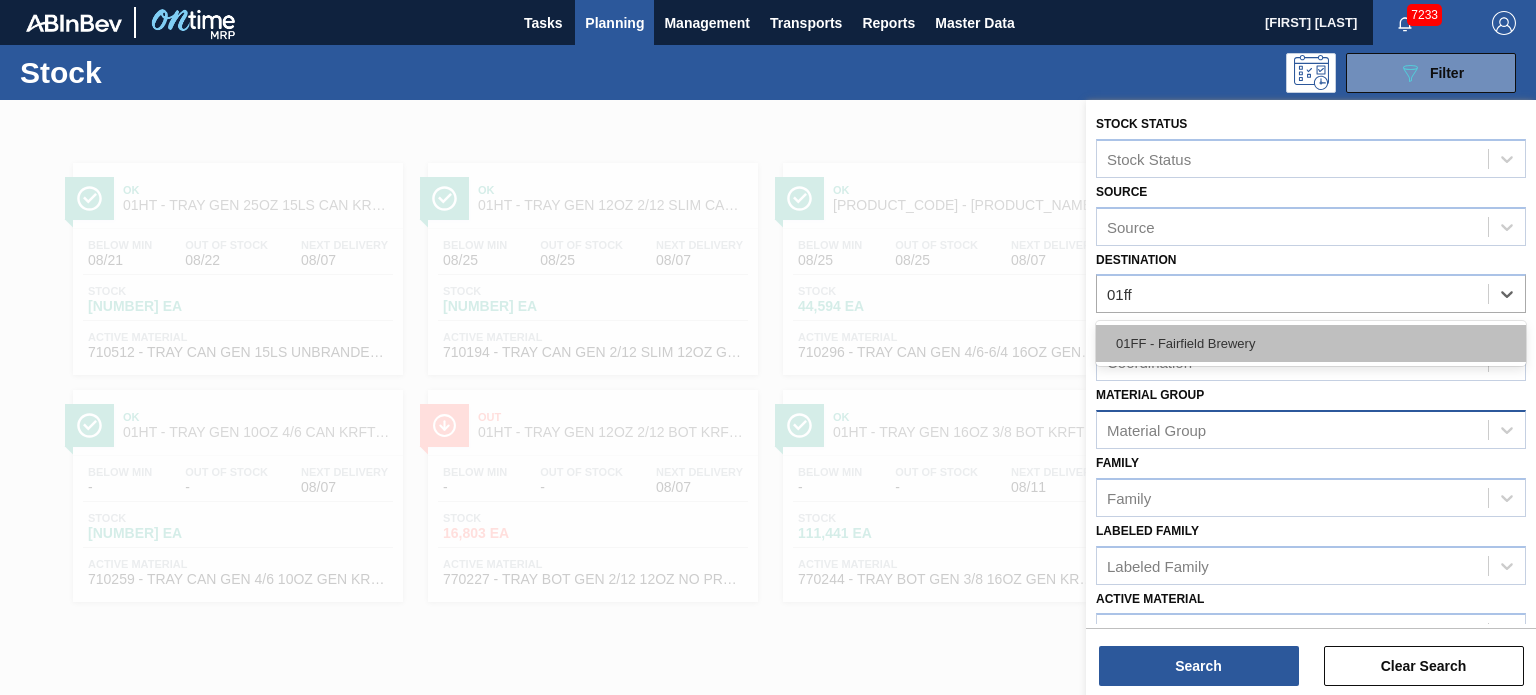click on "01FF - Fairfield Brewery" at bounding box center [1311, 343] 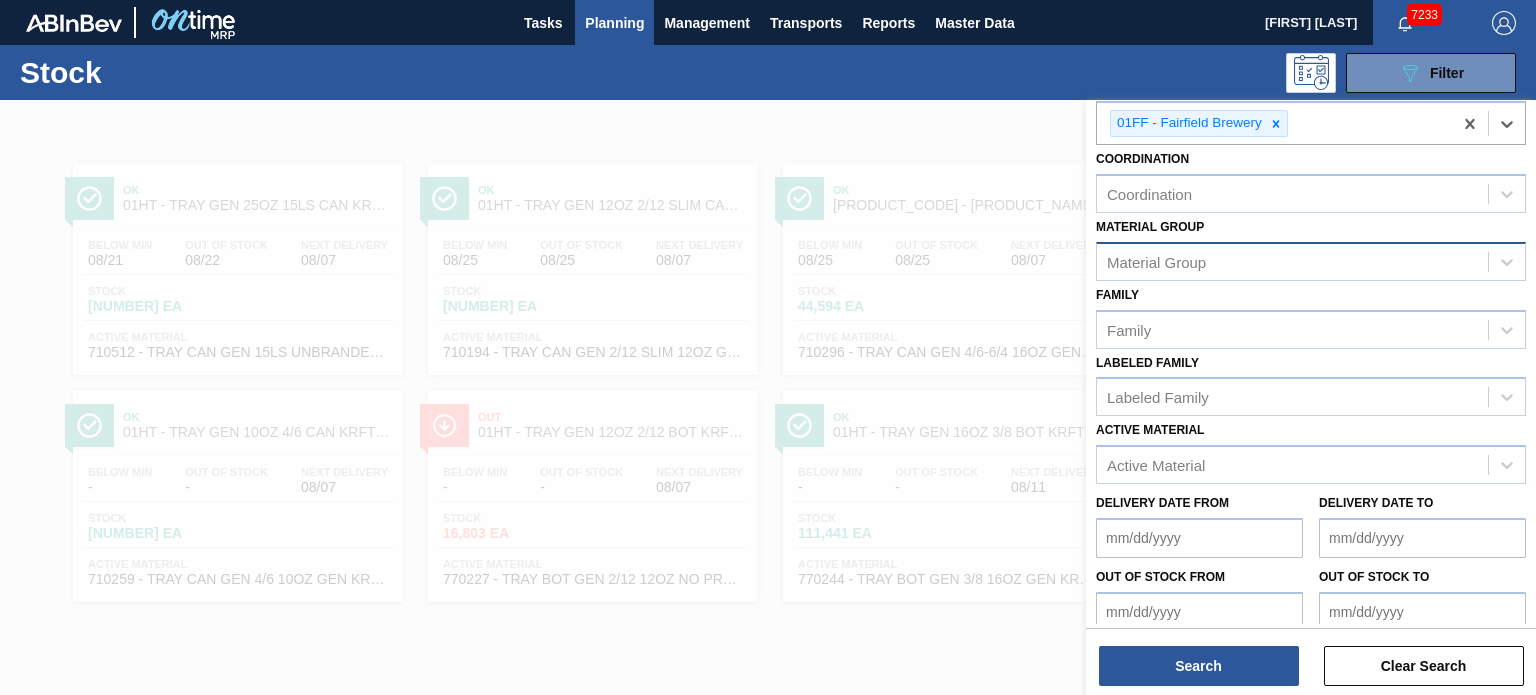 scroll, scrollTop: 259, scrollLeft: 0, axis: vertical 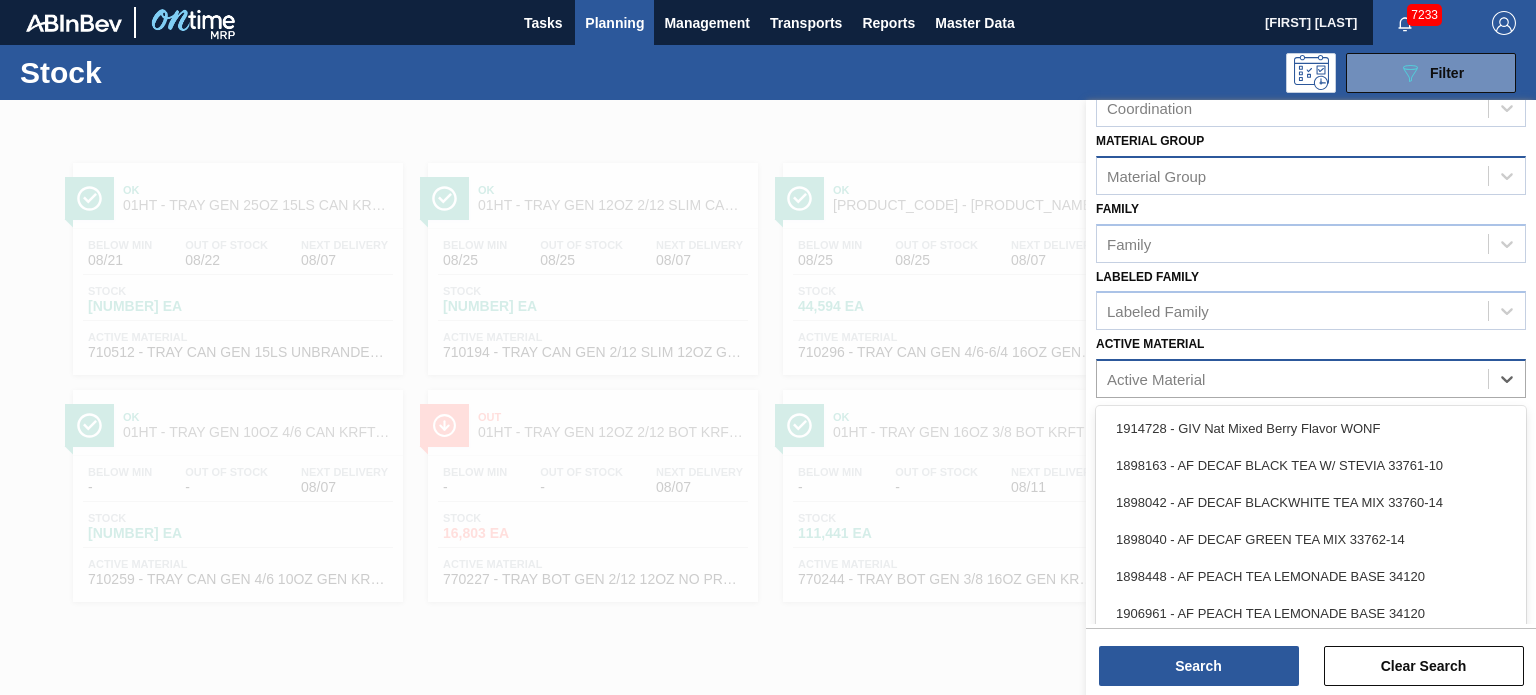 click on "Active Material" at bounding box center [1156, 379] 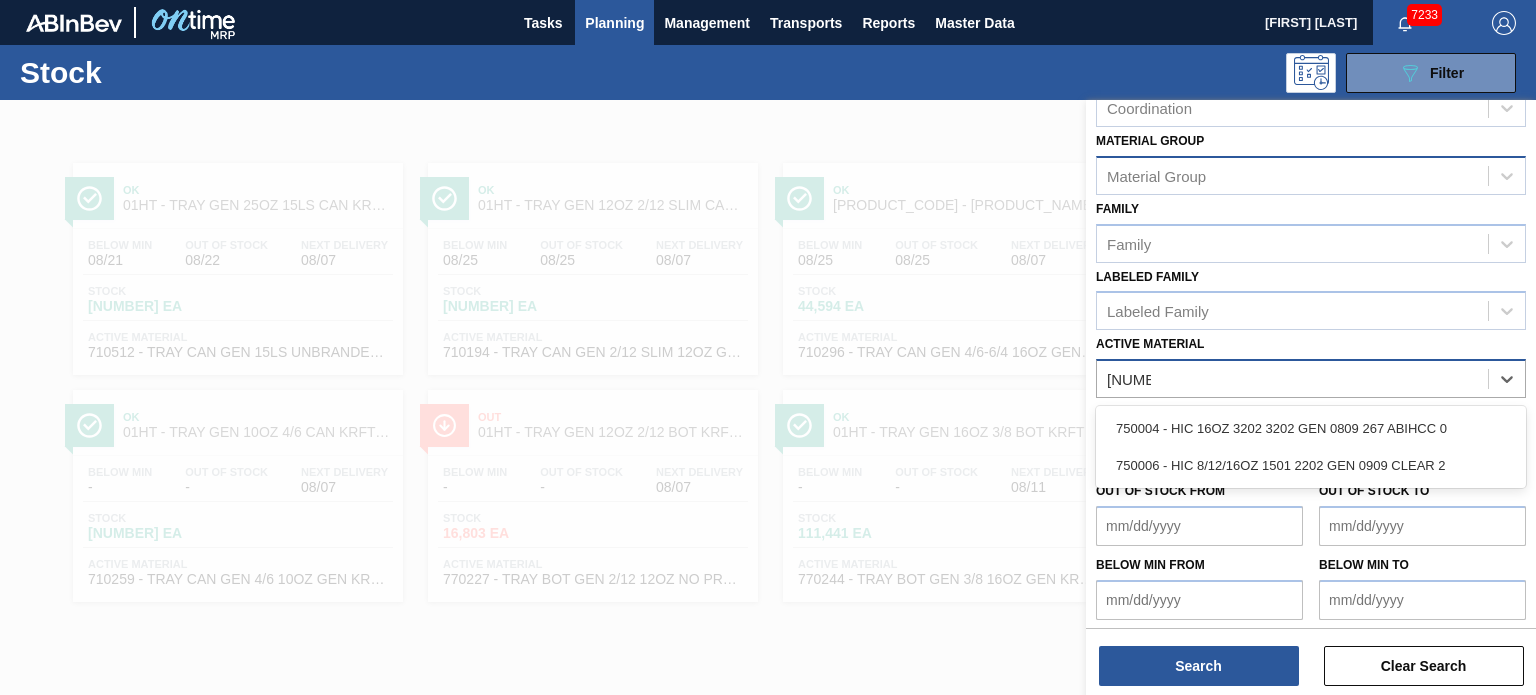 type on "[NUMBER]" 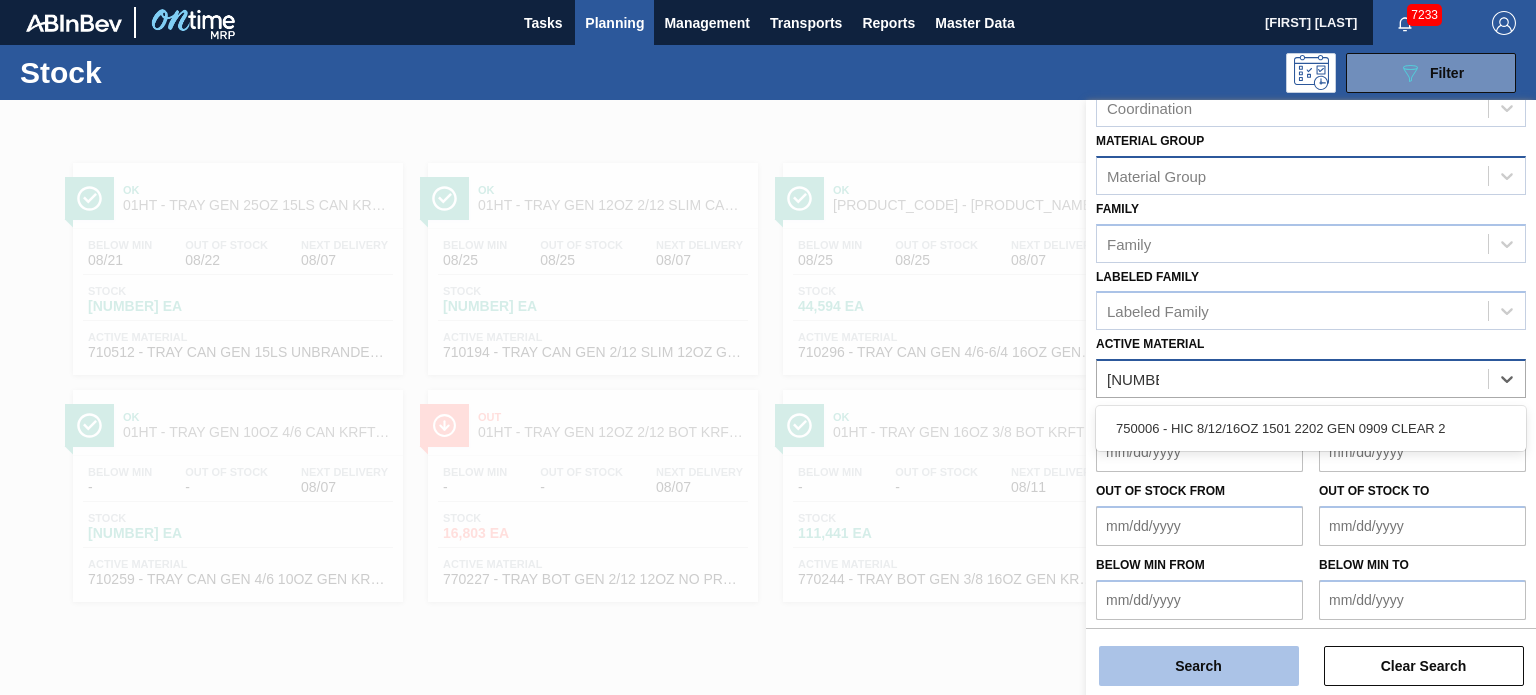 drag, startPoint x: 1208, startPoint y: 415, endPoint x: 1281, endPoint y: 667, distance: 262.36044 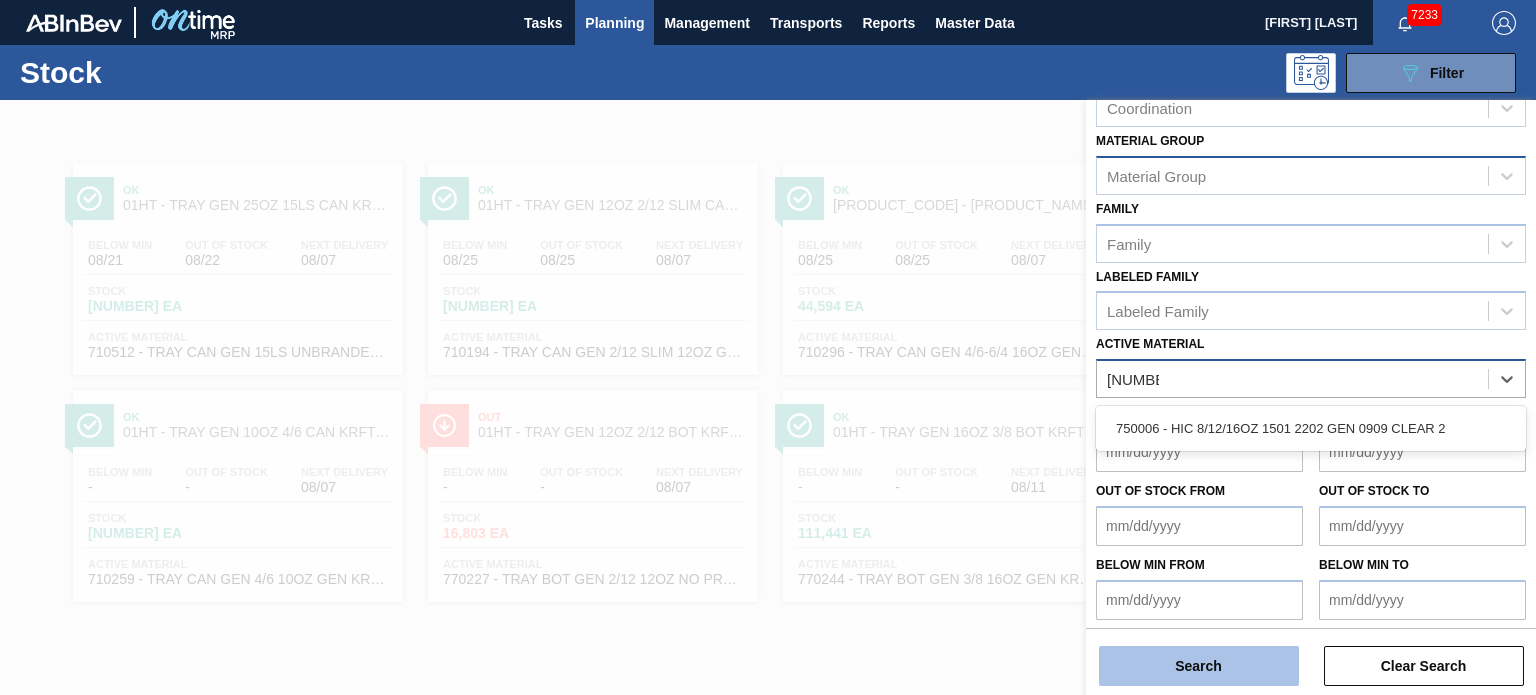 click on "750006 - HIC 8/12/16OZ 1501 2202 GEN 0909 CLEAR 2" at bounding box center [1311, 428] 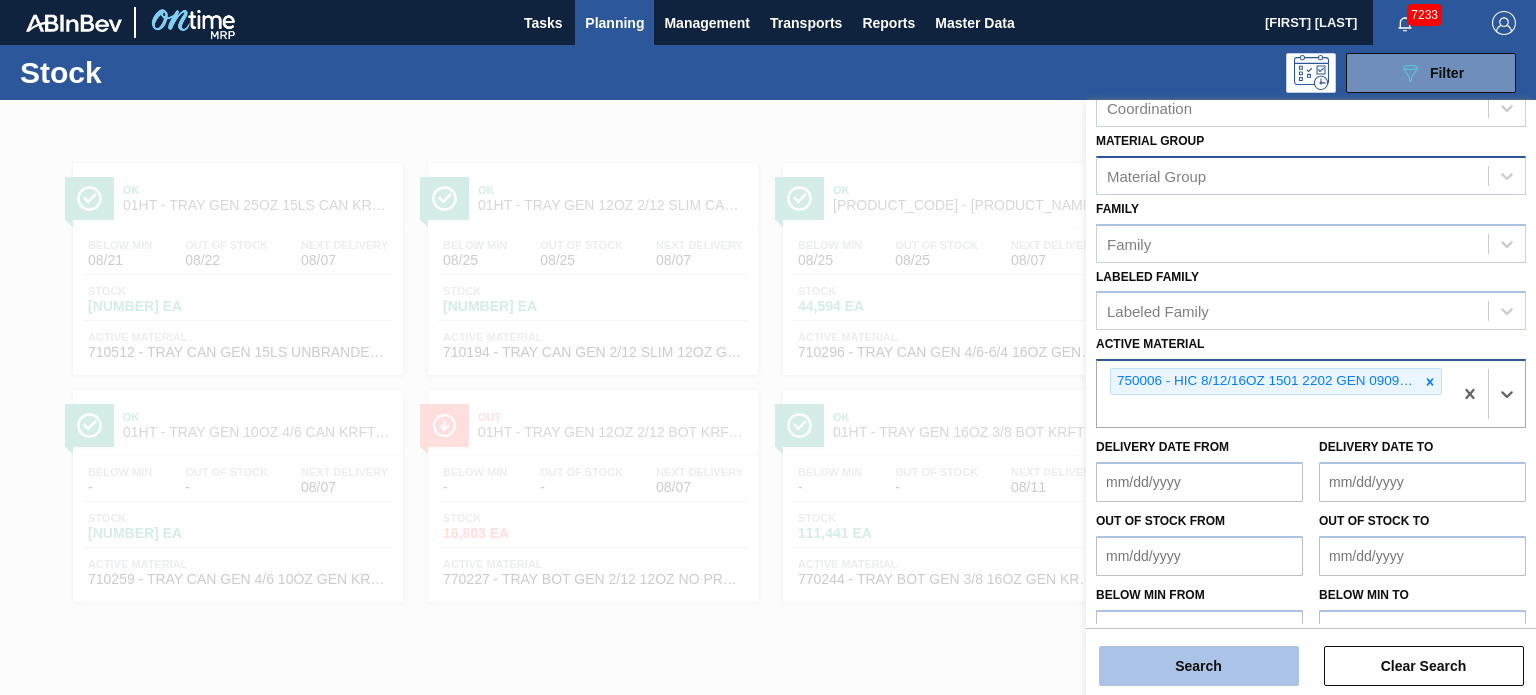 click on "Search" at bounding box center [1199, 666] 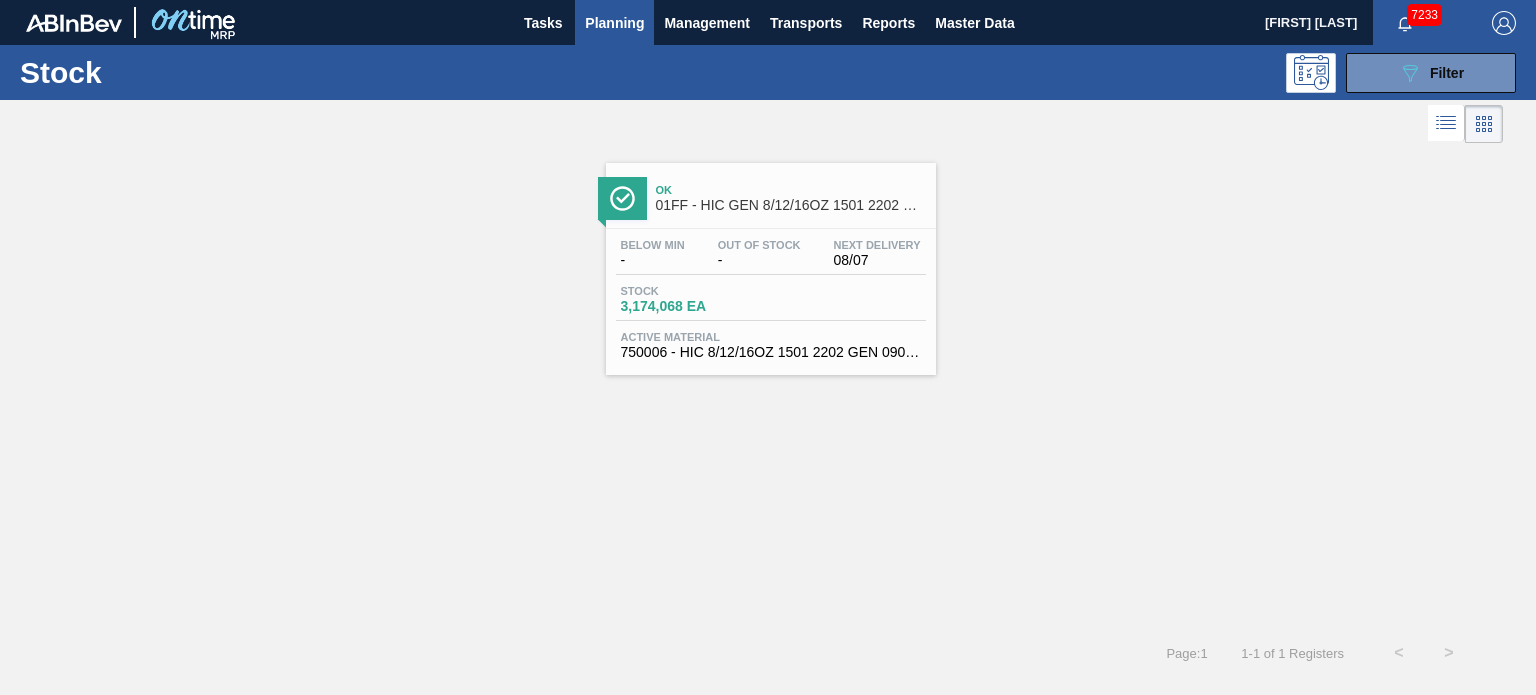click on "Ok" at bounding box center [791, 190] 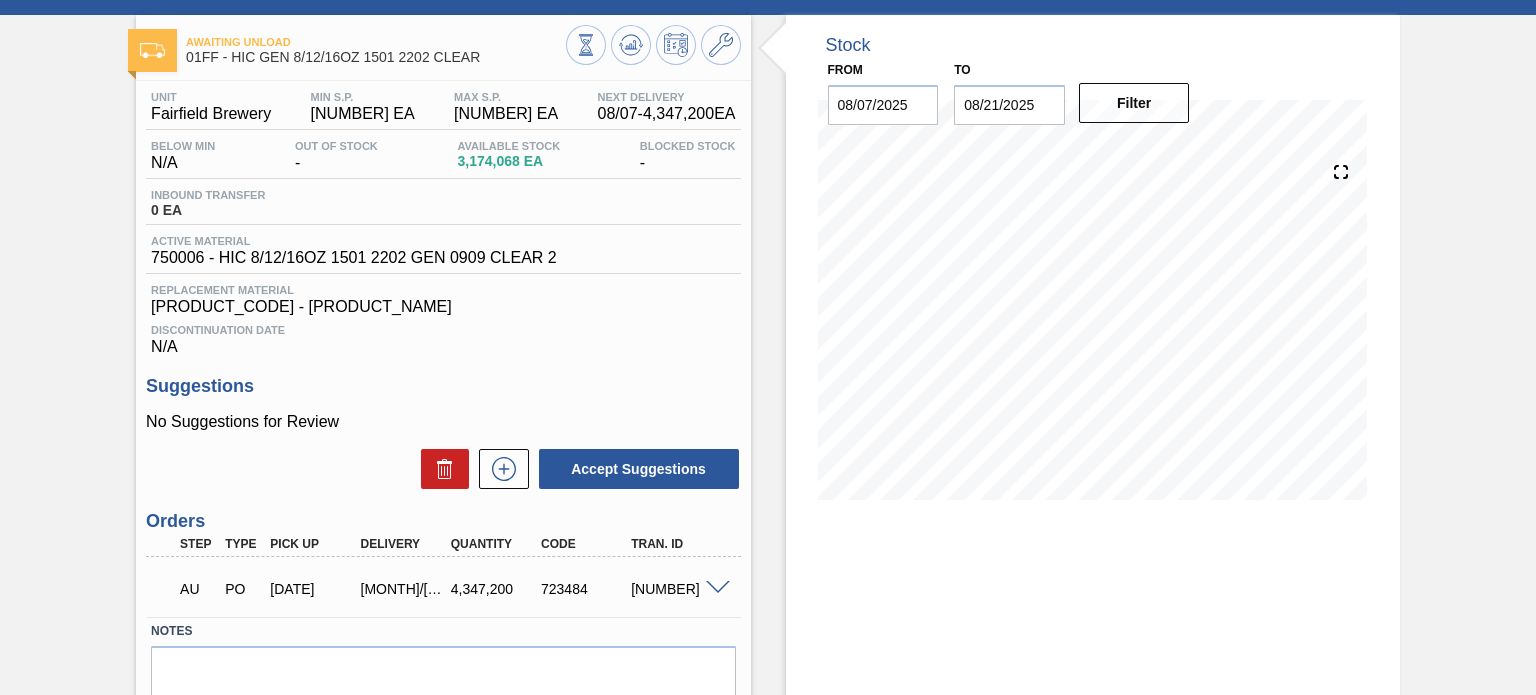 scroll, scrollTop: 171, scrollLeft: 0, axis: vertical 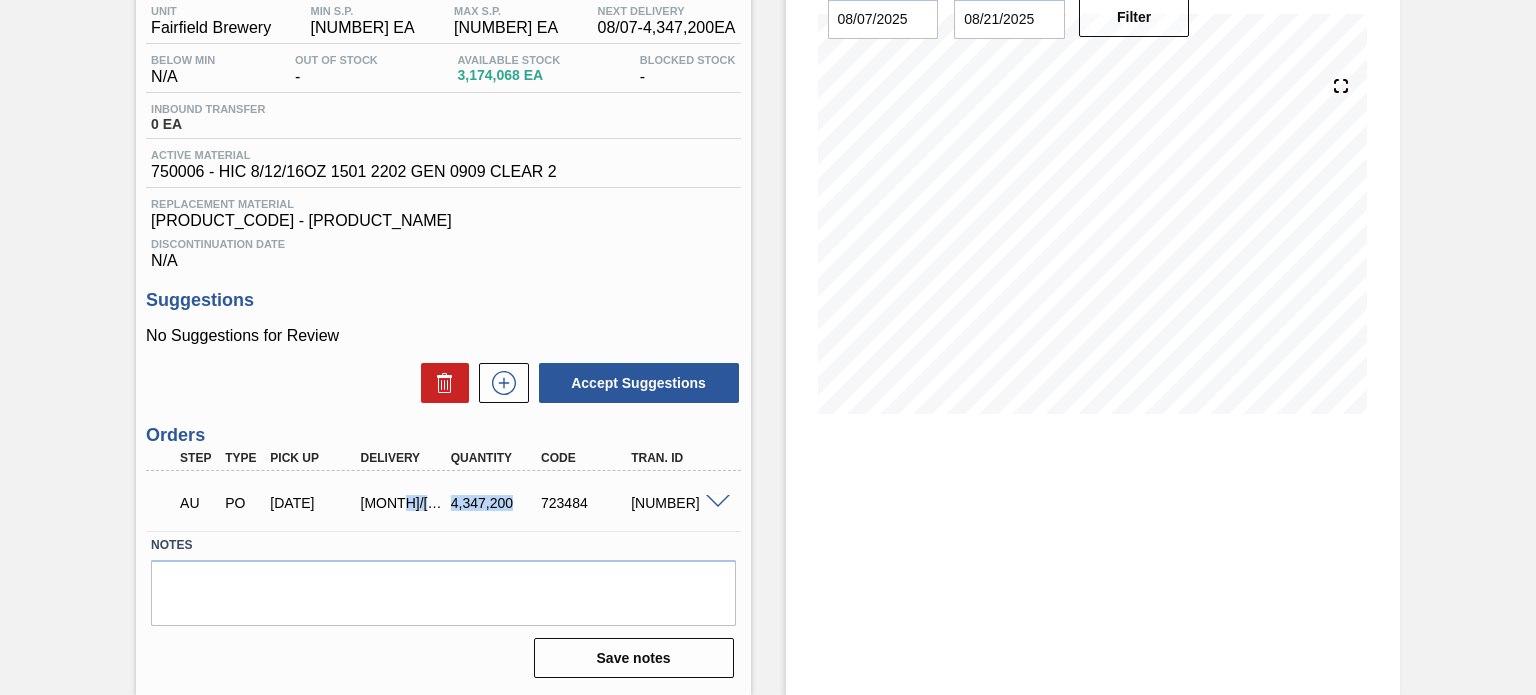 drag, startPoint x: 516, startPoint y: 504, endPoint x: 447, endPoint y: 483, distance: 72.12489 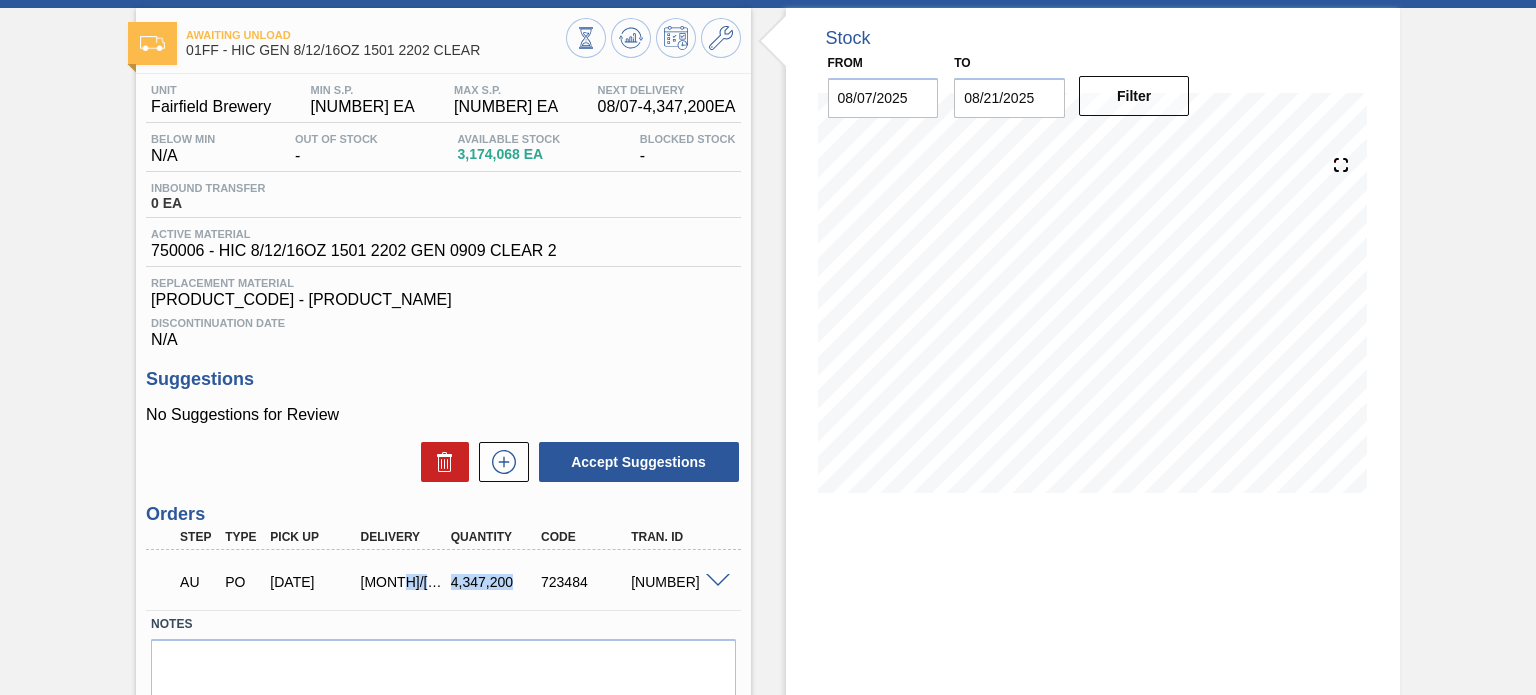 scroll, scrollTop: 171, scrollLeft: 0, axis: vertical 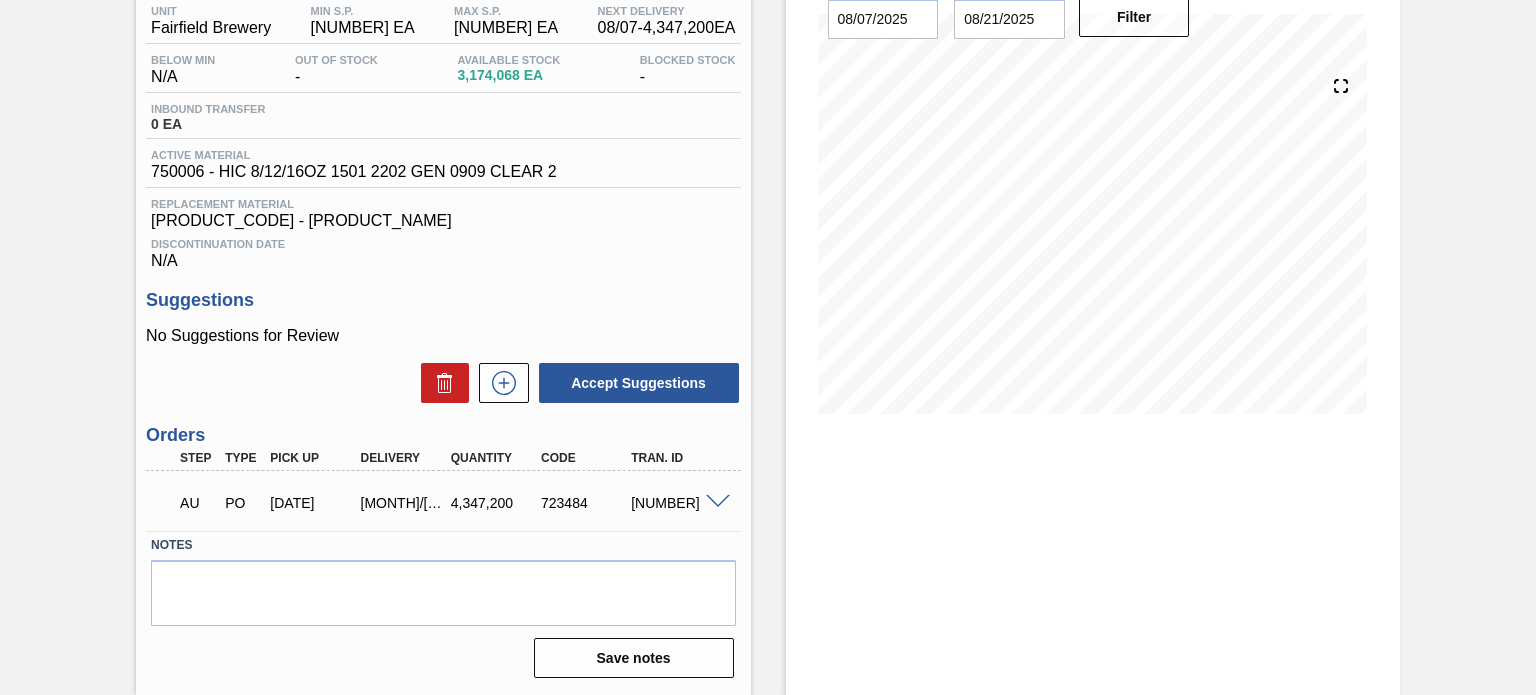 click on "[NUMBER]" at bounding box center (675, 503) 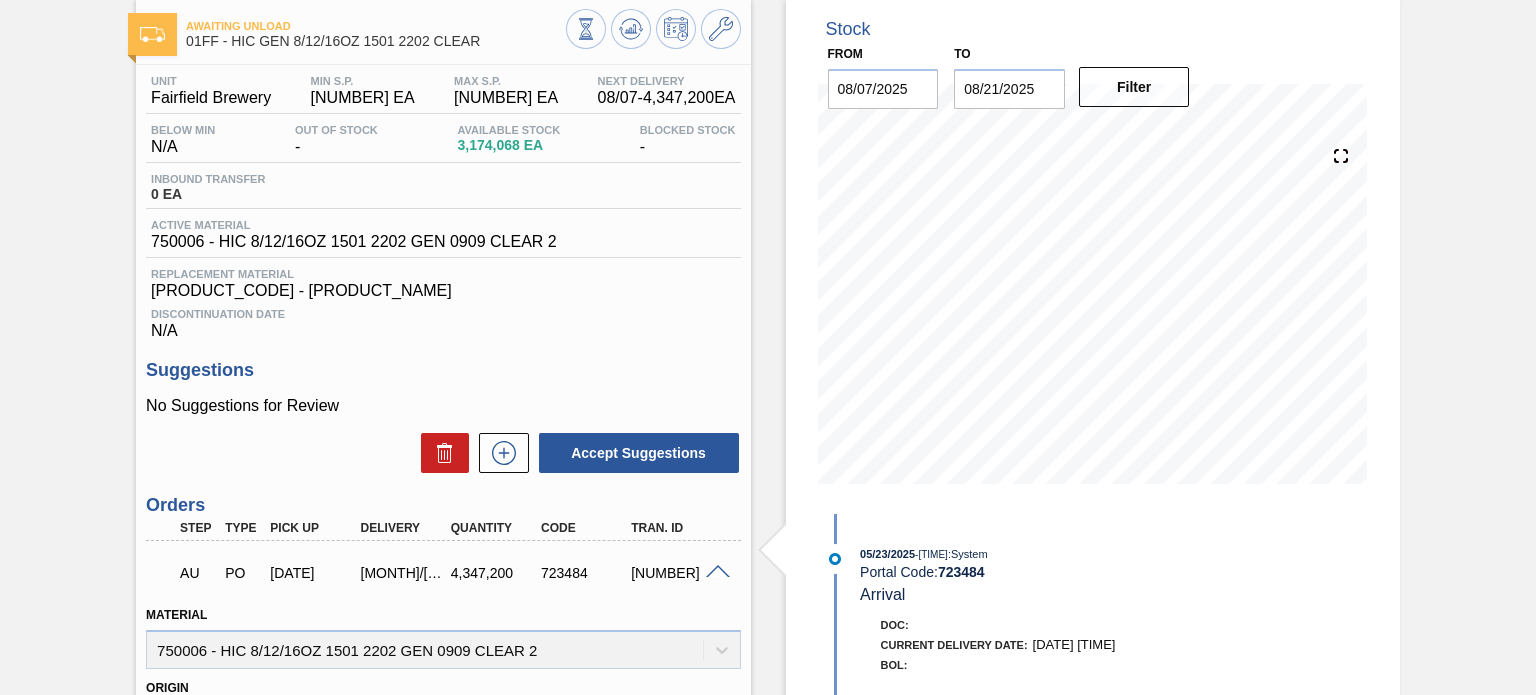 scroll, scrollTop: 71, scrollLeft: 0, axis: vertical 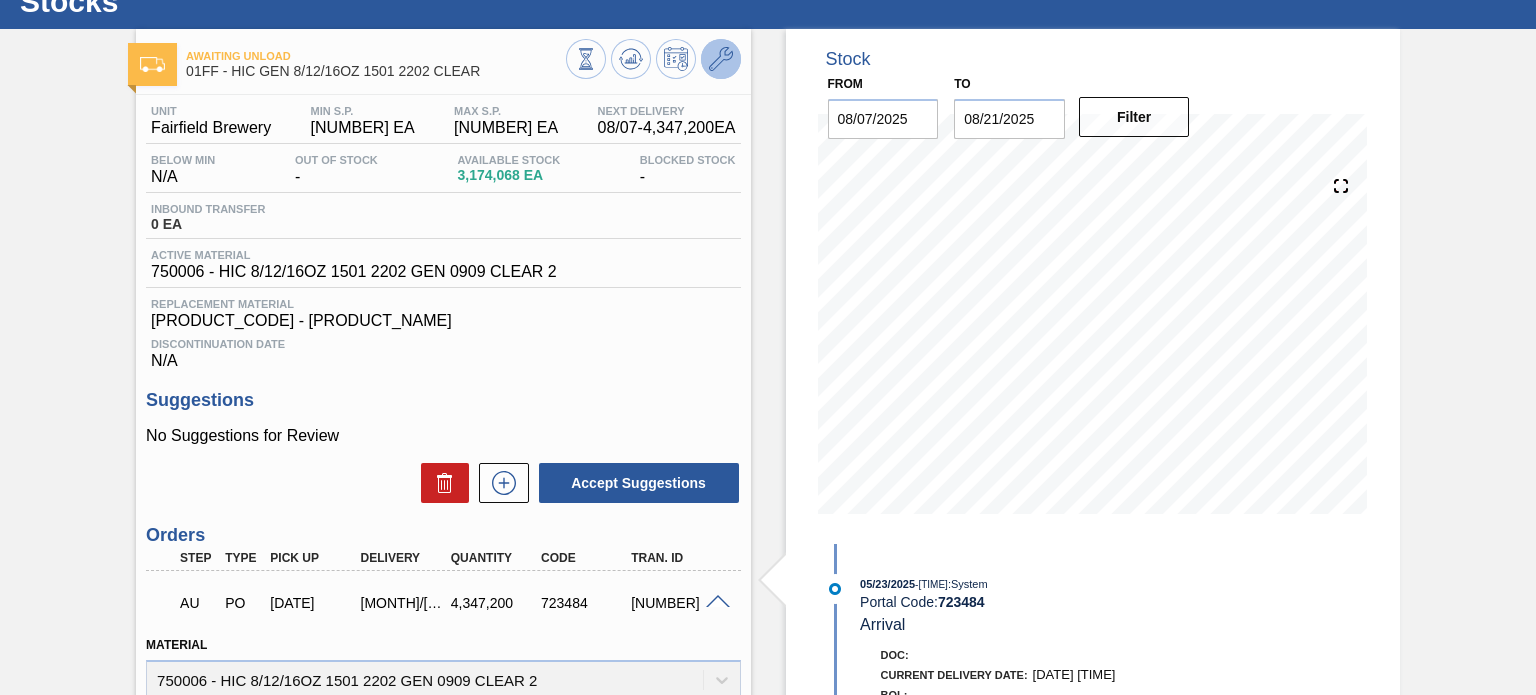 click 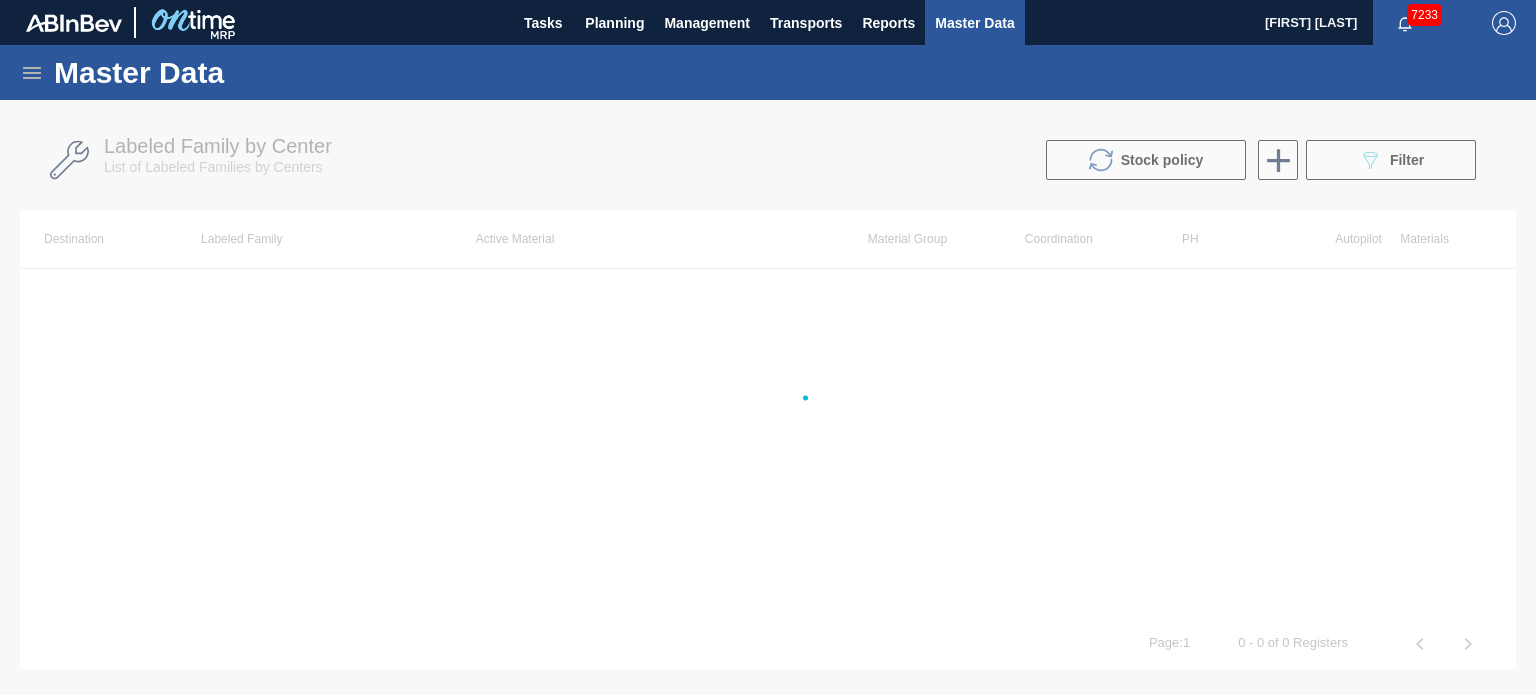 scroll, scrollTop: 0, scrollLeft: 0, axis: both 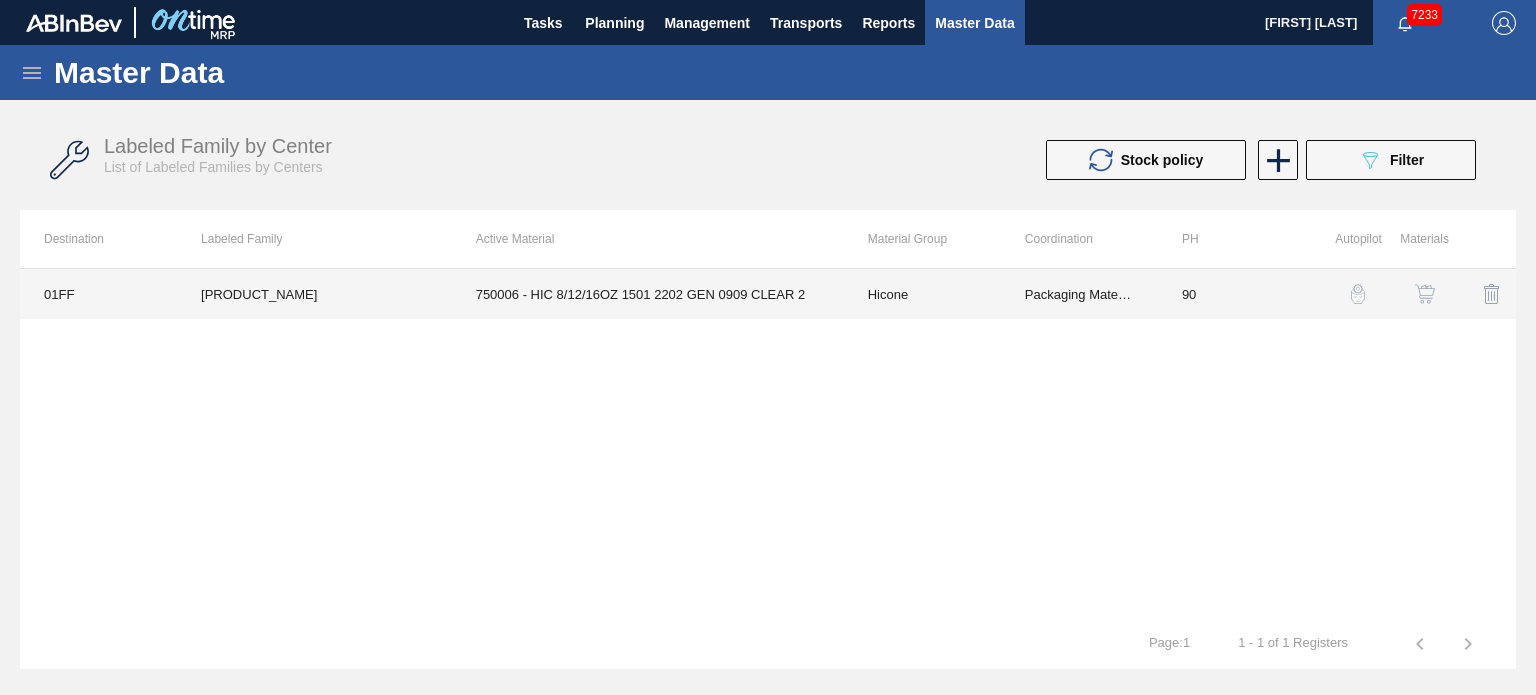 click on "750006 - HIC 8/12/16OZ 1501 2202 GEN 0909 CLEAR 2" at bounding box center (648, 294) 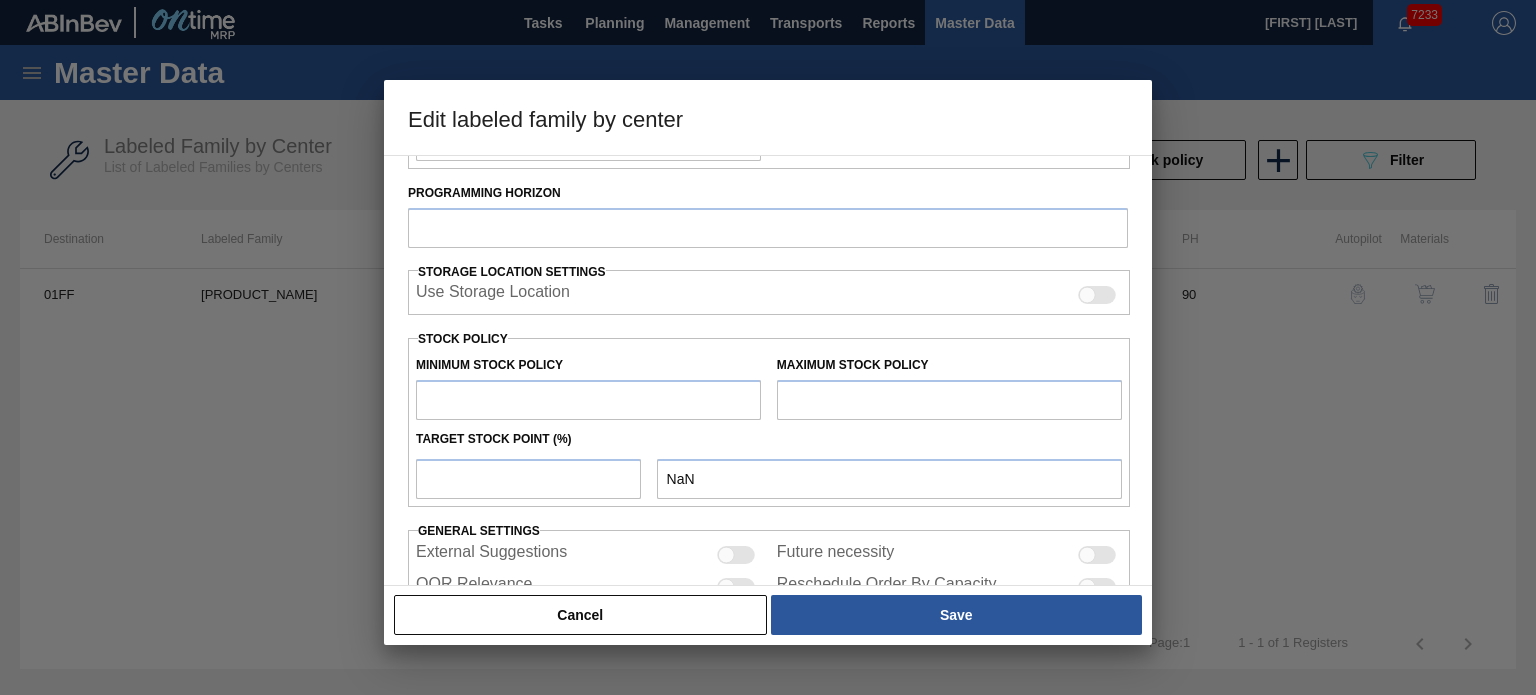 scroll, scrollTop: 500, scrollLeft: 0, axis: vertical 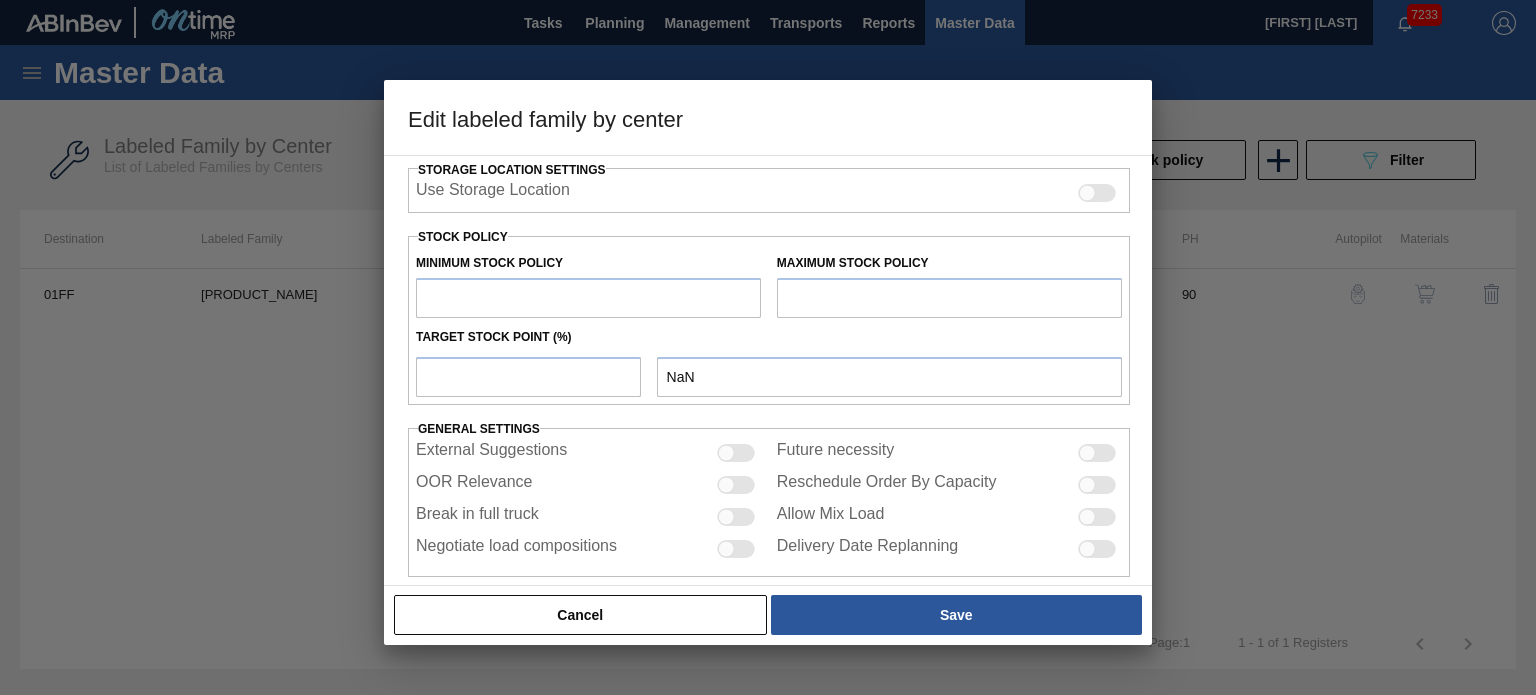 type on "Hicone" 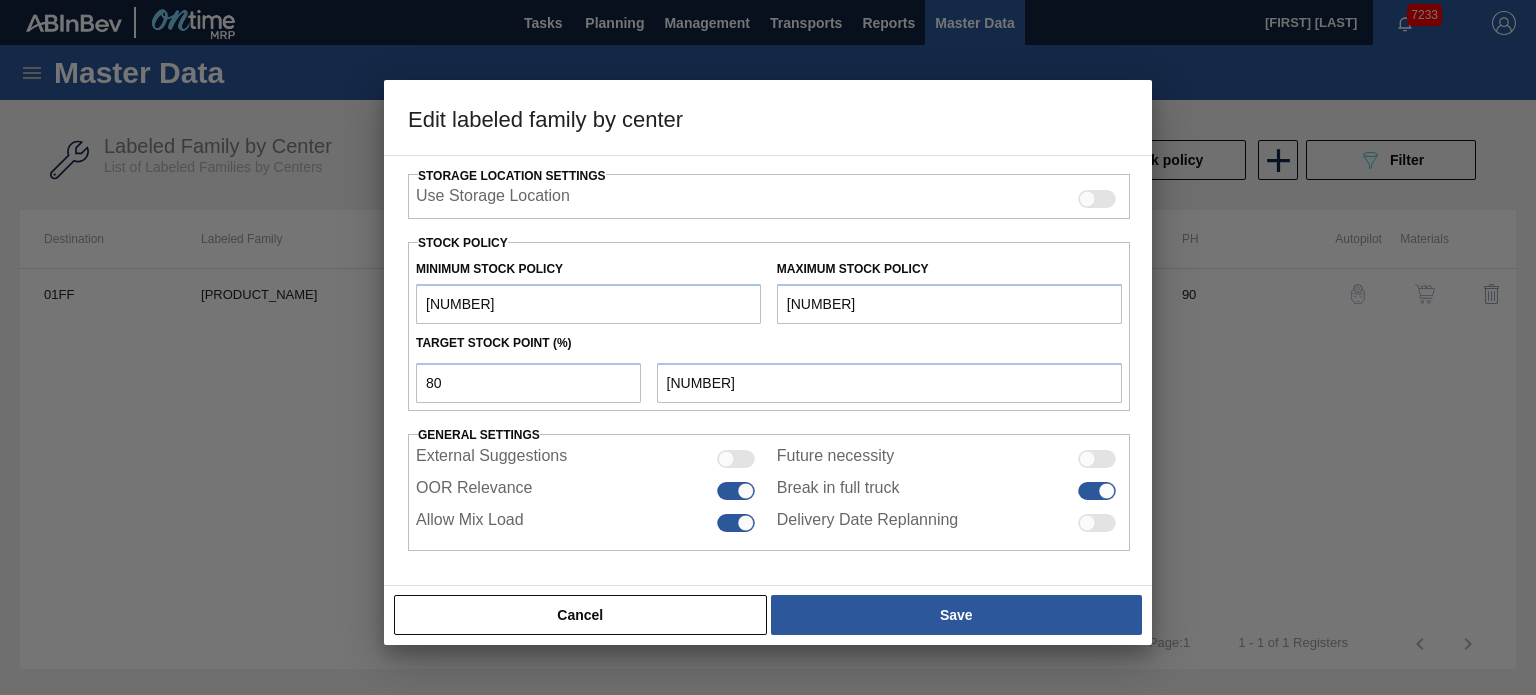 scroll, scrollTop: 455, scrollLeft: 0, axis: vertical 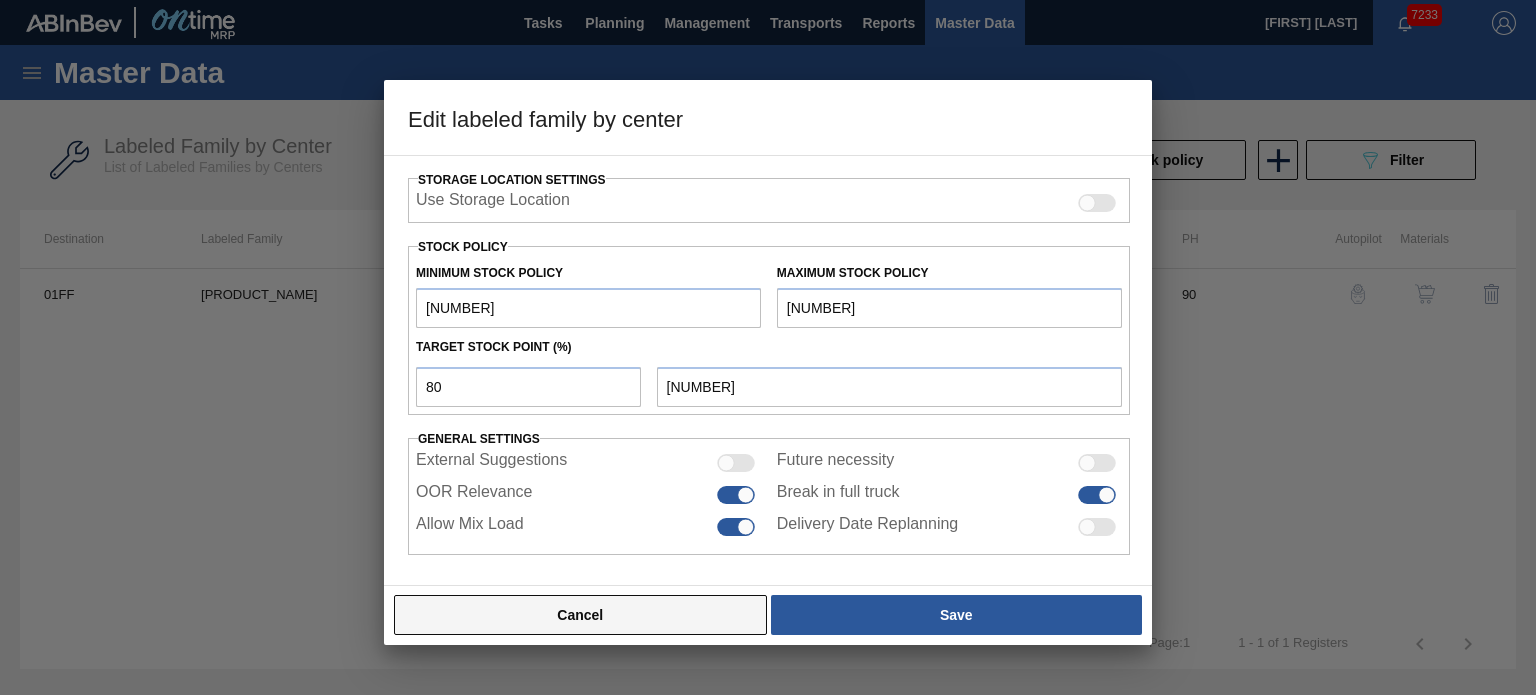 click on "Cancel" at bounding box center (580, 615) 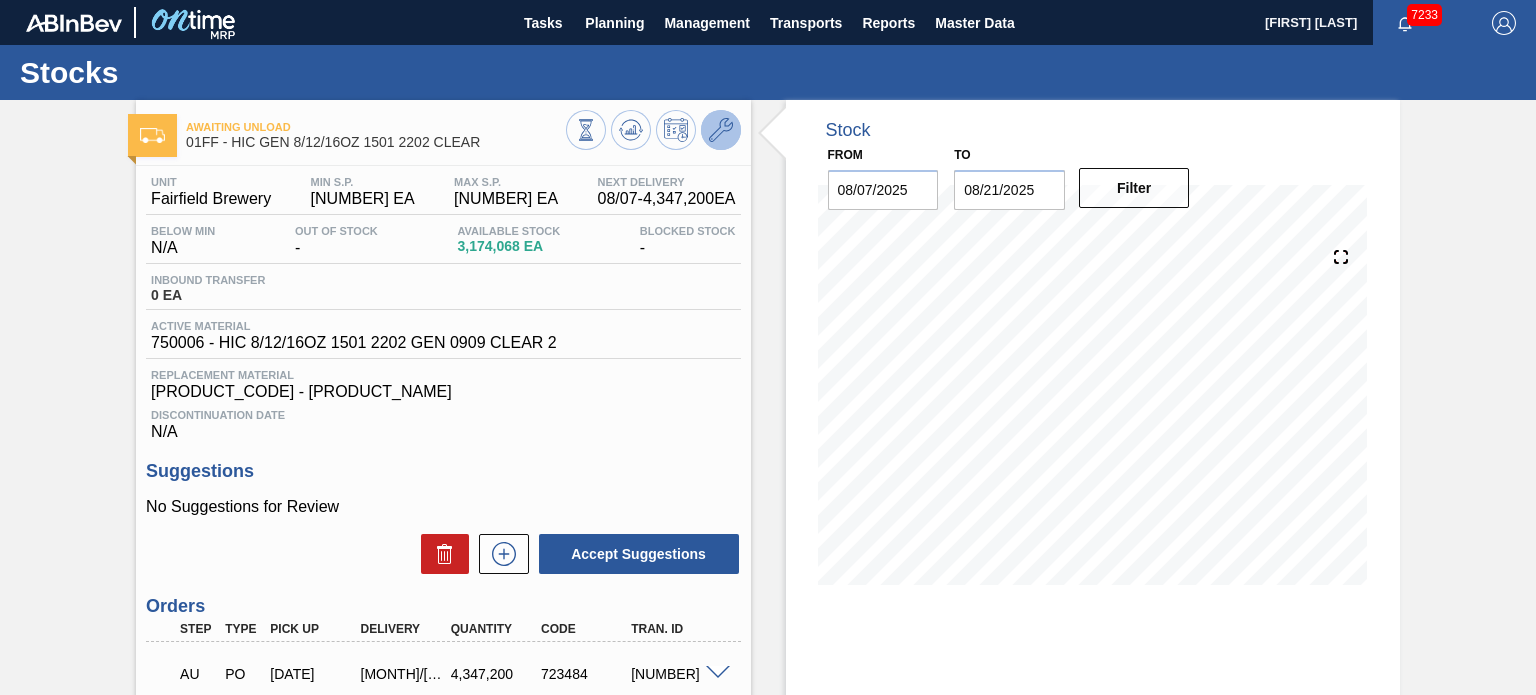 click 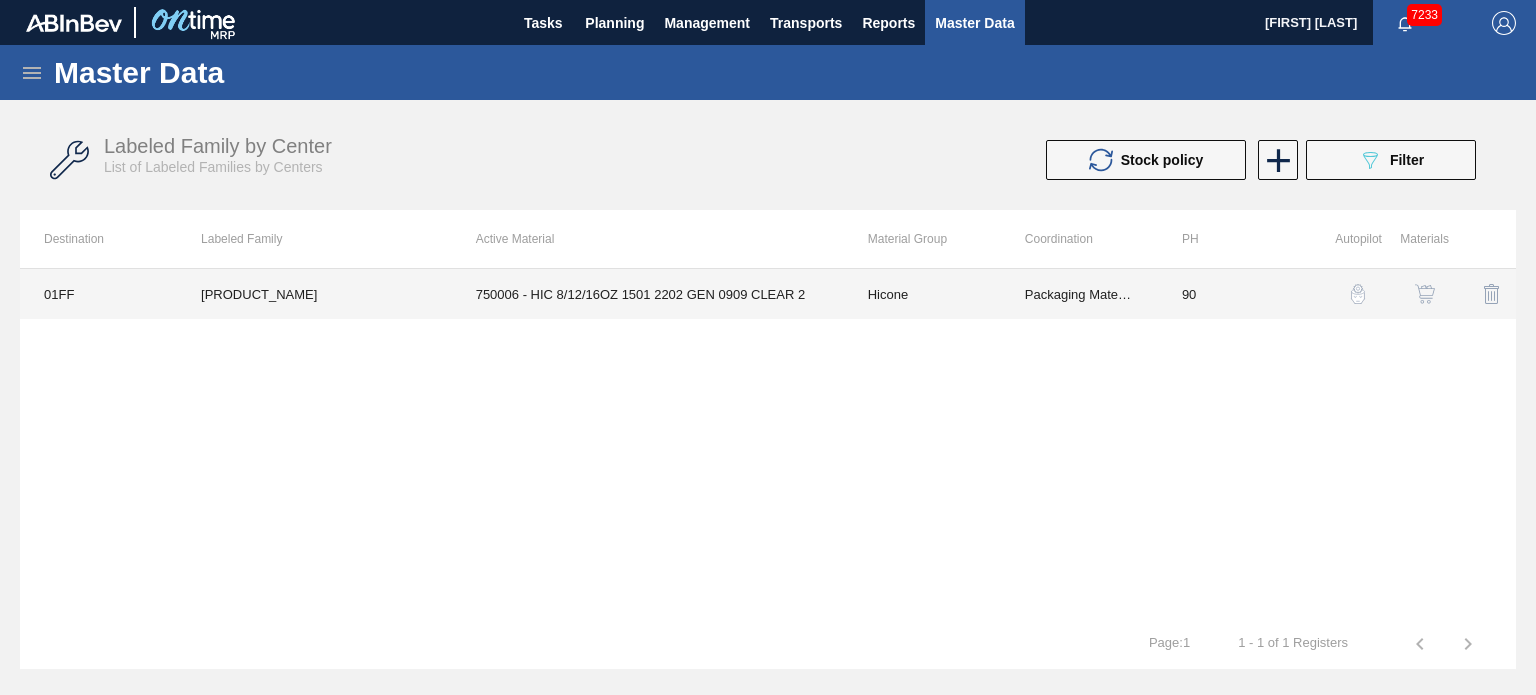 click on "750006 - HIC 8/12/16OZ 1501 2202 GEN 0909 CLEAR 2" at bounding box center [648, 294] 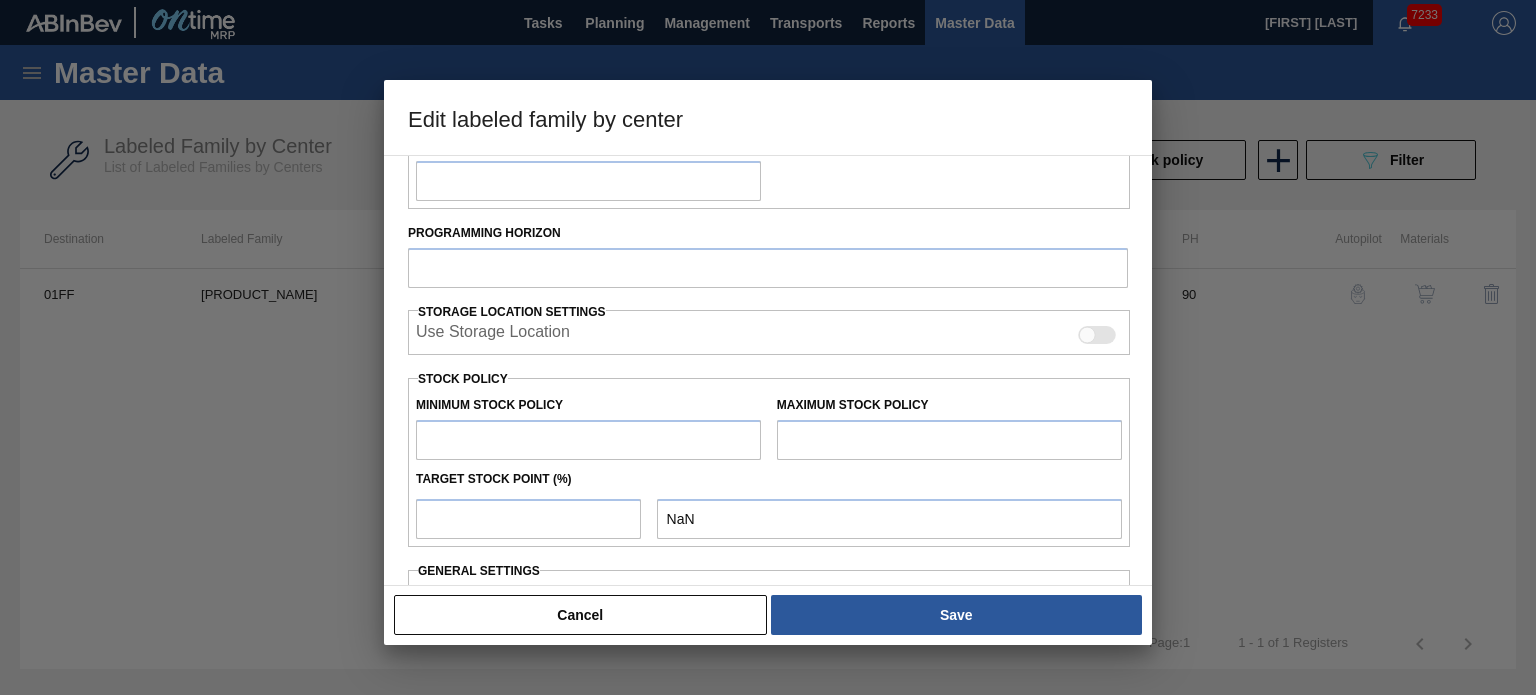 scroll, scrollTop: 500, scrollLeft: 0, axis: vertical 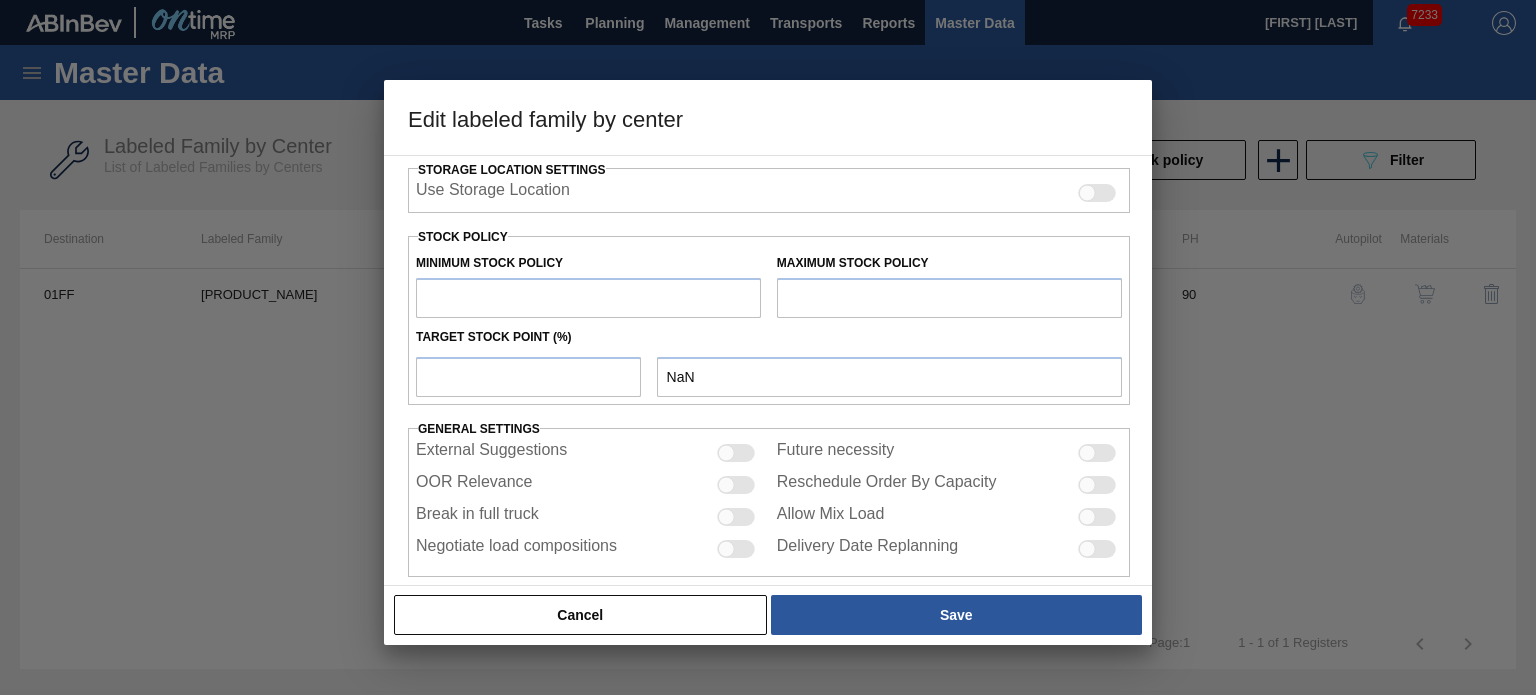 type on "Hicone" 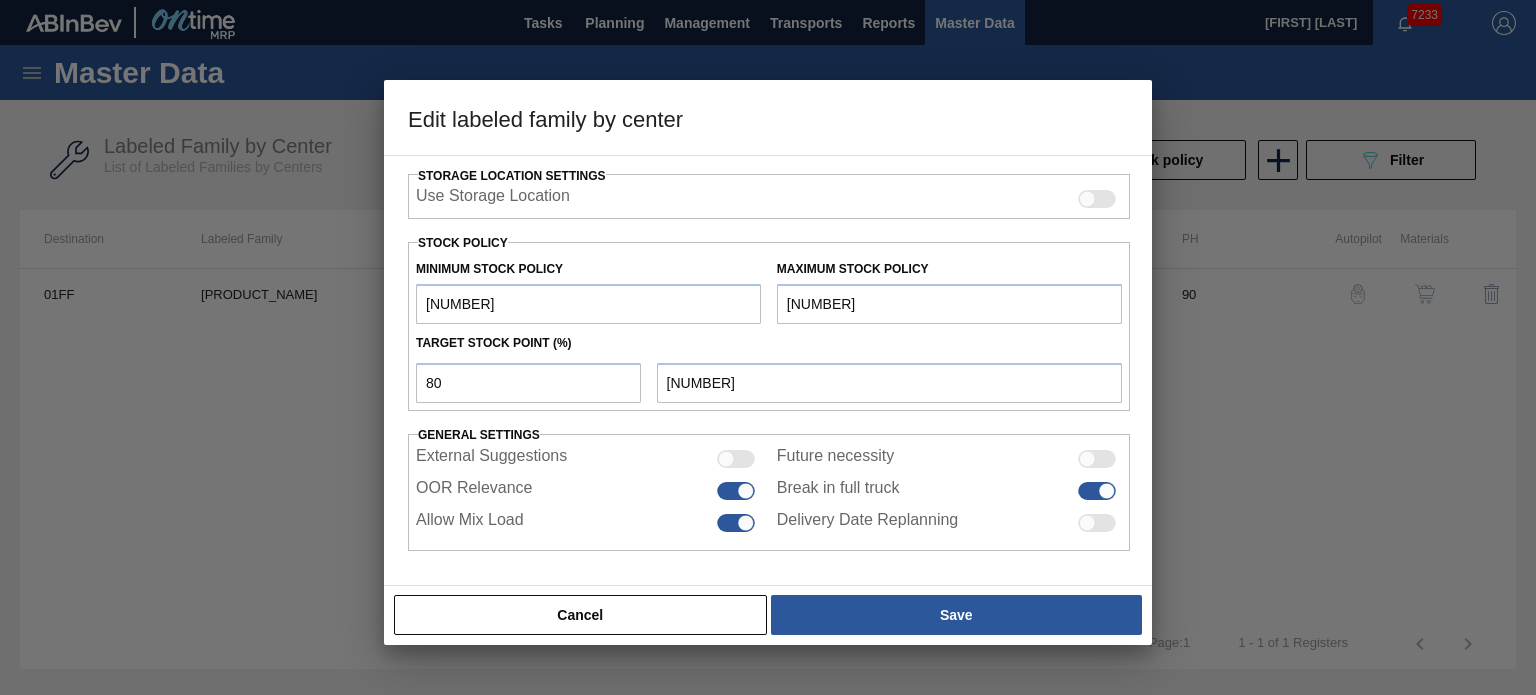 scroll, scrollTop: 455, scrollLeft: 0, axis: vertical 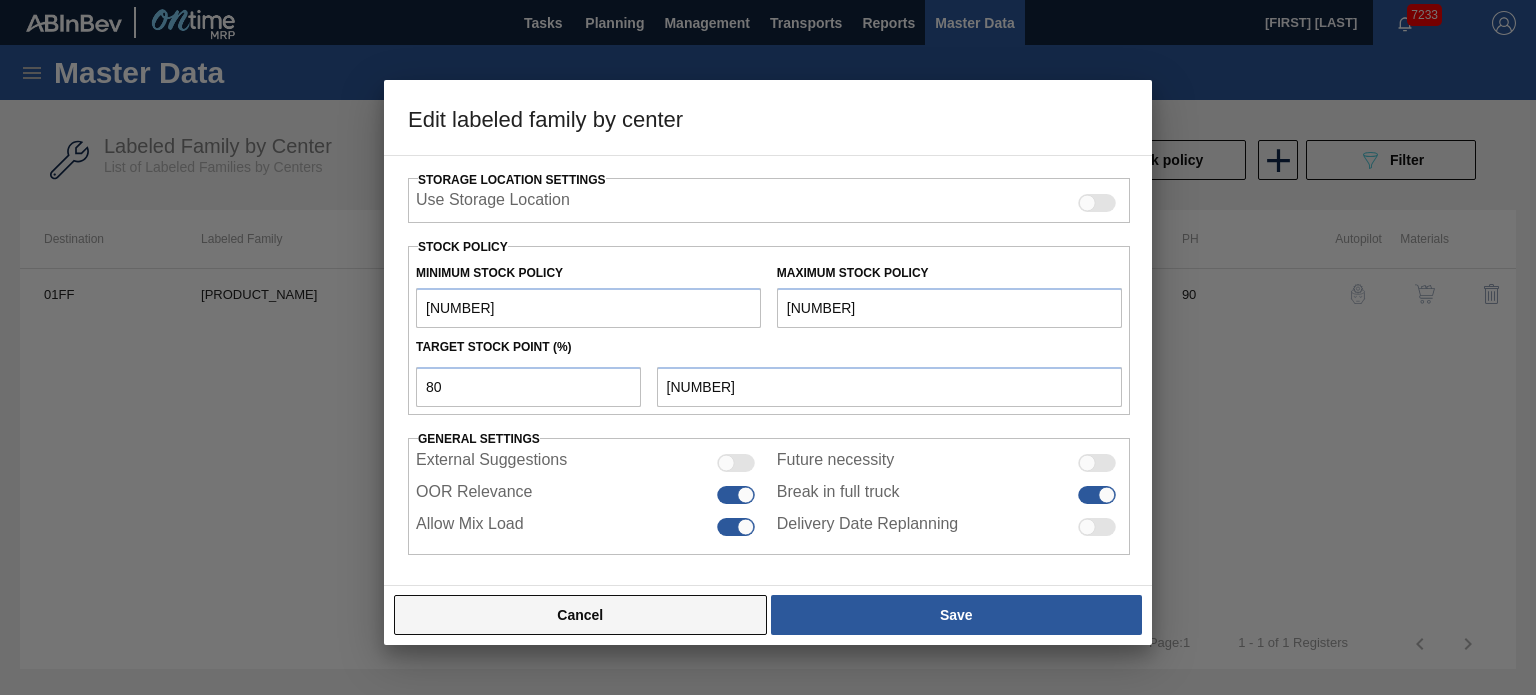 click on "Cancel" at bounding box center [580, 615] 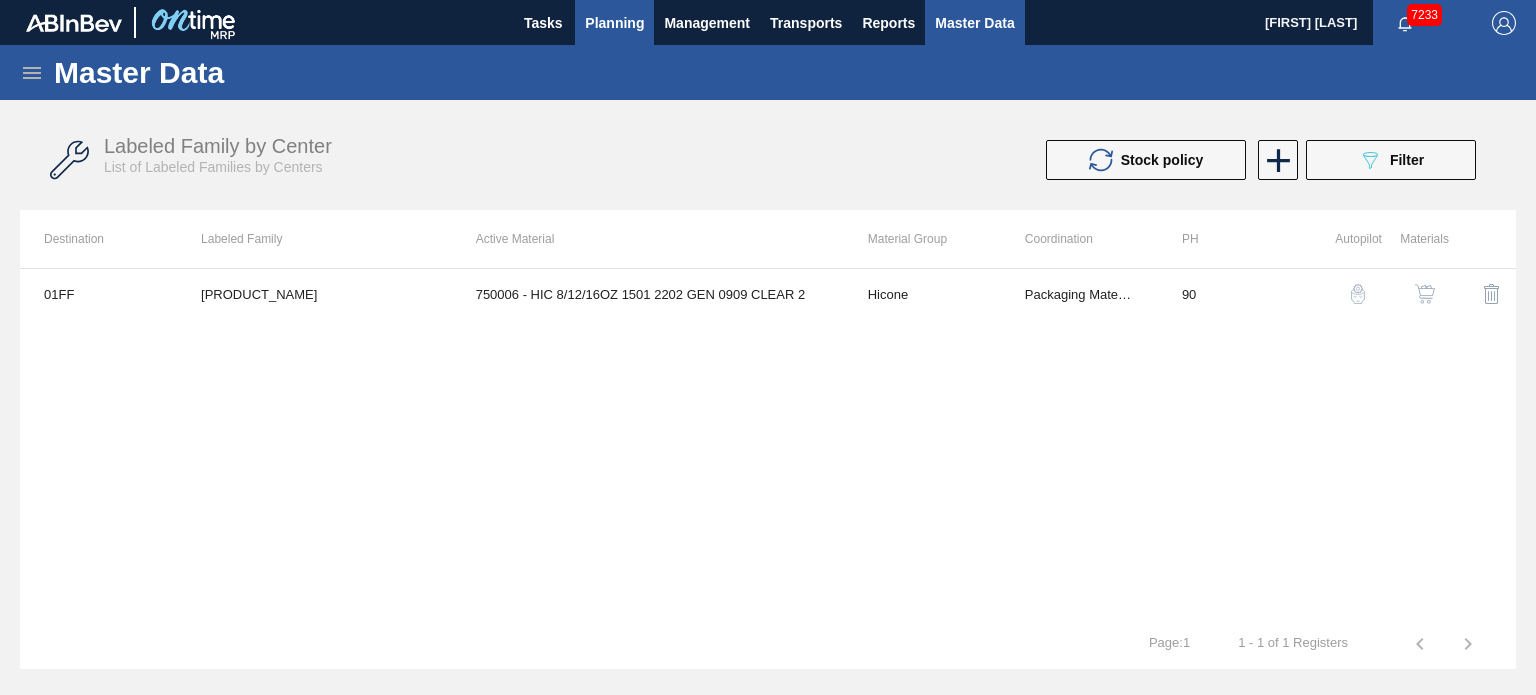 click on "Planning" at bounding box center [614, 23] 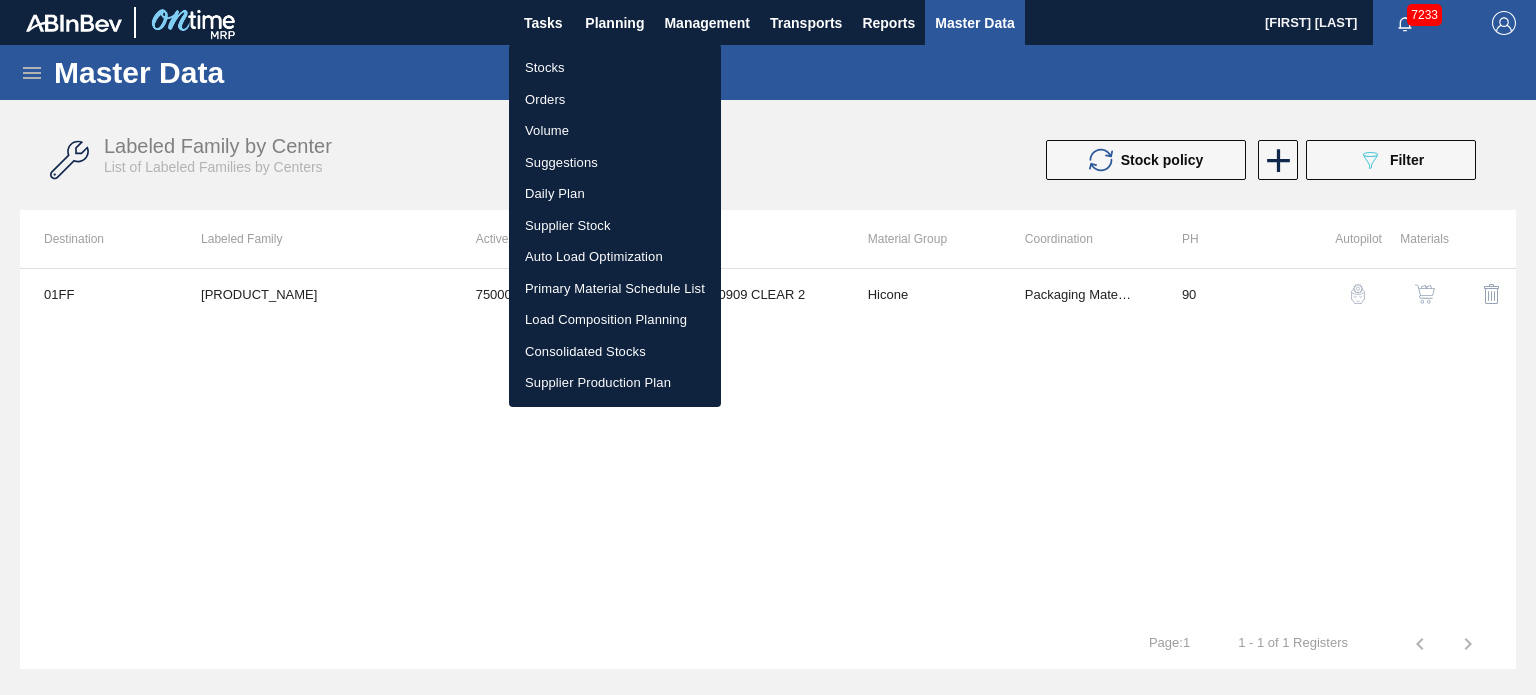 click on "Stocks" at bounding box center [615, 68] 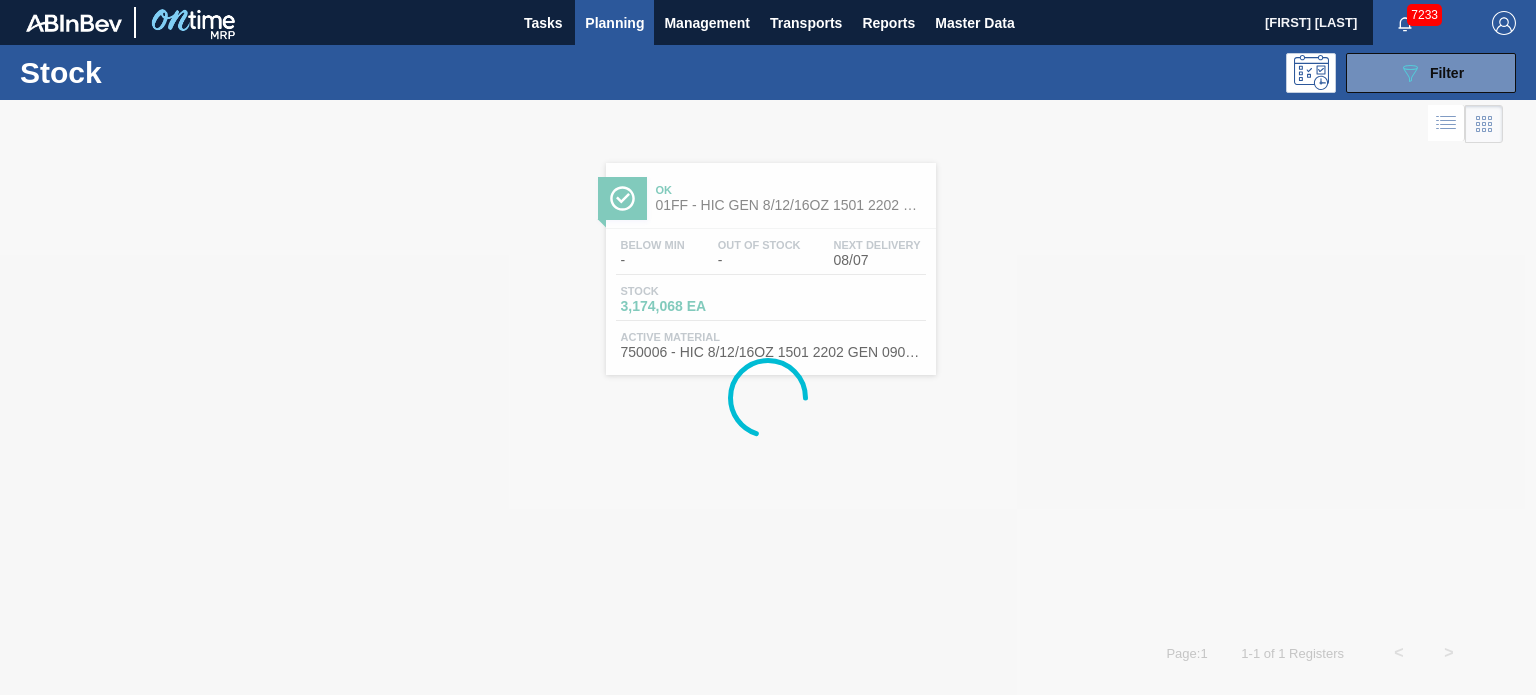 drag, startPoint x: 724, startPoint y: 156, endPoint x: 725, endPoint y: 177, distance: 21.023796 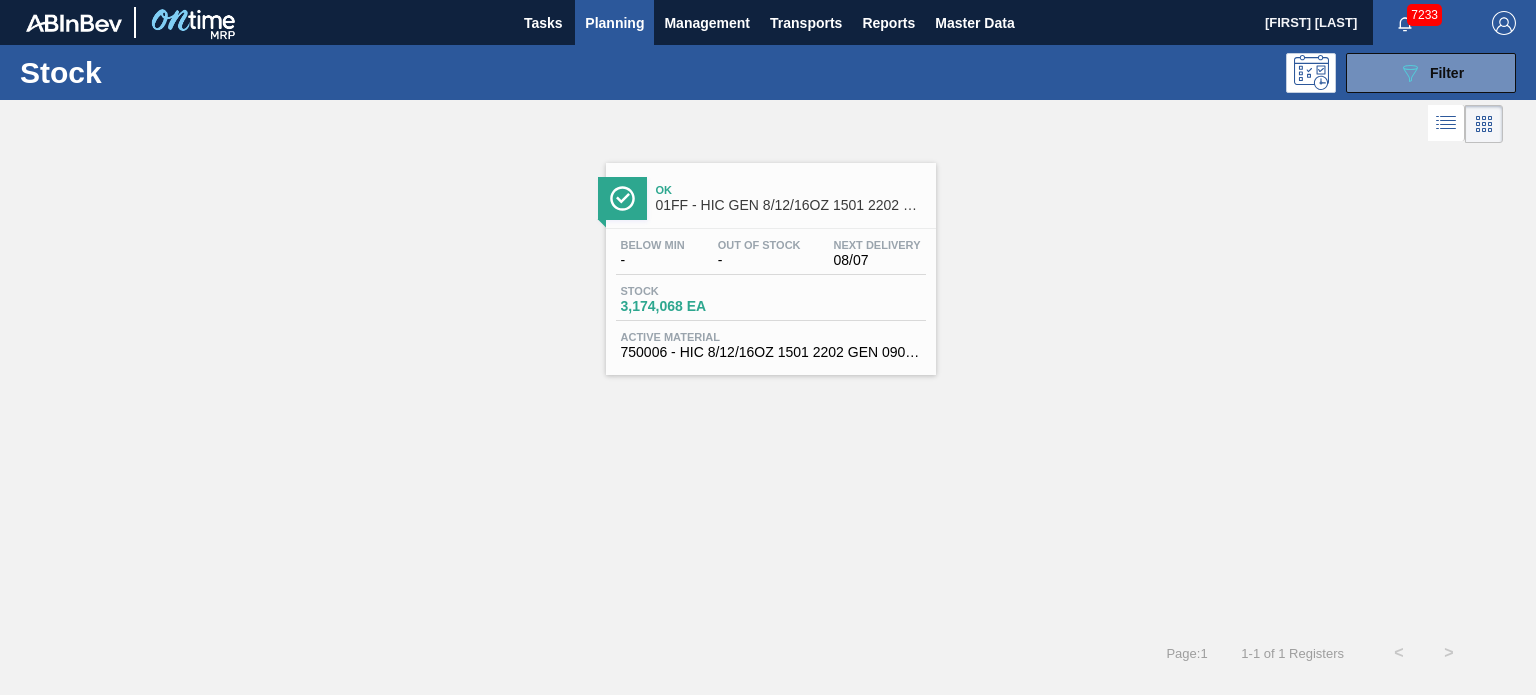click on "Ok 01FF - HIC GEN 8/12/16OZ 1501 2202 CLEAR" at bounding box center [791, 198] 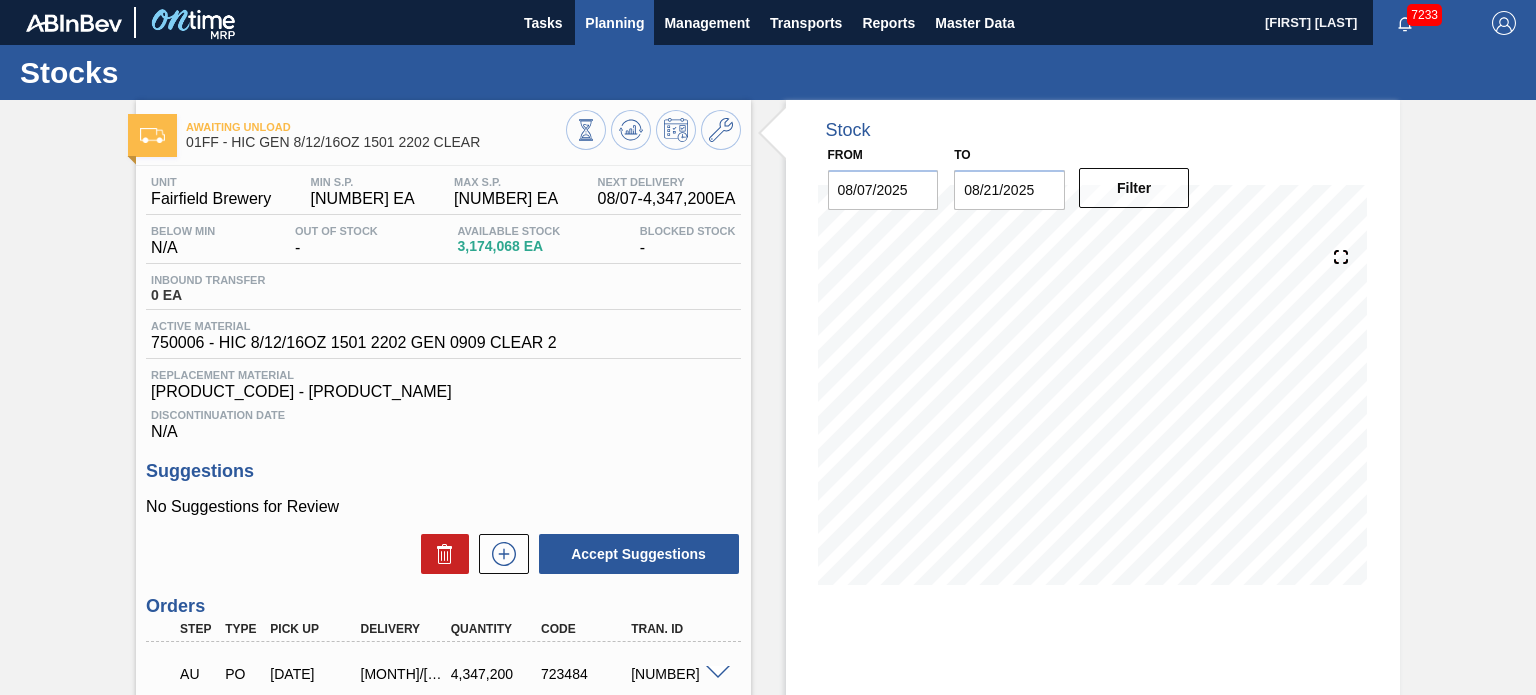 click on "Planning" at bounding box center [614, 23] 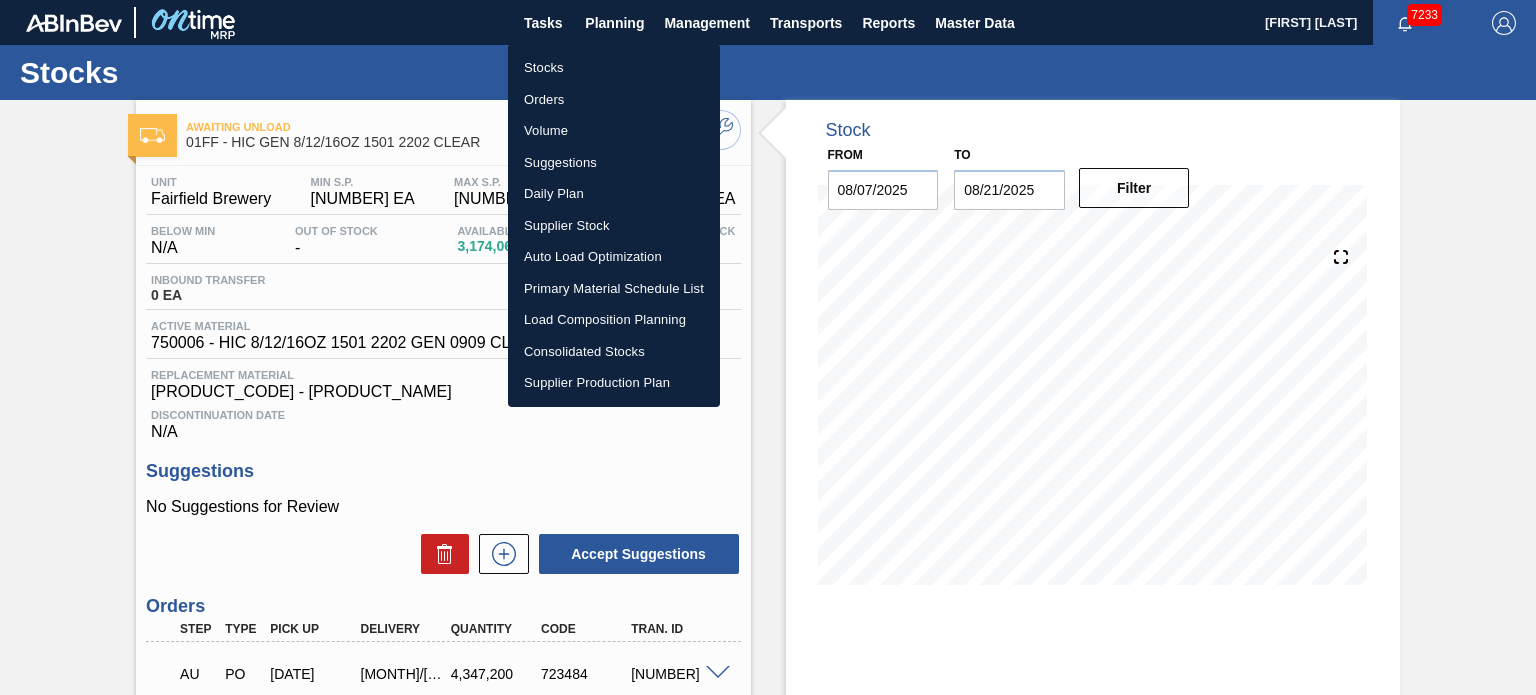 click on "Stocks" at bounding box center (614, 68) 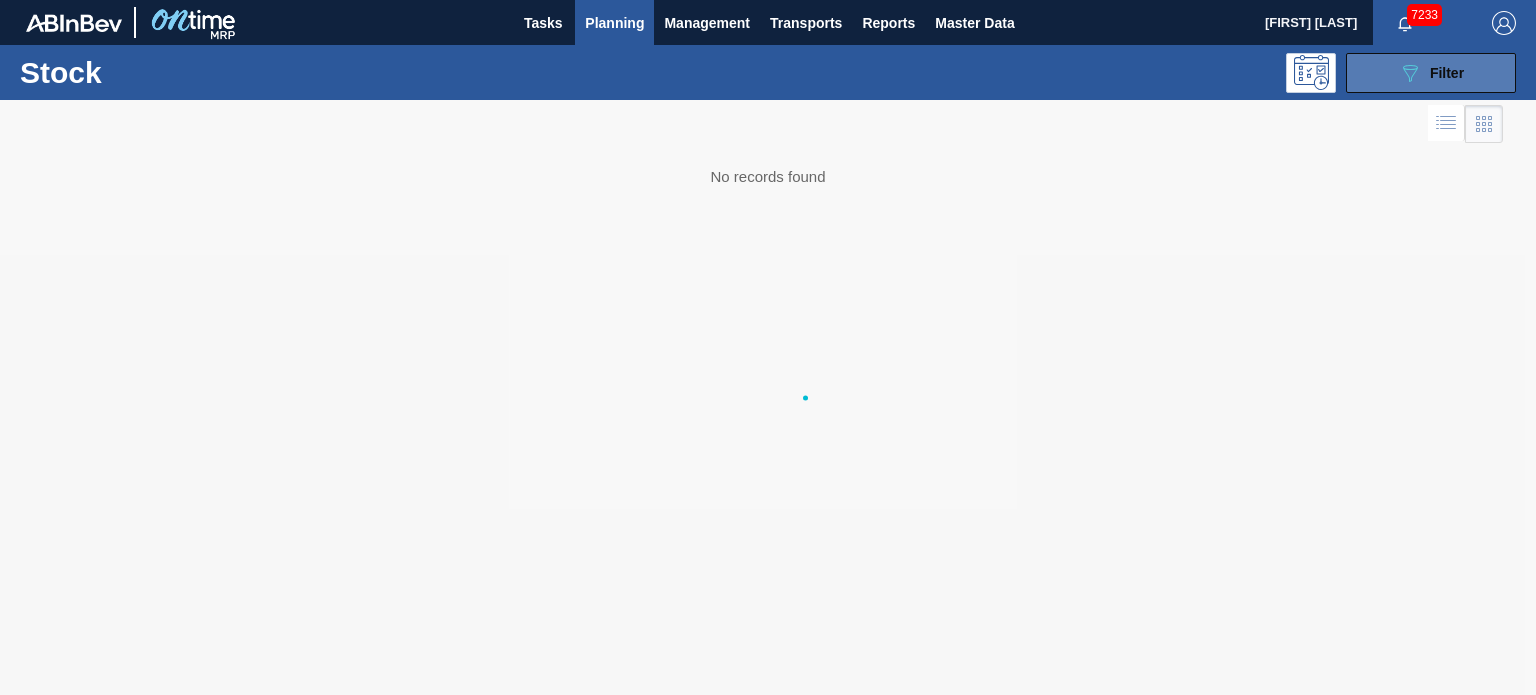 click 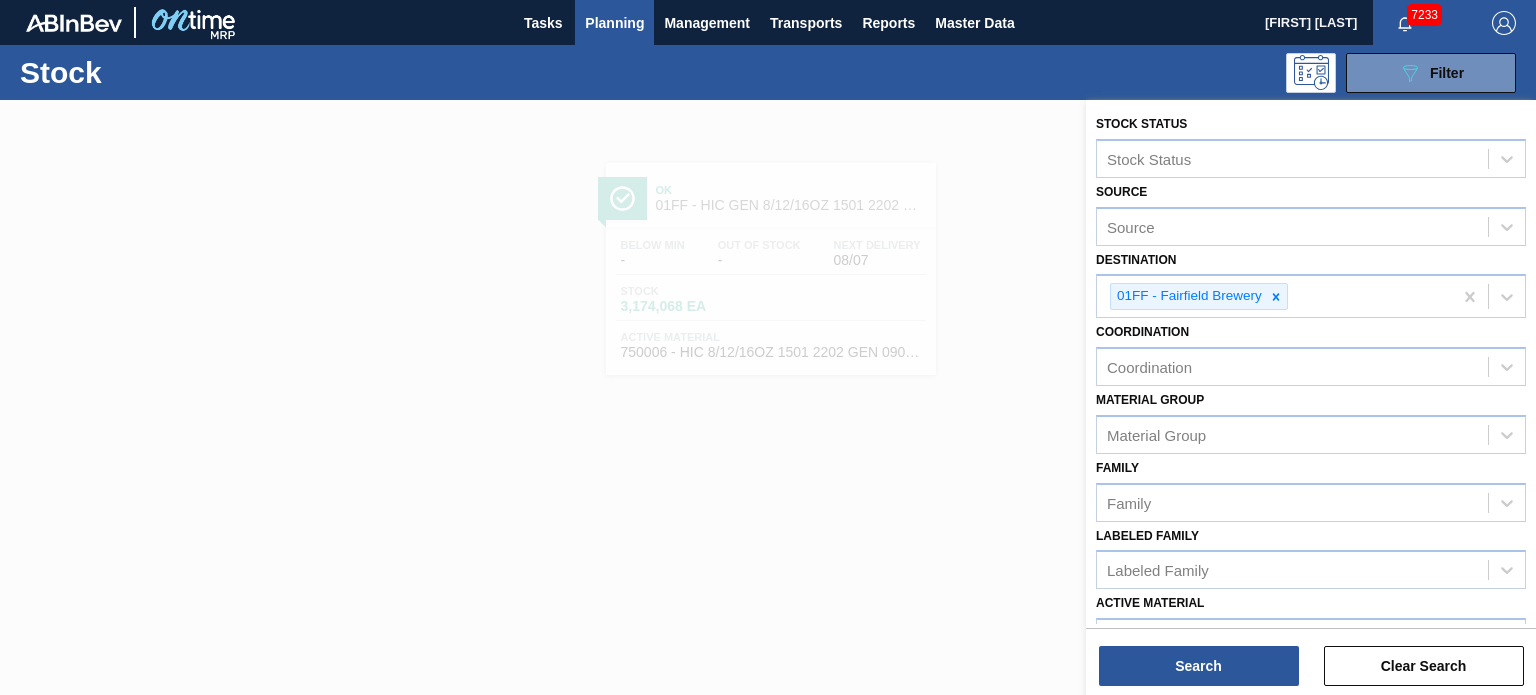 click at bounding box center (768, 447) 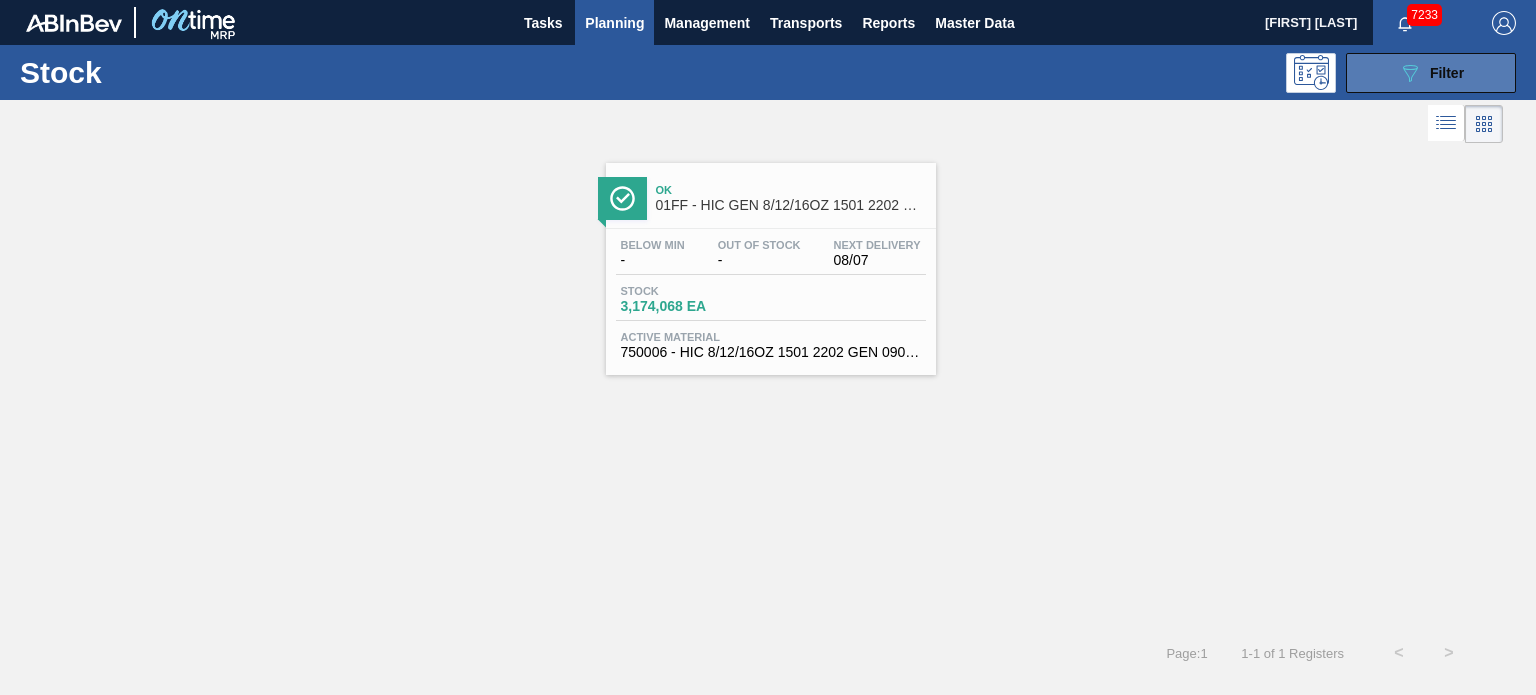 click on "089F7B8B-B2A5-4AFE-B5C0-19BA573D28AC Filter" at bounding box center [1431, 73] 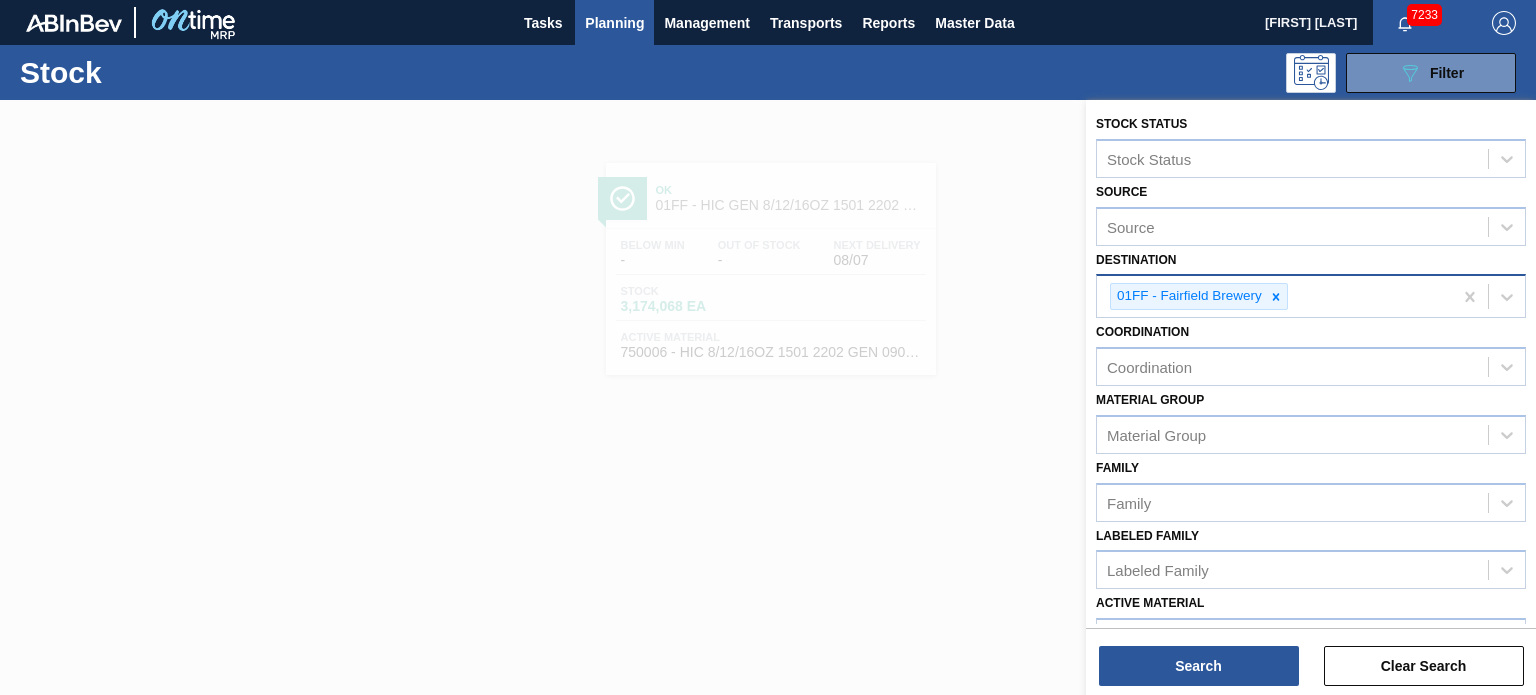 click at bounding box center [1276, 296] 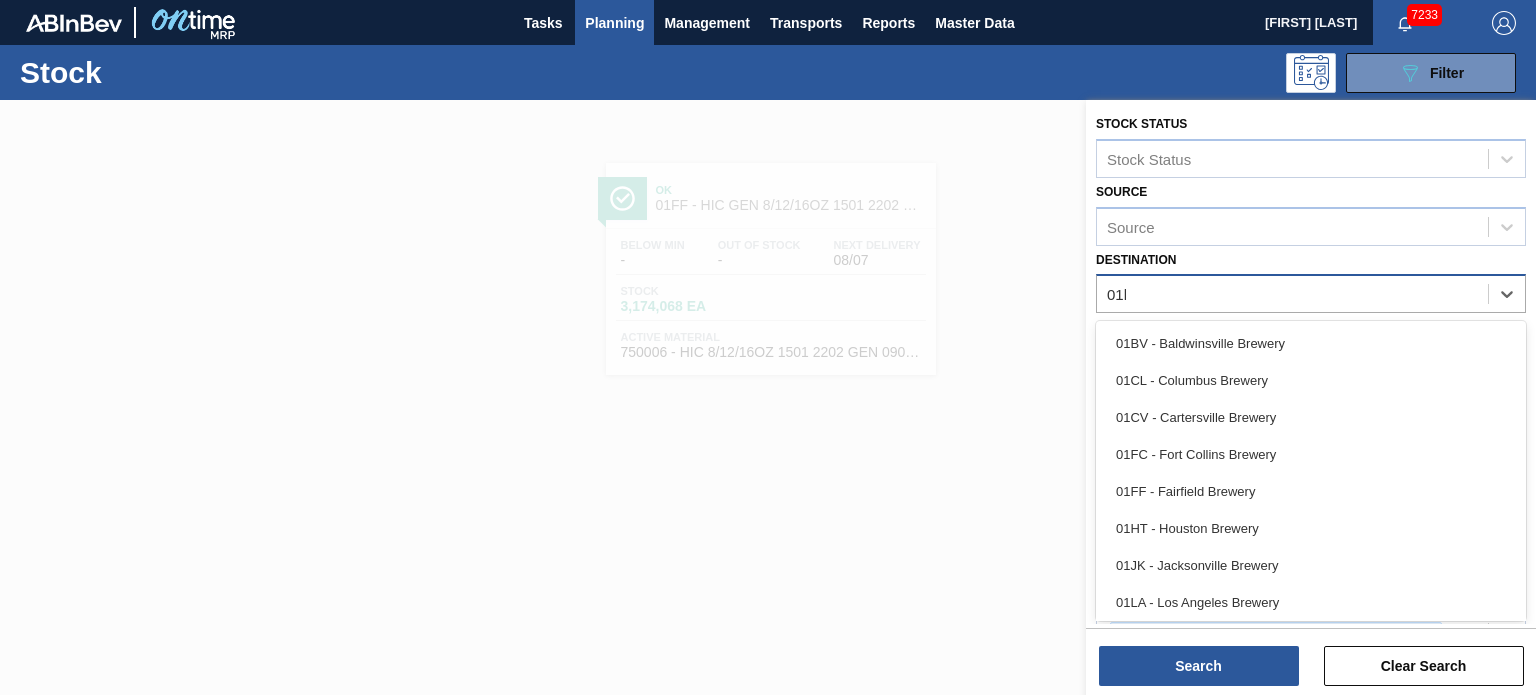 type on "01ht" 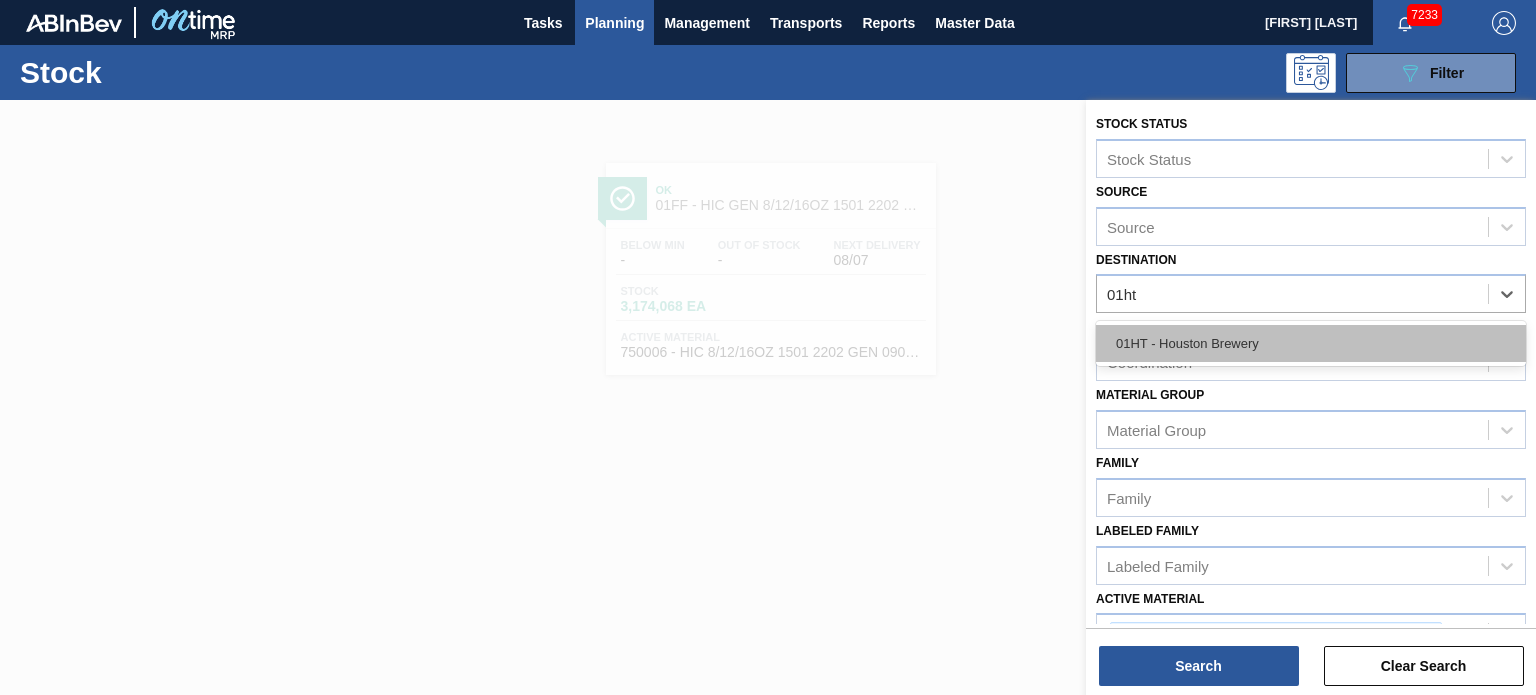 click on "01HT - Houston Brewery" at bounding box center (1311, 343) 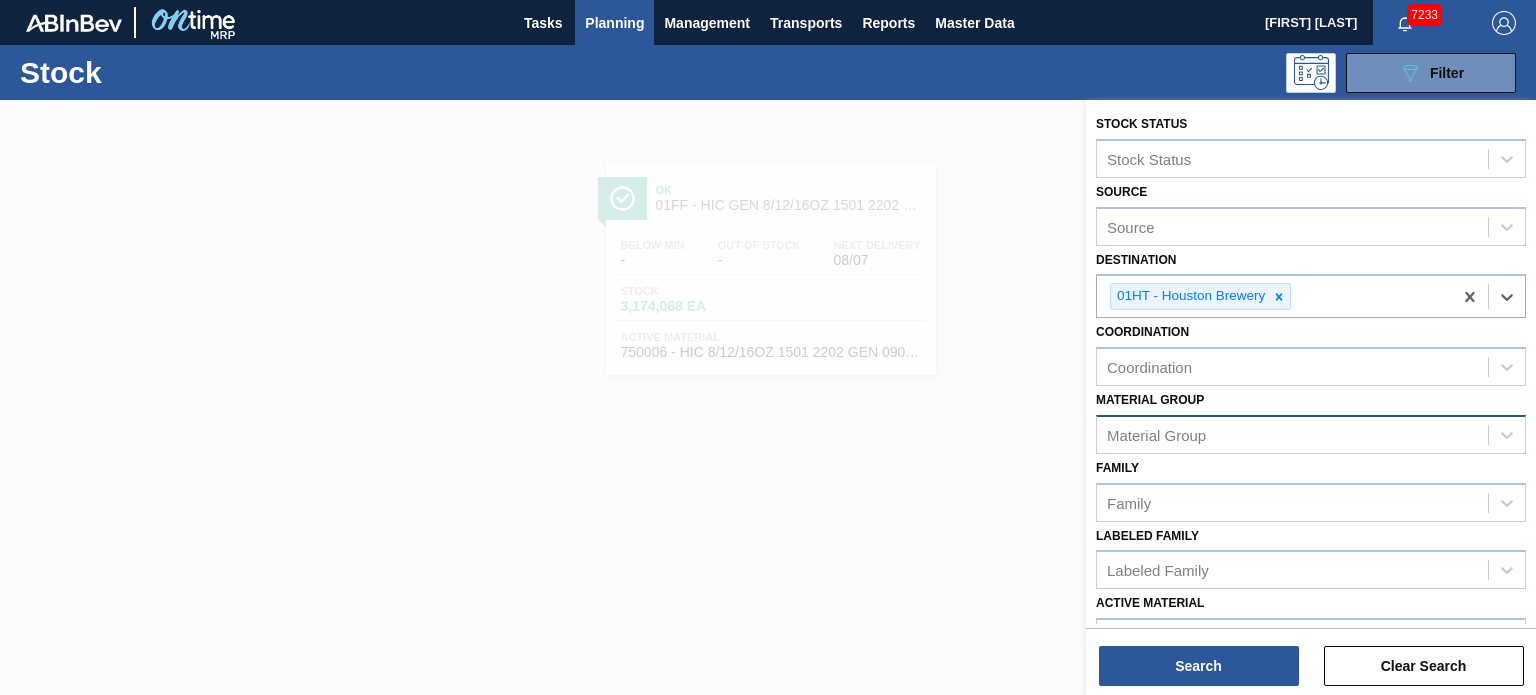 scroll, scrollTop: 289, scrollLeft: 0, axis: vertical 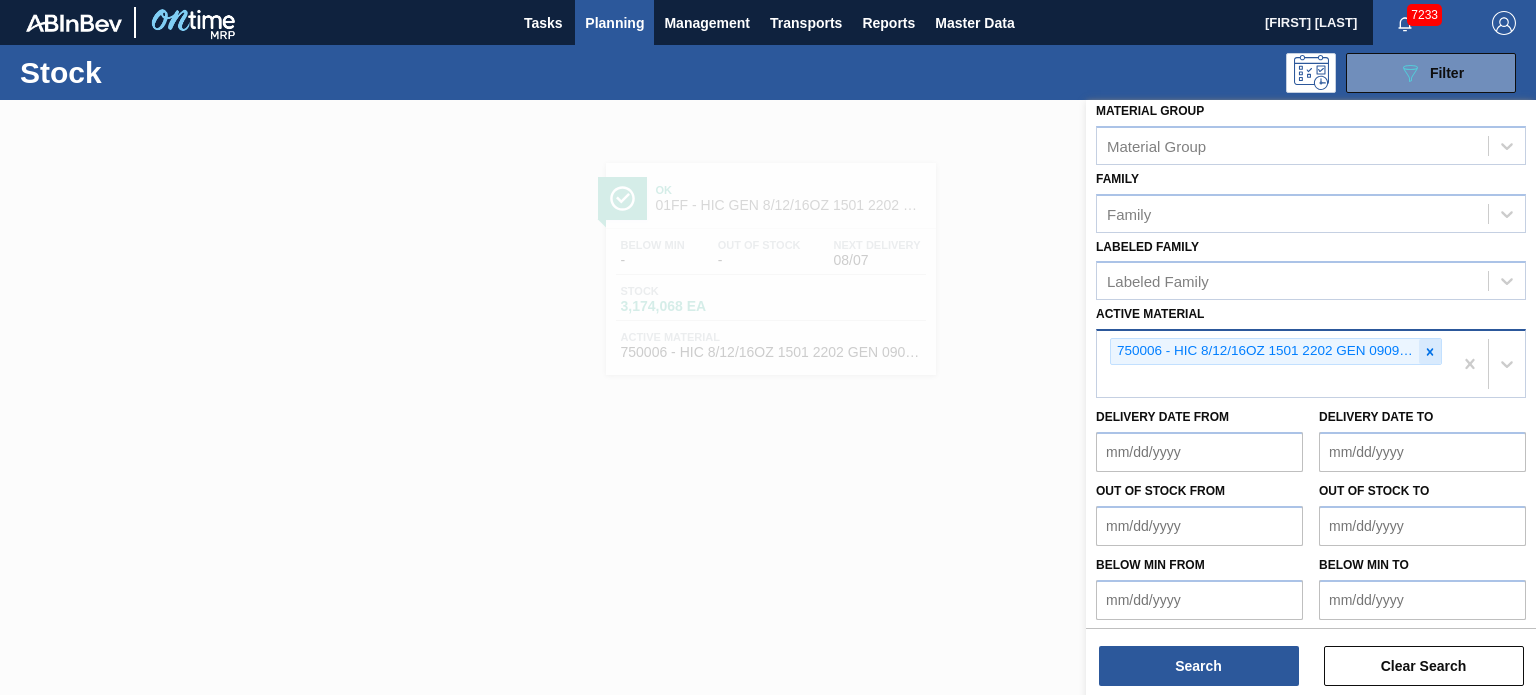 click at bounding box center [1430, 351] 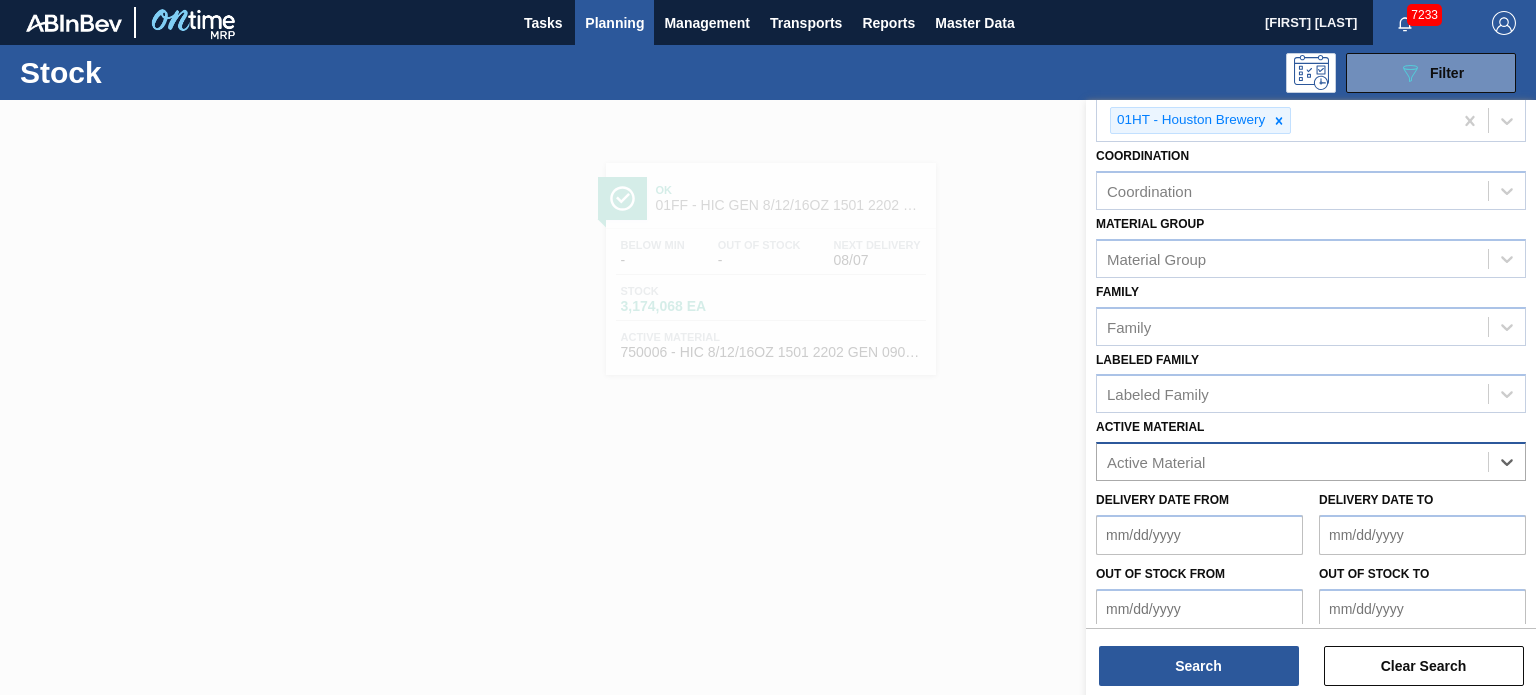 scroll, scrollTop: 59, scrollLeft: 0, axis: vertical 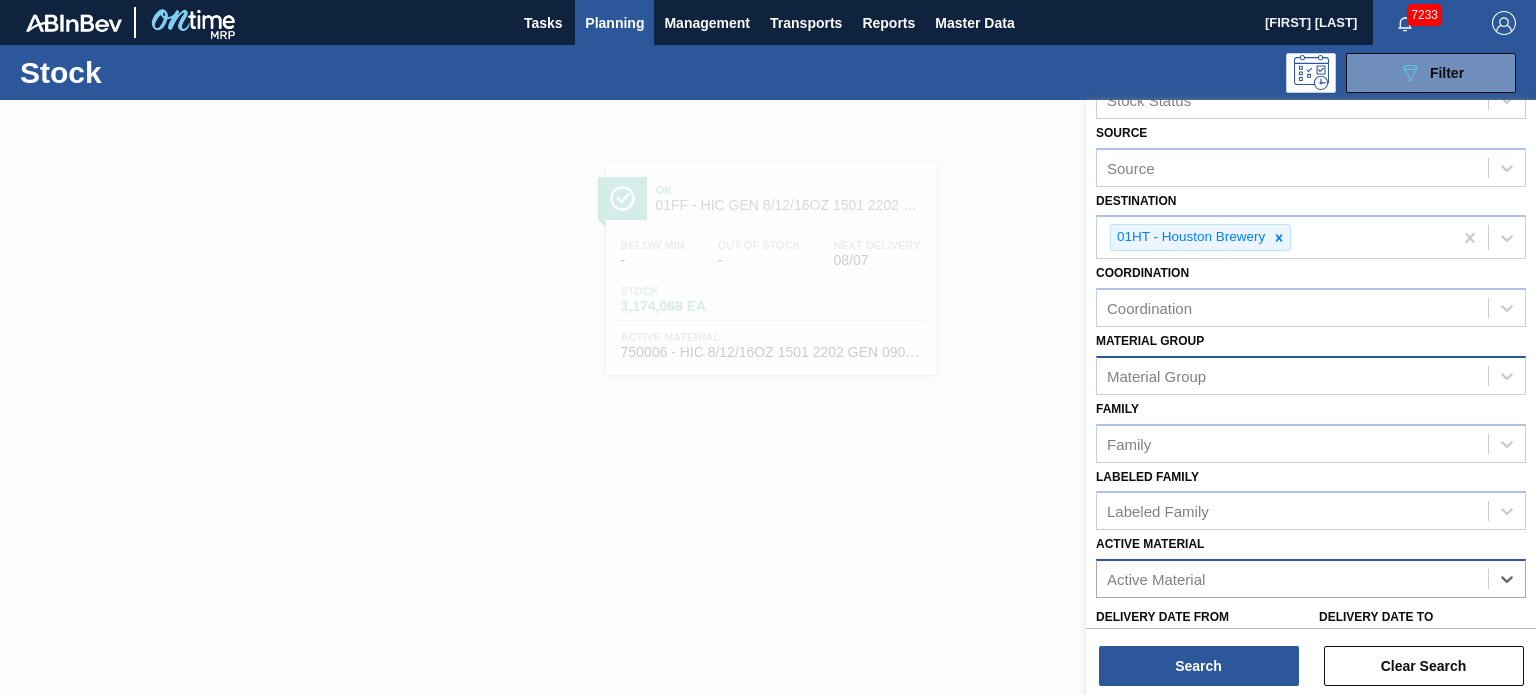 click on "Material Group" at bounding box center [1156, 375] 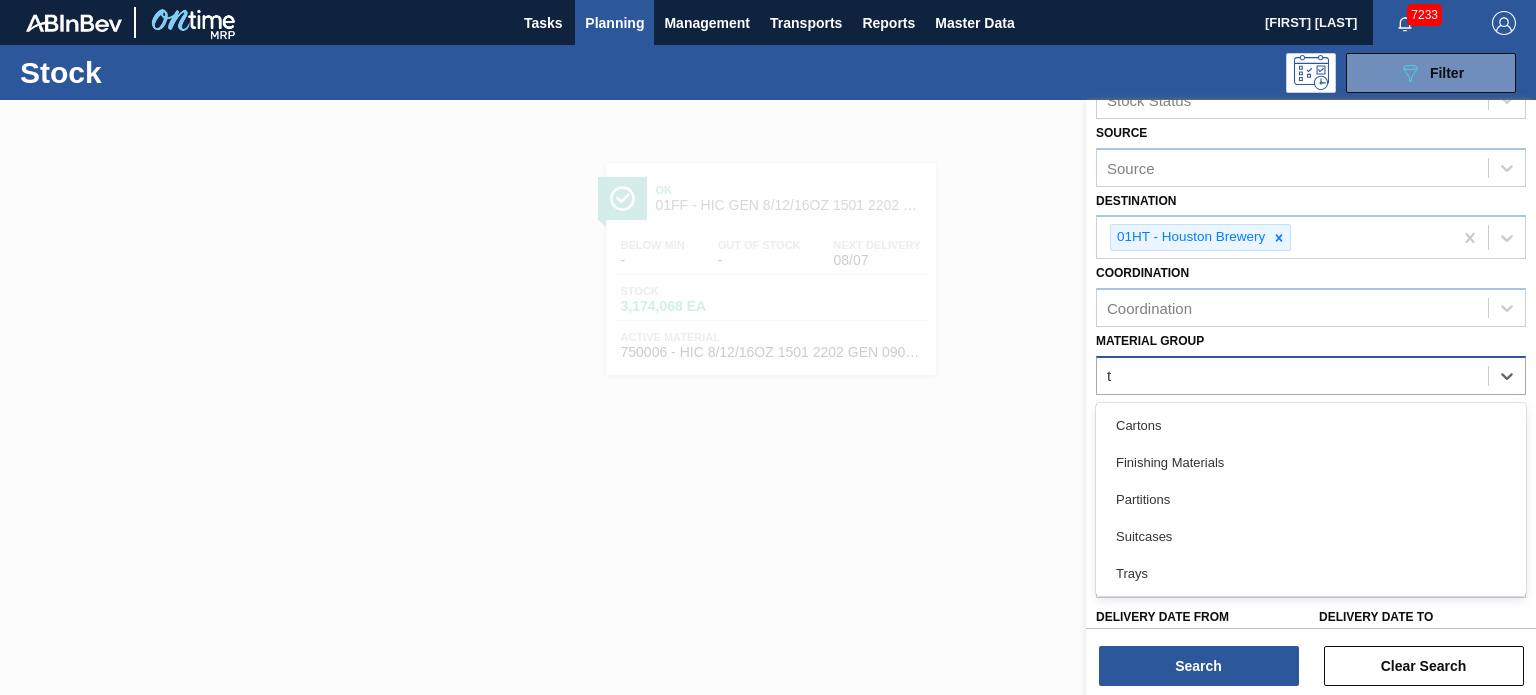 type on "tr" 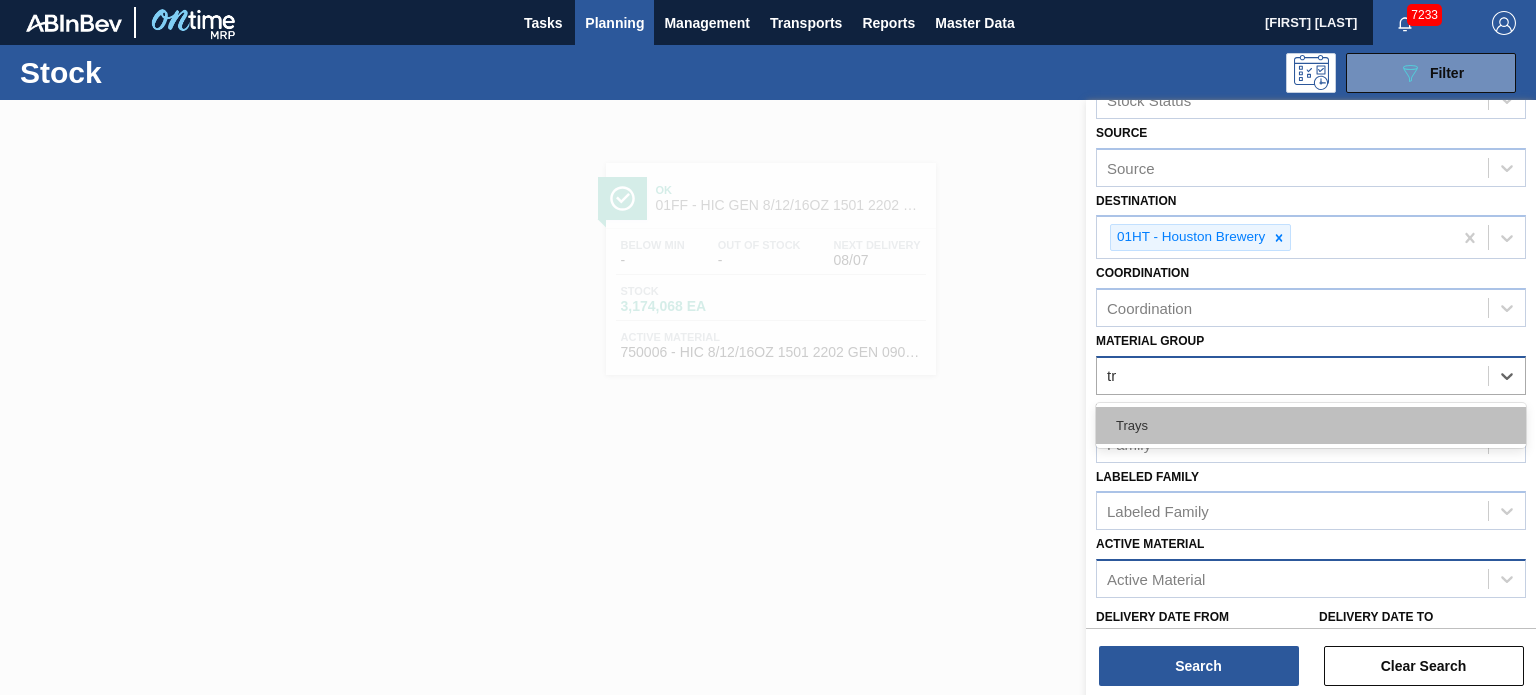 click on "Trays" at bounding box center [1311, 425] 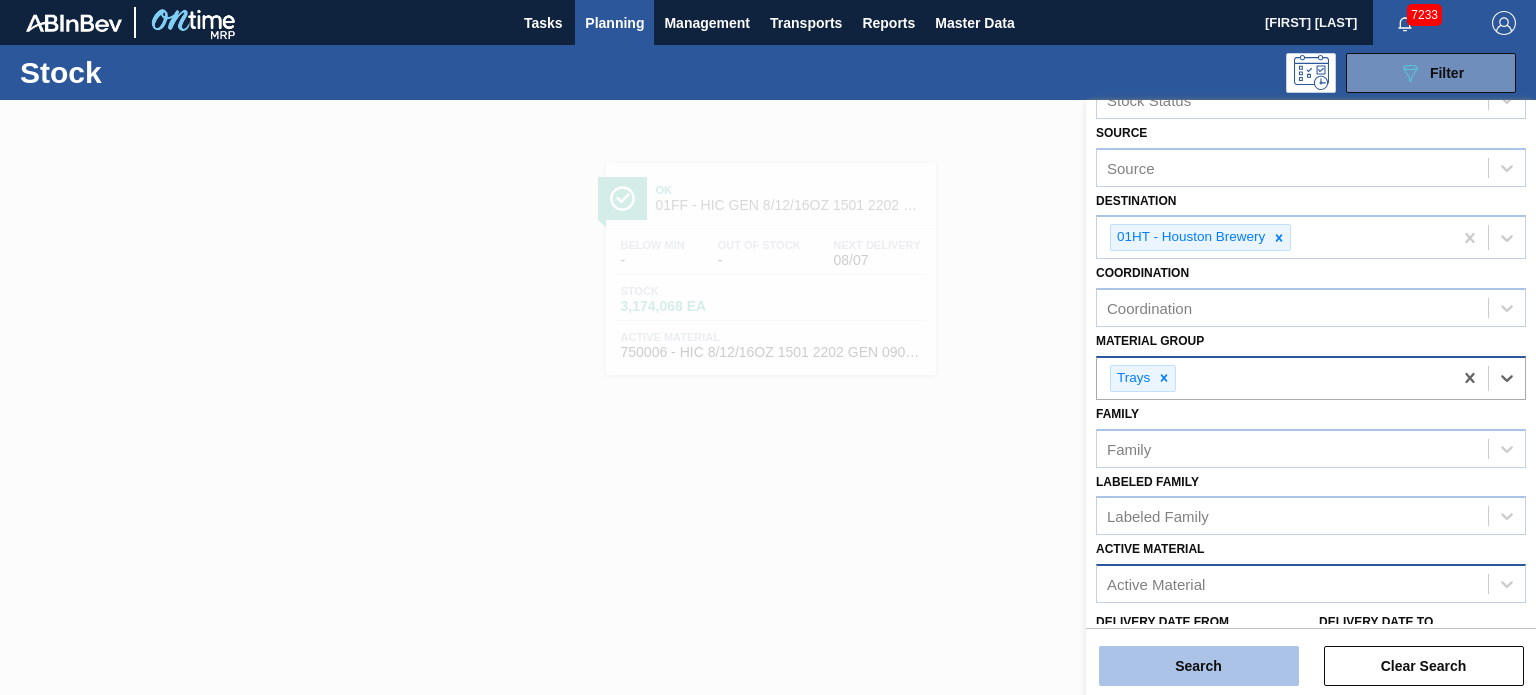 click on "Search" at bounding box center [1199, 666] 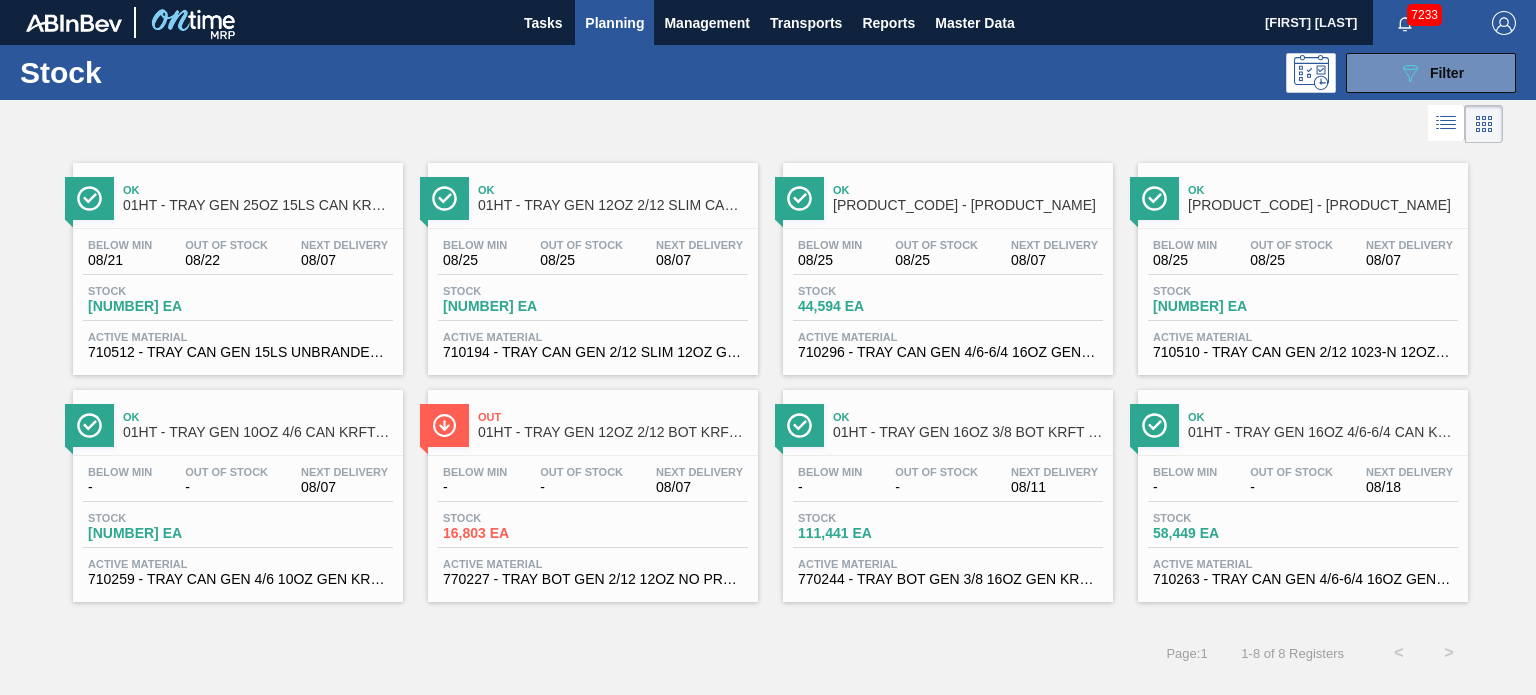 click on "01HT - TRAY GEN 25OZ 15LS CAN KRFT 1590-J" at bounding box center (258, 205) 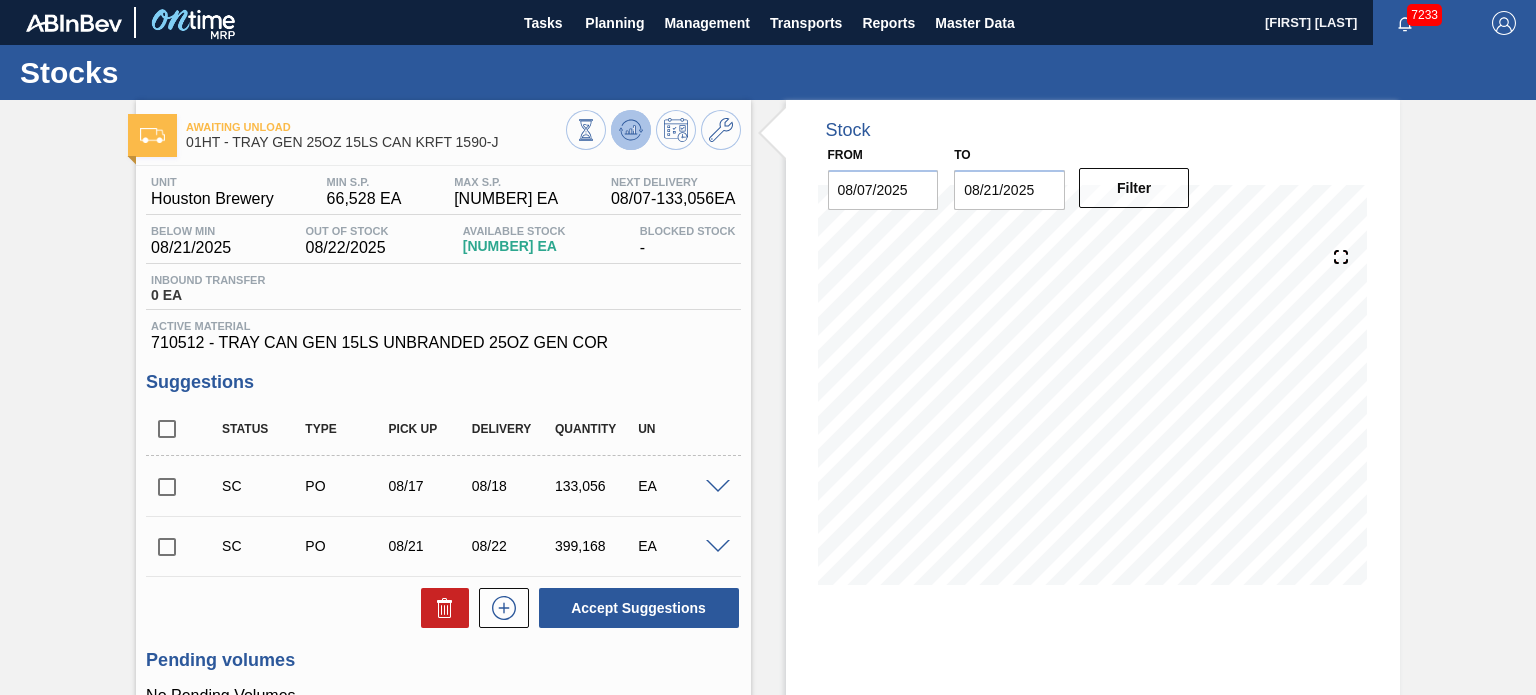 click 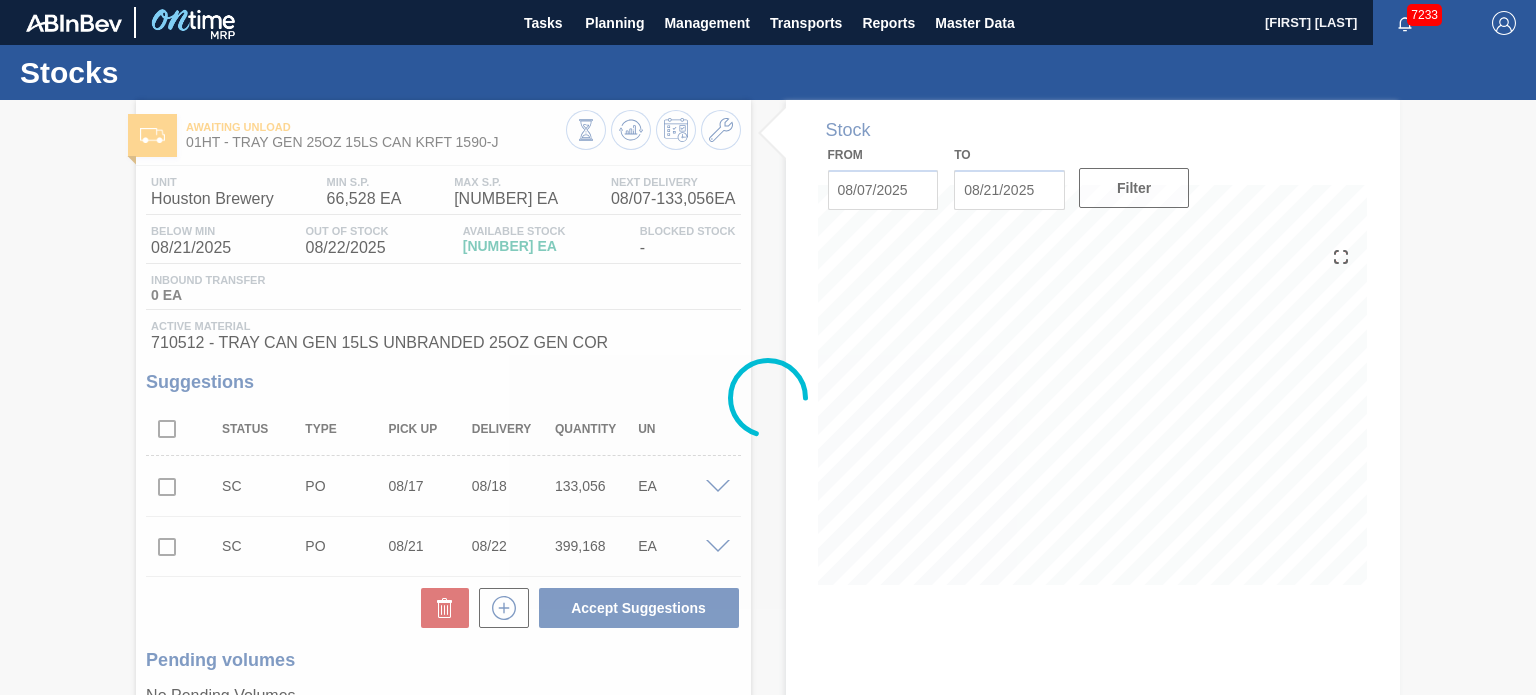 click at bounding box center (768, 397) 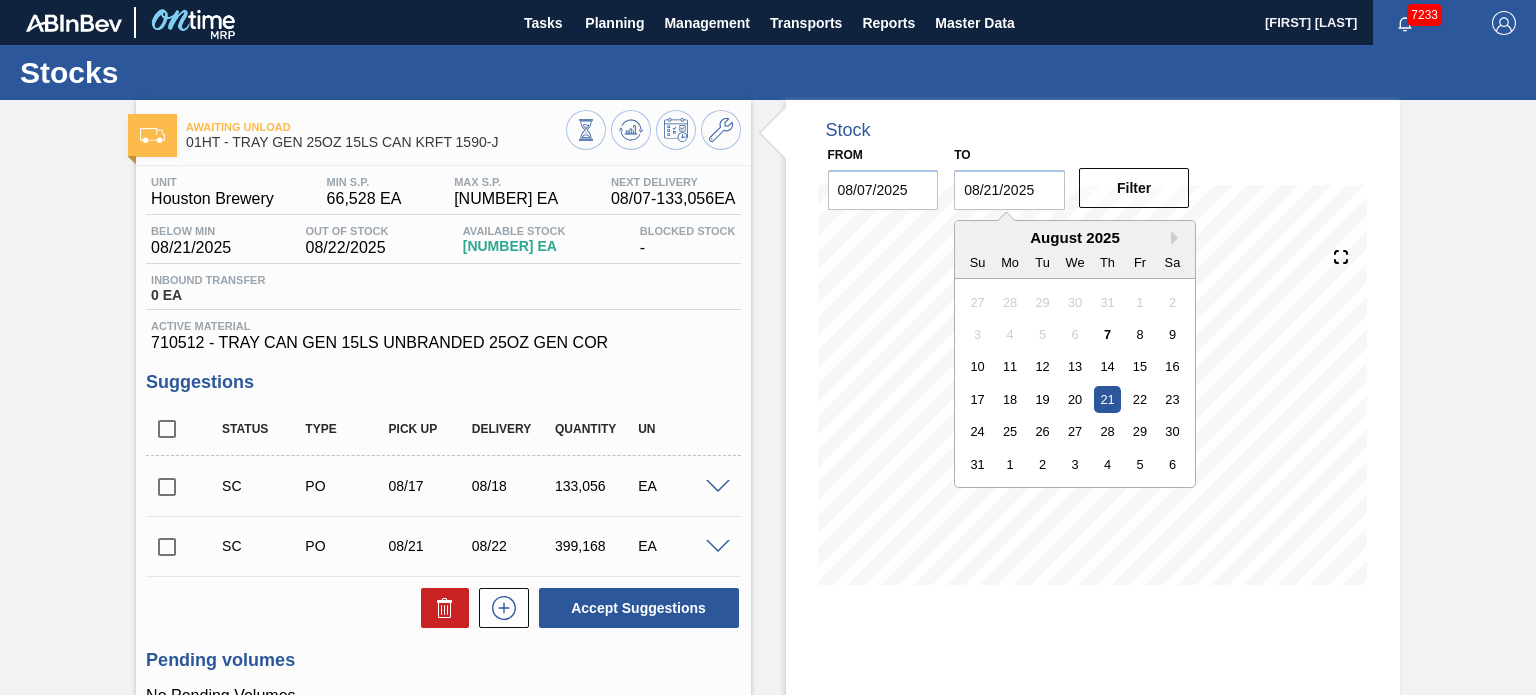 click on "08/21/2025" at bounding box center [1009, 190] 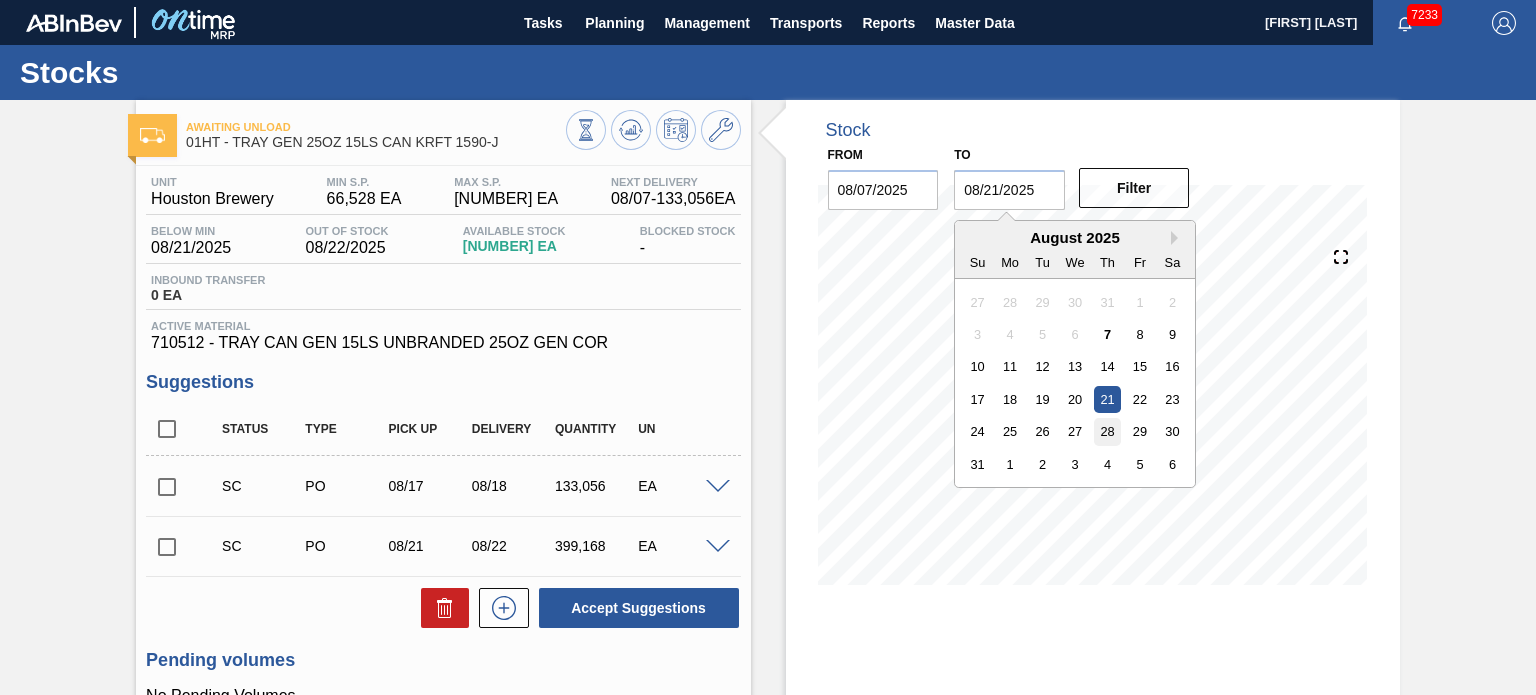 click on "28" at bounding box center [1107, 431] 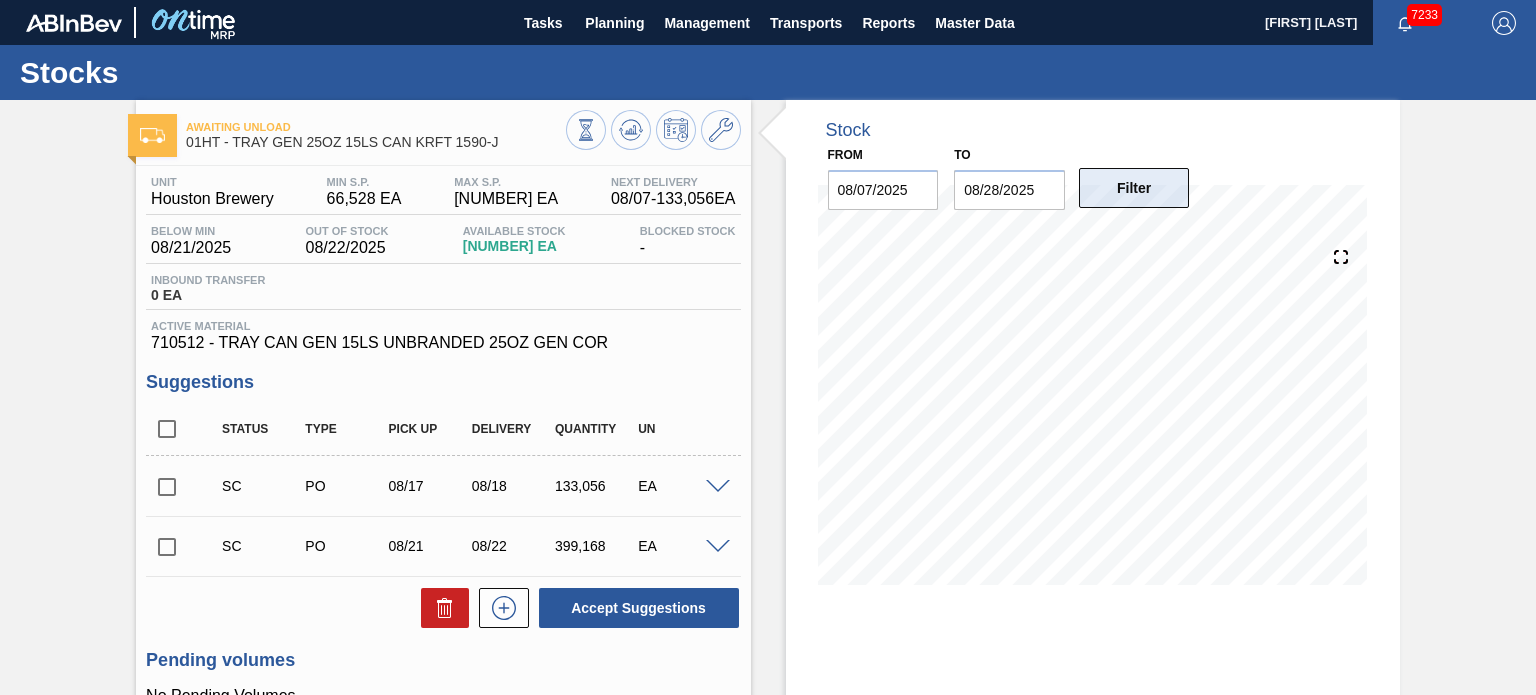 click on "Filter" at bounding box center (1134, 188) 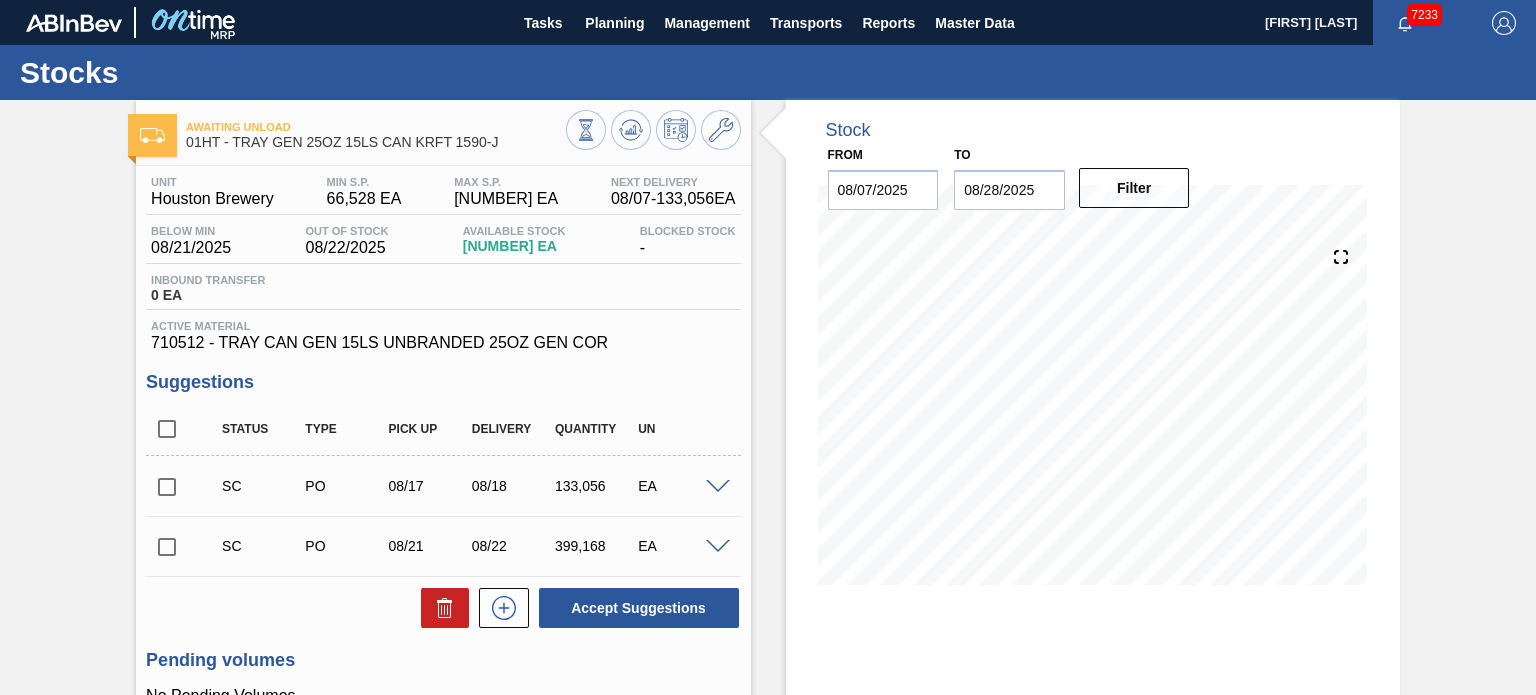 click on "Stock From 08/07/2025 to 08/28/2025 Filter 08/23 Stock Projection 484,212 SAP Planning 21,801 Target Point 174,878.4 Orders 0 Suggestions 0" at bounding box center (1093, 357) 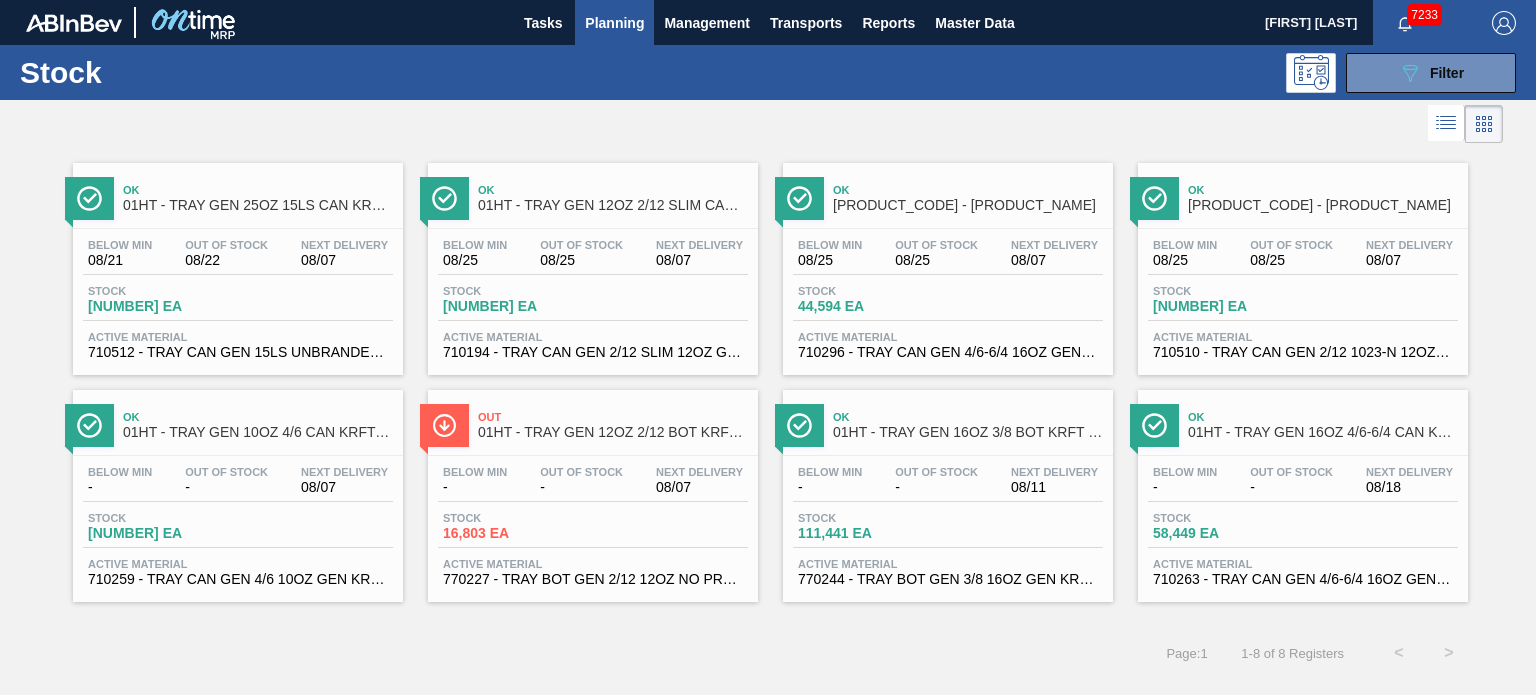 click on "Ok" at bounding box center (258, 417) 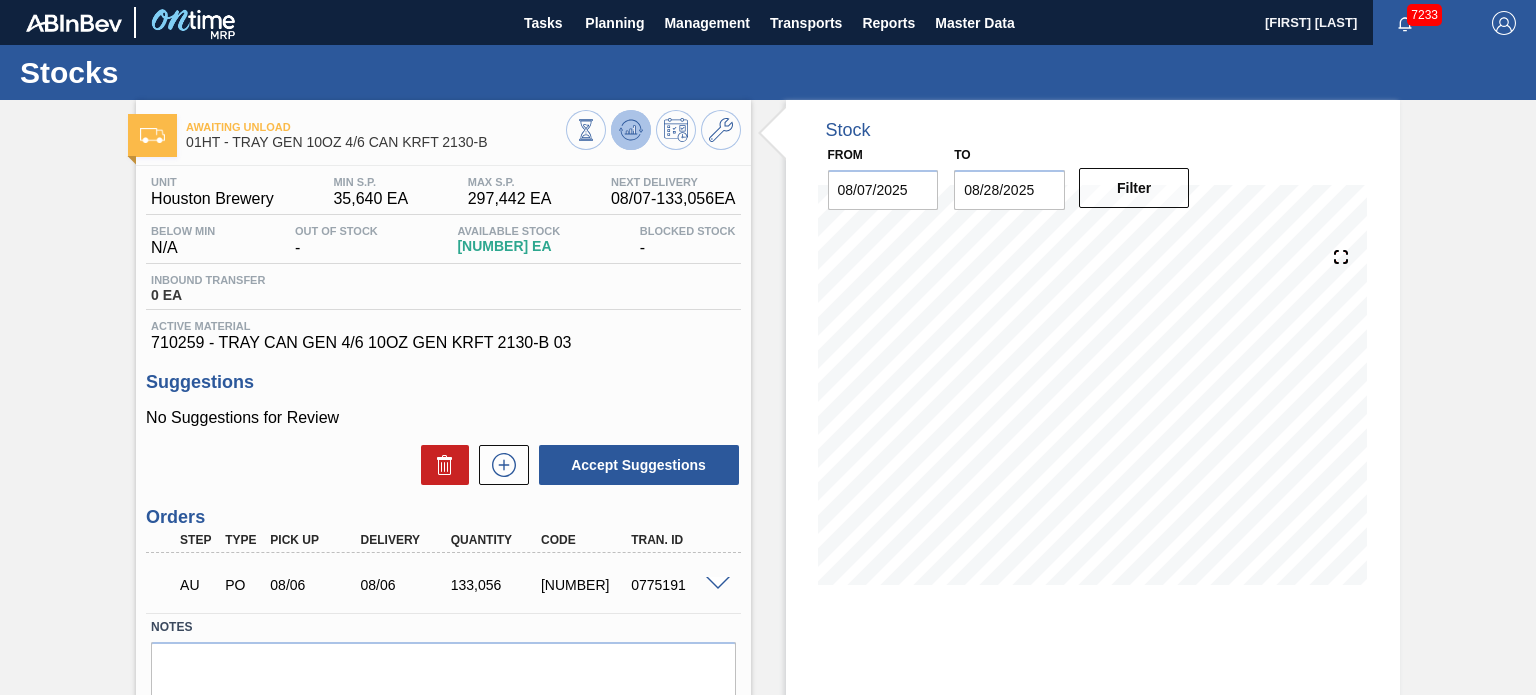 click at bounding box center (631, 130) 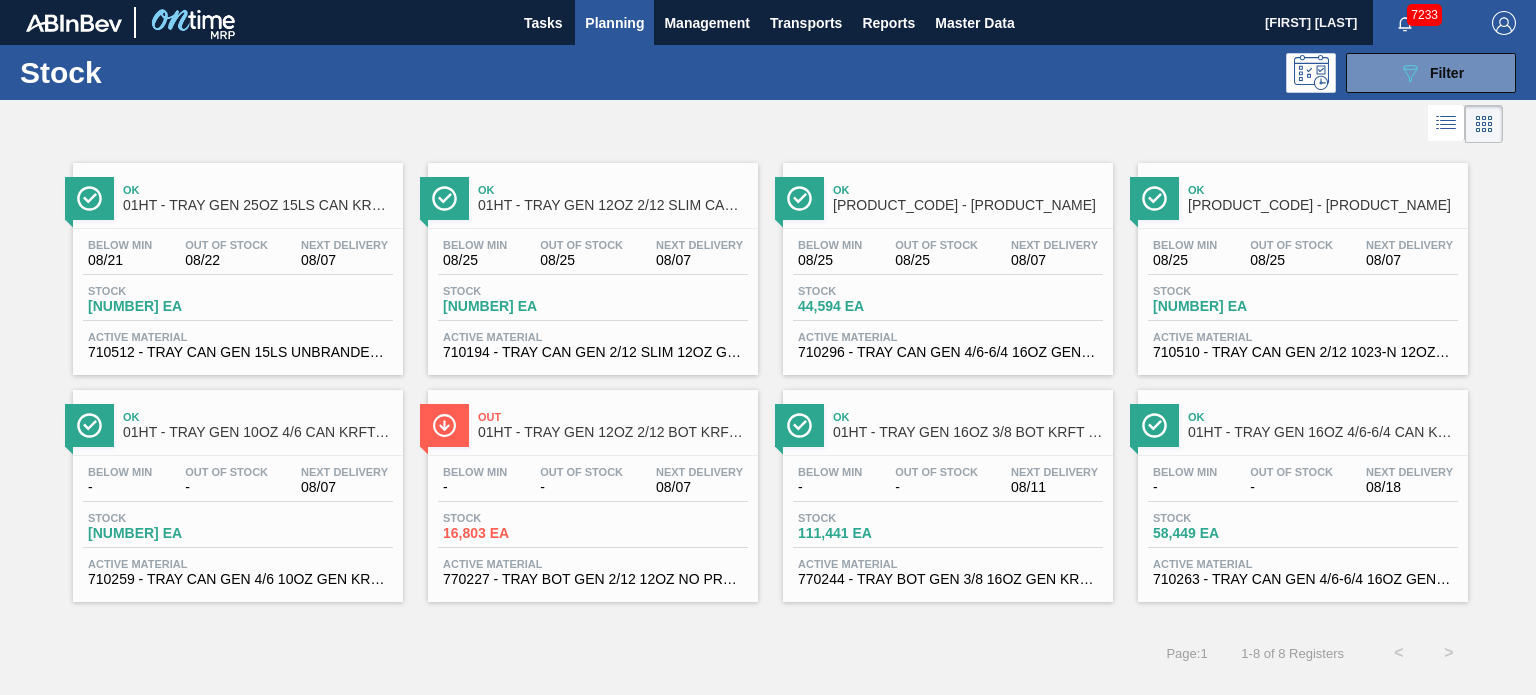 click on "Planning" at bounding box center [614, 23] 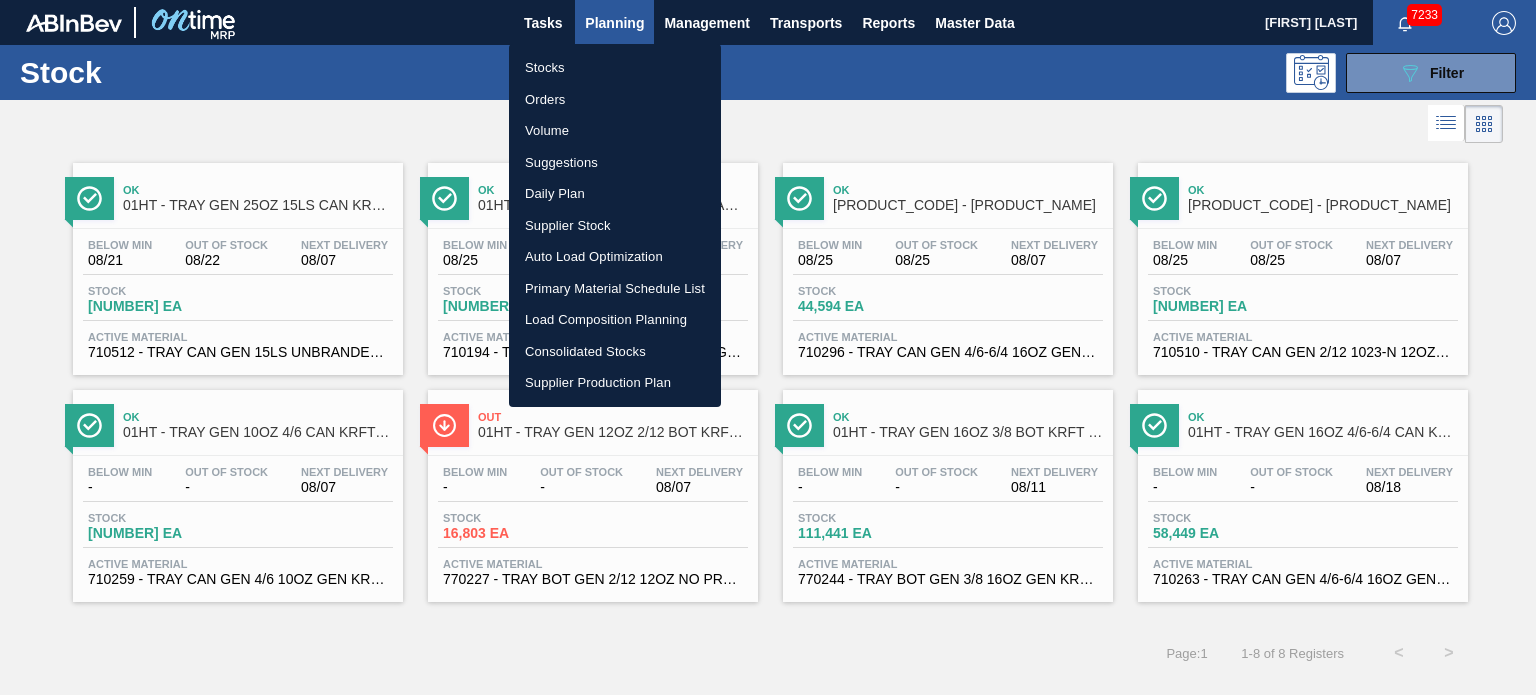 click on "Stocks" at bounding box center (615, 68) 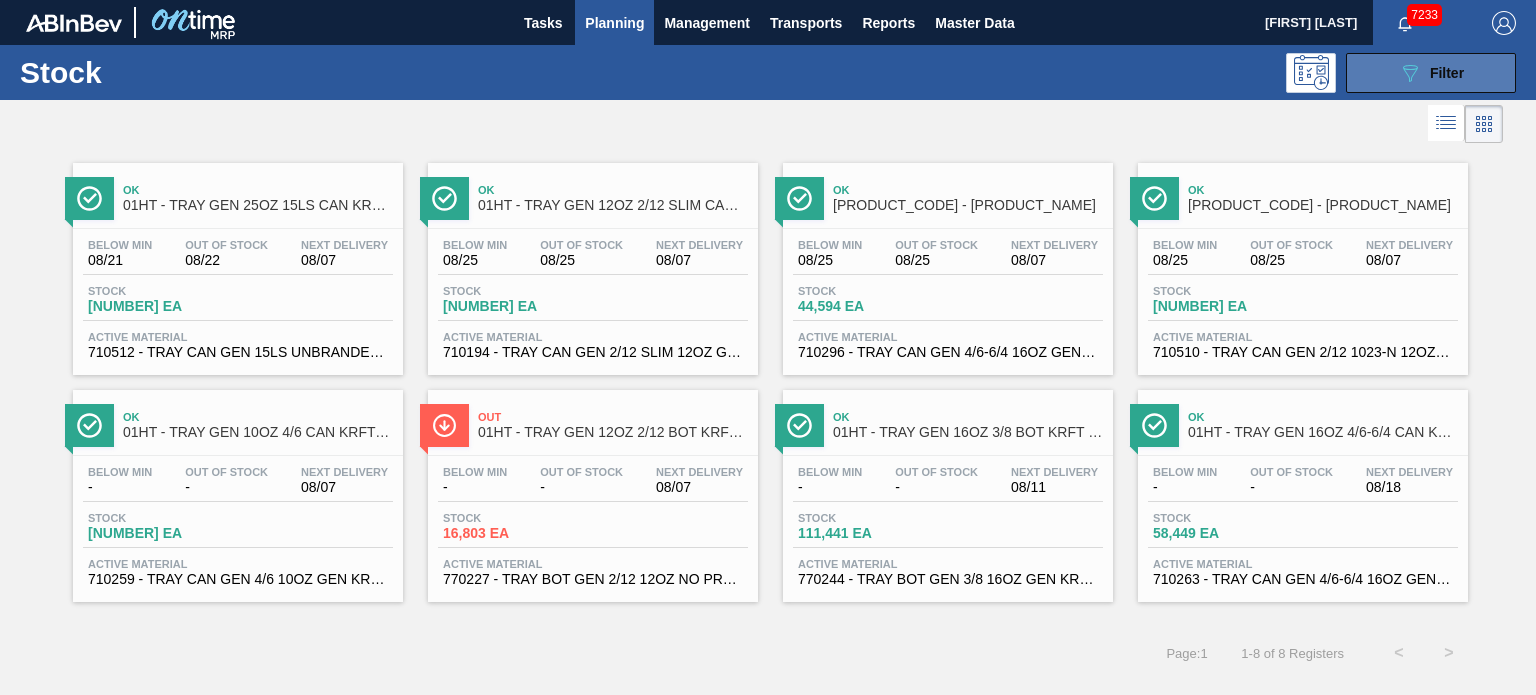 click 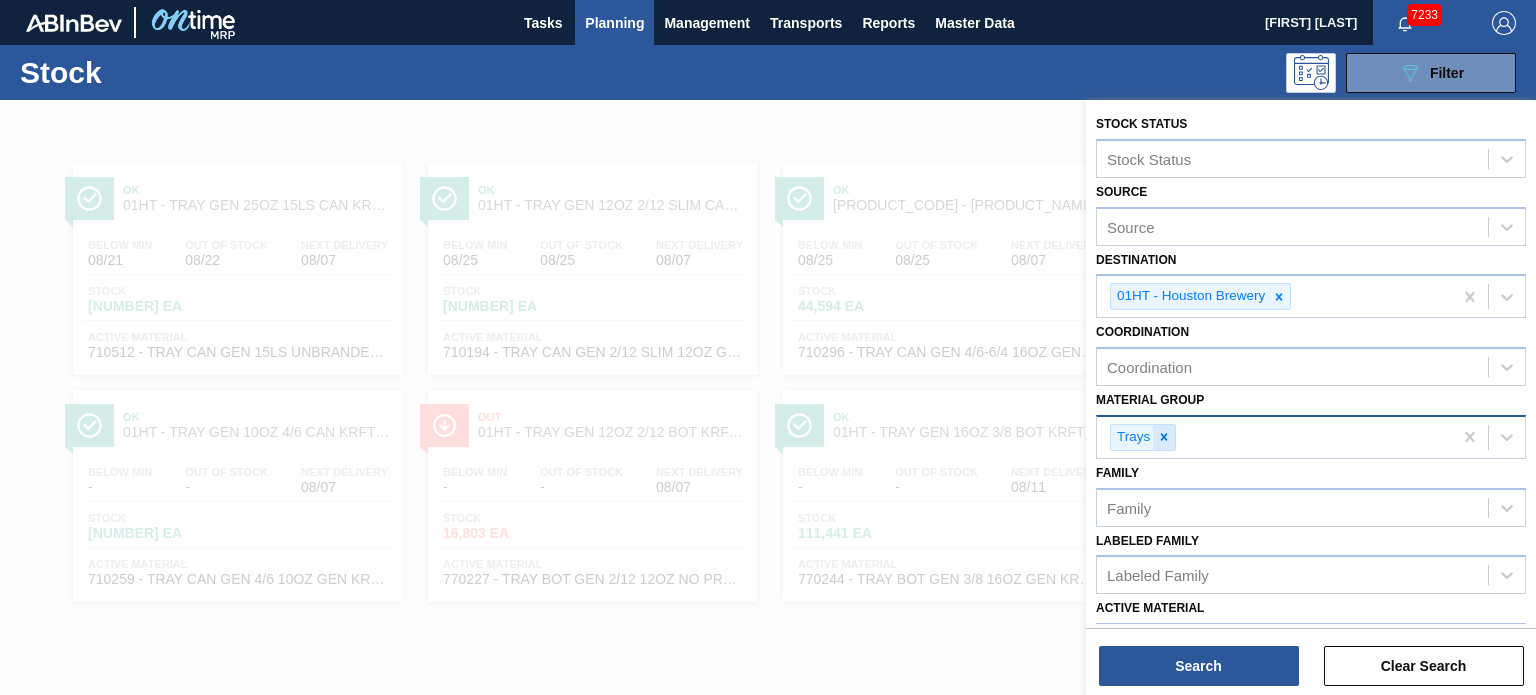 click at bounding box center [1164, 437] 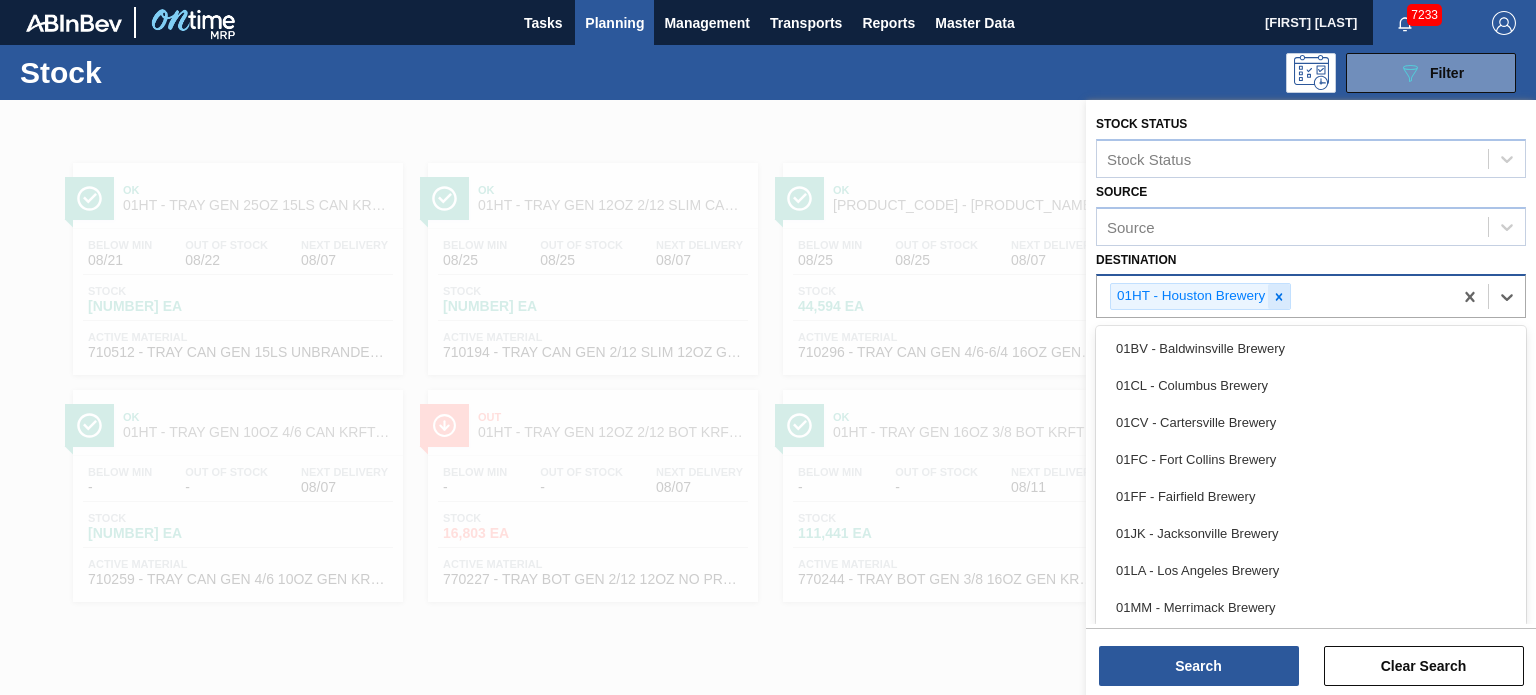 drag, startPoint x: 1301, startPoint y: 287, endPoint x: 1272, endPoint y: 300, distance: 31.780497 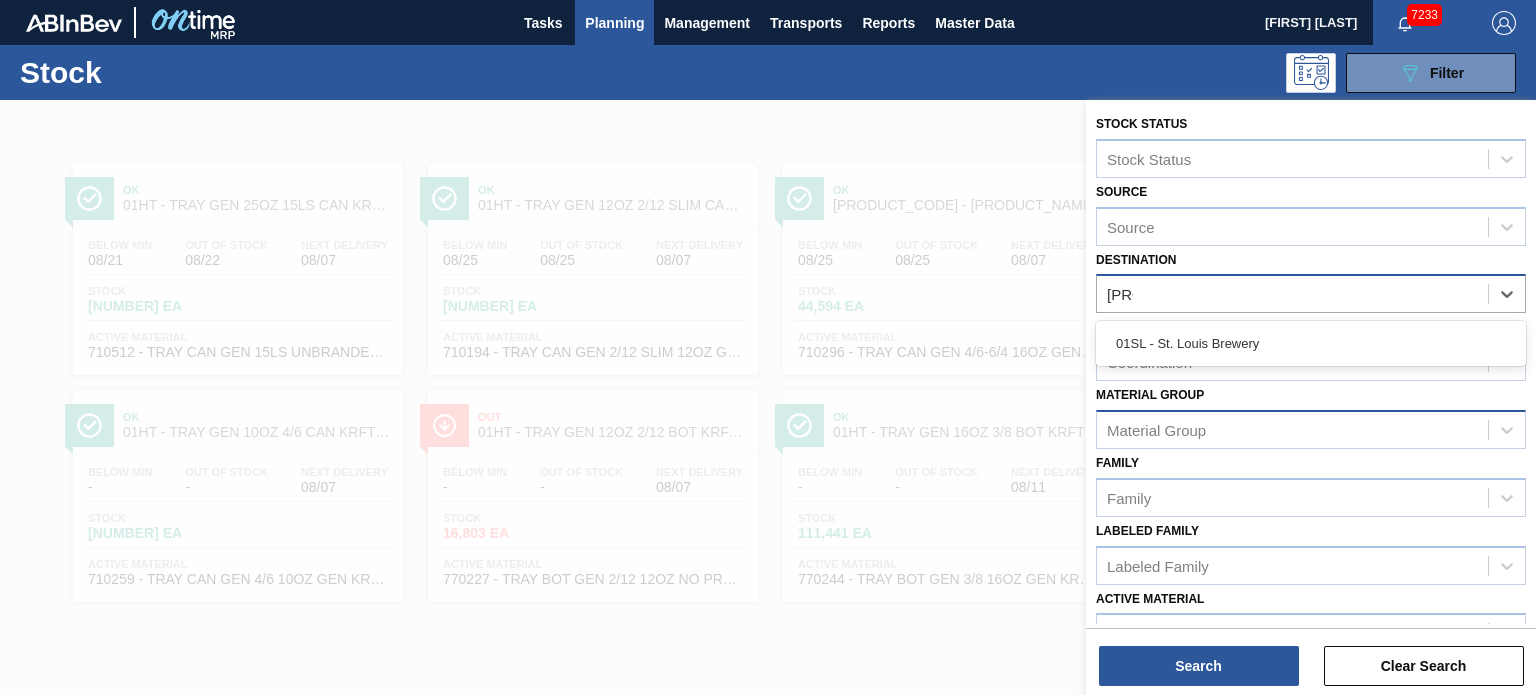 type on "01sl" 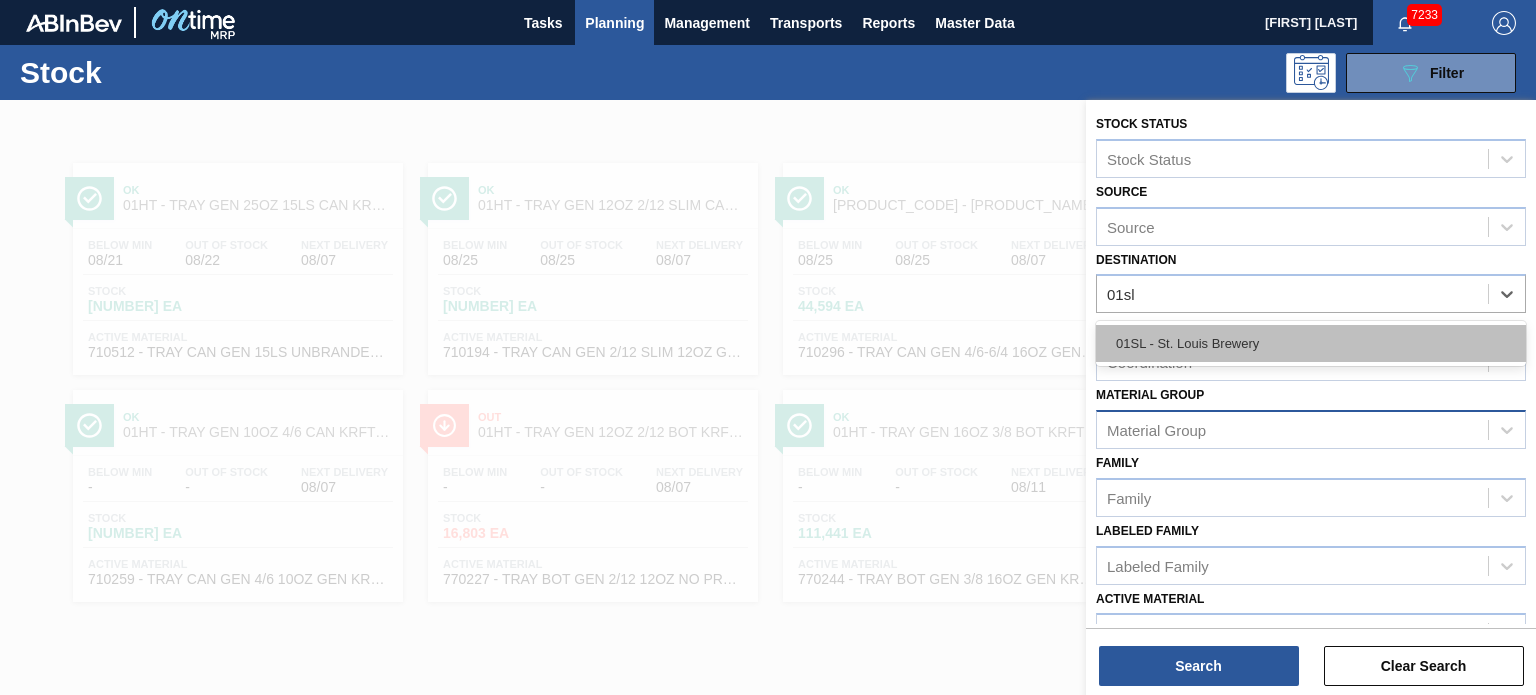 click on "01SL - St. Louis Brewery" at bounding box center [1311, 343] 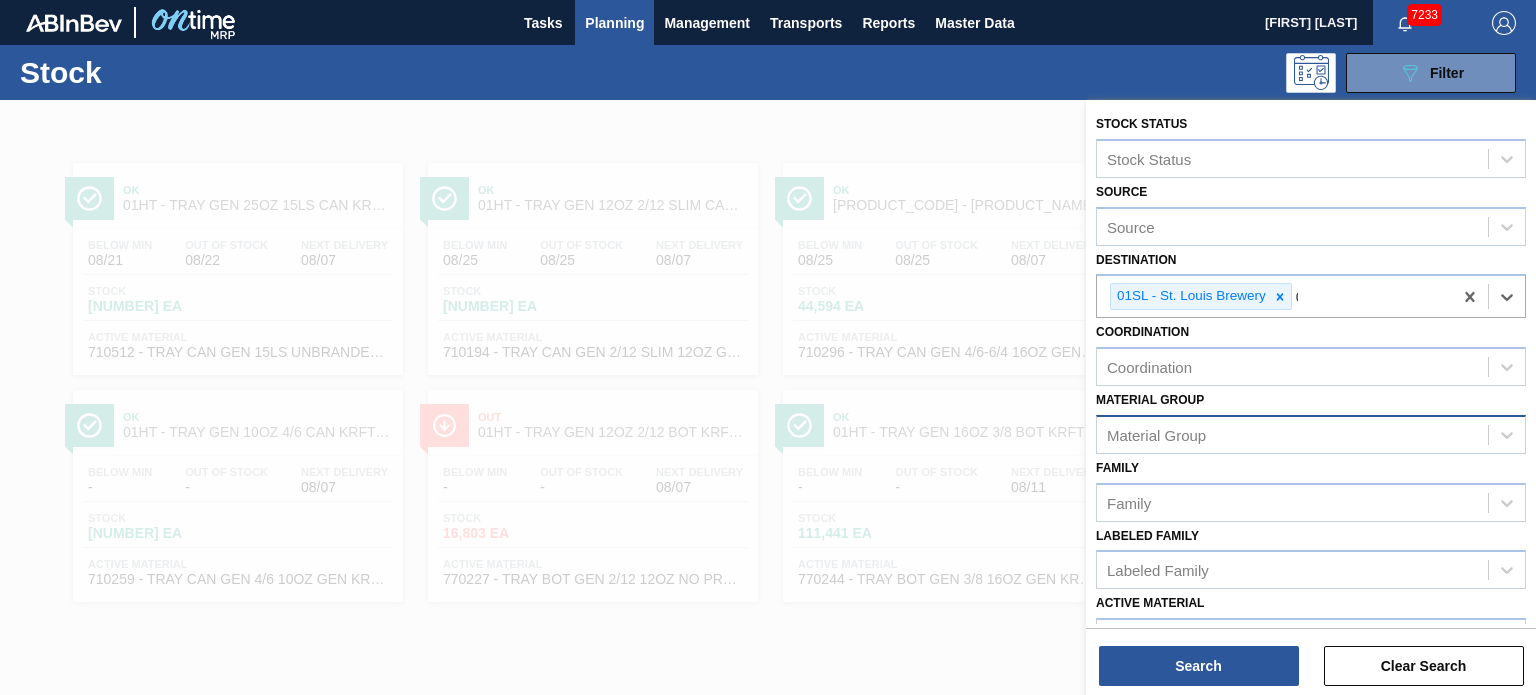type 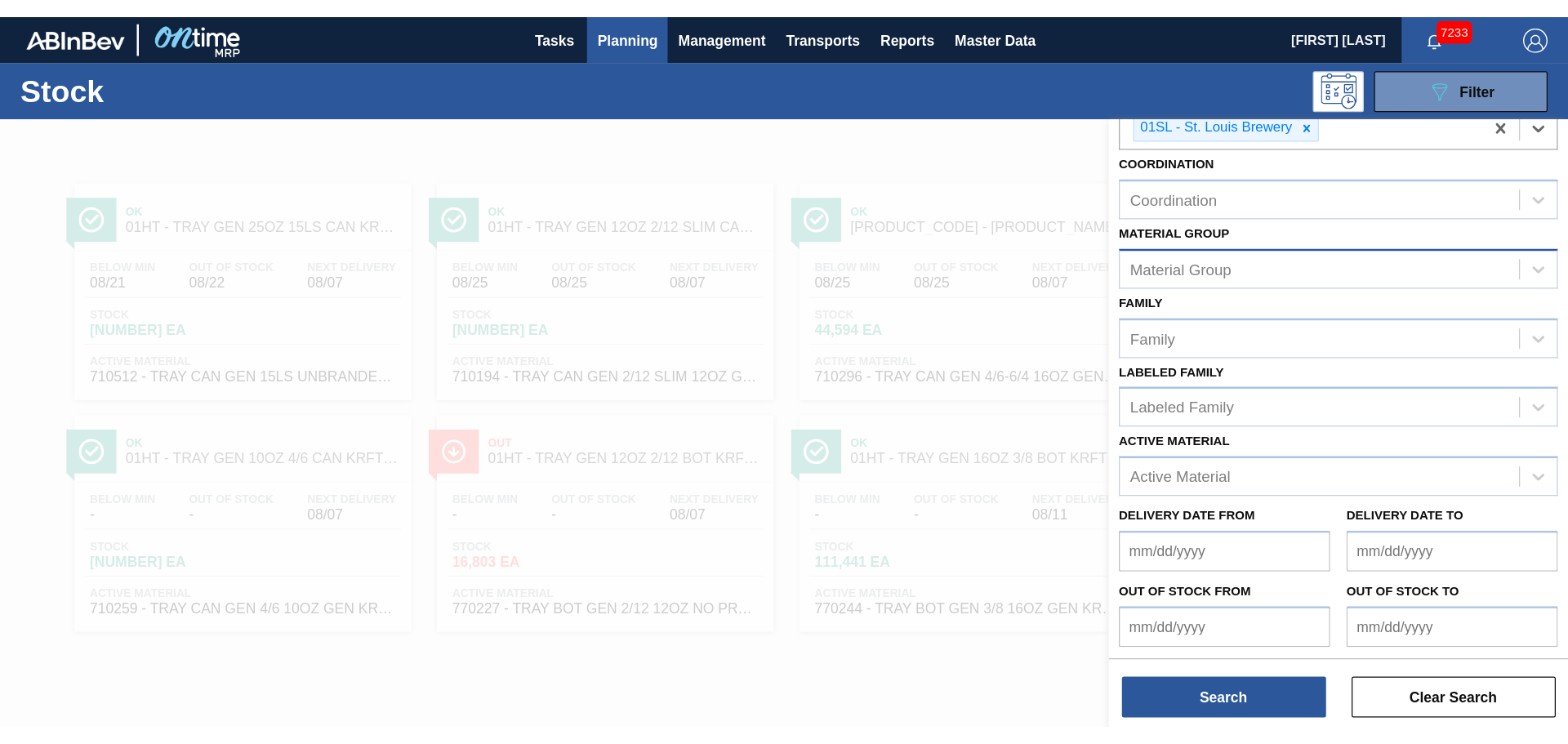 scroll, scrollTop: 212, scrollLeft: 0, axis: vertical 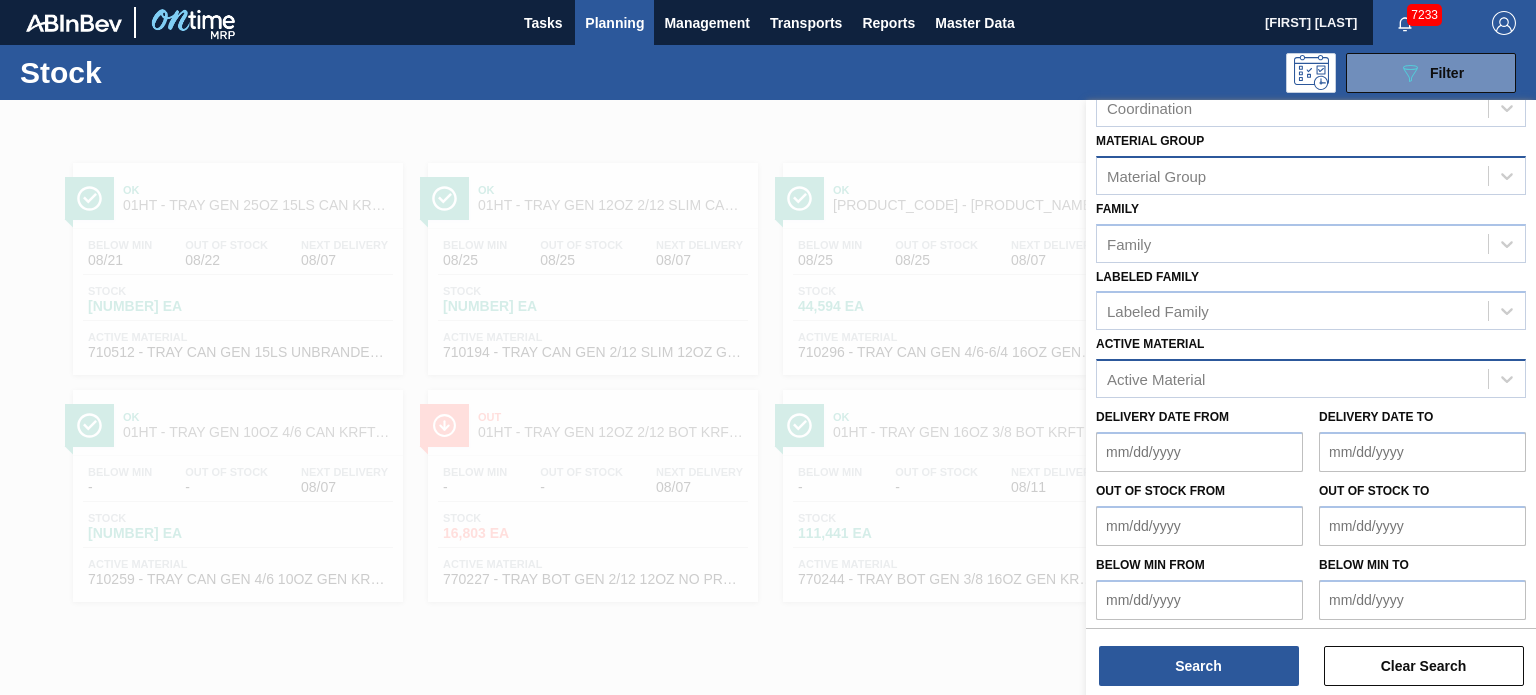 click on "Active Material" at bounding box center (1156, 379) 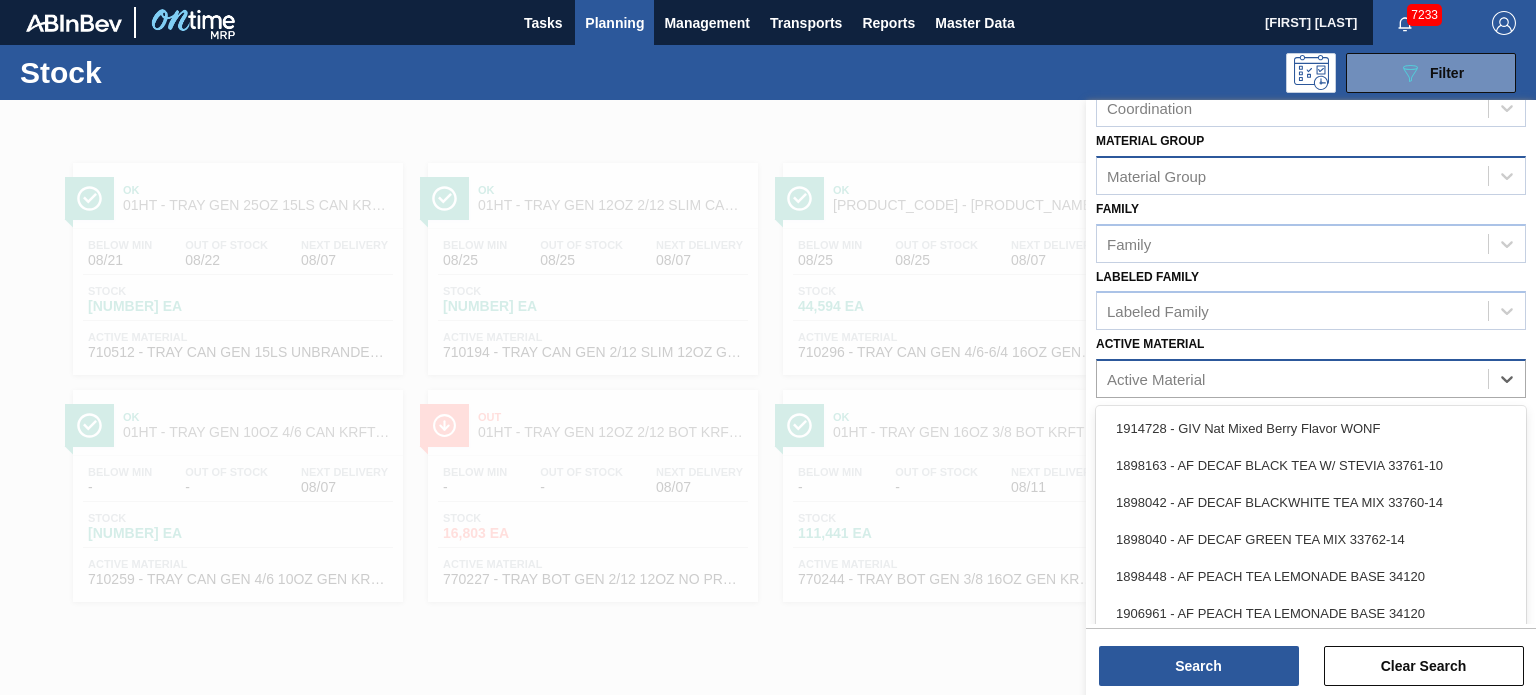 paste on "[NUMBER]" 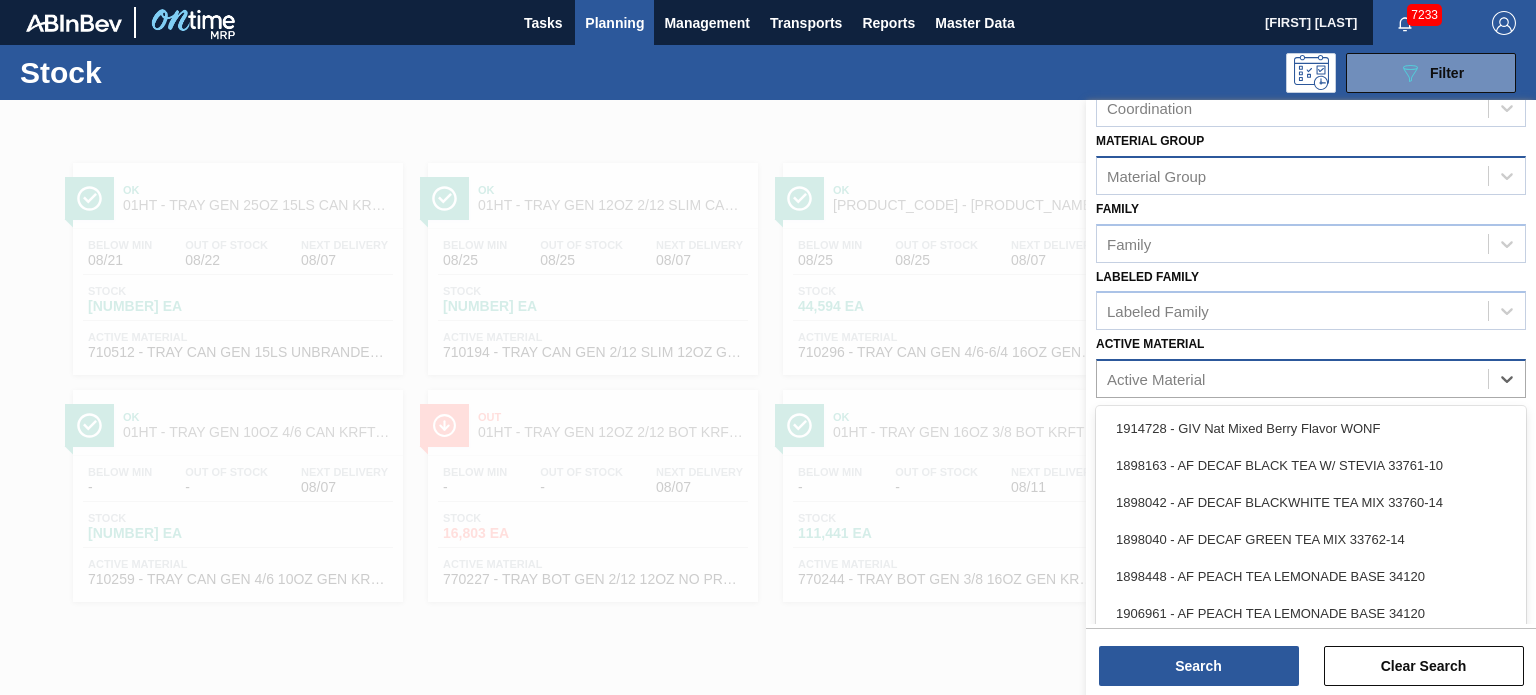 type on "[NUMBER]" 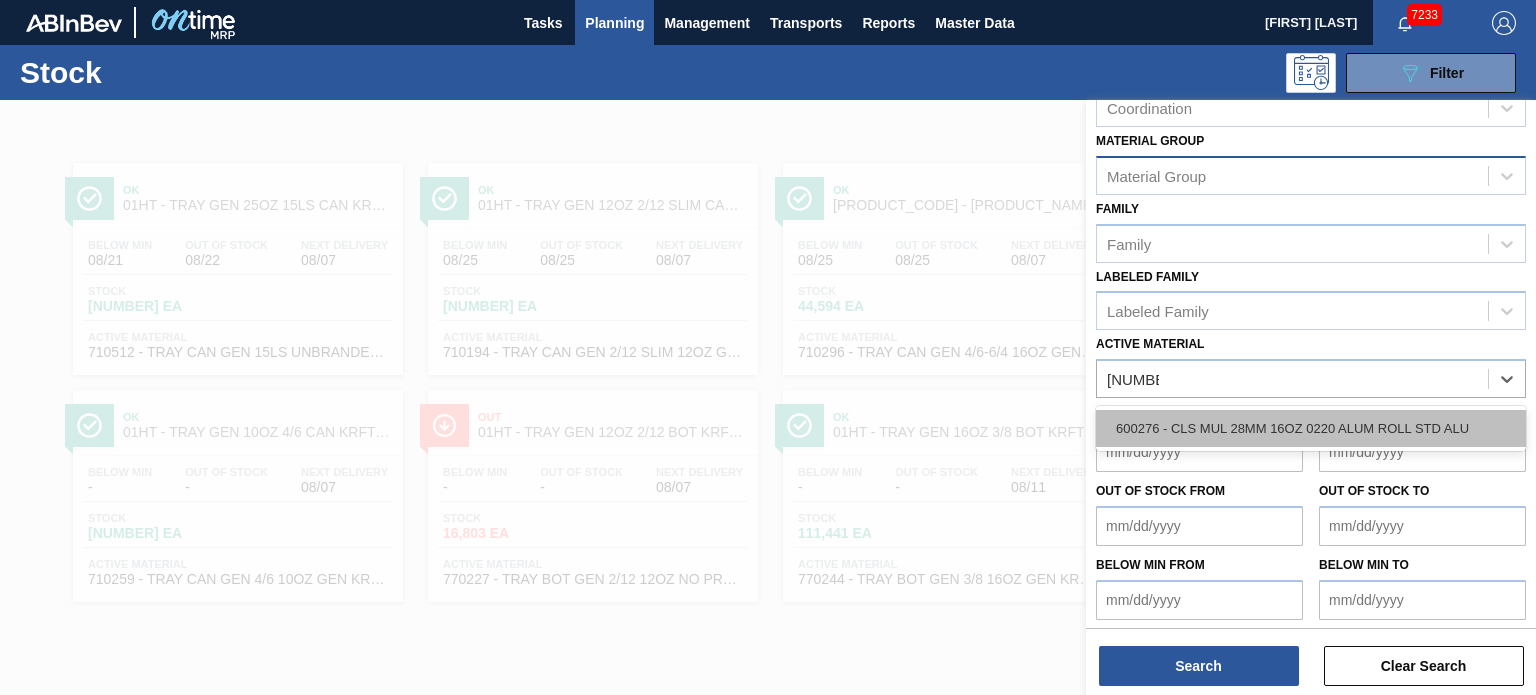 click on "600276 - CLS MUL 28MM 16OZ 0220 ALUM ROLL STD ALU" at bounding box center (1311, 428) 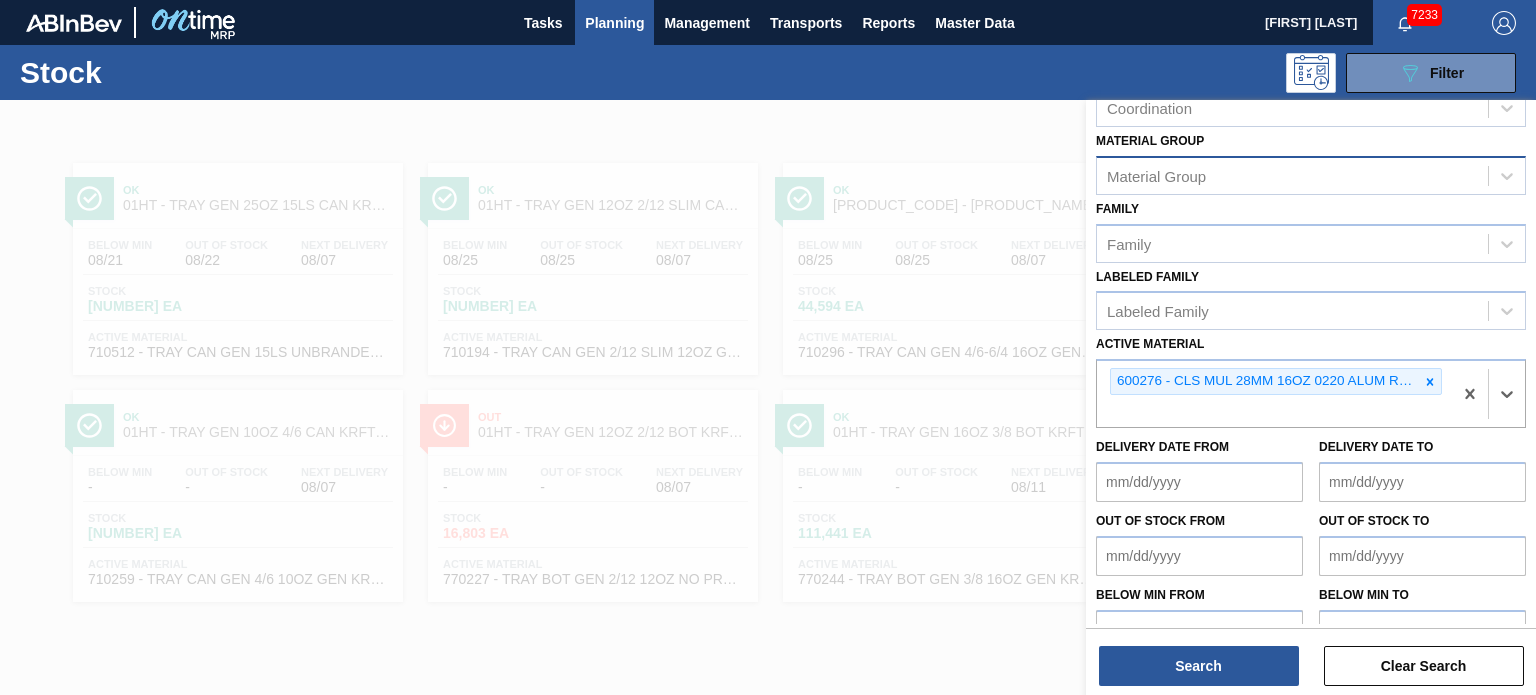 click on "Search Clear Search" at bounding box center (1311, 656) 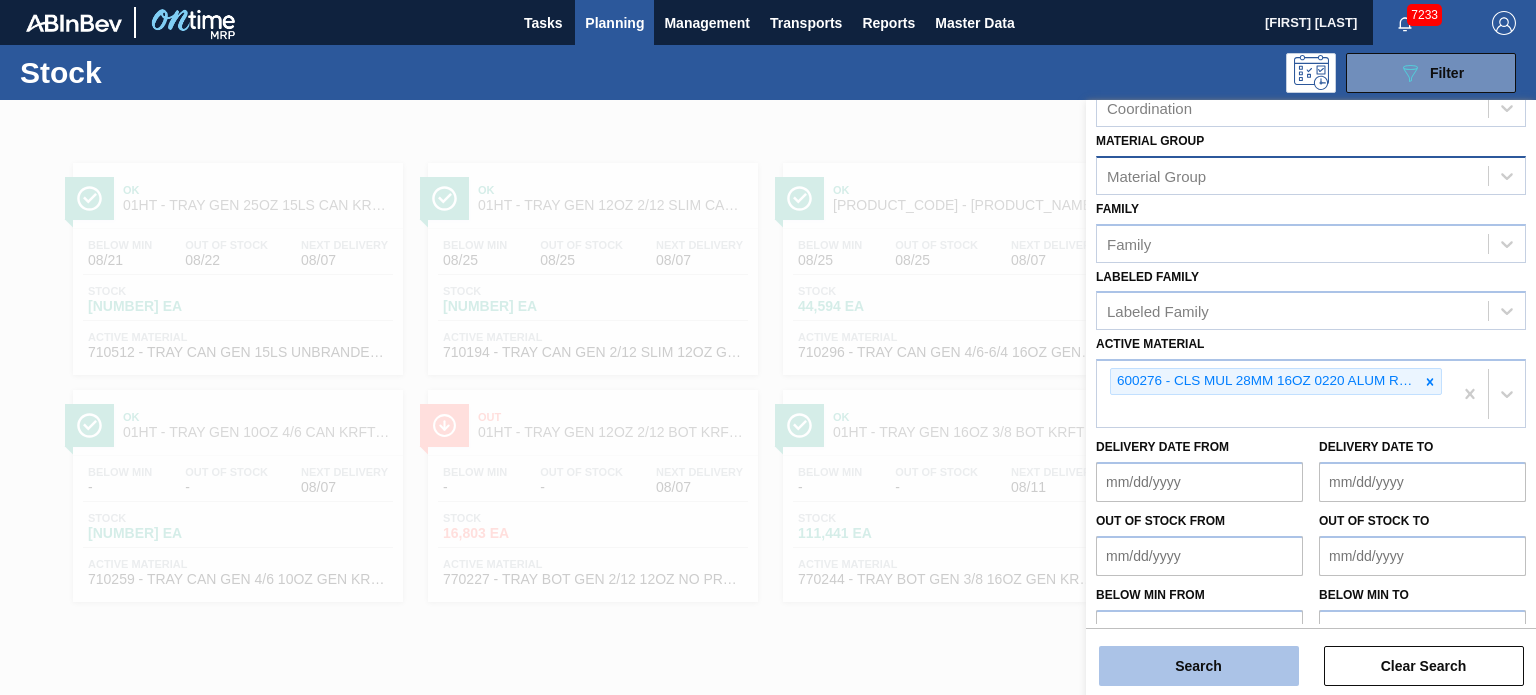 click on "Search" at bounding box center [1199, 666] 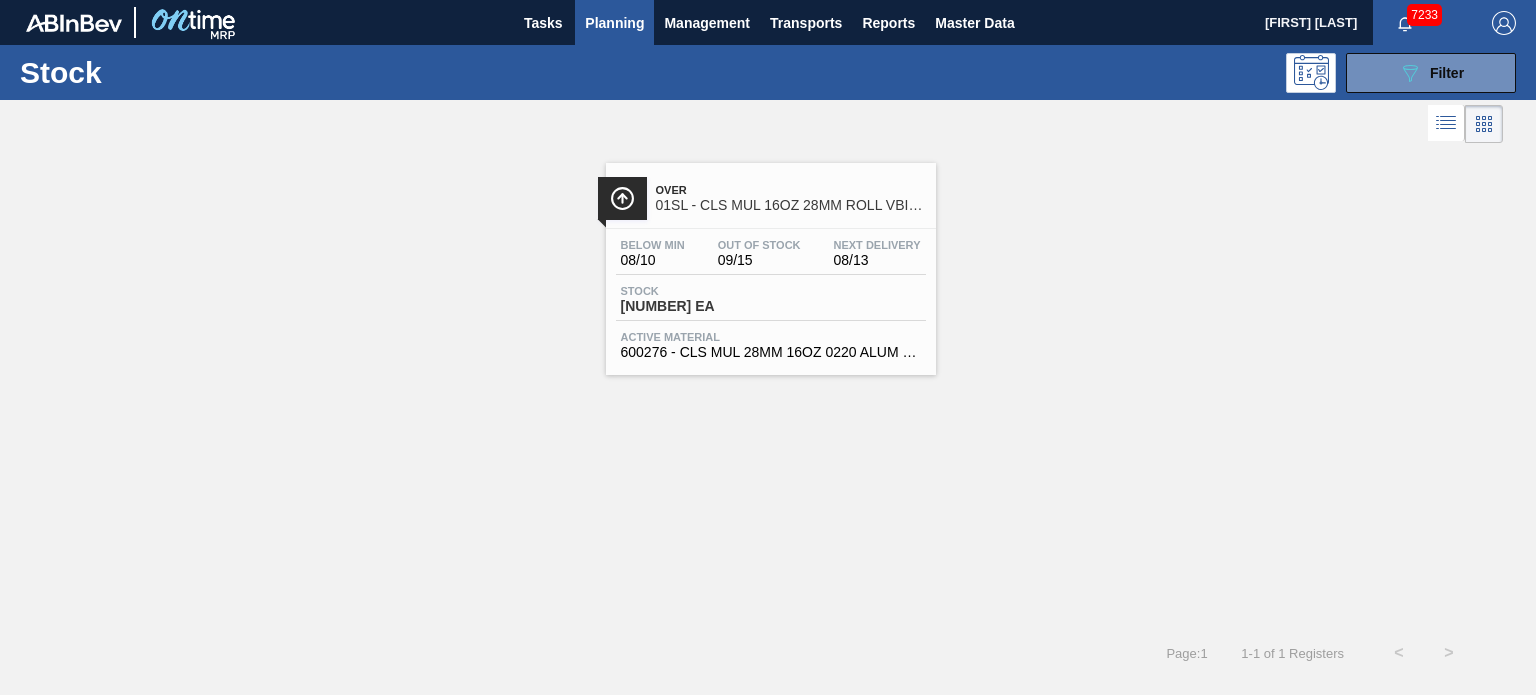 click on "Over" at bounding box center [791, 190] 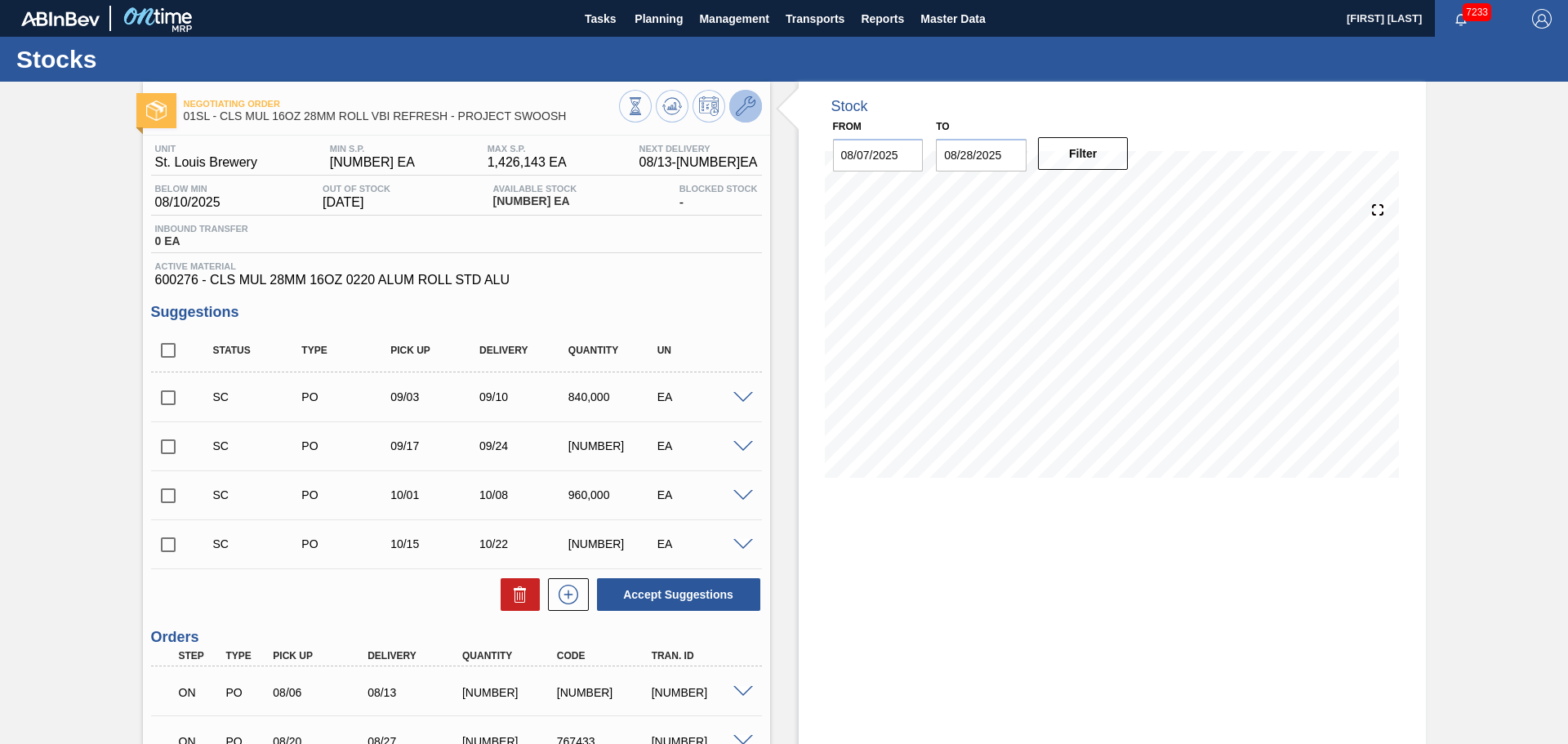 click 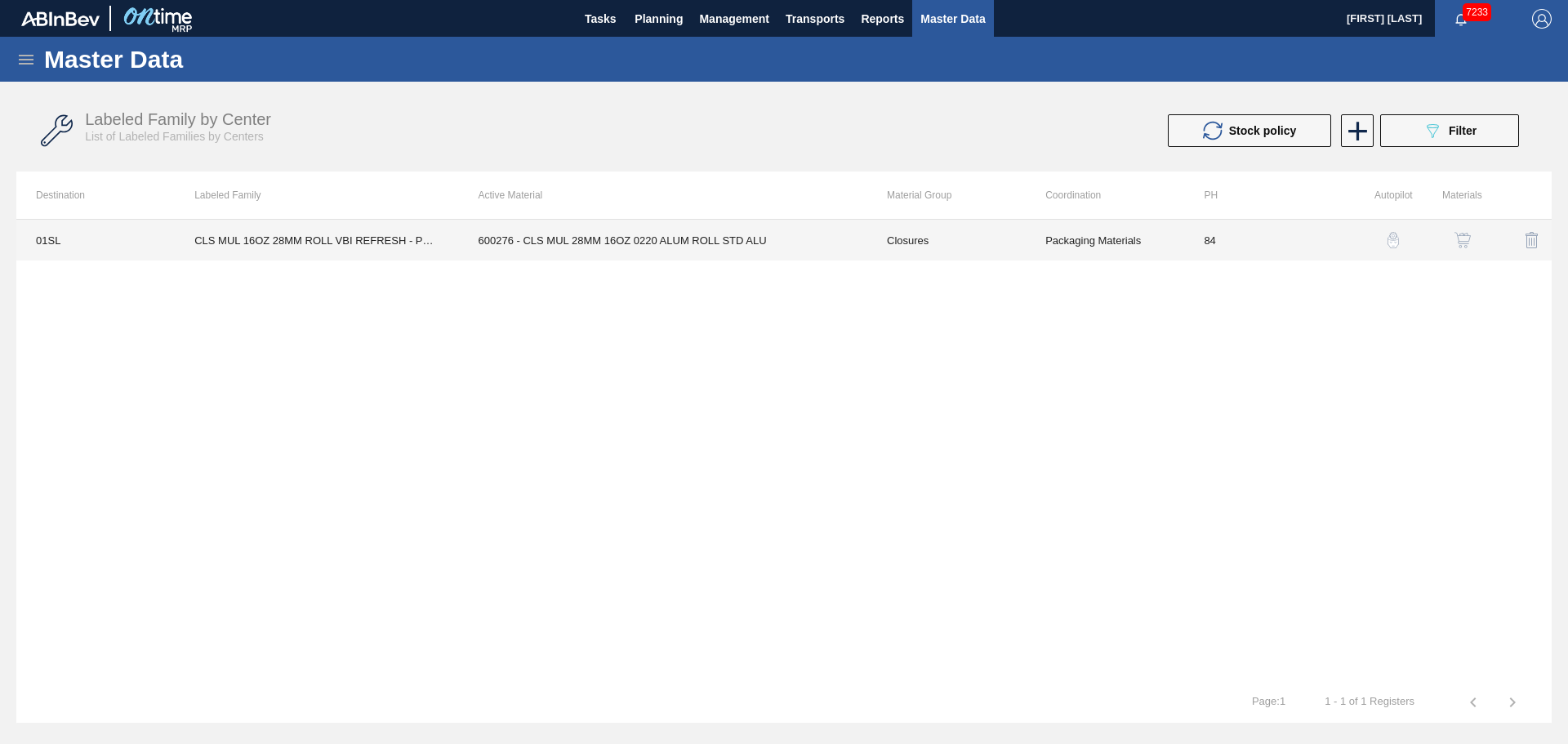 click on "600276 - CLS MUL 28MM 16OZ 0220 ALUM ROLL STD ALU" at bounding box center [663, 240] 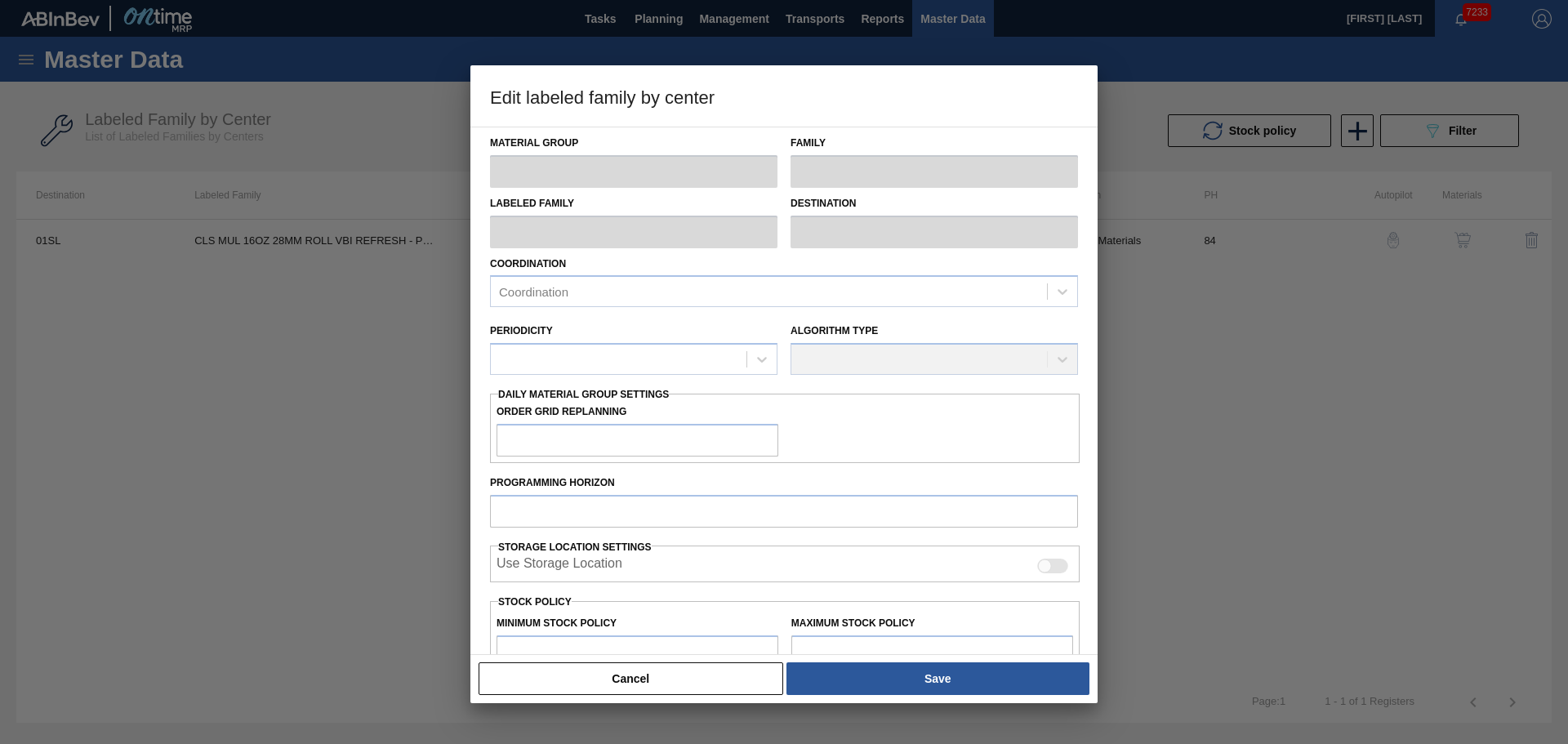 type on "Closures" 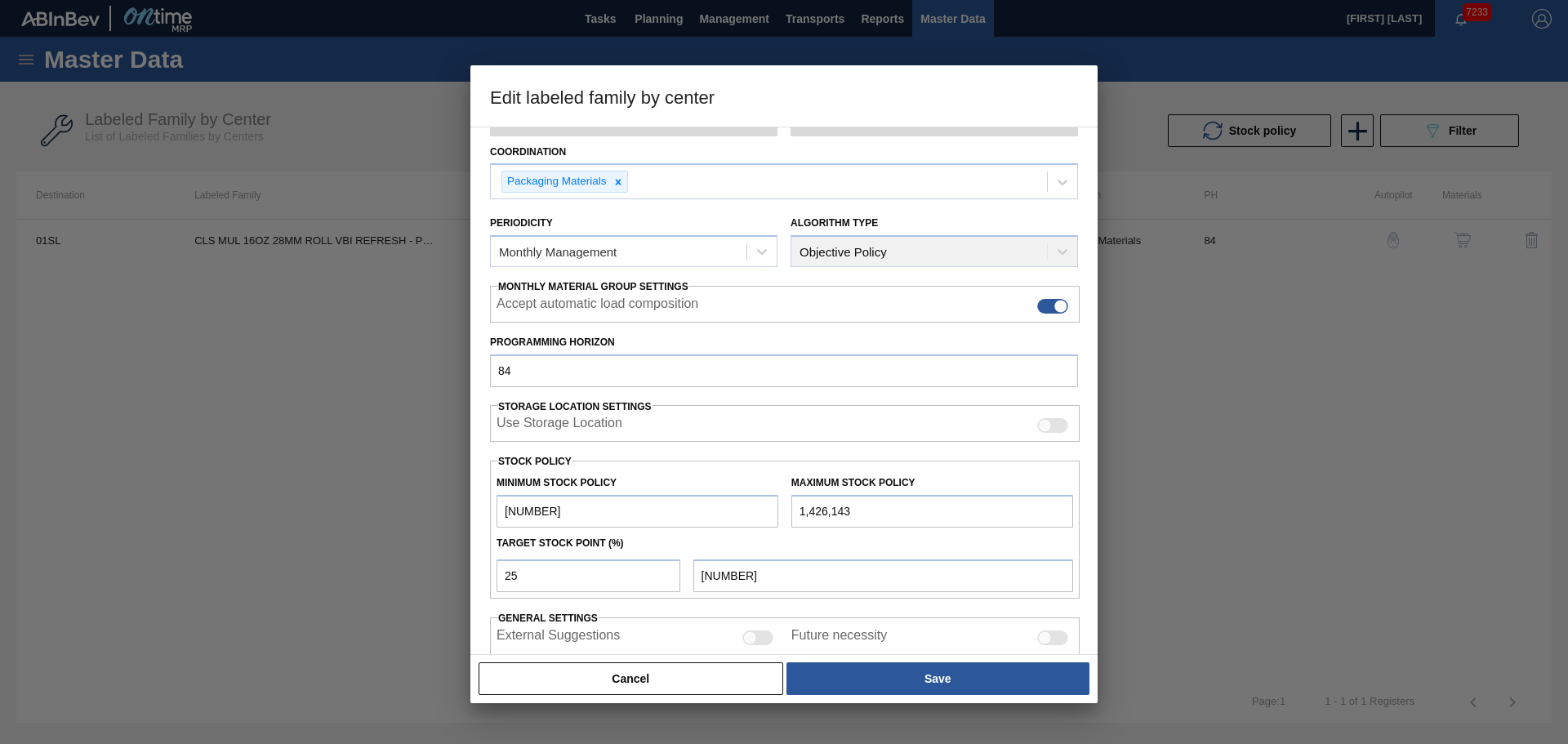scroll, scrollTop: 198, scrollLeft: 0, axis: vertical 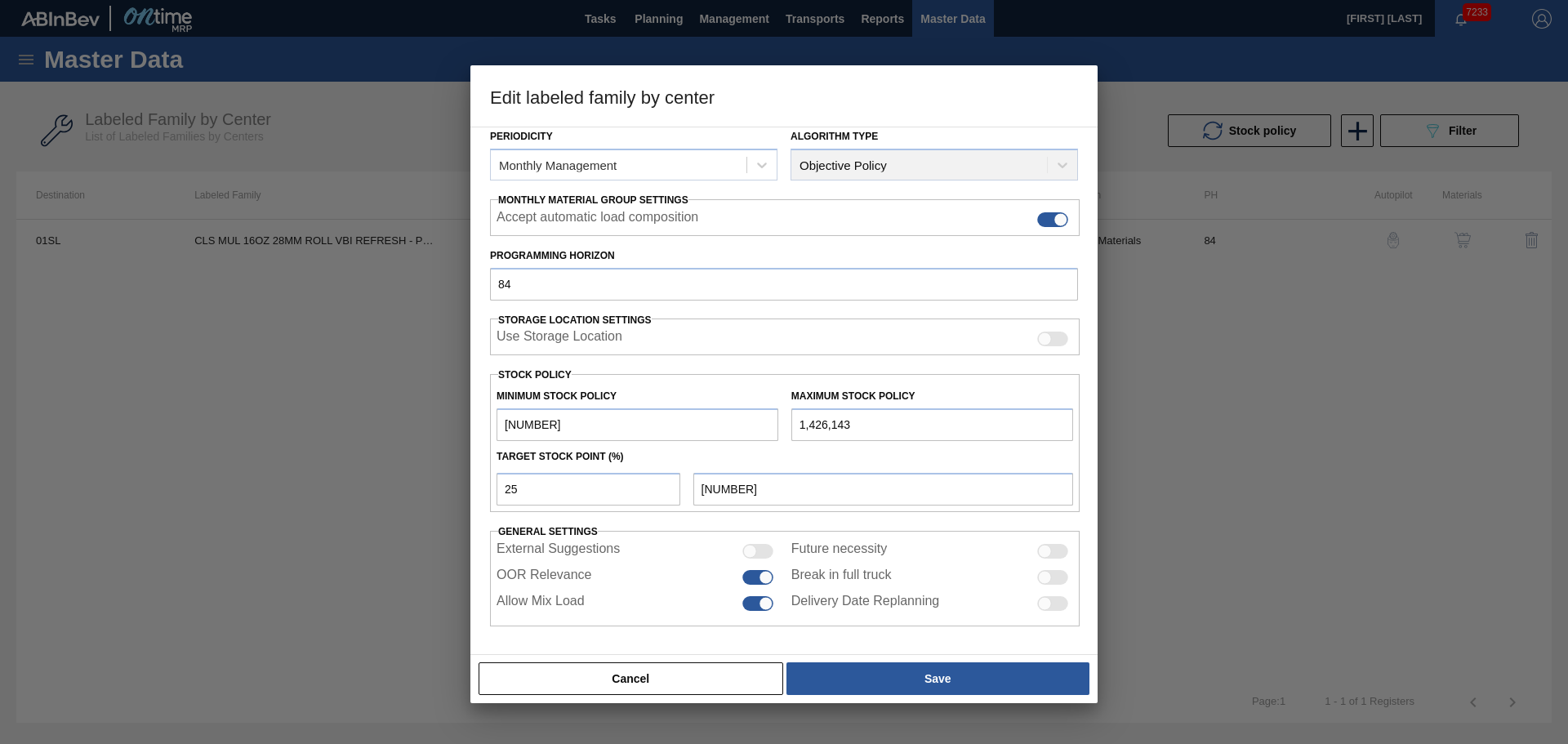 drag, startPoint x: 564, startPoint y: 427, endPoint x: 473, endPoint y: 439, distance: 91.787799 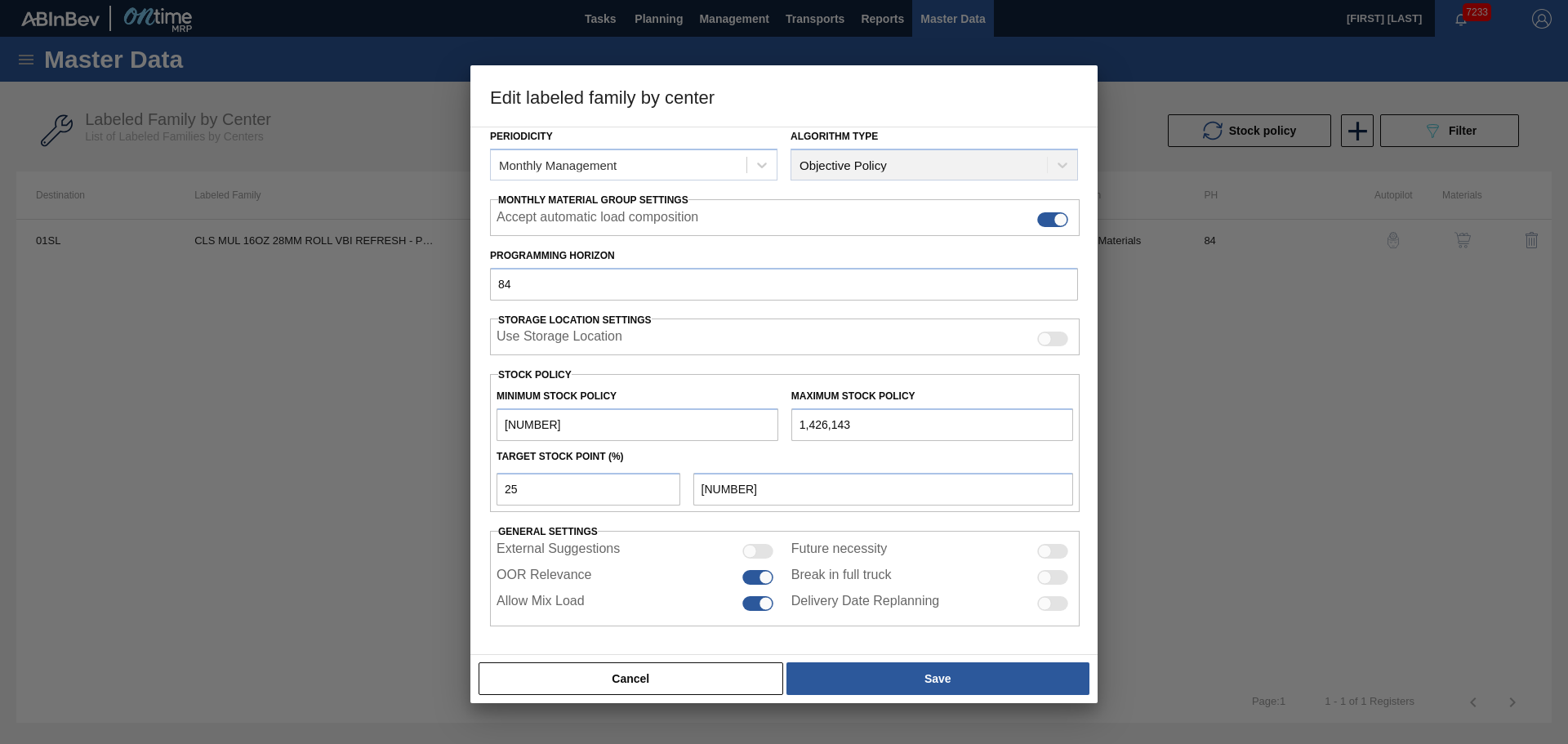 type on "[NUMBER]" 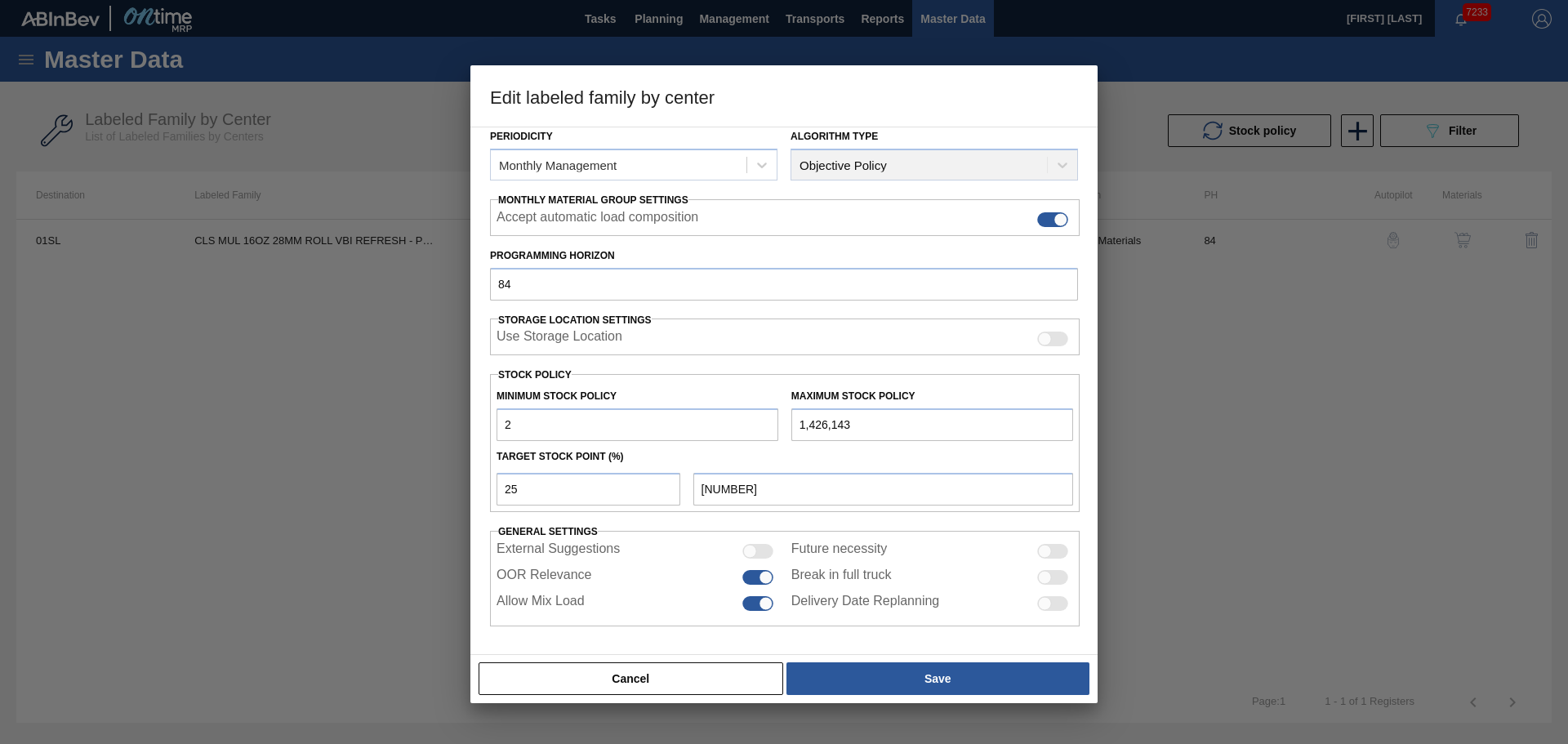 type on "24" 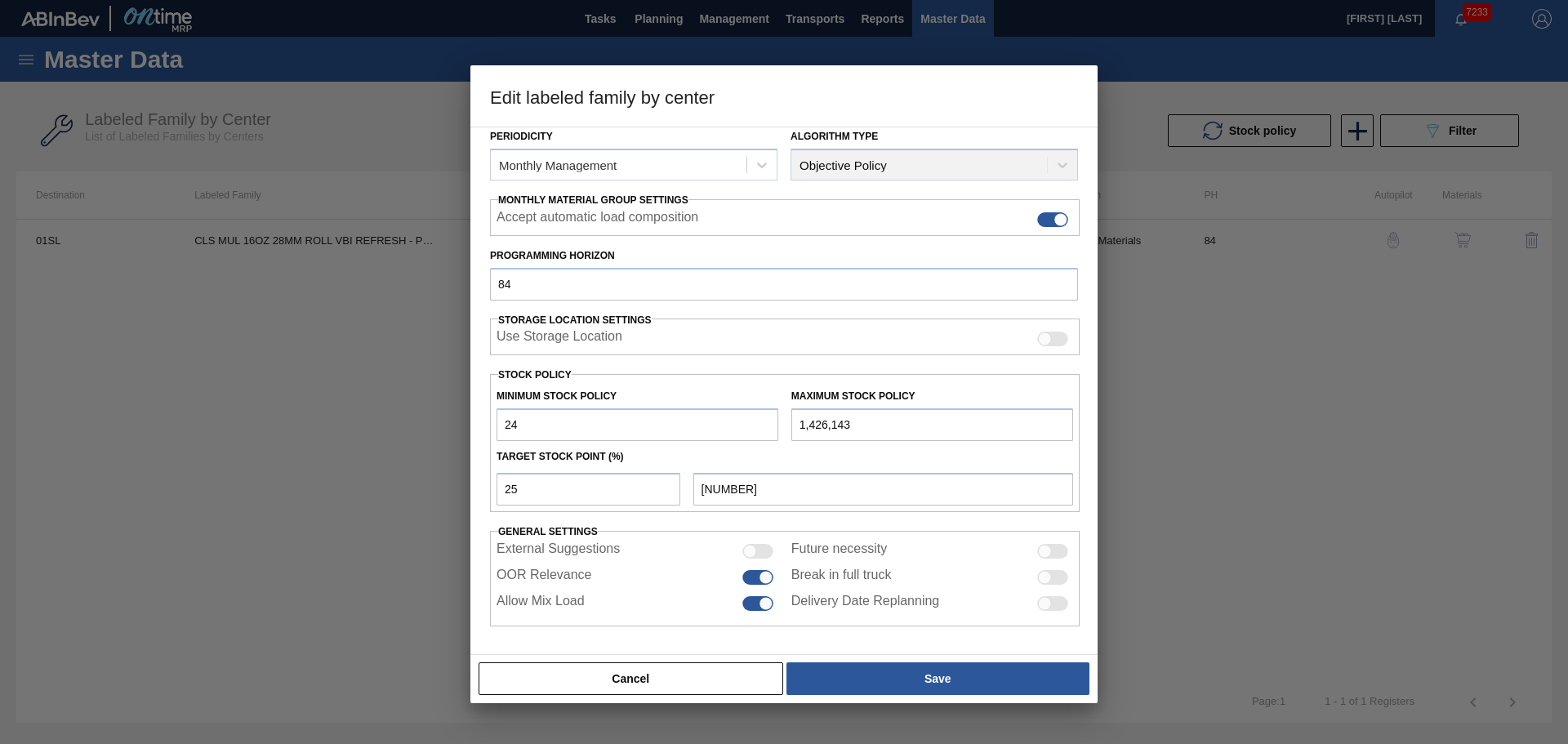 type on "240" 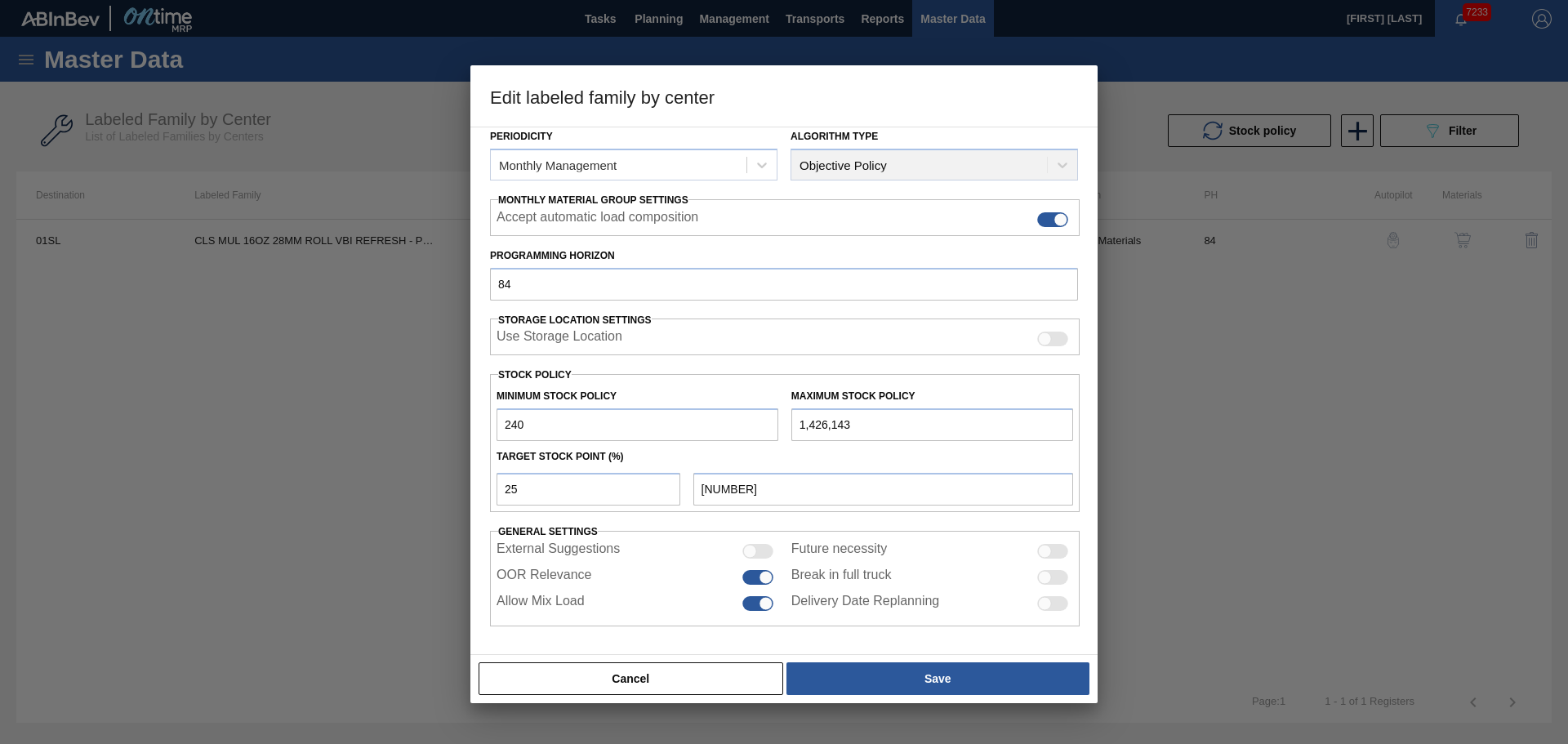 type on "2,400" 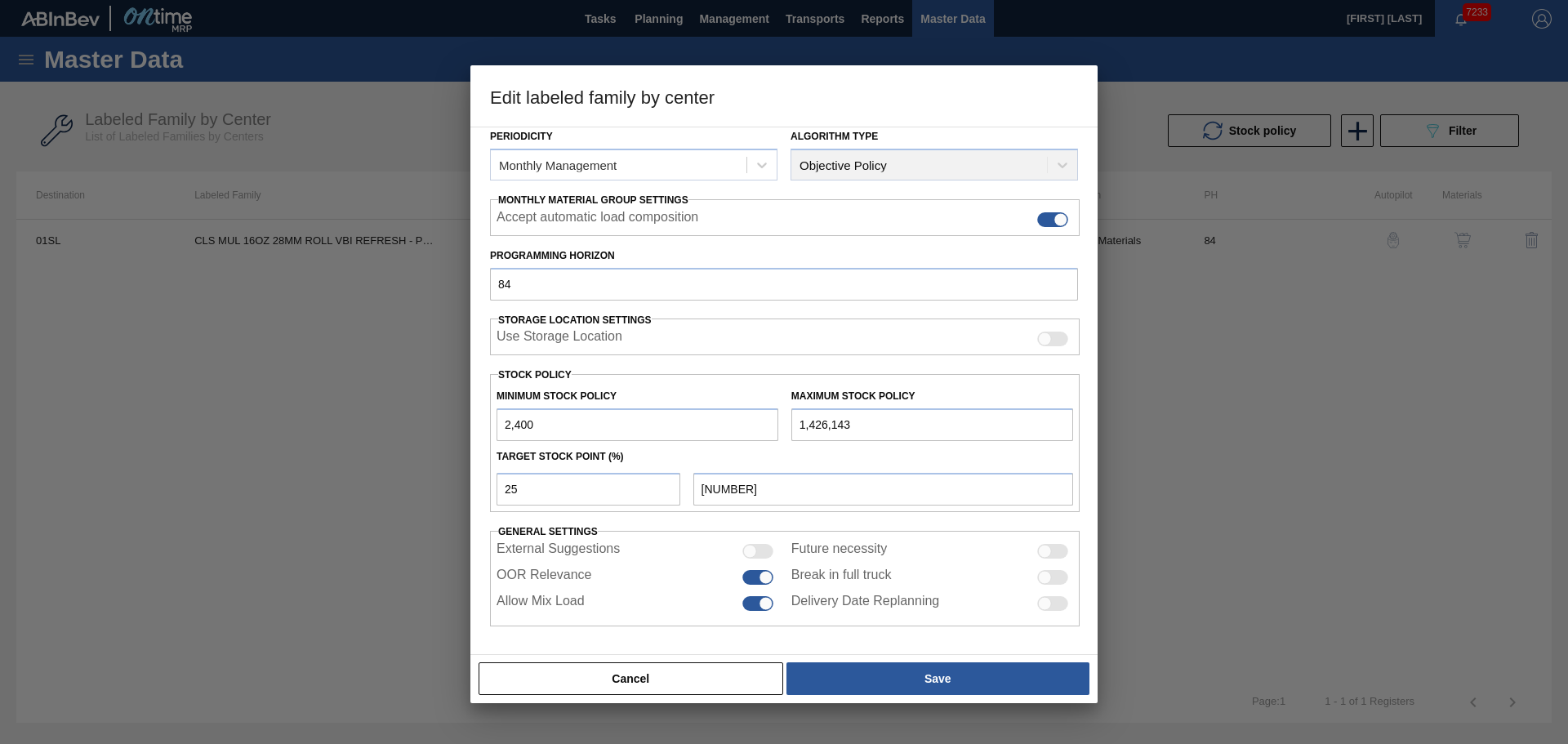 type on "[NUMBER]" 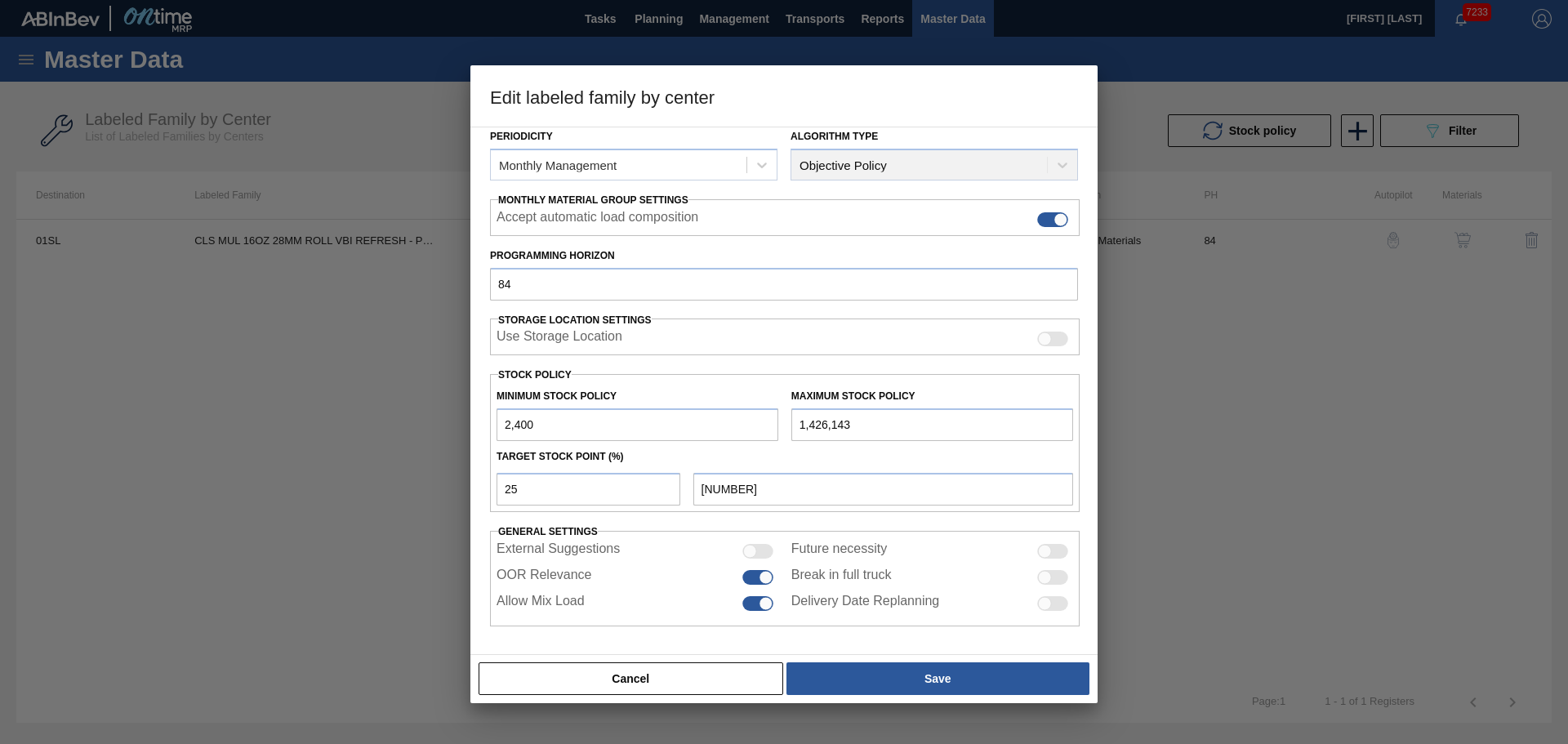 type on "374,536" 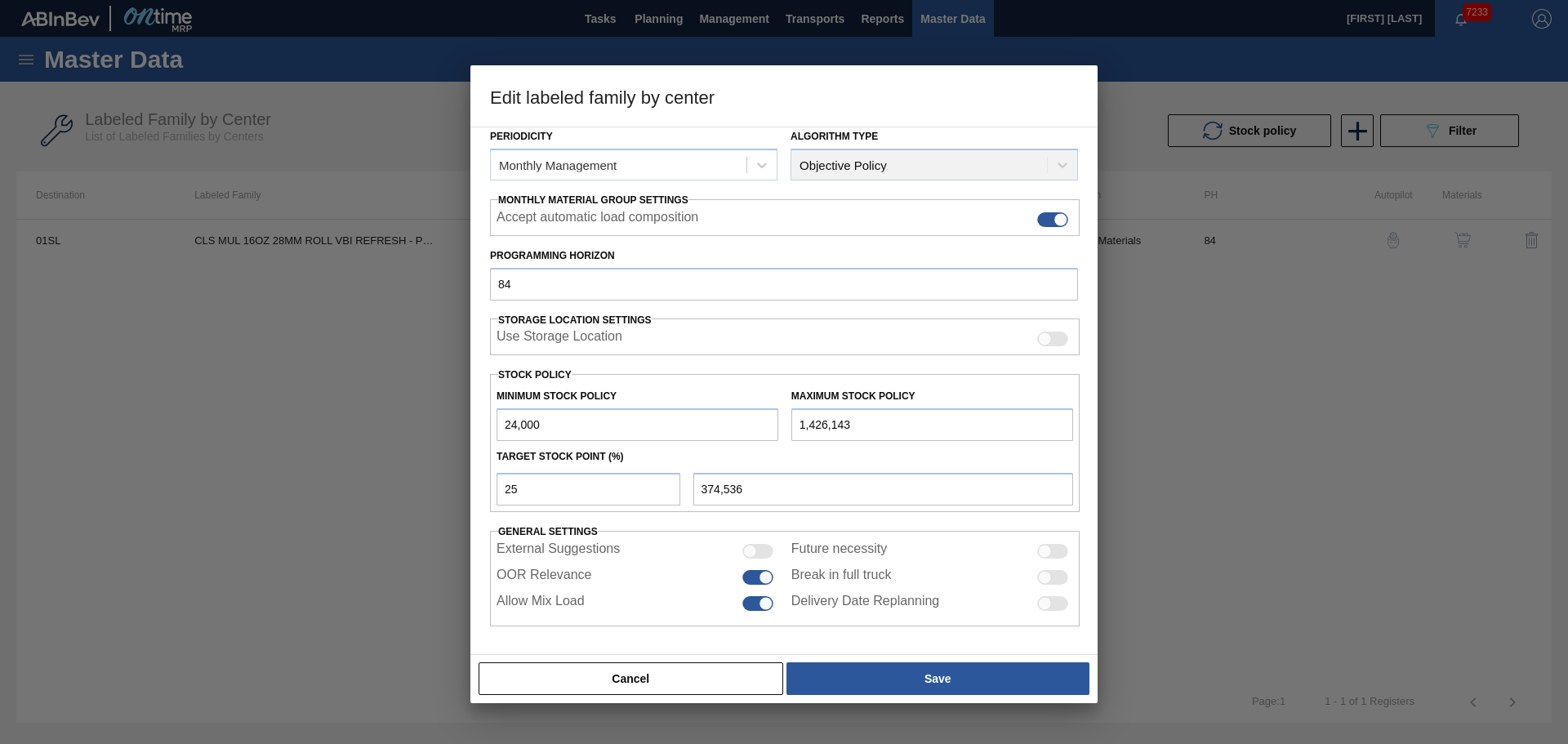 type on "240,000" 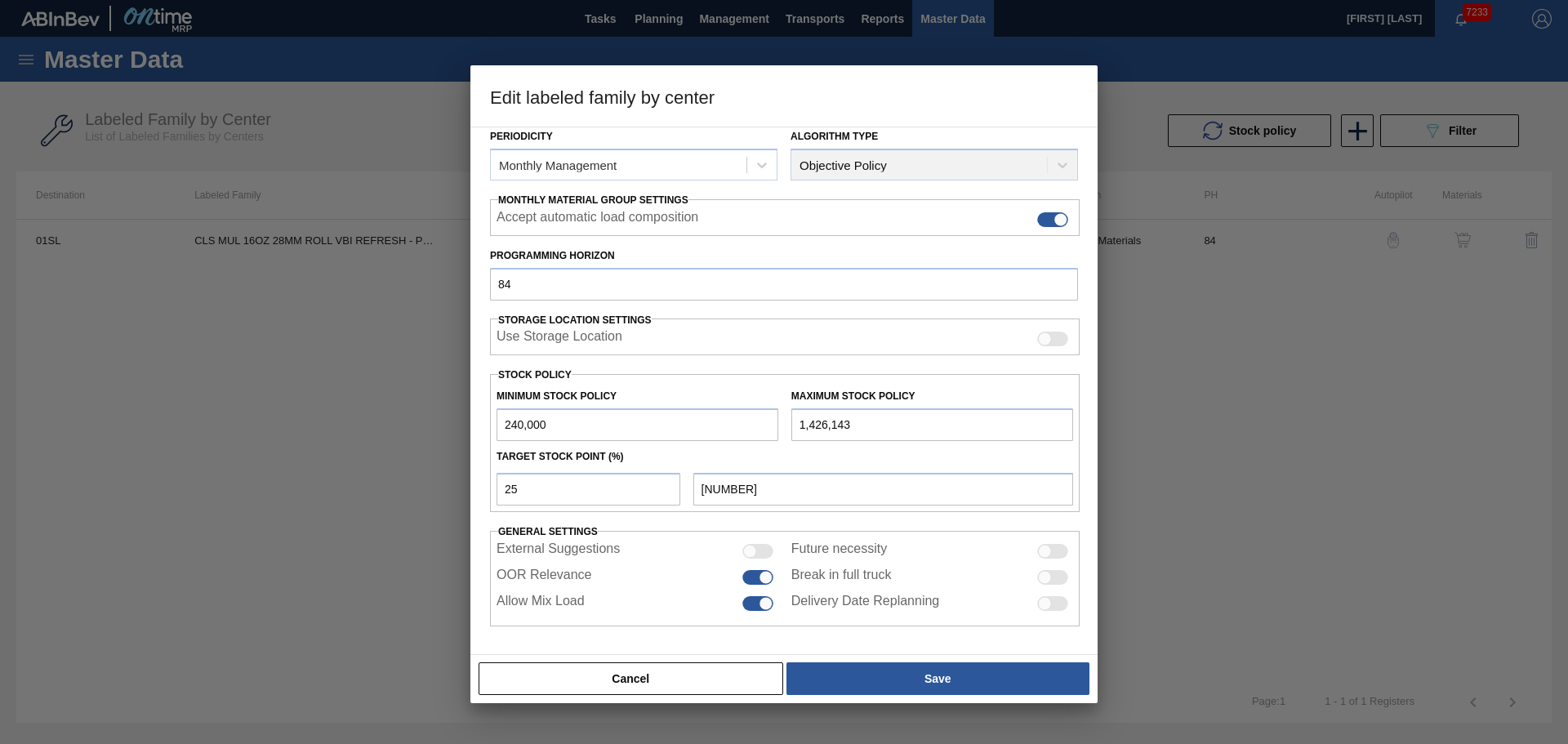 type on "240,000" 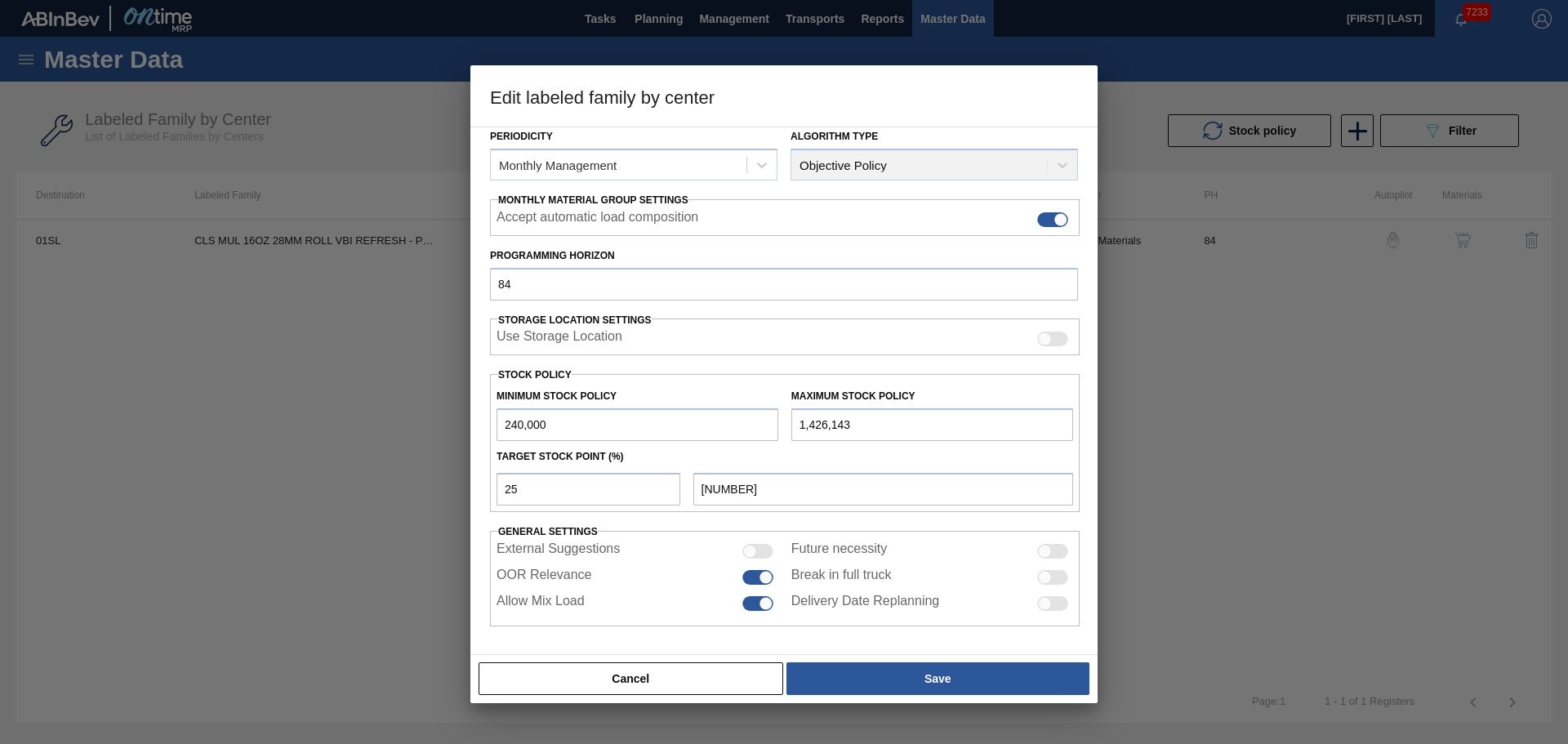 type on "180,000" 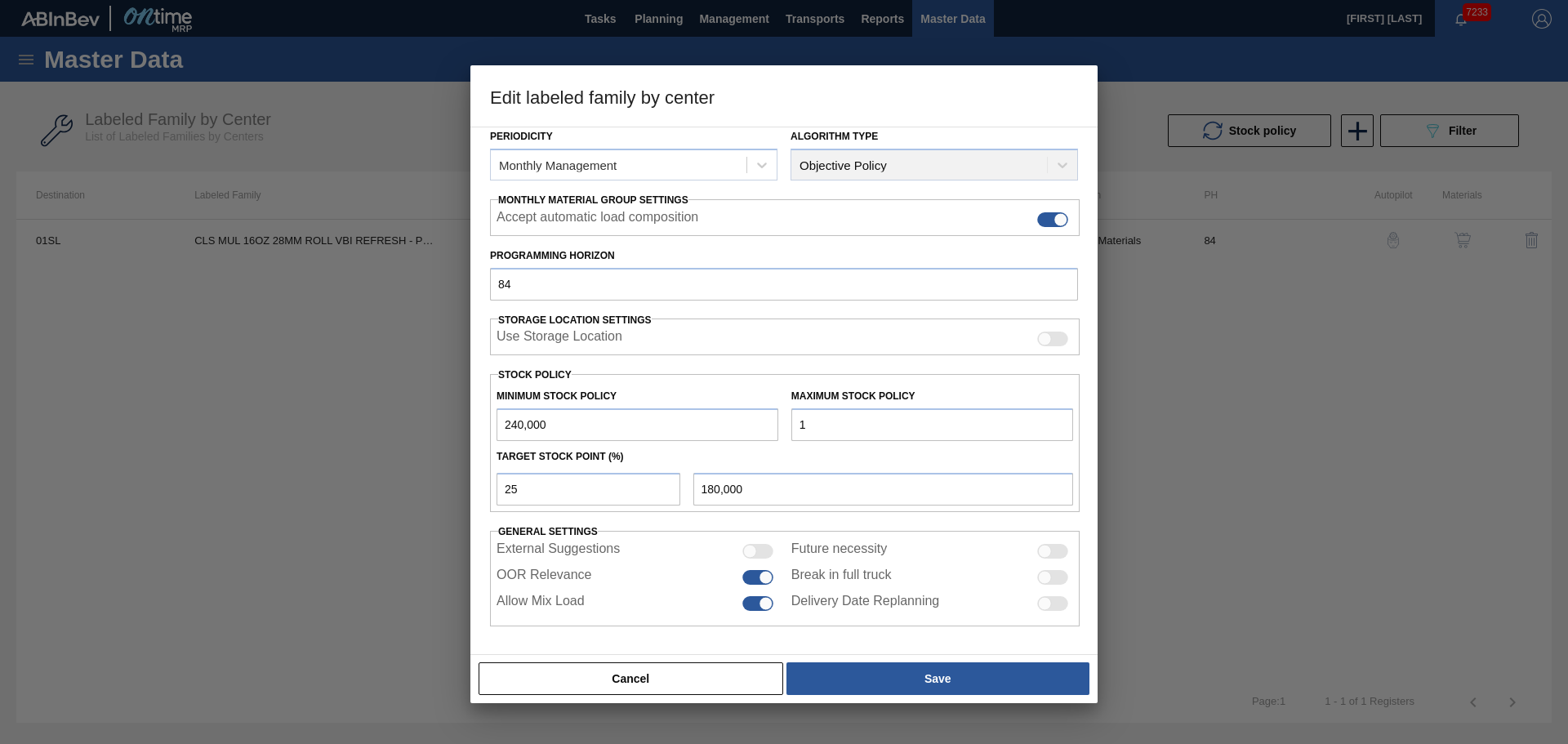 type on "17" 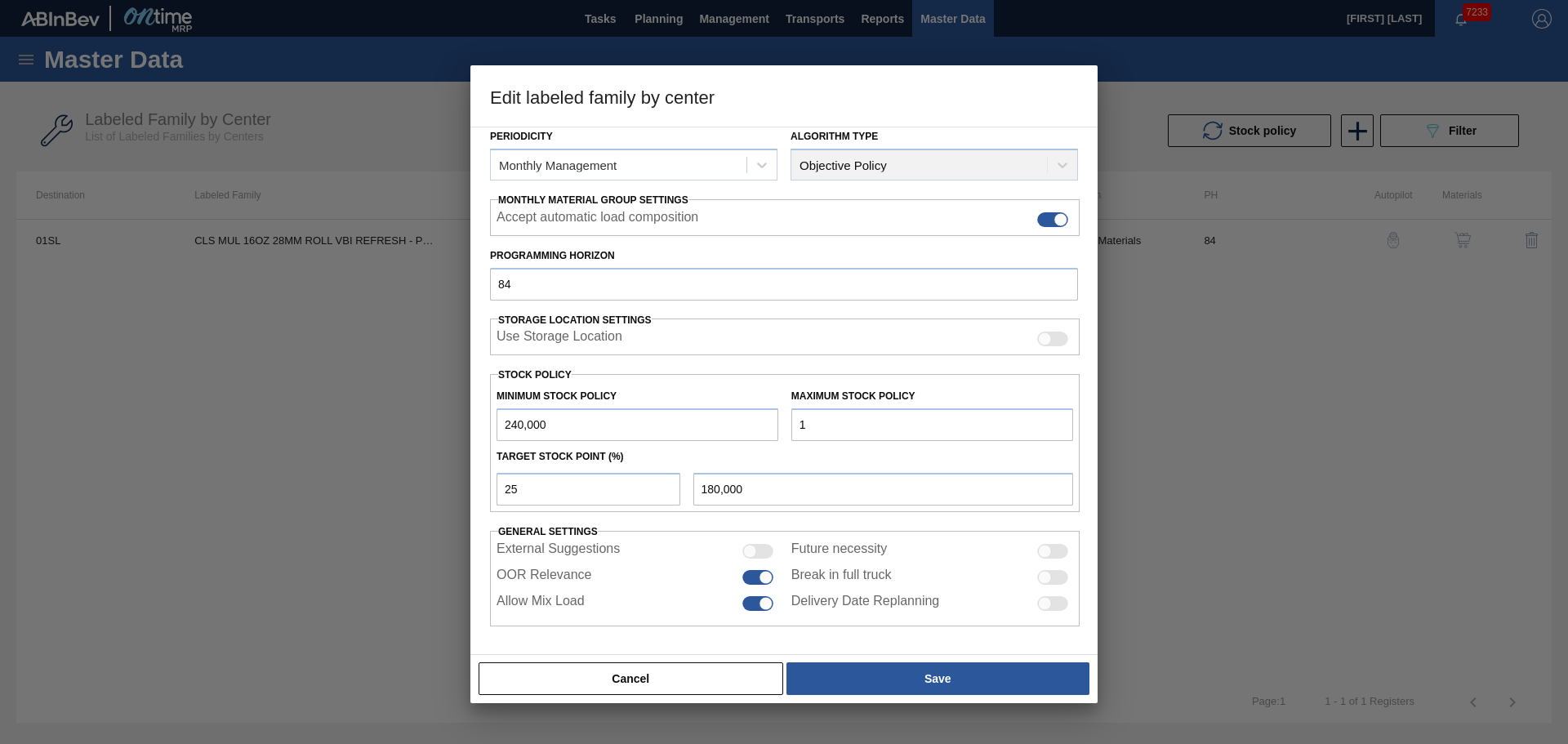 type on "[NUMBER]" 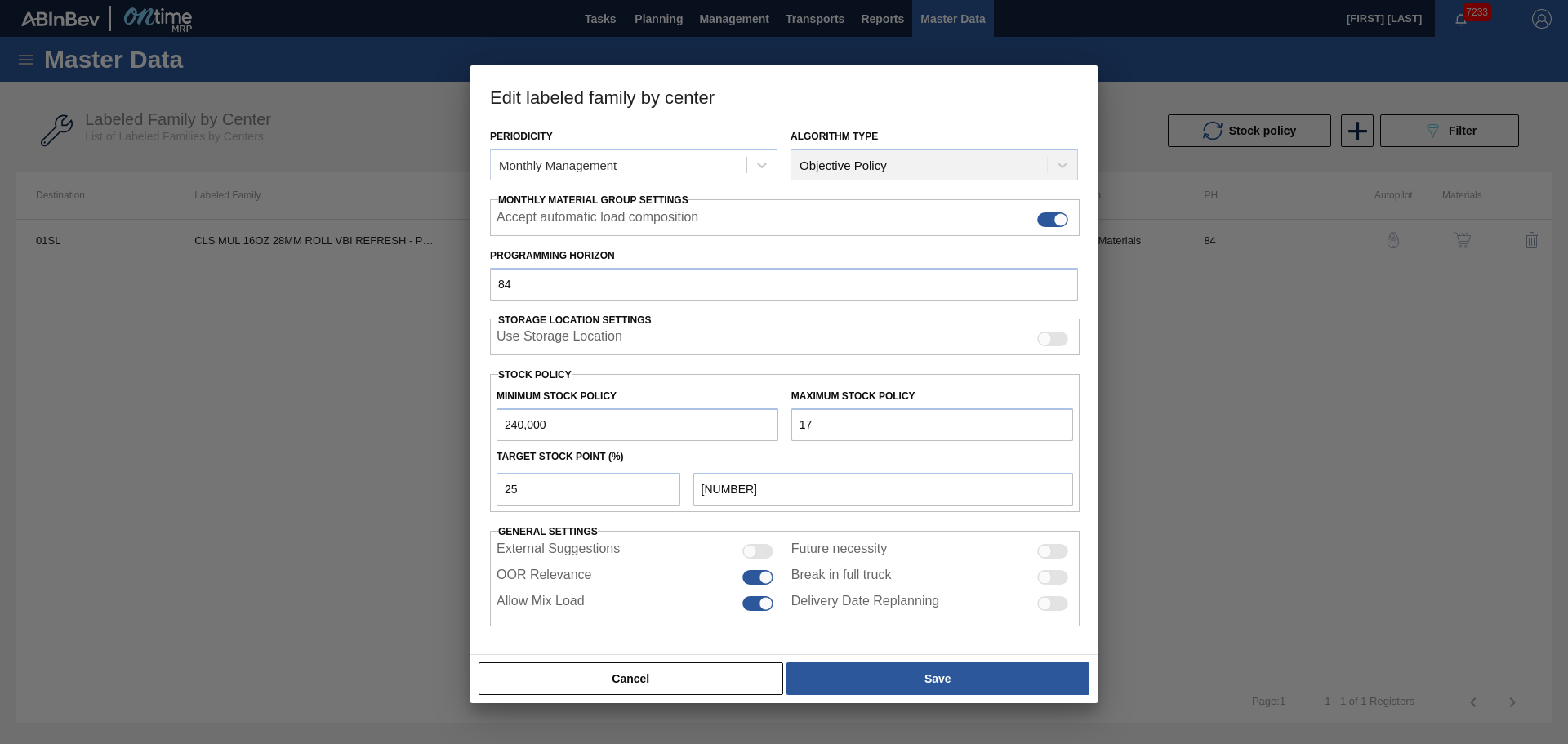 type on "175" 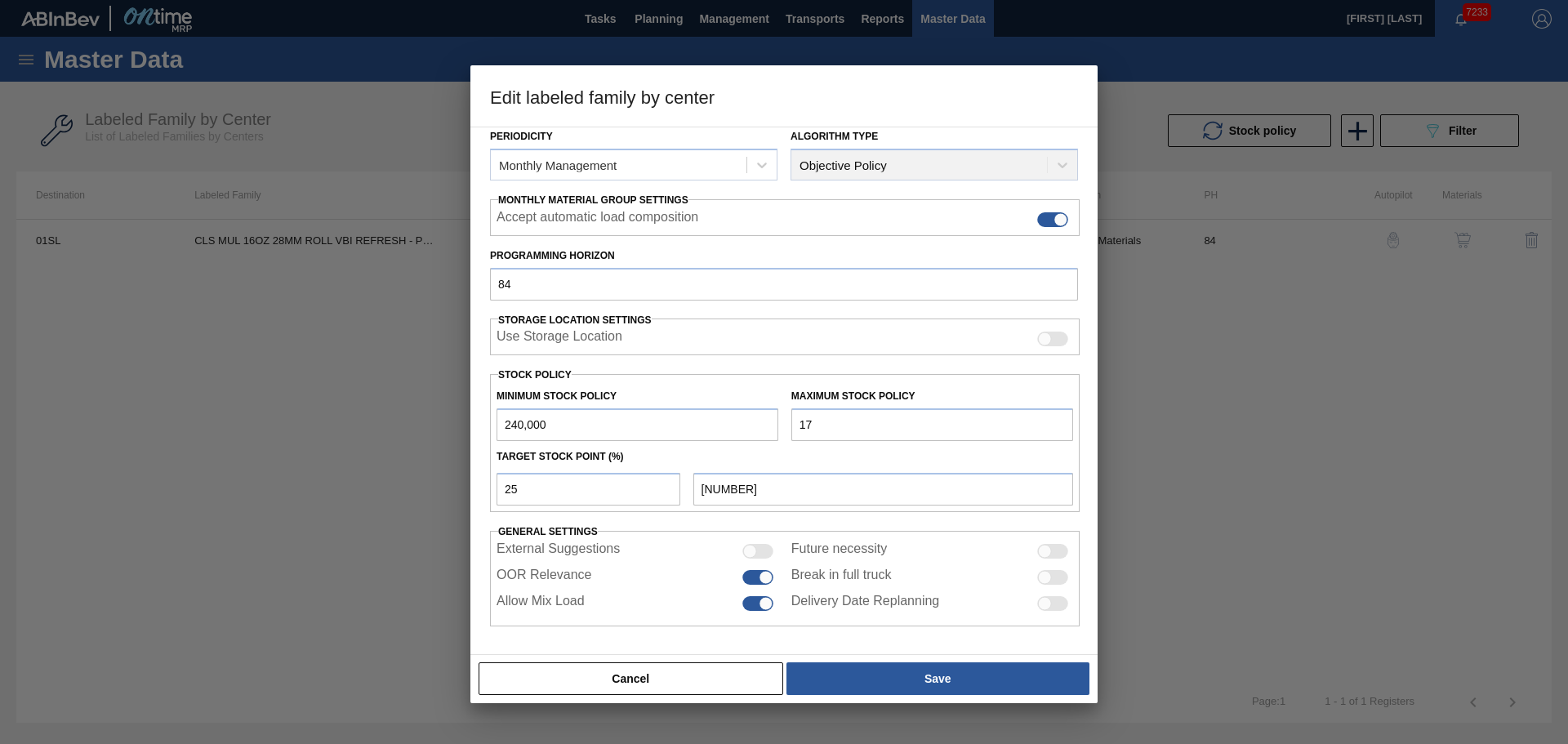 type on "[NUMBER]" 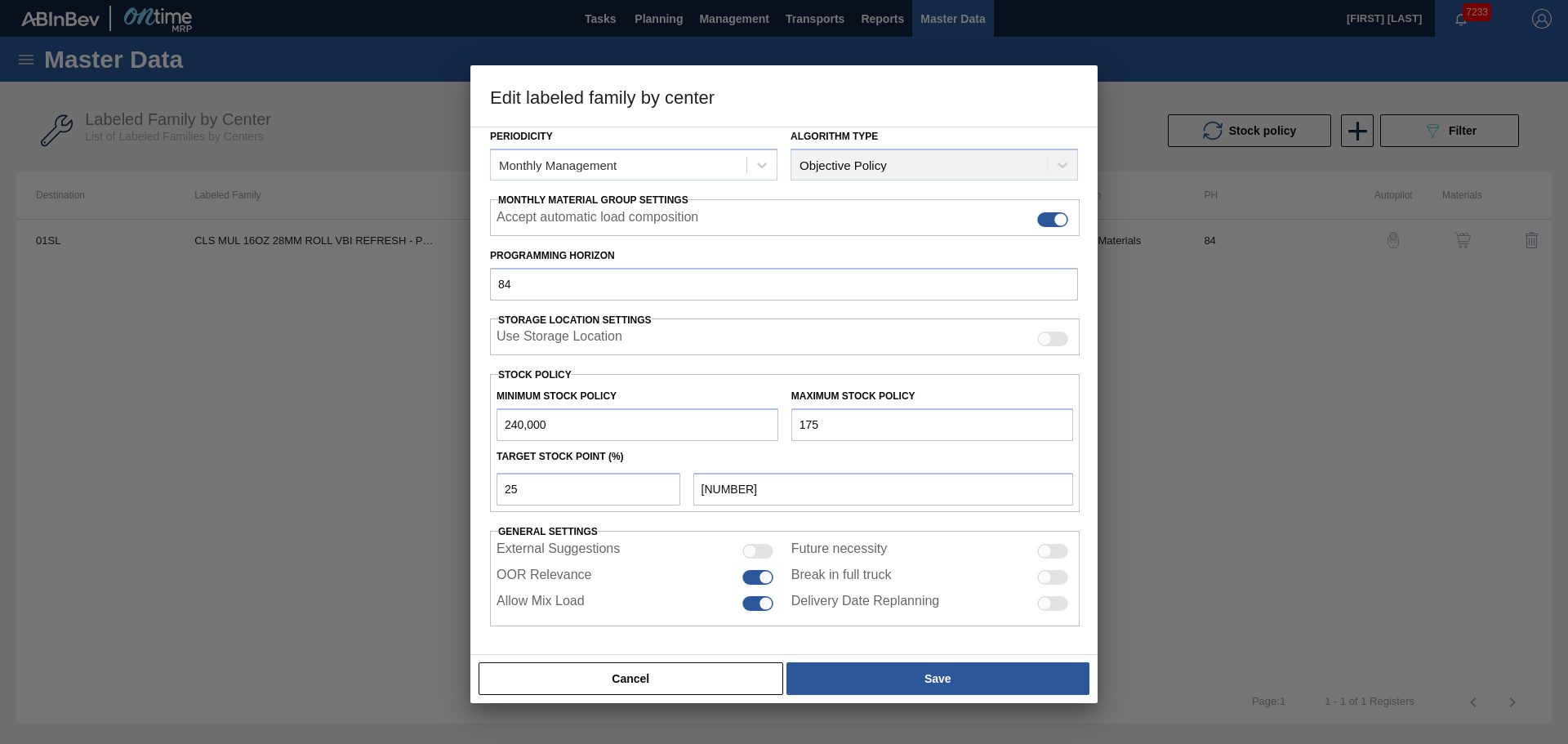 type on "[NUMBER]" 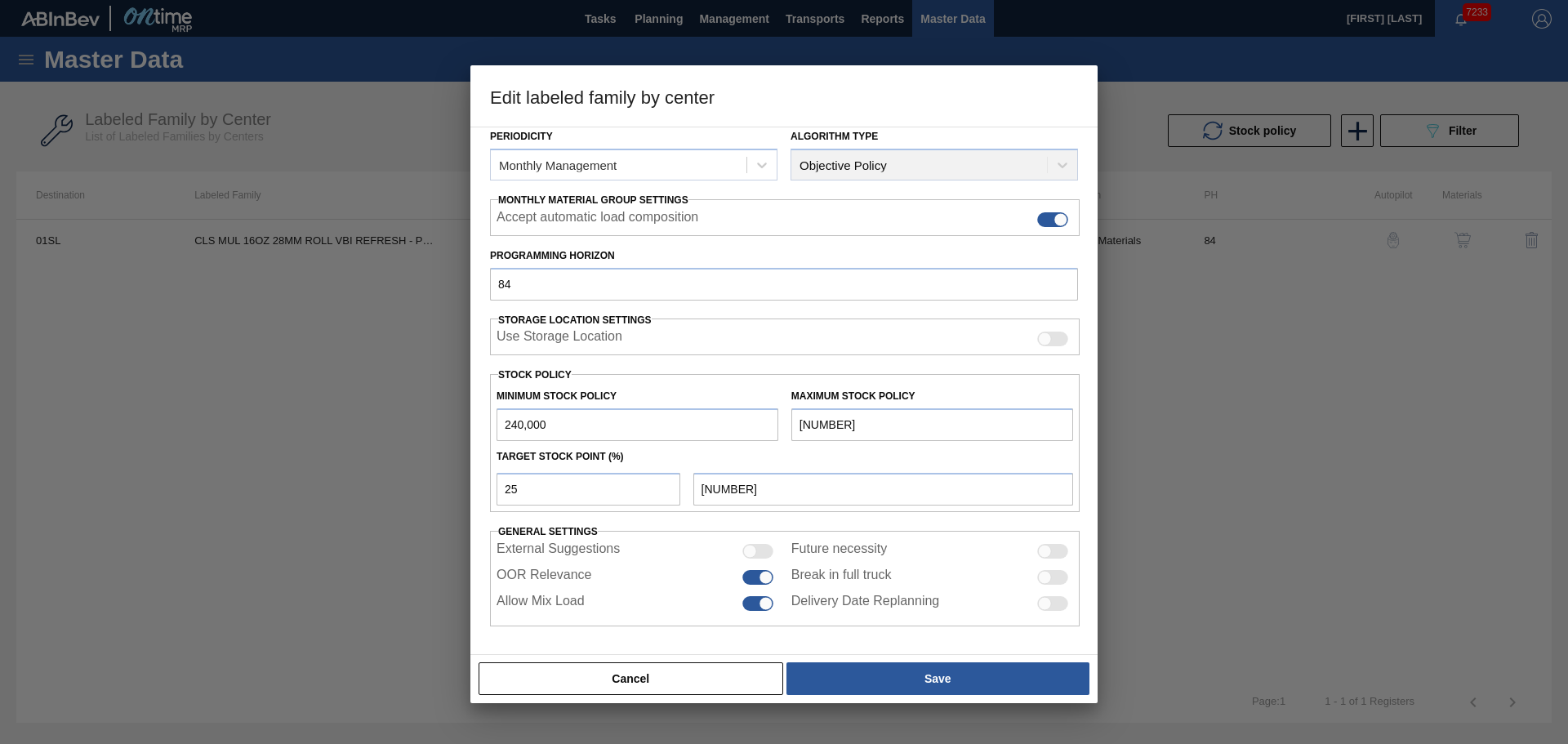 type on "17,500" 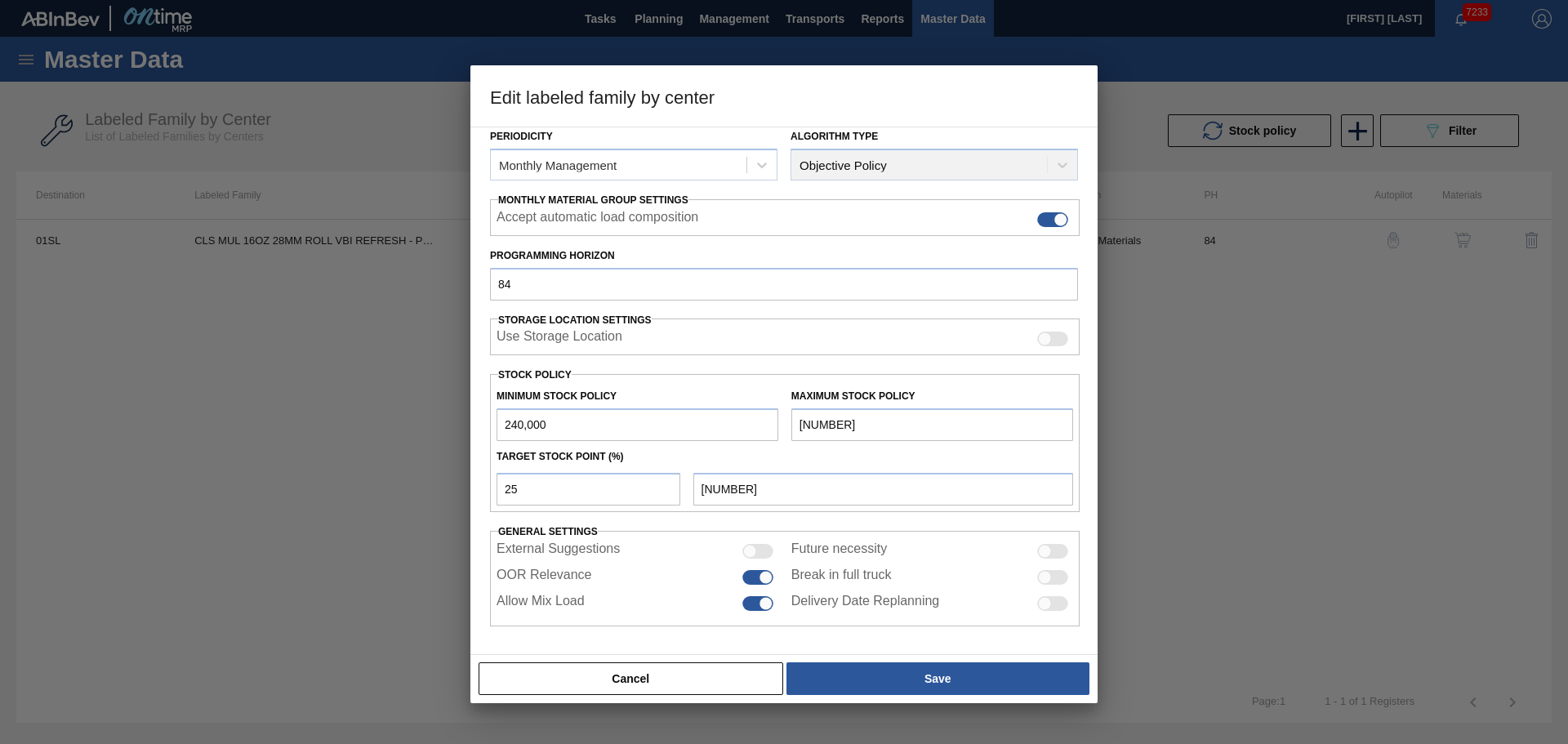 type on "[NUMBER]" 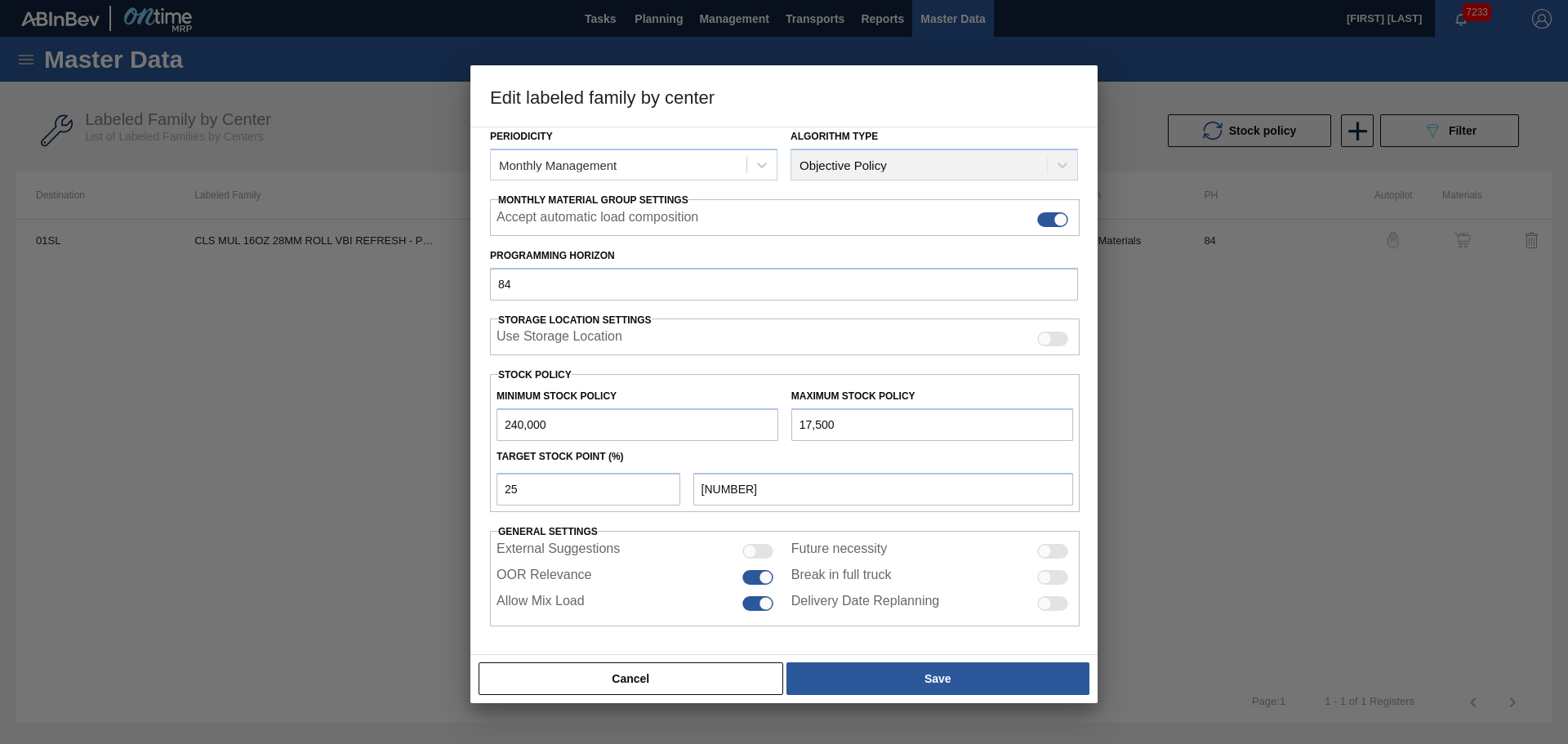type on "175,000" 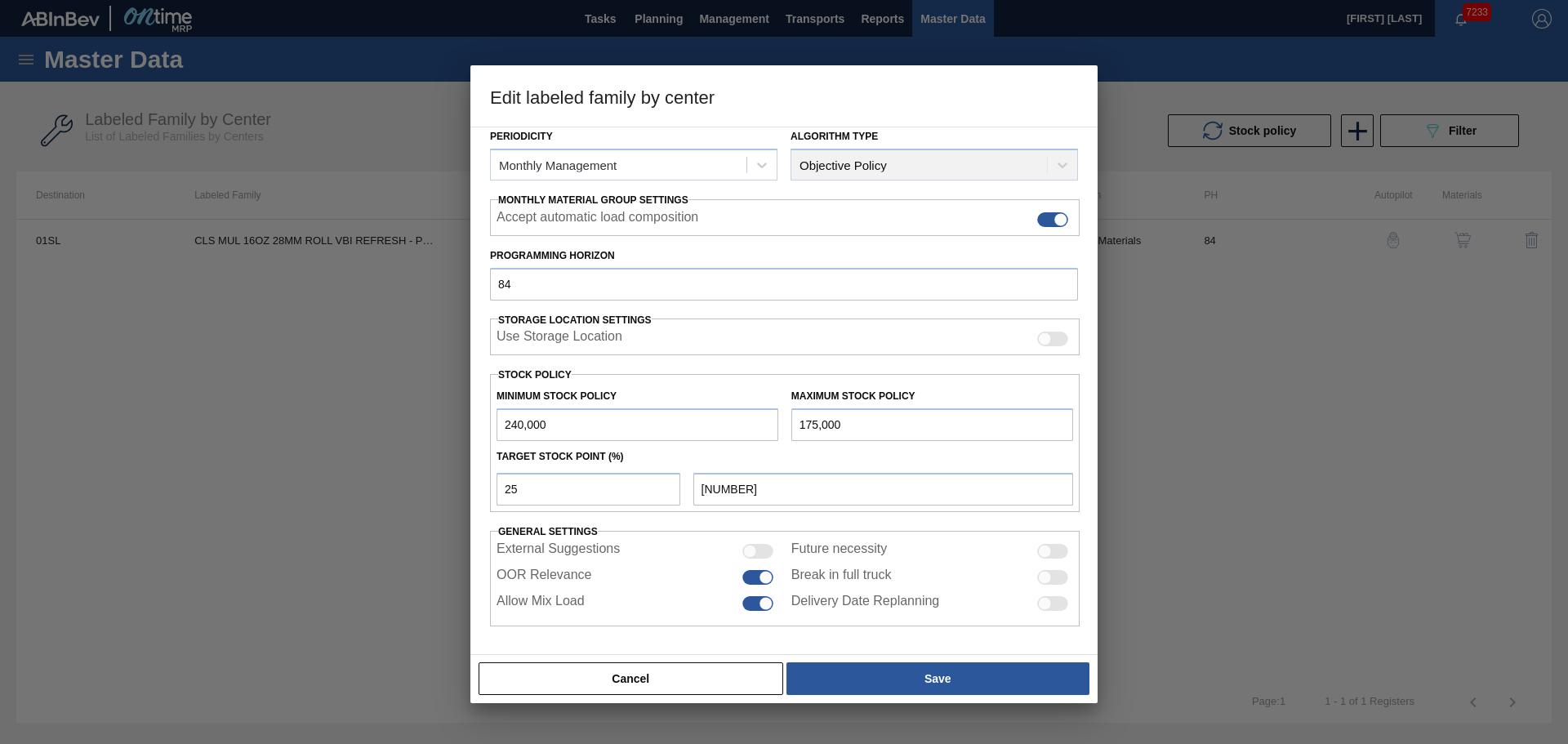 type on "[NUMBER]" 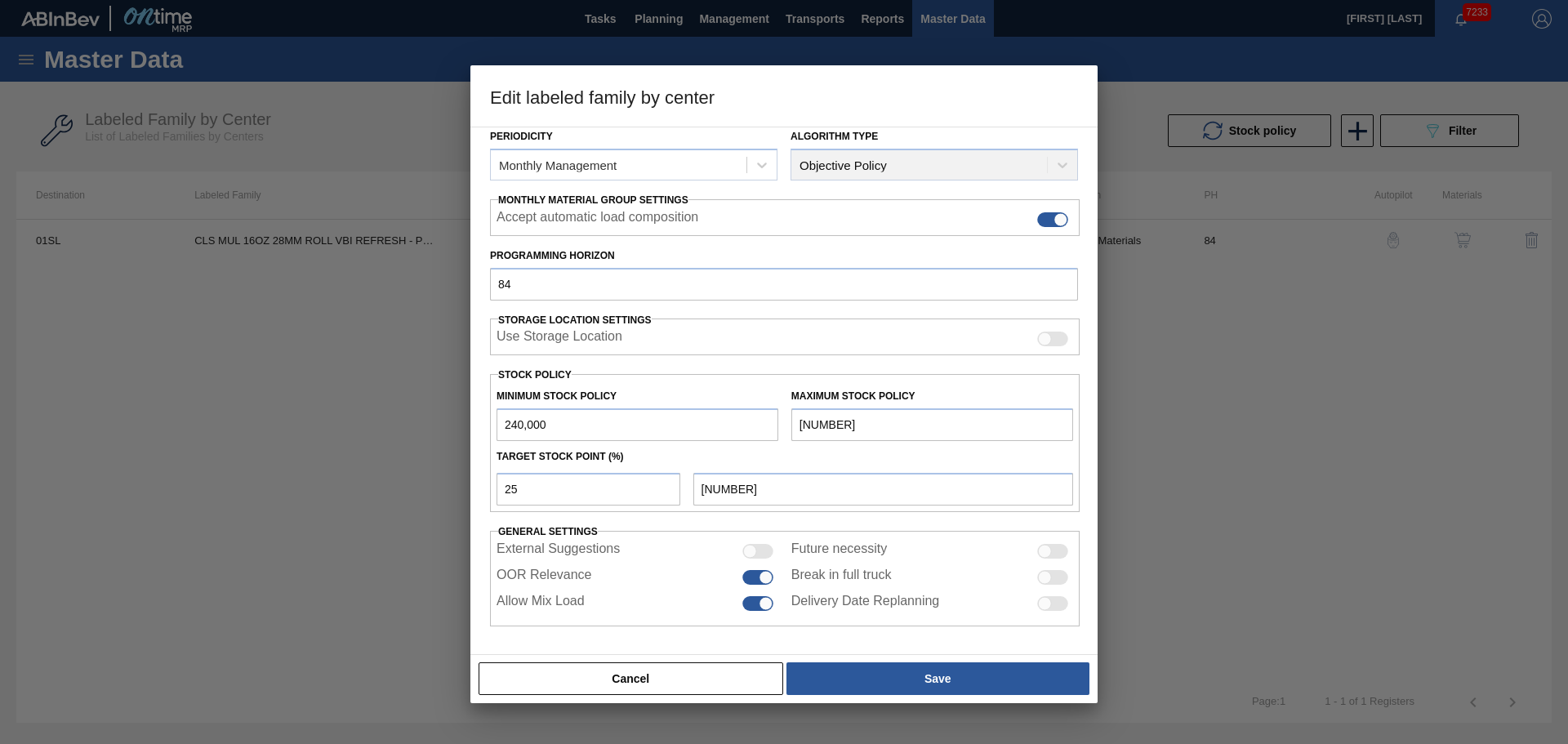 type on "[NUMBER]" 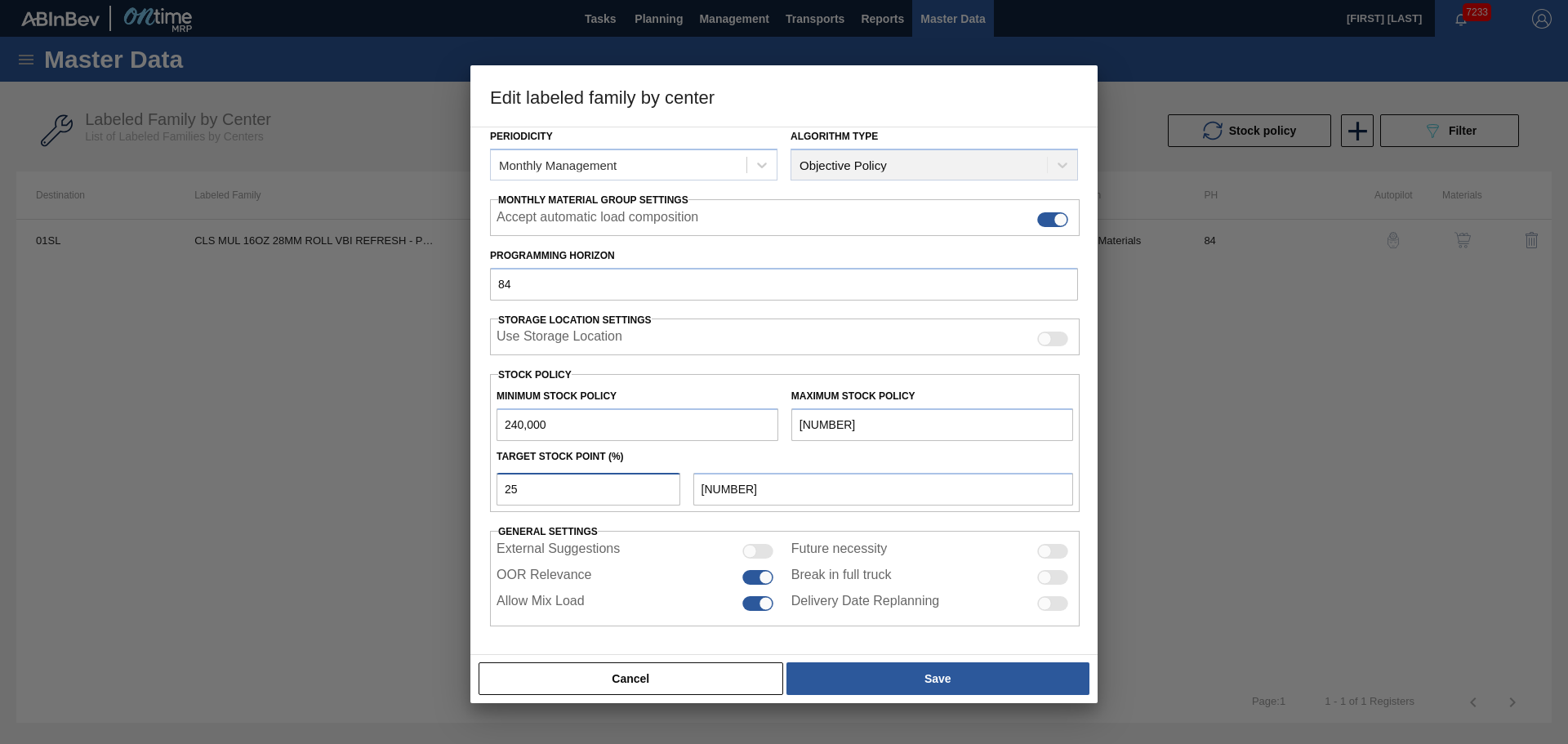 drag, startPoint x: 564, startPoint y: 484, endPoint x: 416, endPoint y: 484, distance: 148 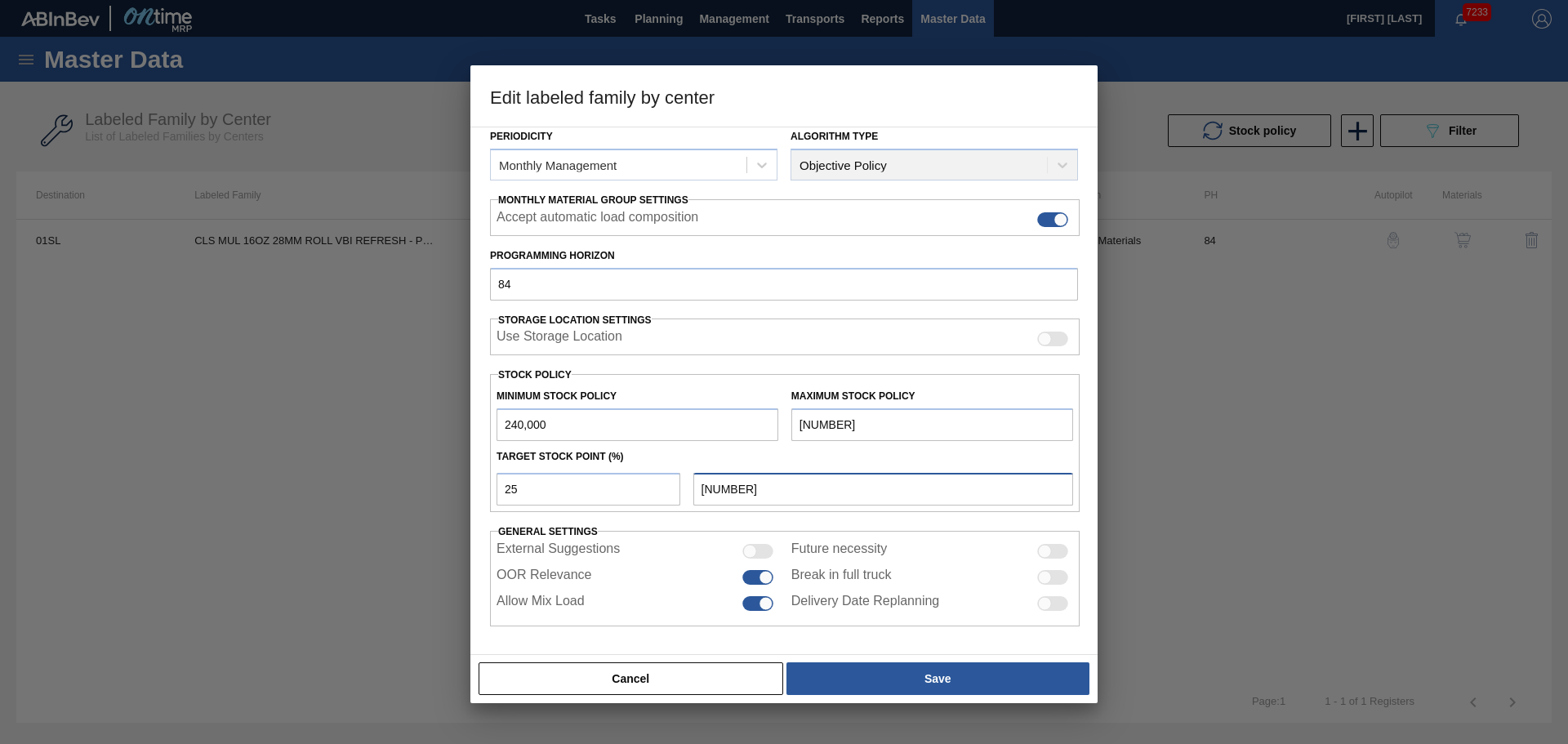 drag, startPoint x: 748, startPoint y: 488, endPoint x: 640, endPoint y: 490, distance: 108.01852 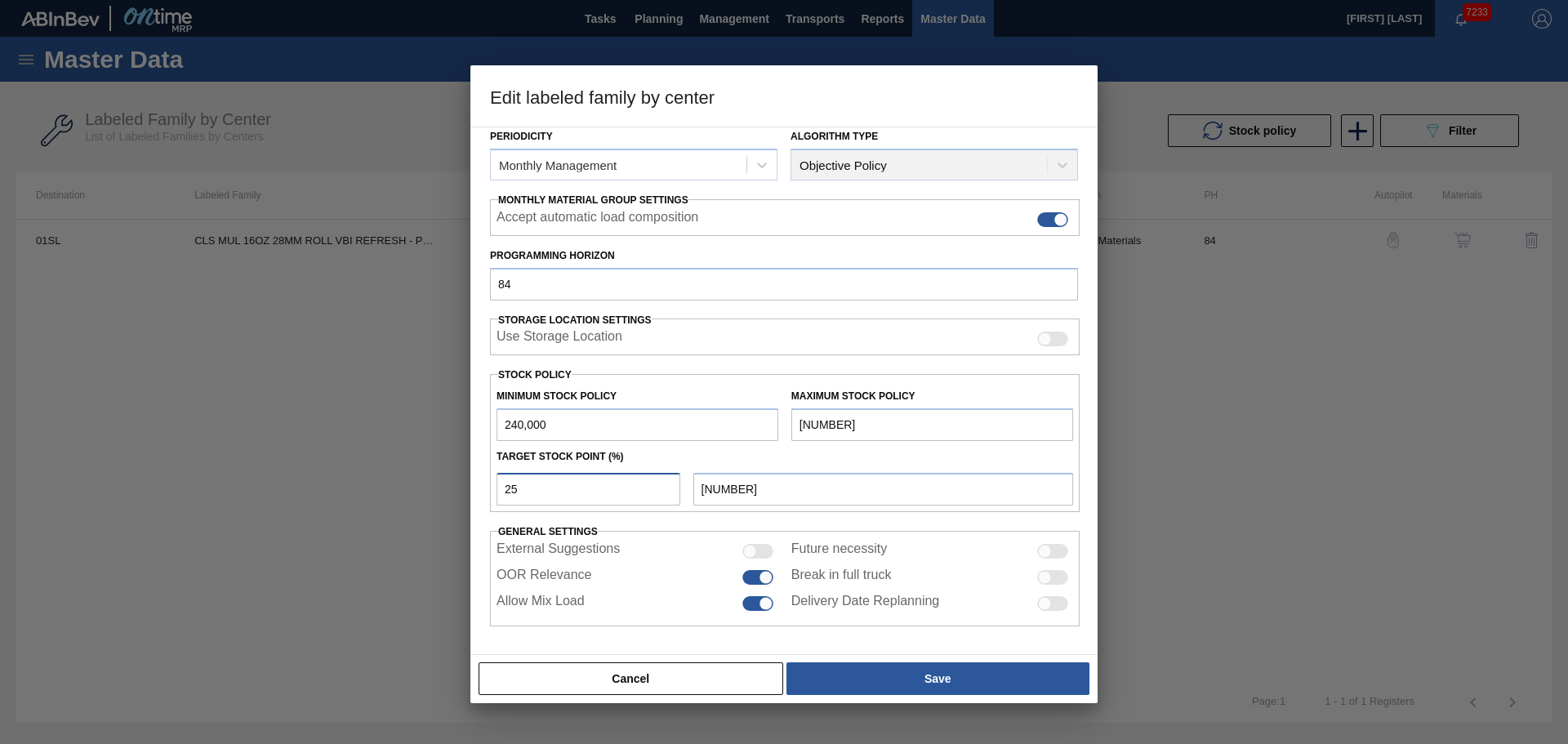 drag, startPoint x: 599, startPoint y: 493, endPoint x: 362, endPoint y: 479, distance: 237.41314 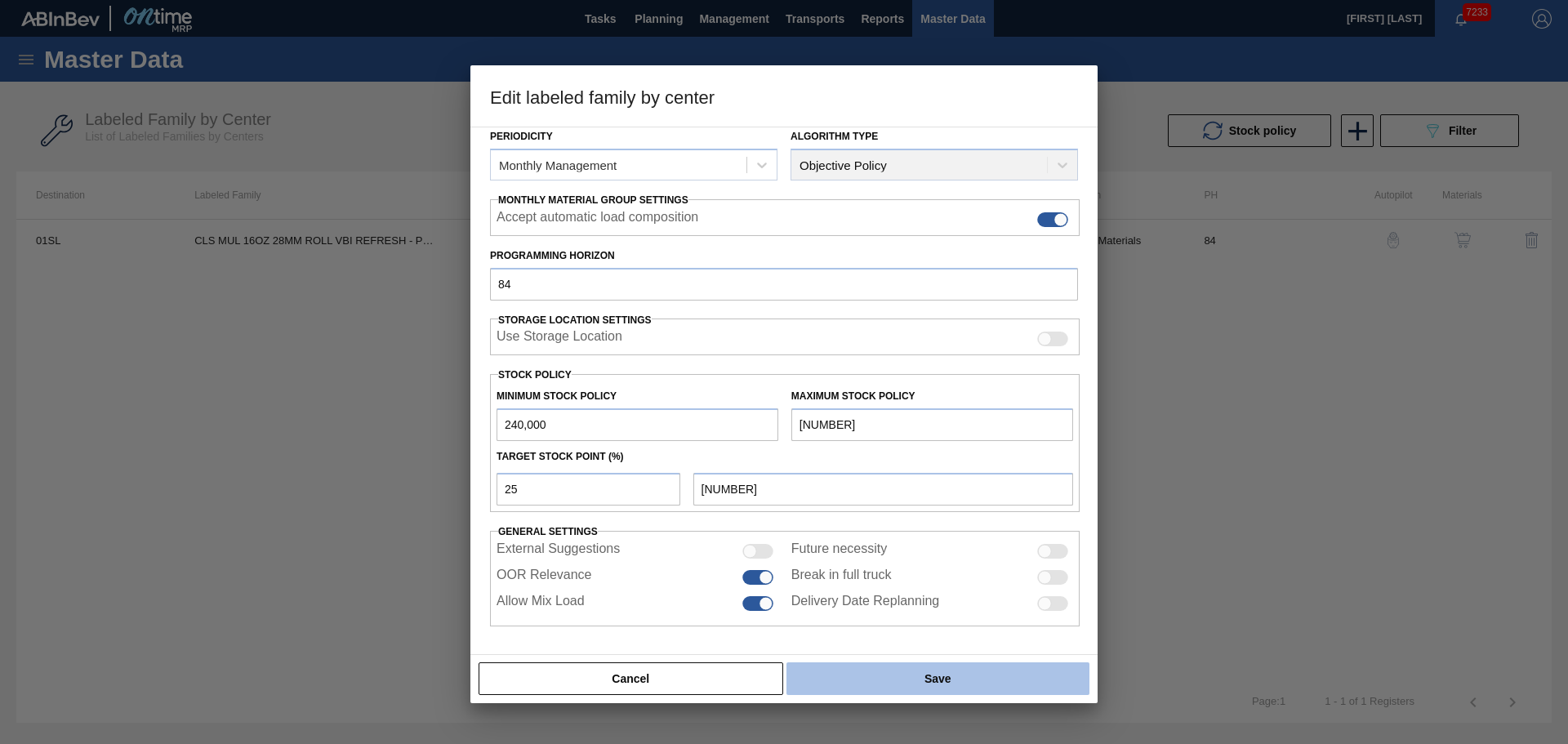 drag, startPoint x: 874, startPoint y: 662, endPoint x: 880, endPoint y: 671, distance: 10.816654 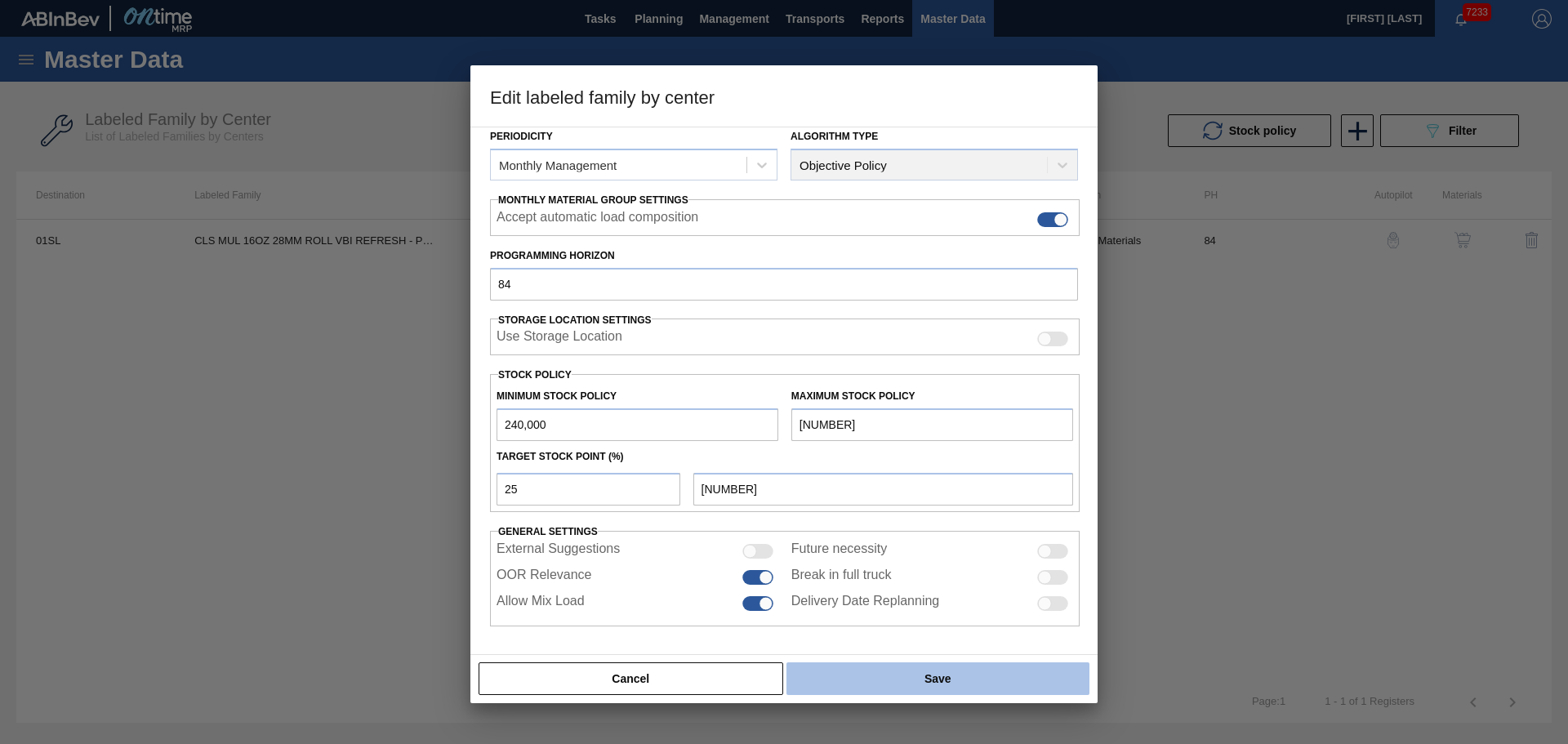click on "Cancel Save" at bounding box center [784, 679] 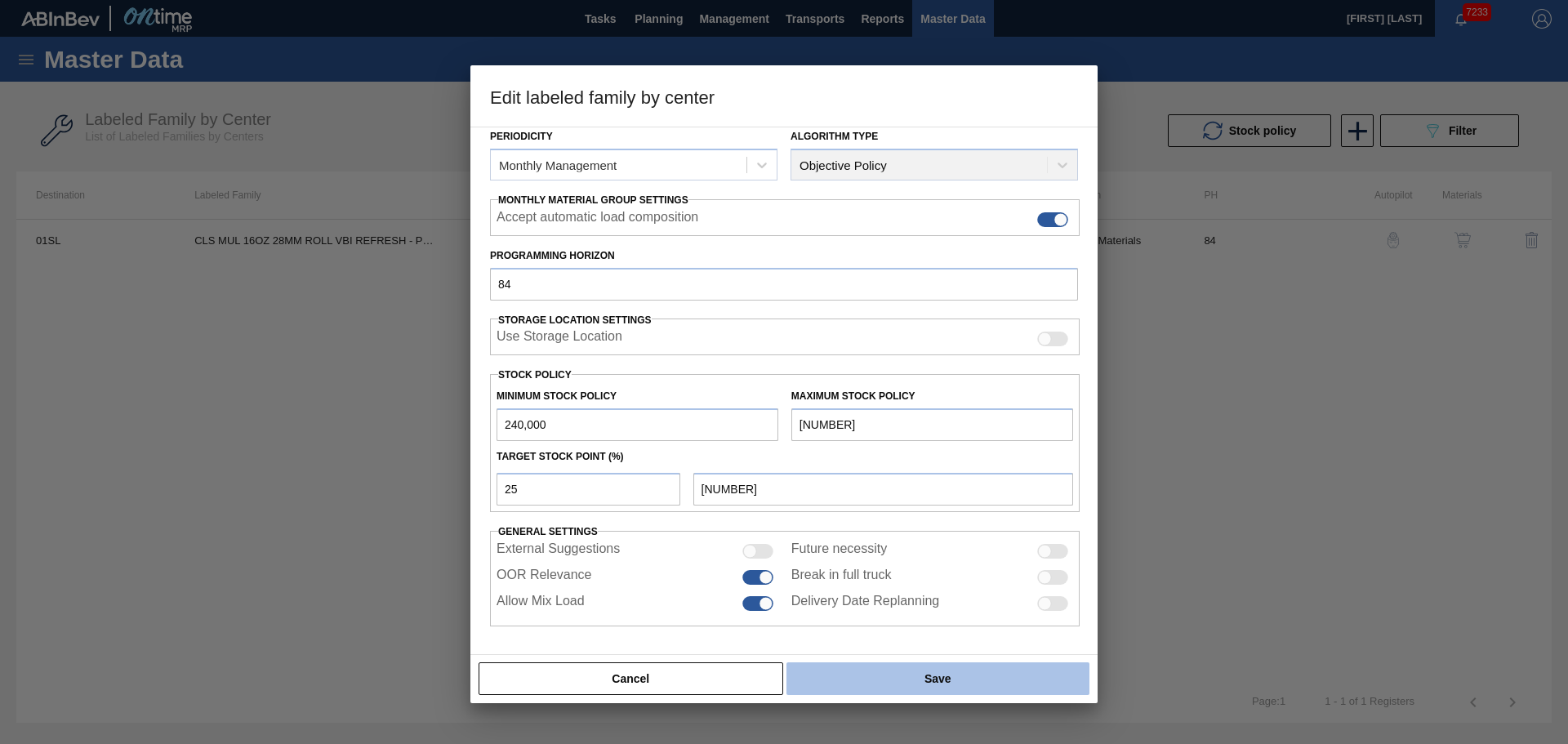 click on "Save" at bounding box center (938, 679) 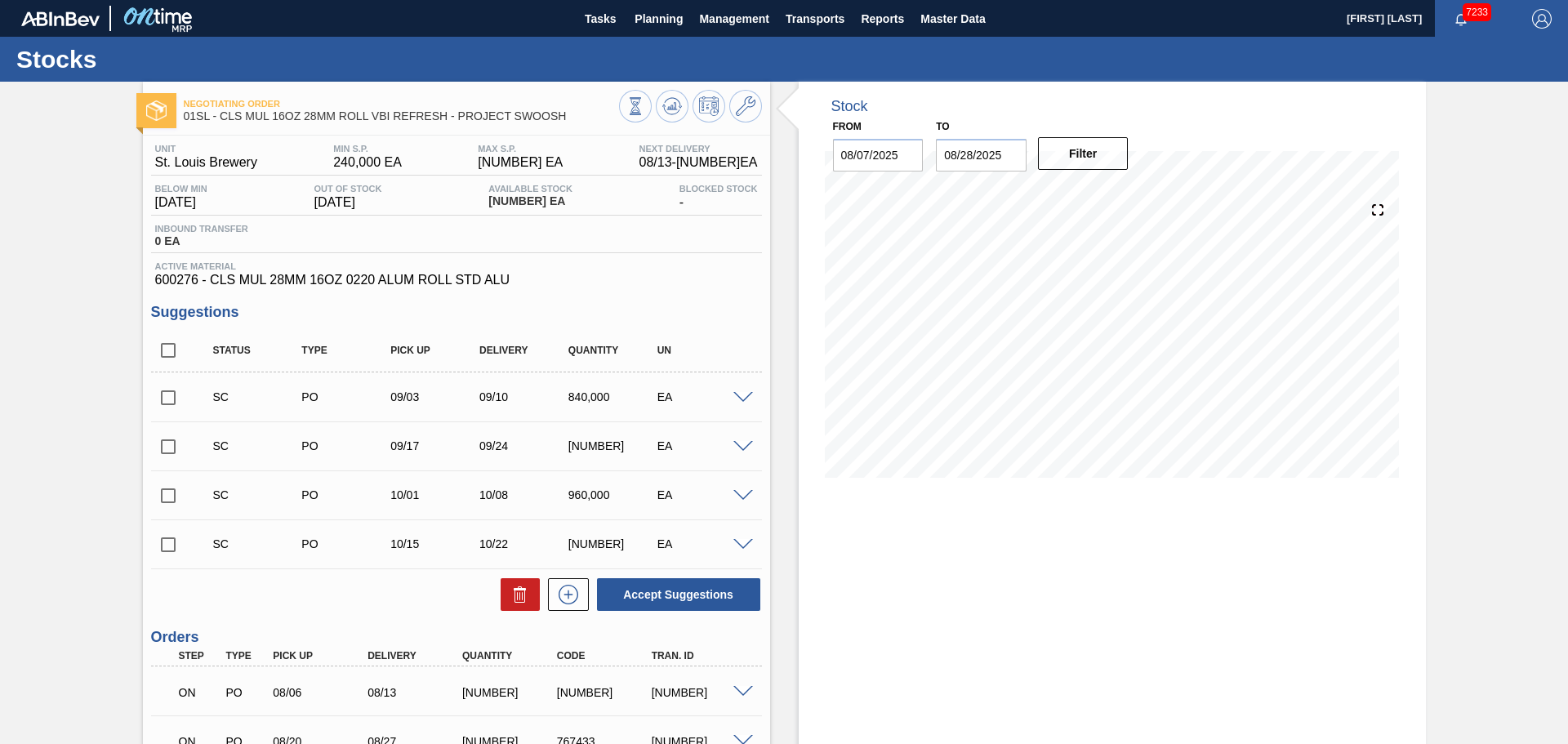 click 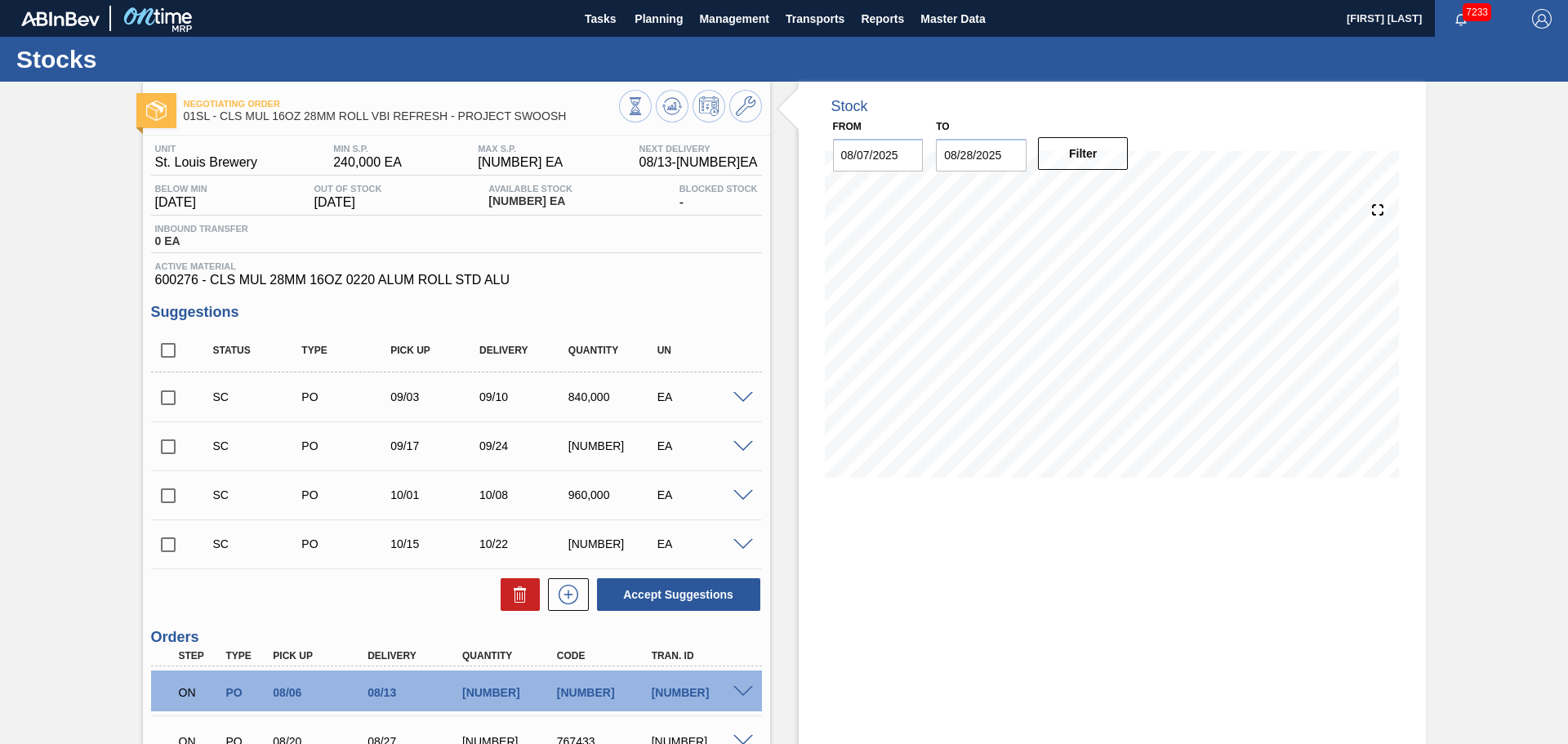 click on "08/28/2025" at bounding box center [981, 155] 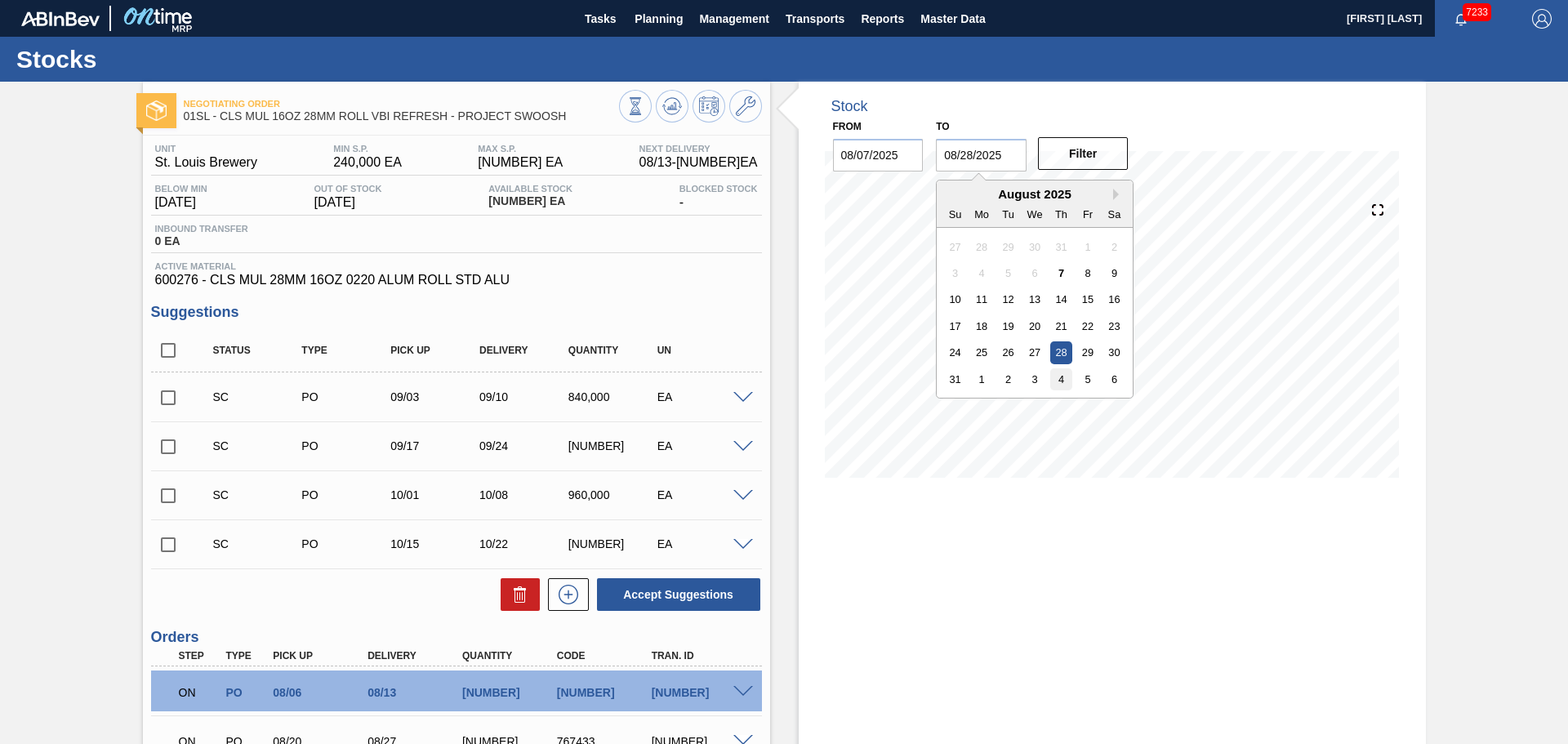 click on "4" at bounding box center [1061, 379] 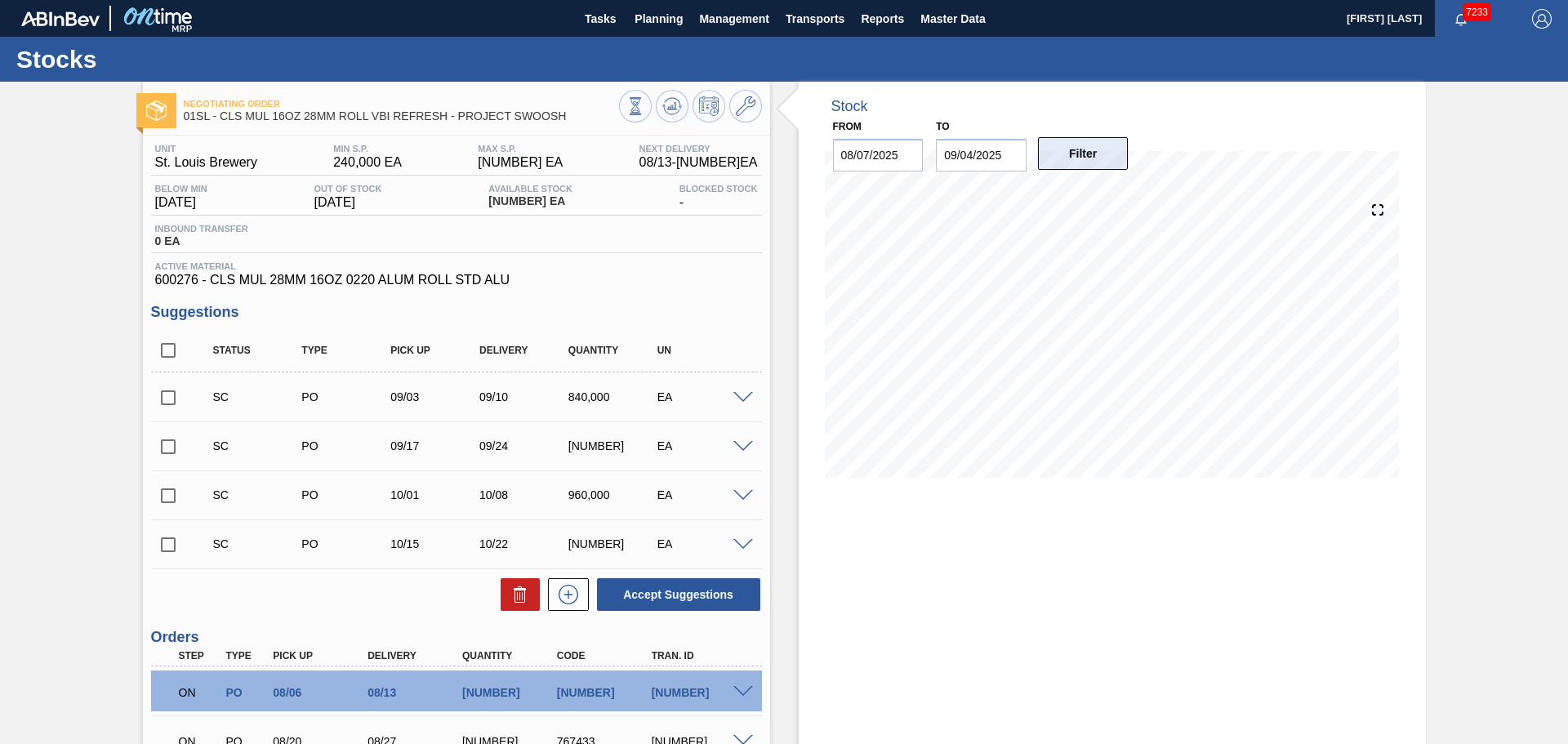 click on "Filter" at bounding box center [1083, 154] 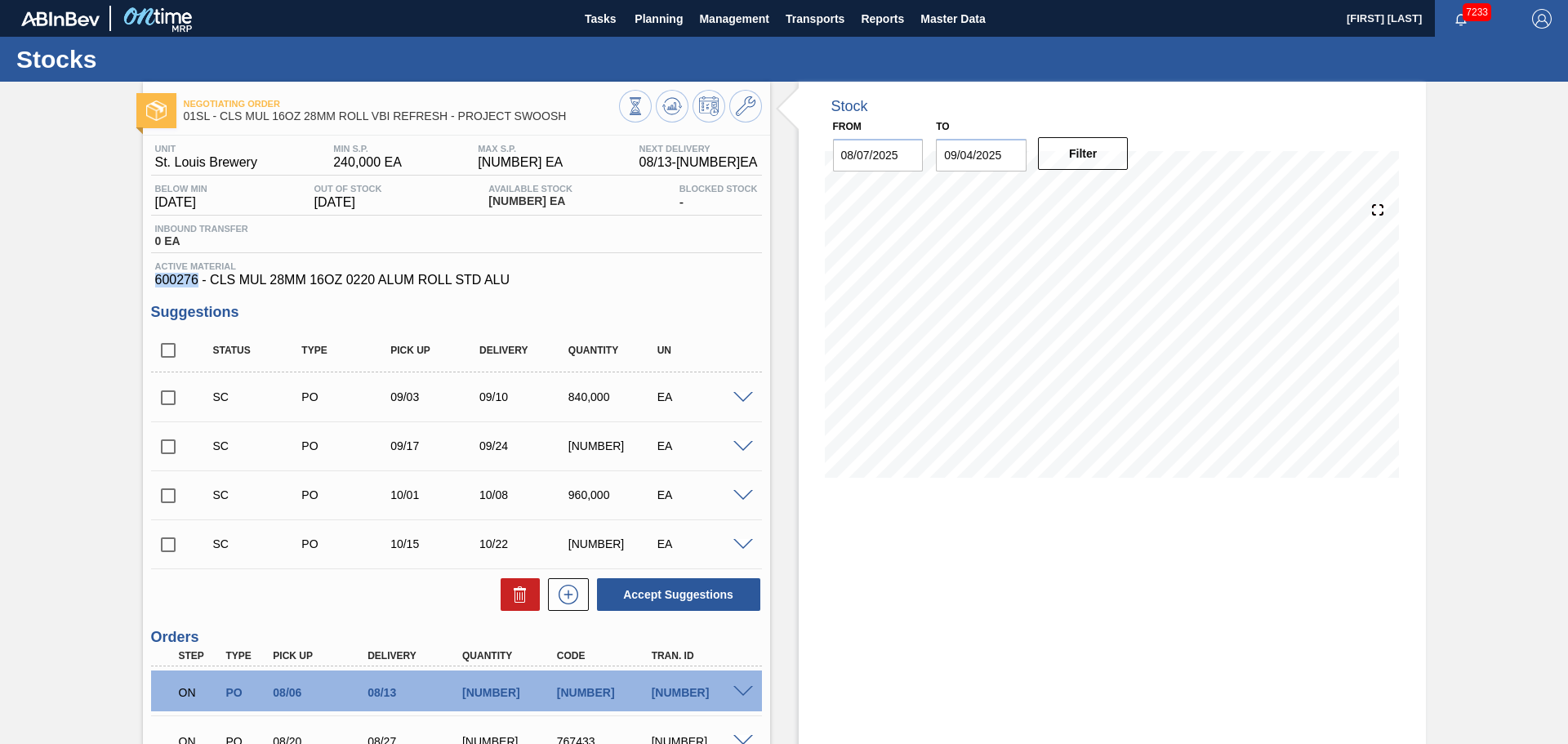 drag, startPoint x: 192, startPoint y: 276, endPoint x: 154, endPoint y: 280, distance: 38.209946 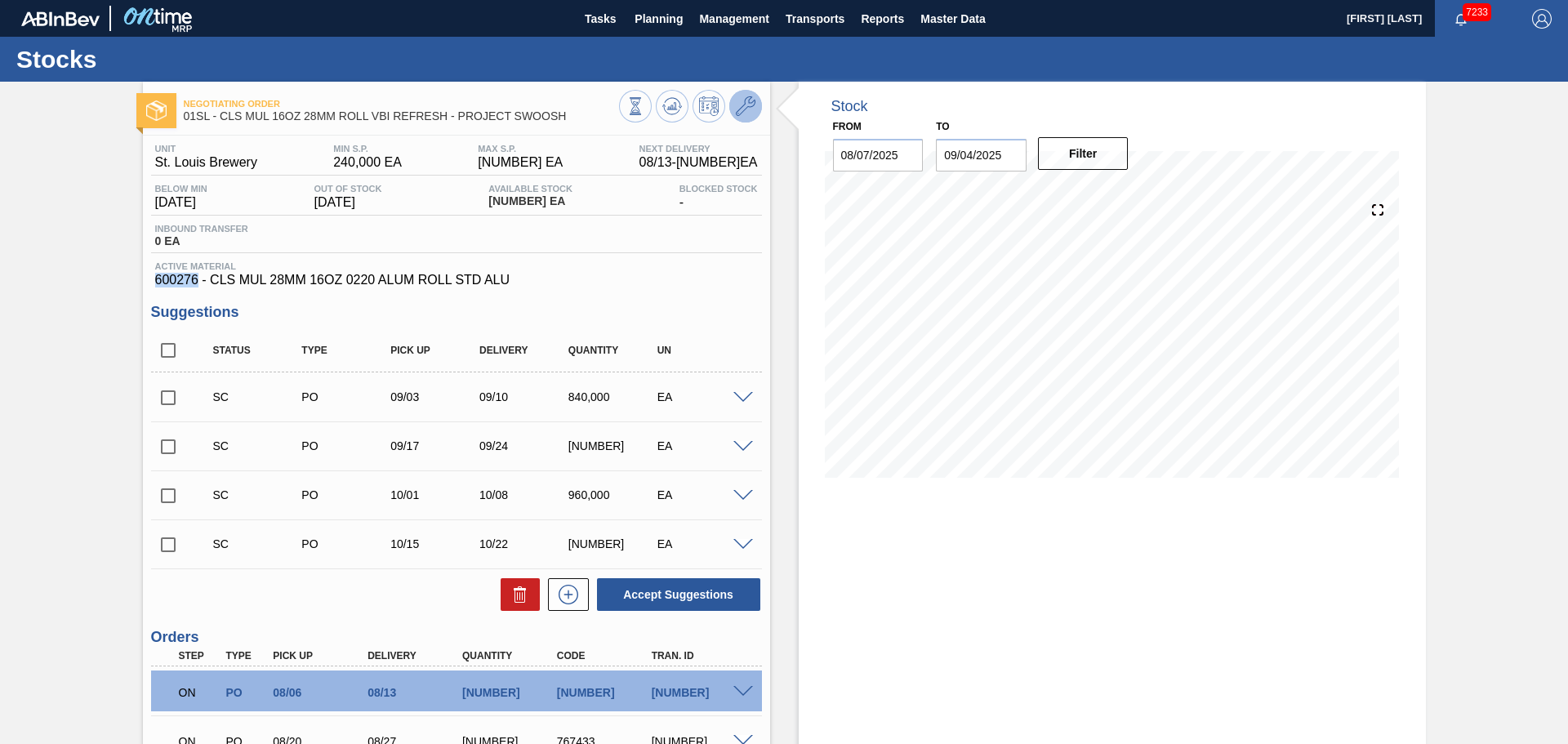 click 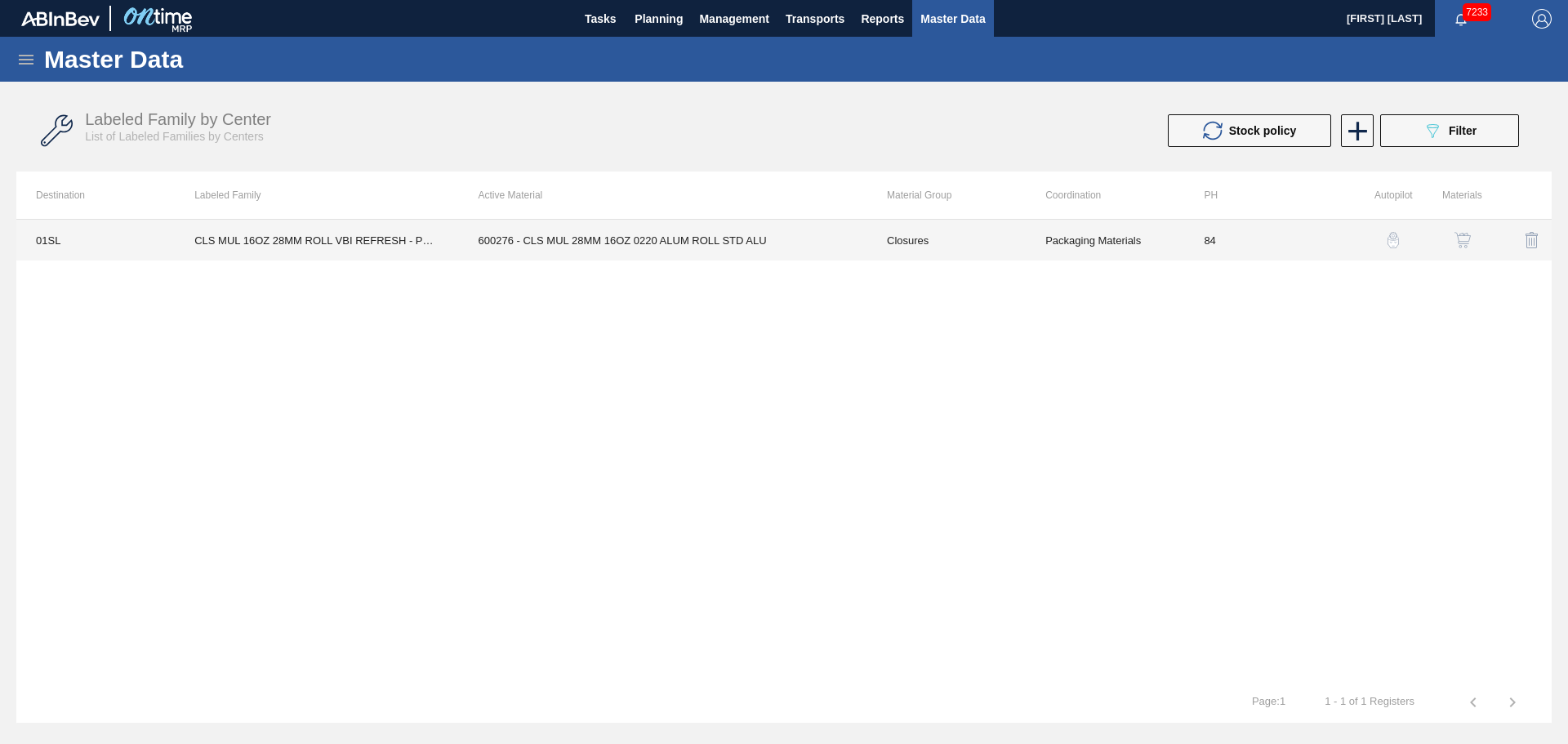 click on "600276 - CLS MUL 28MM 16OZ 0220 ALUM ROLL STD ALU" at bounding box center (663, 240) 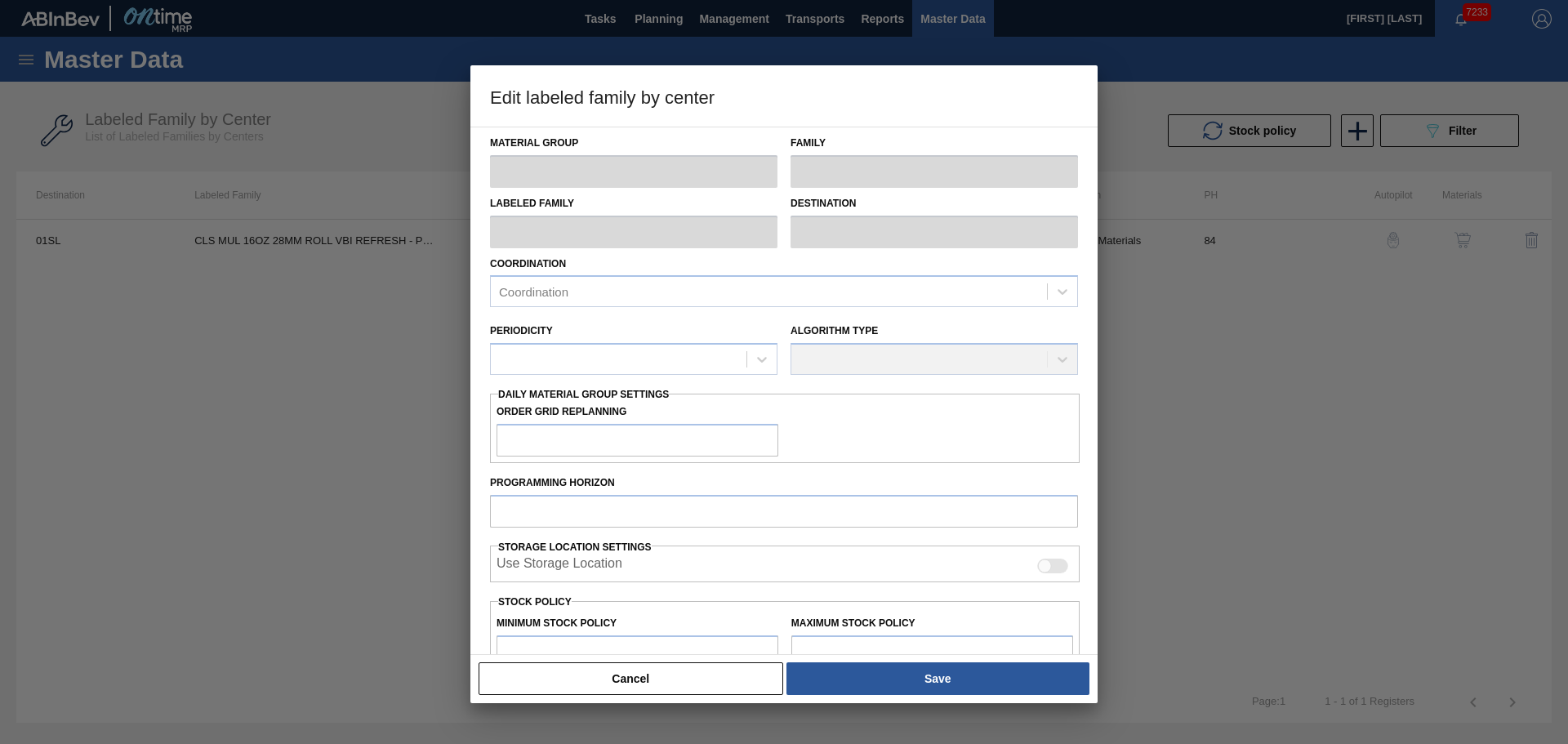 type on "Closures" 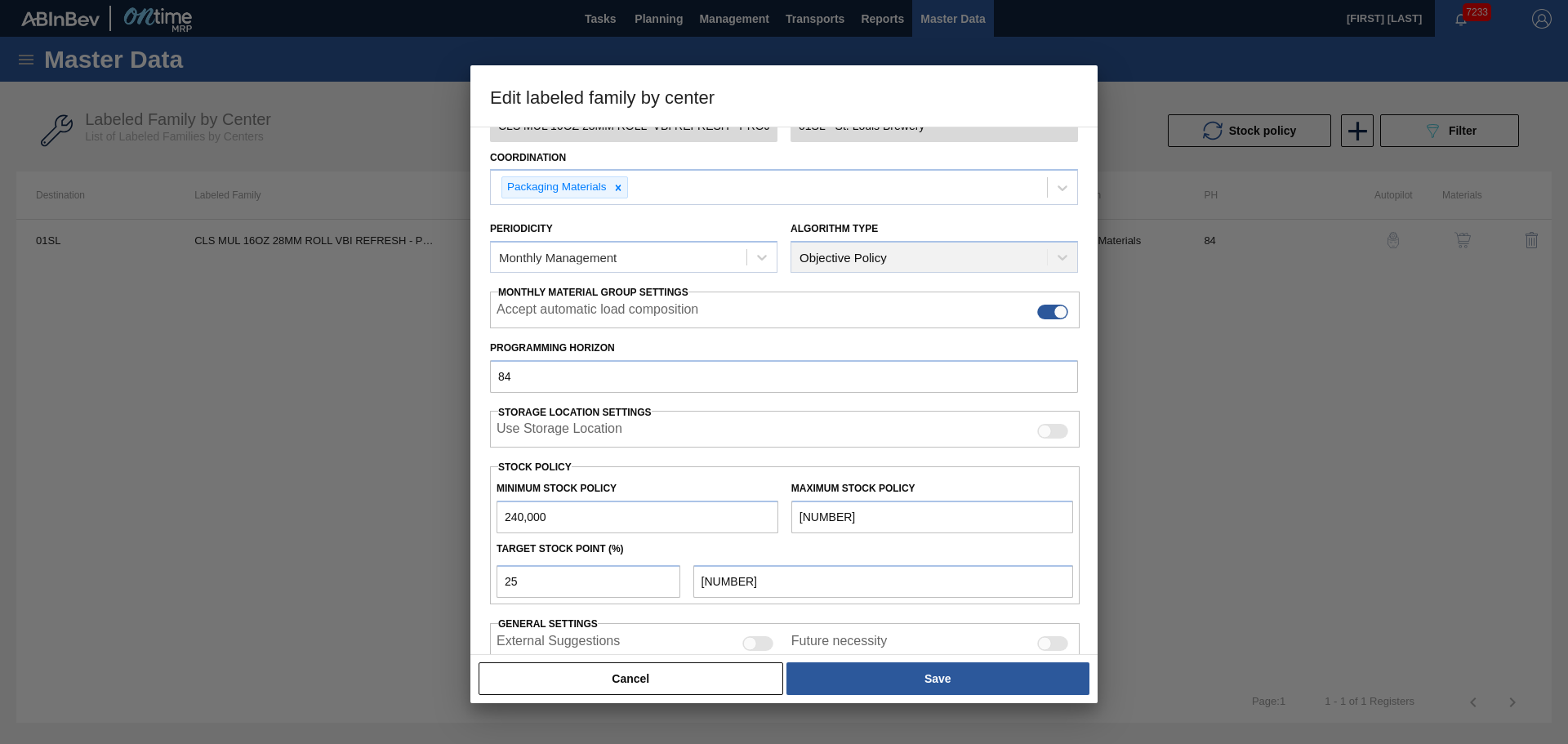 scroll, scrollTop: 198, scrollLeft: 0, axis: vertical 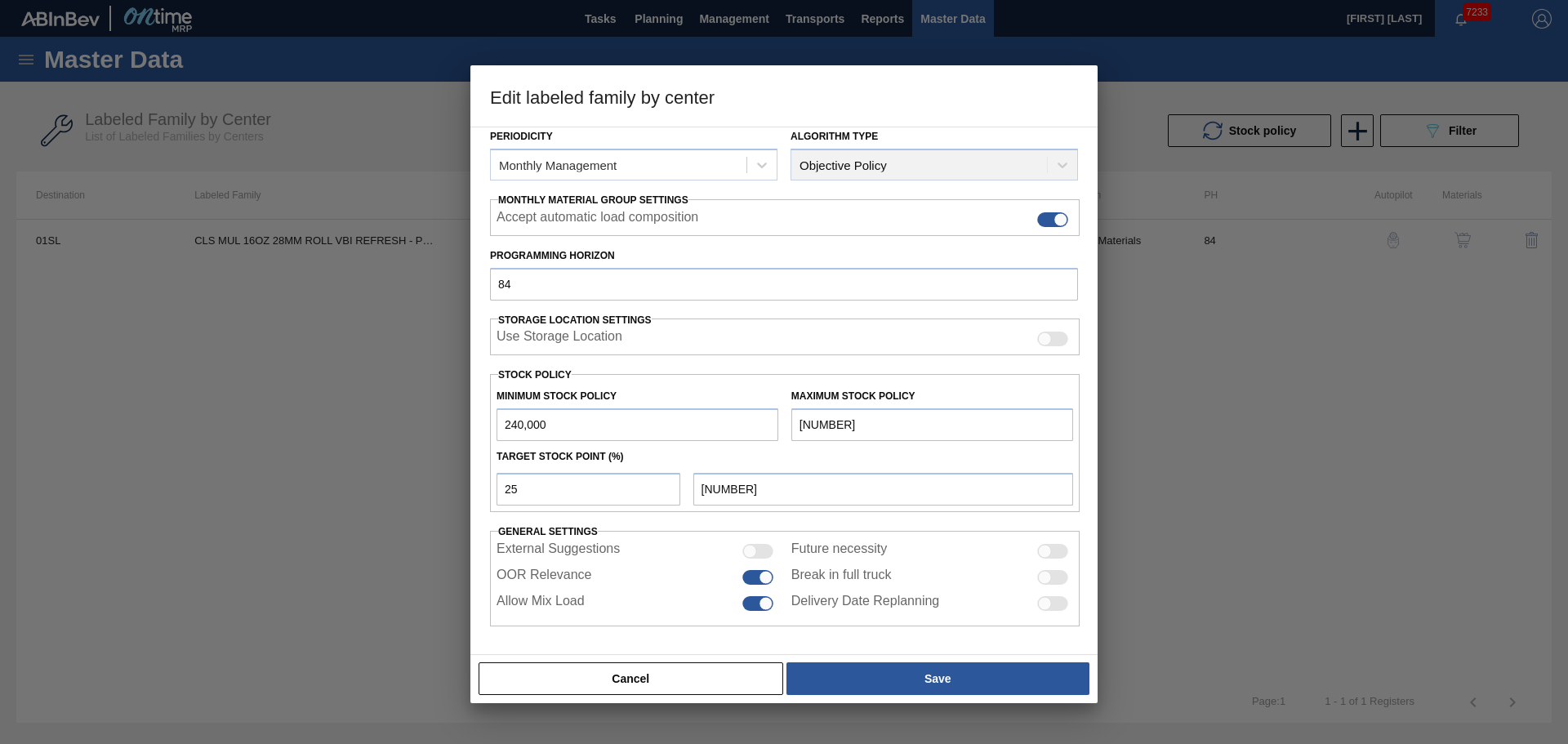 drag, startPoint x: 866, startPoint y: 423, endPoint x: 737, endPoint y: 418, distance: 129.09686 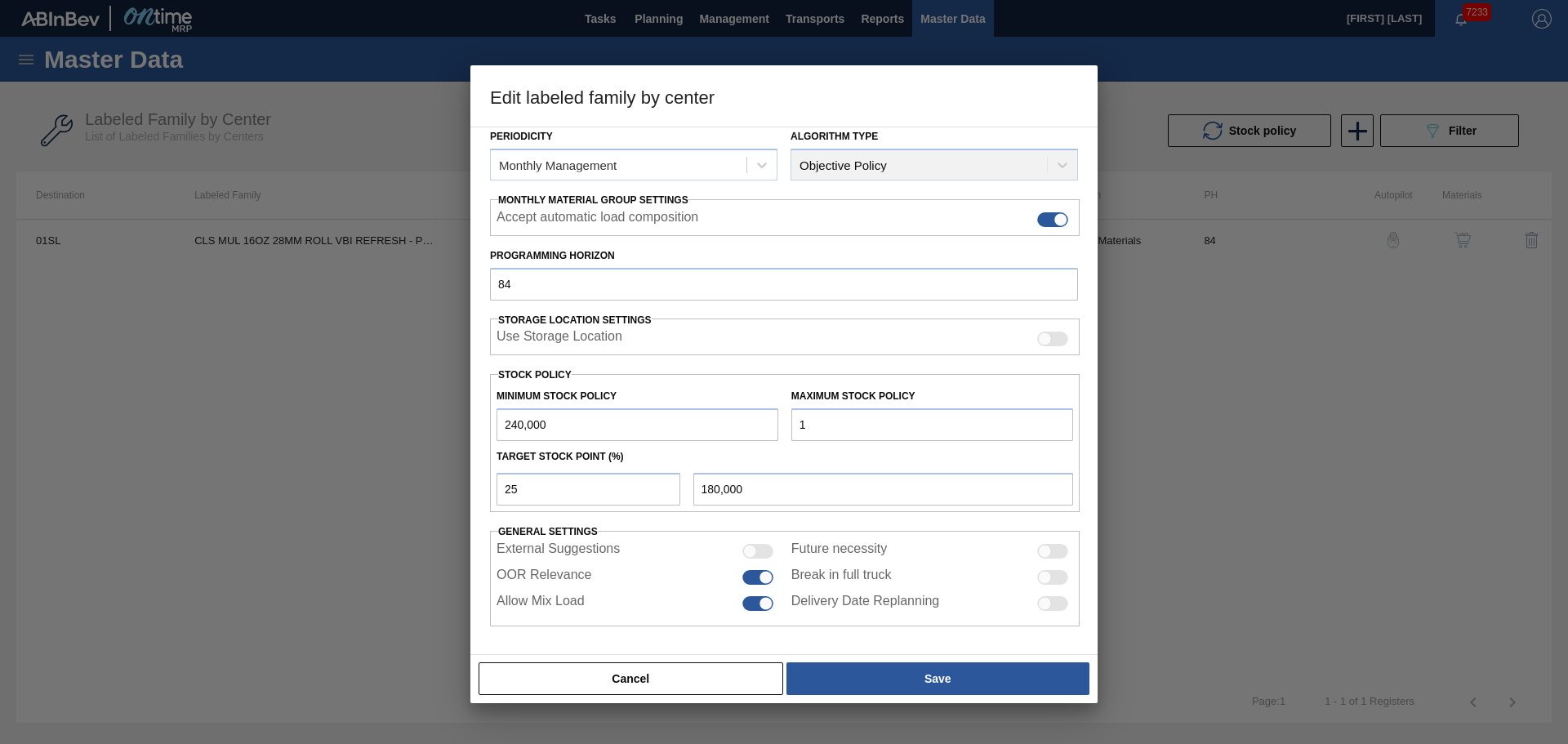 type on "19" 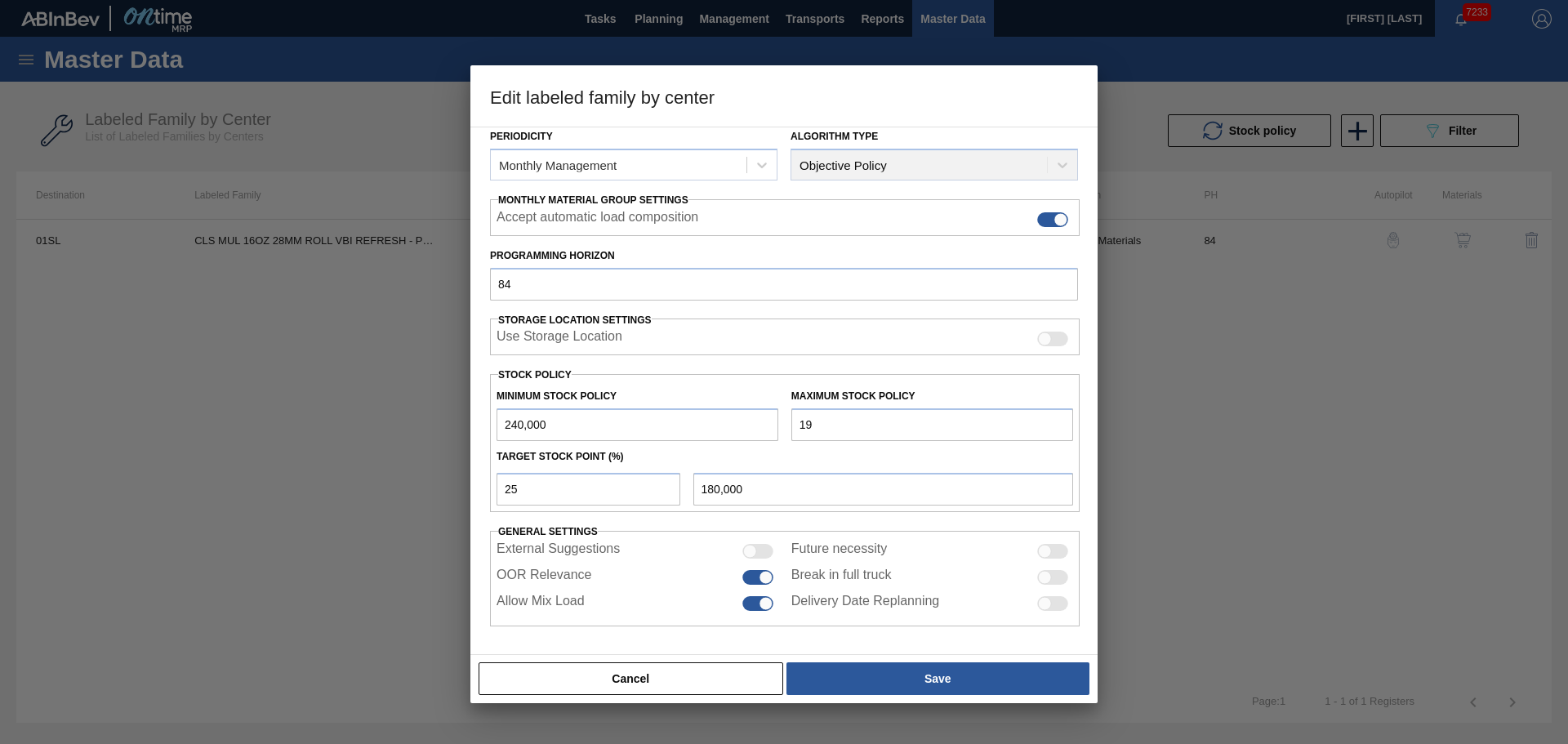 type on "180,005" 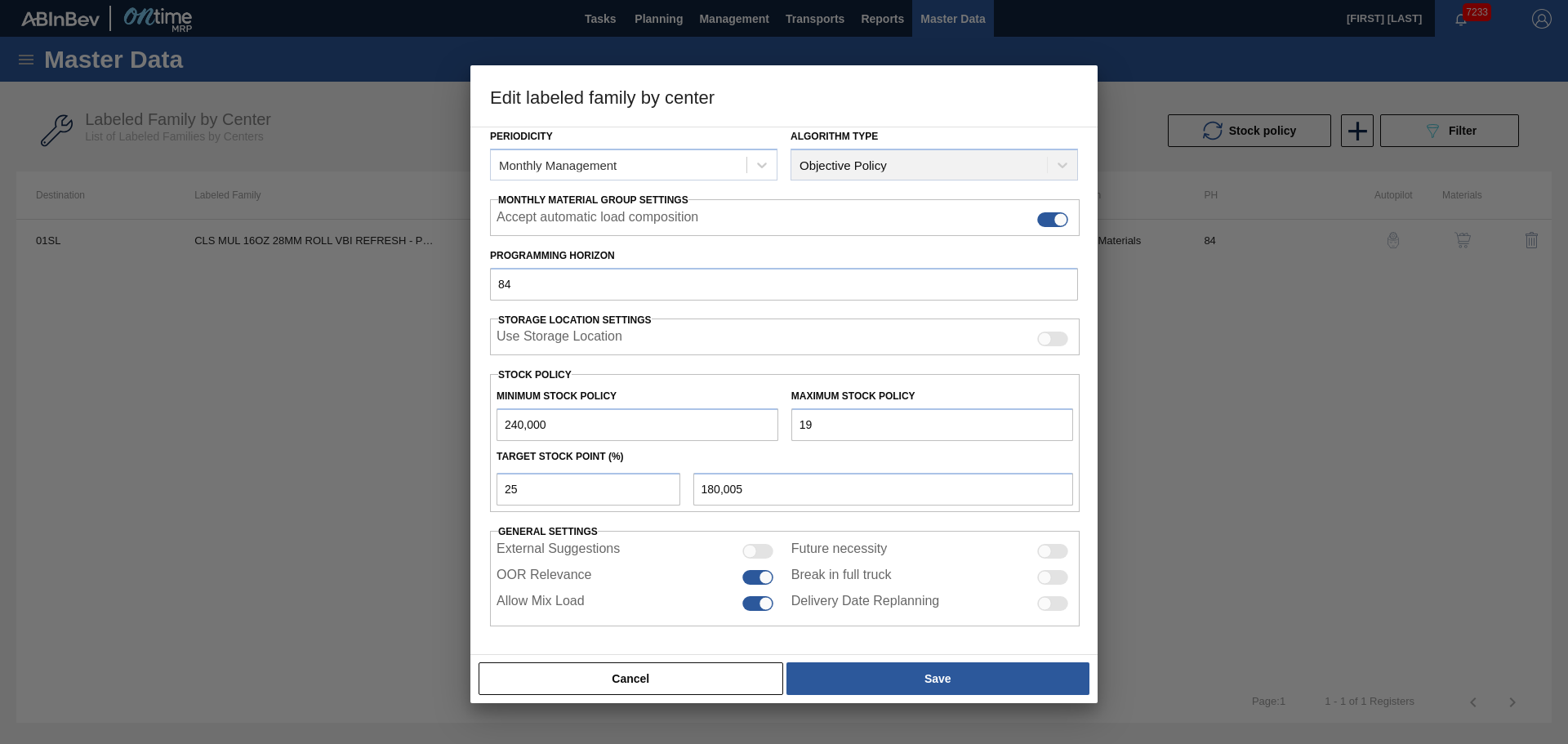 type on "190" 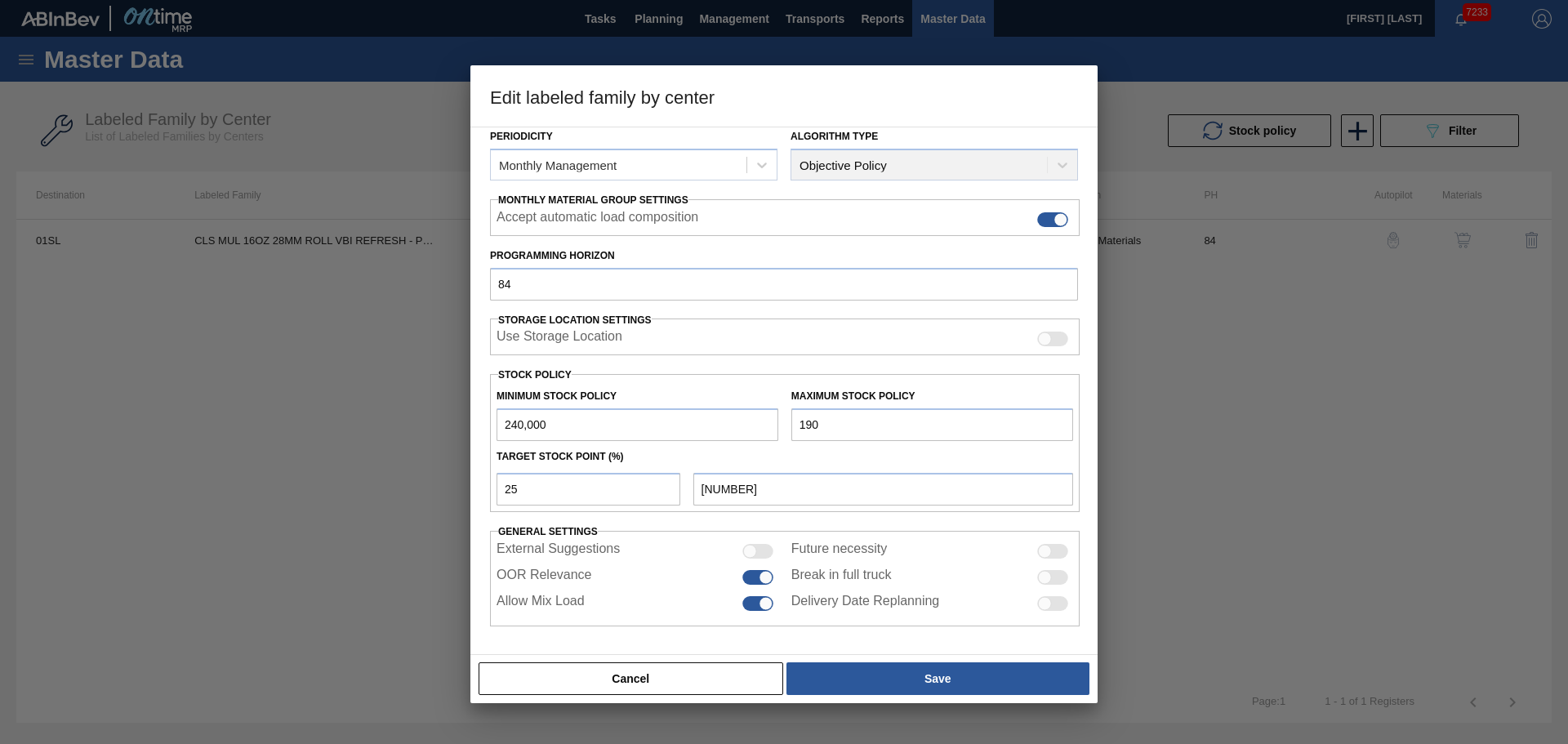 type on "[NUMBER]" 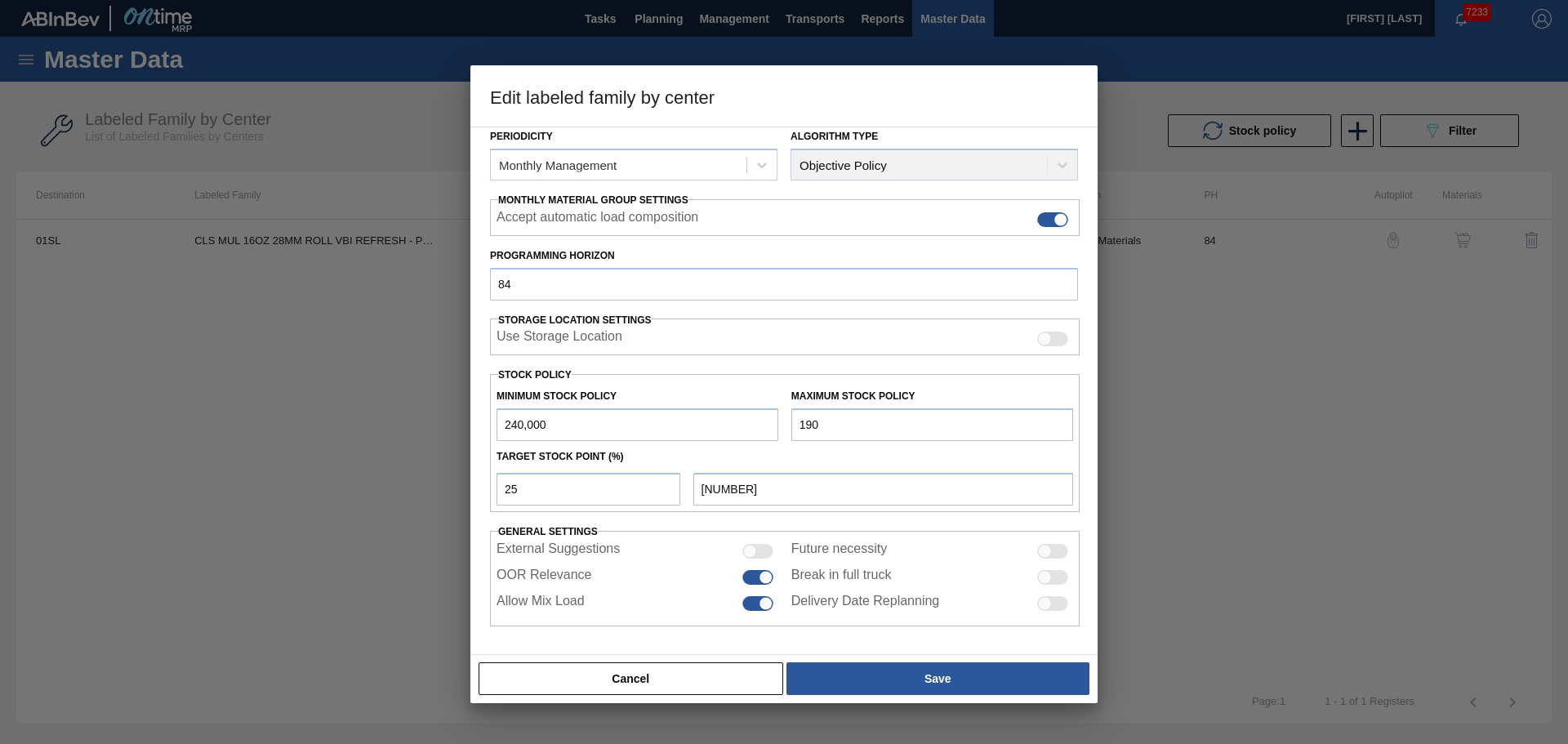 type on "180,477" 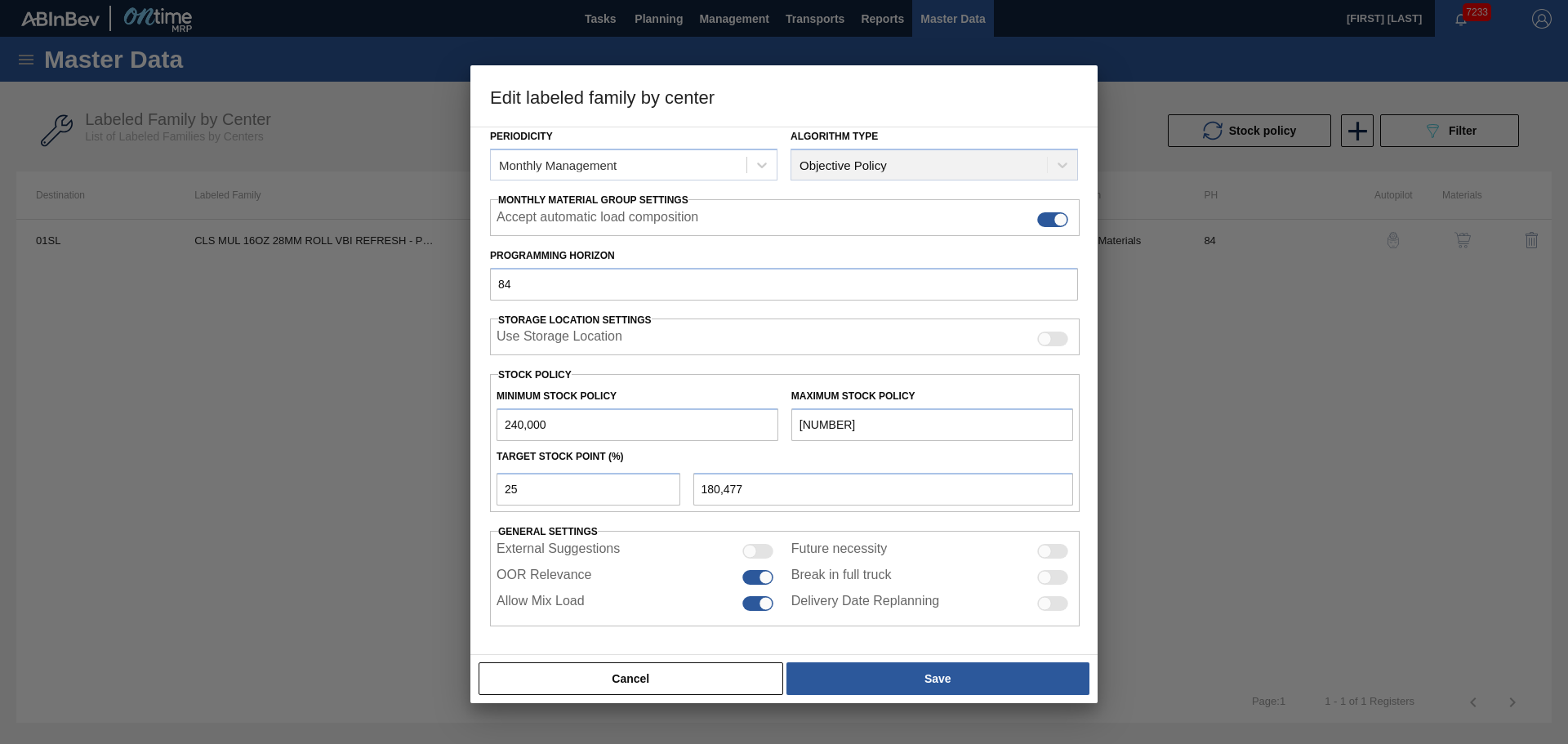 type on "[NUMBER]" 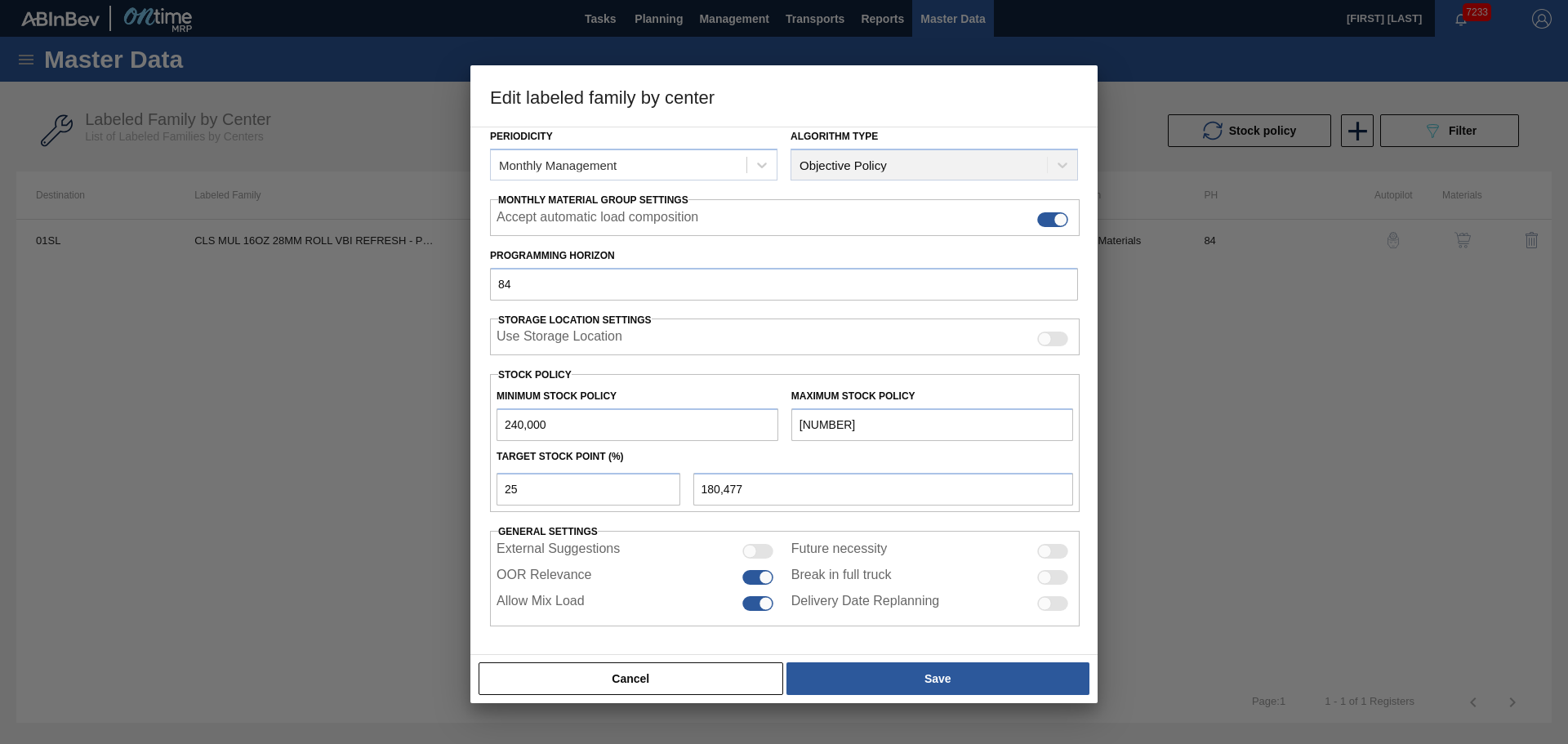 type on "[NUMBER]" 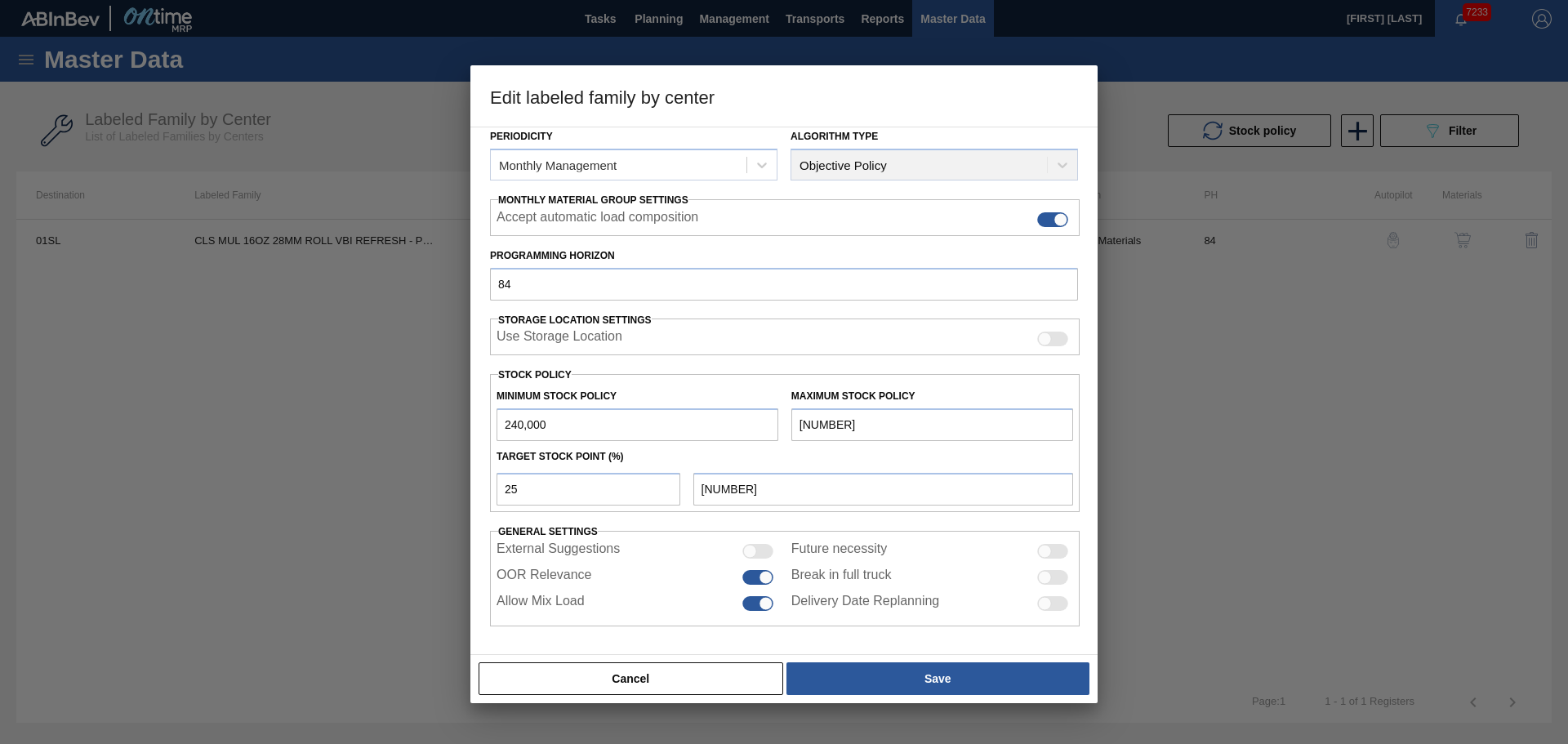 type on "[NUMBER]" 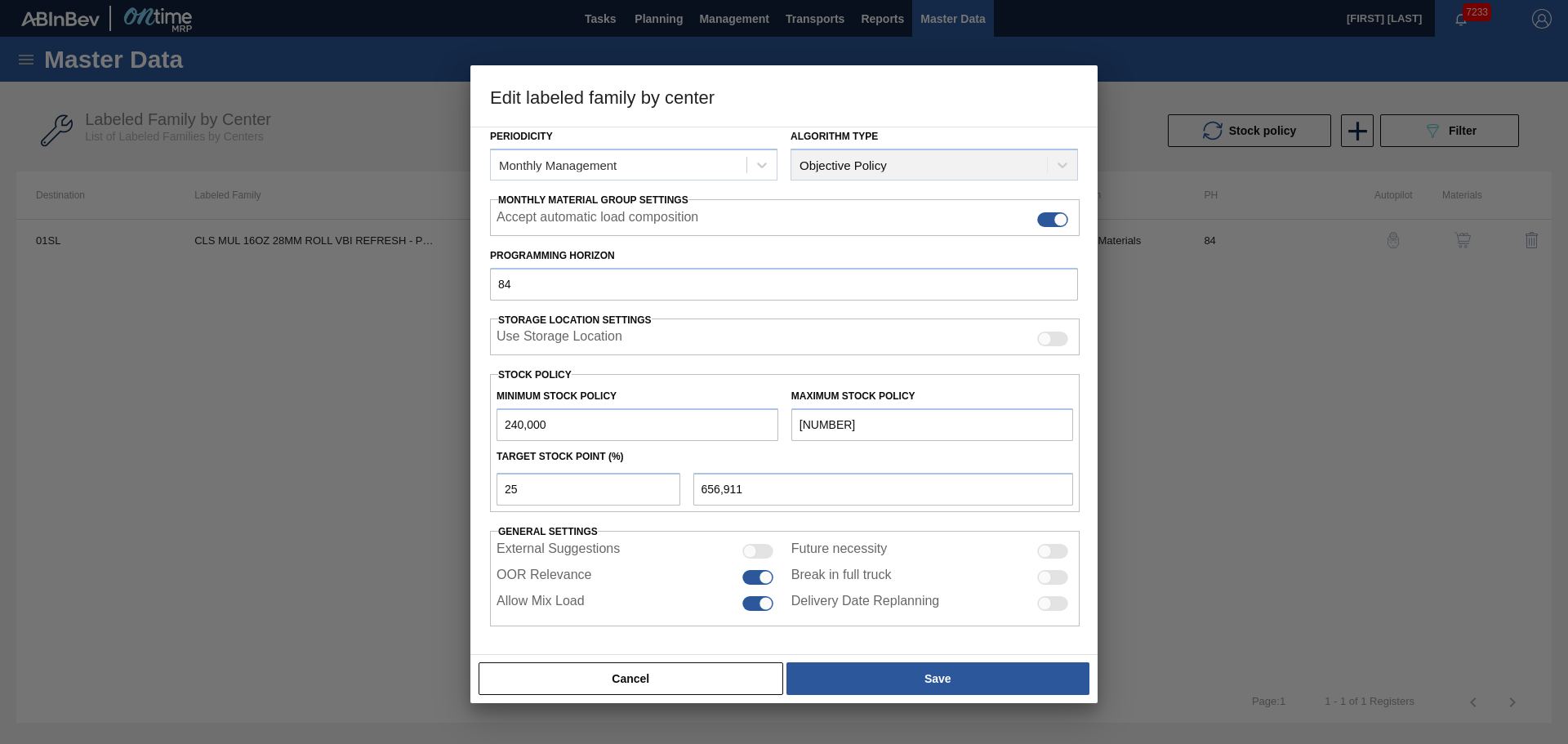 type on "[NUMBER]" 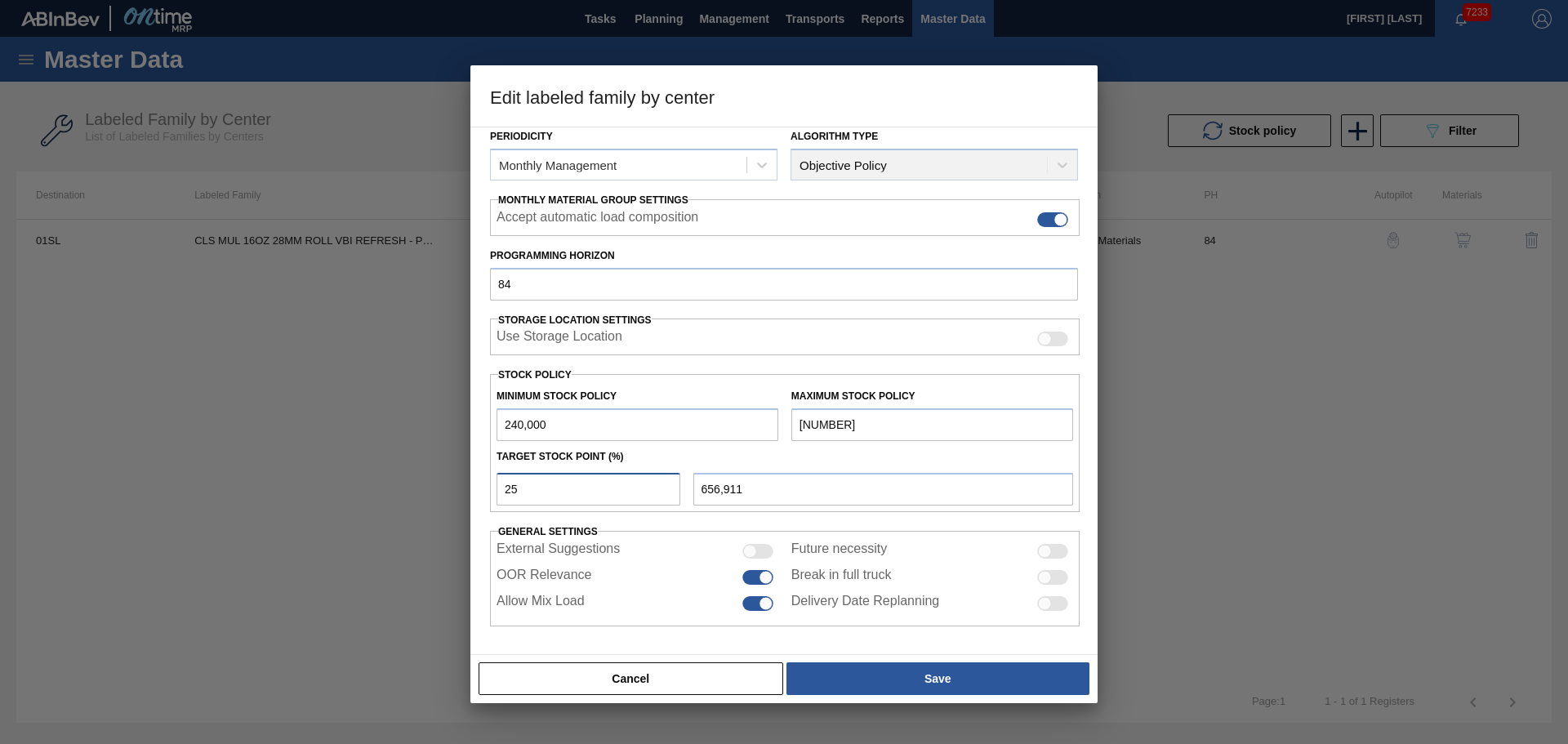 drag, startPoint x: 546, startPoint y: 487, endPoint x: 421, endPoint y: 478, distance: 125.3236 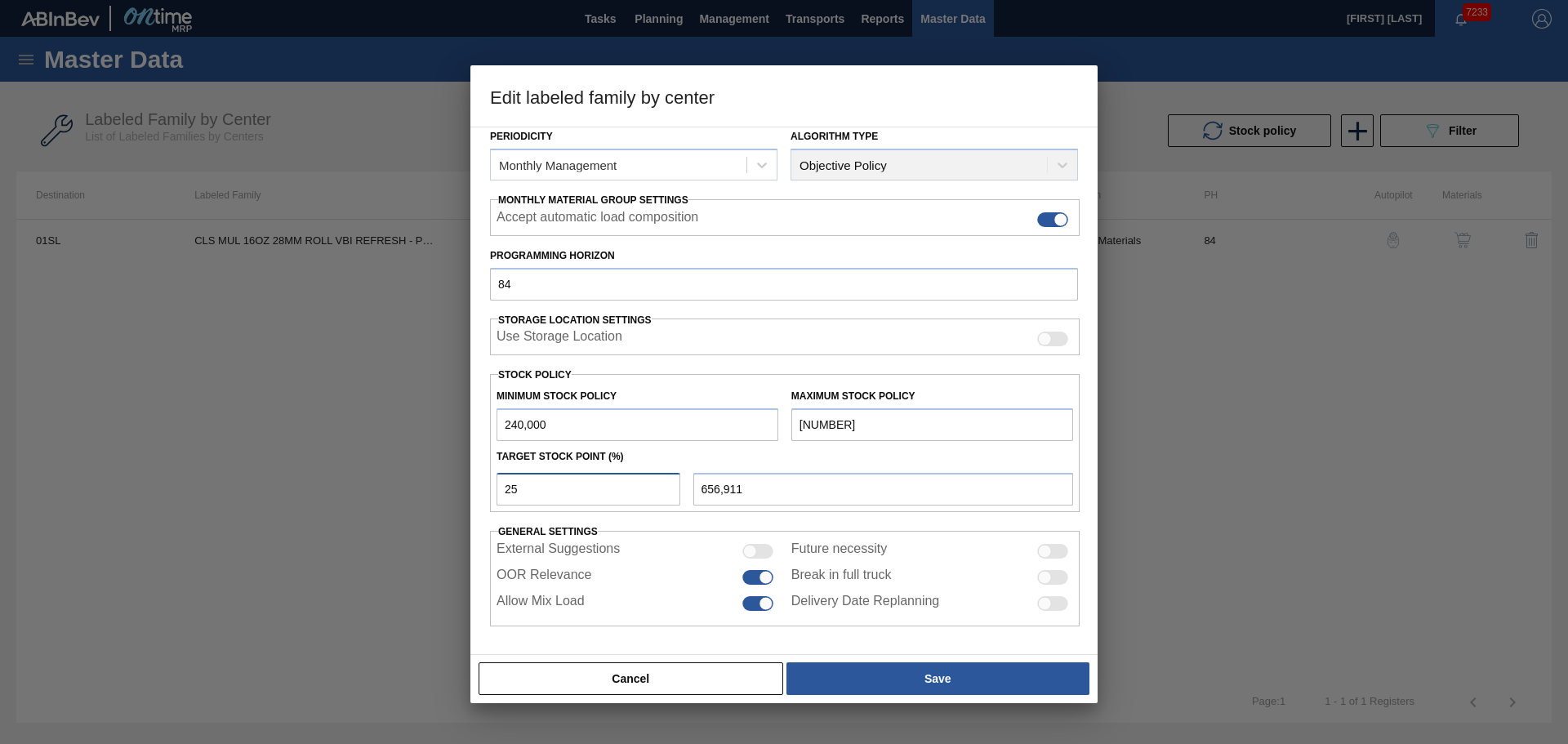 click on "Edit labeled family by center Material Group Closures Family Closures Labeled Family CLS MUL 16OZ 28MM ROLL  VBI REFRESH - PROJECT SWOOSH Destination 01SL - St. Louis Brewery Coordination Packaging Materials Periodicity Monthly Management Algorithm Type Objective Policy Monthly Material Group Settings Accept automatic load composition Programming Horizon 84 Storage Location Settings Use Storage Location   Stock Policy   Minimum Stock Policy [NUMBER] Maximum Stock Policy [NUMBER] Target Stock Point (%) [NUMBER] [NUMBER] General settings External Suggestions Future necessity OOR Relevance Break in full truck Allow Mix Load Delivery Date Replanning Cancel Save" at bounding box center [784, 372] 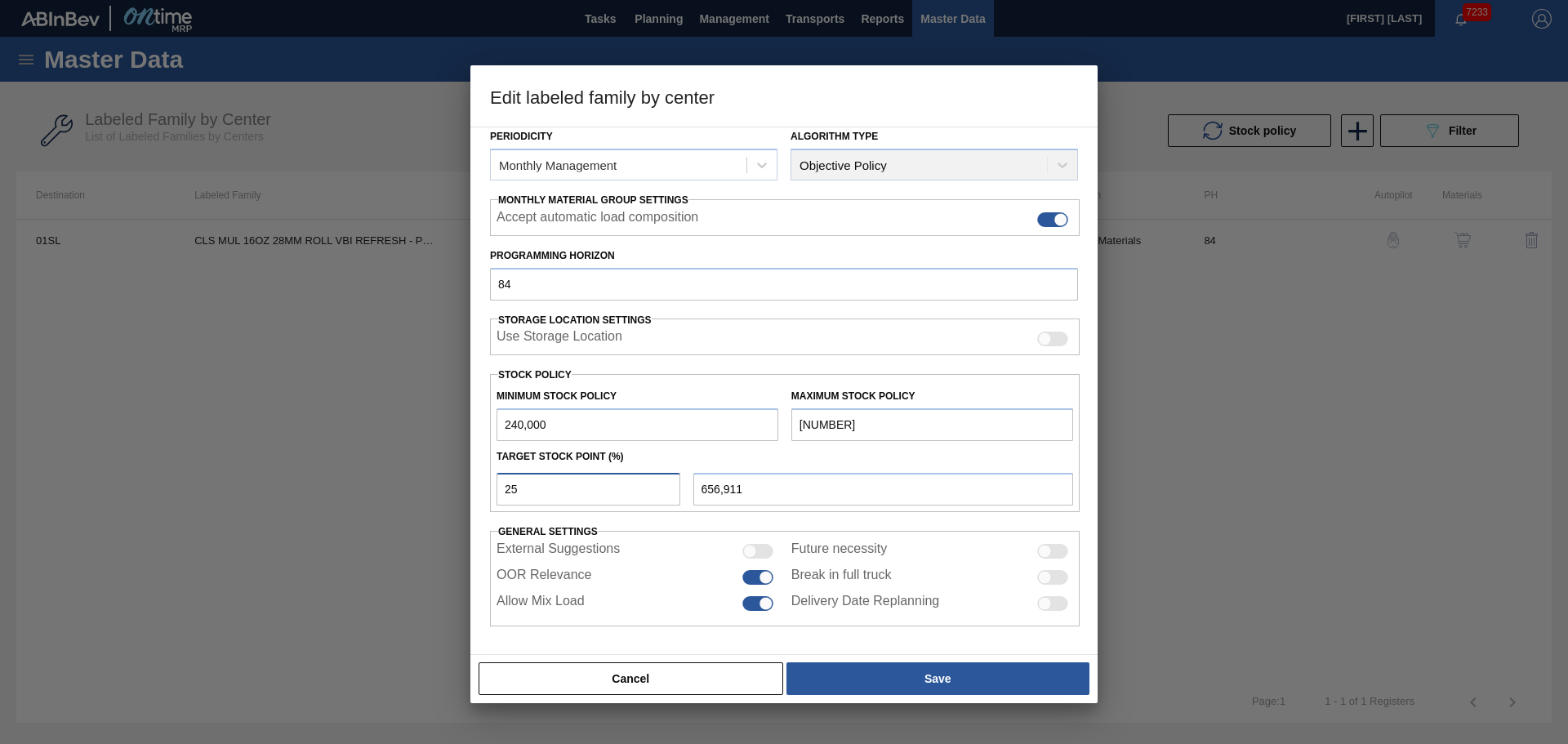 type on "[NUMBER]" 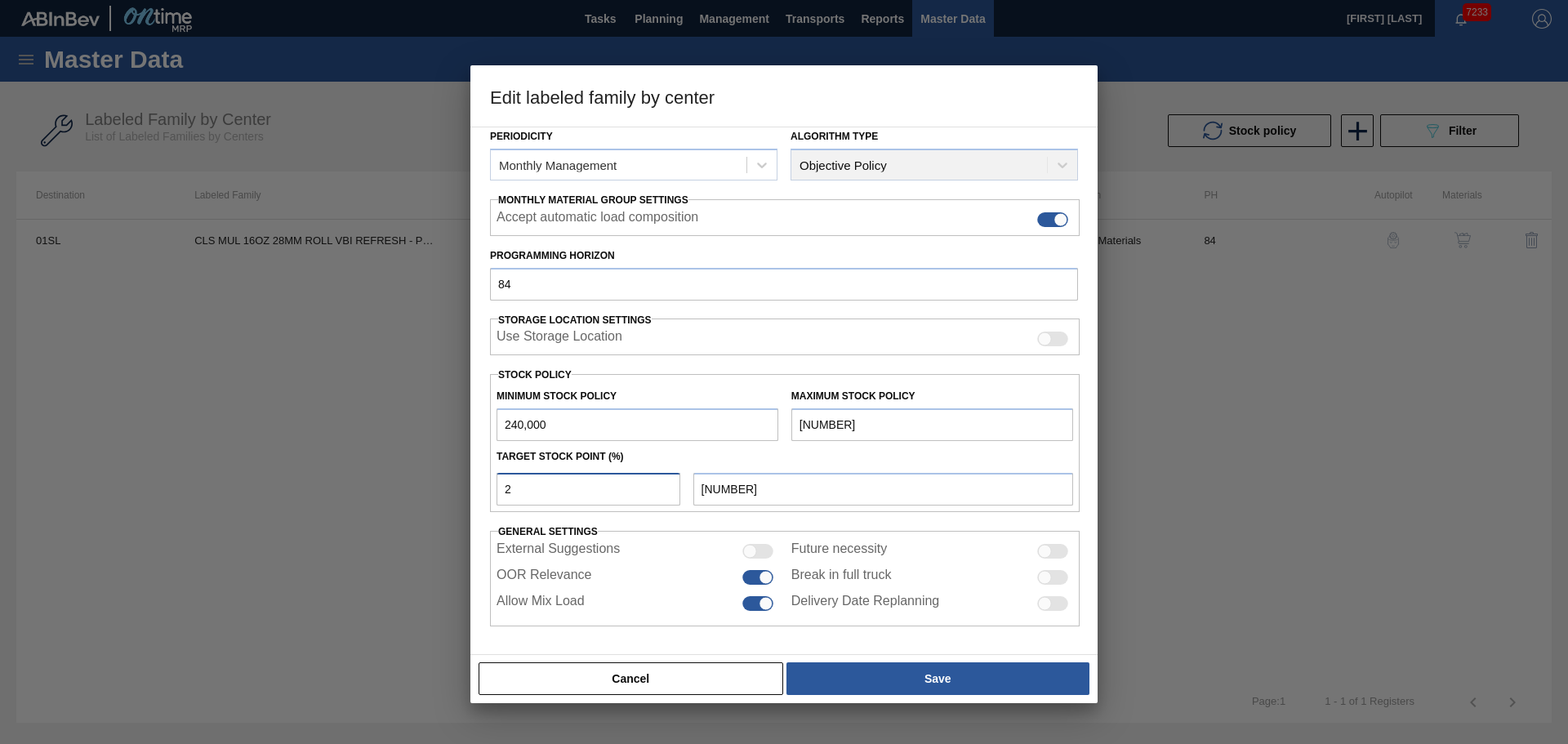 type on "20" 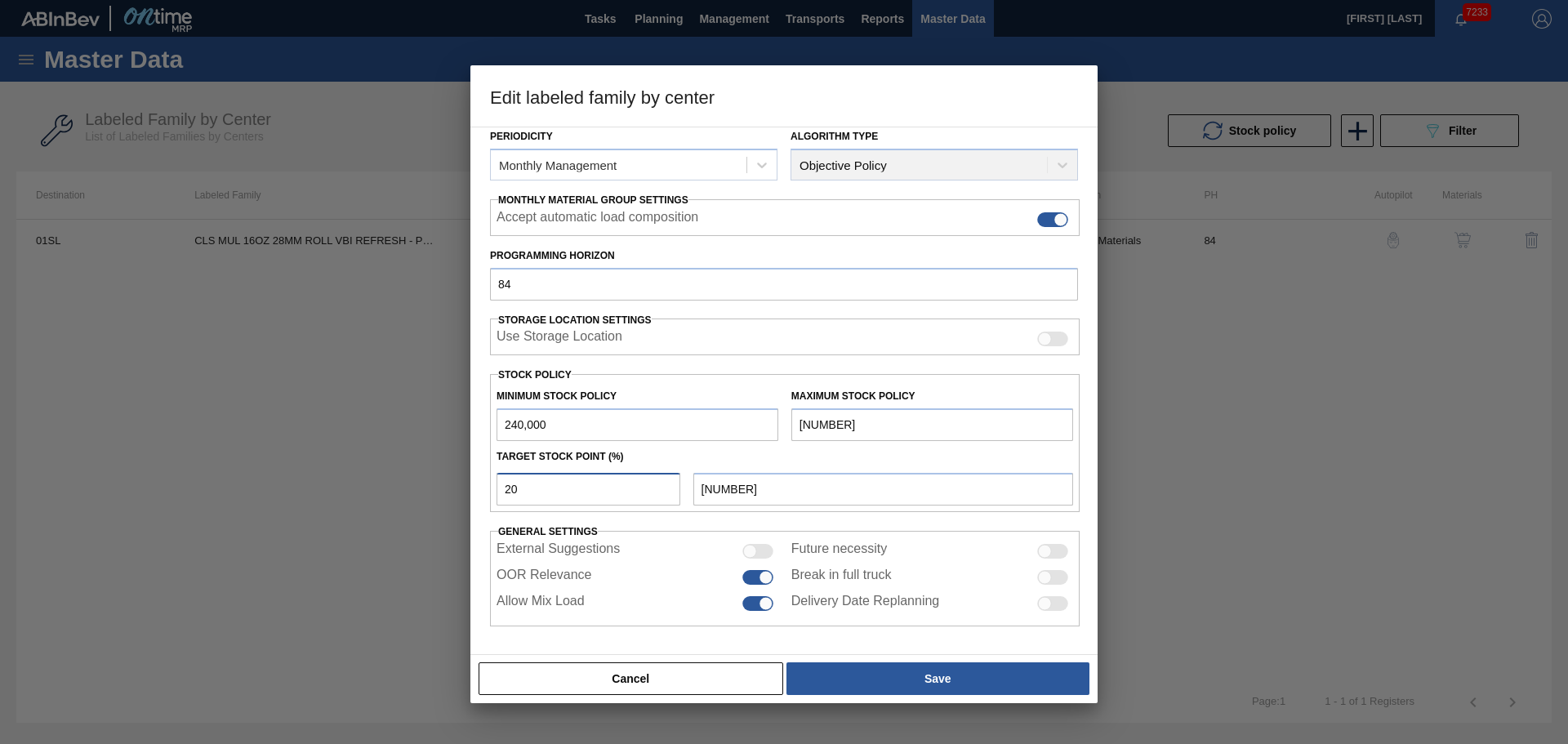 type on "2" 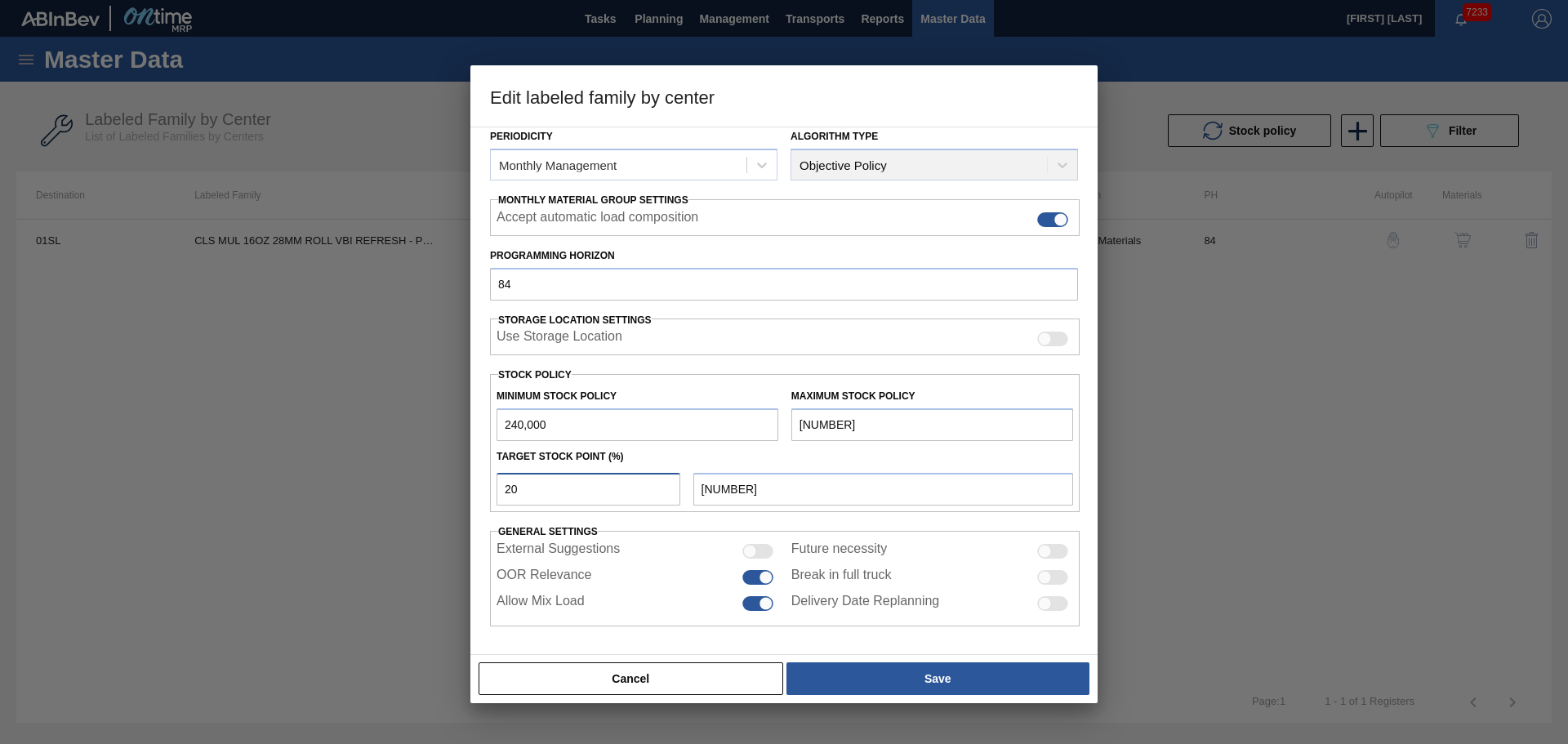 type on "[NUMBER]" 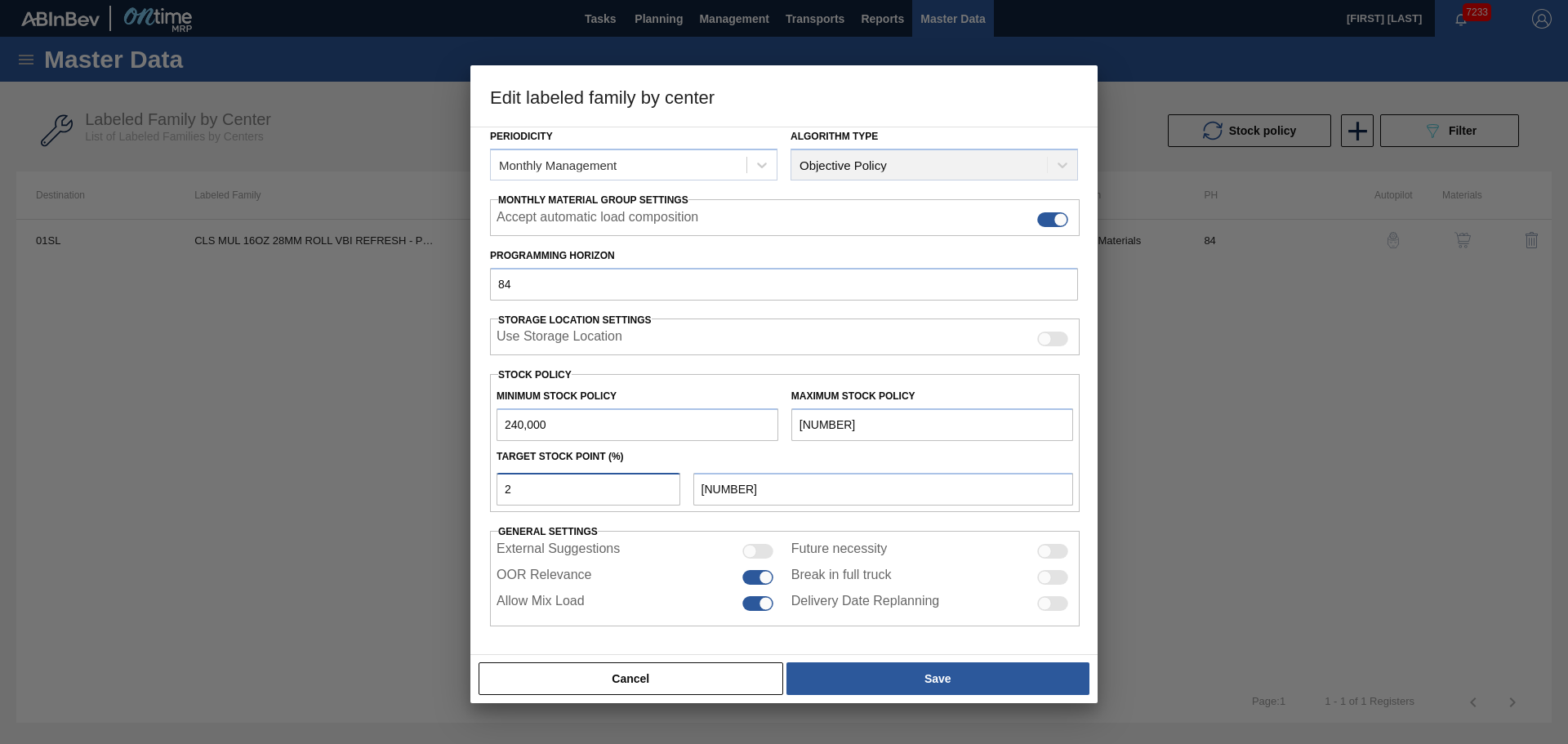 type on "22" 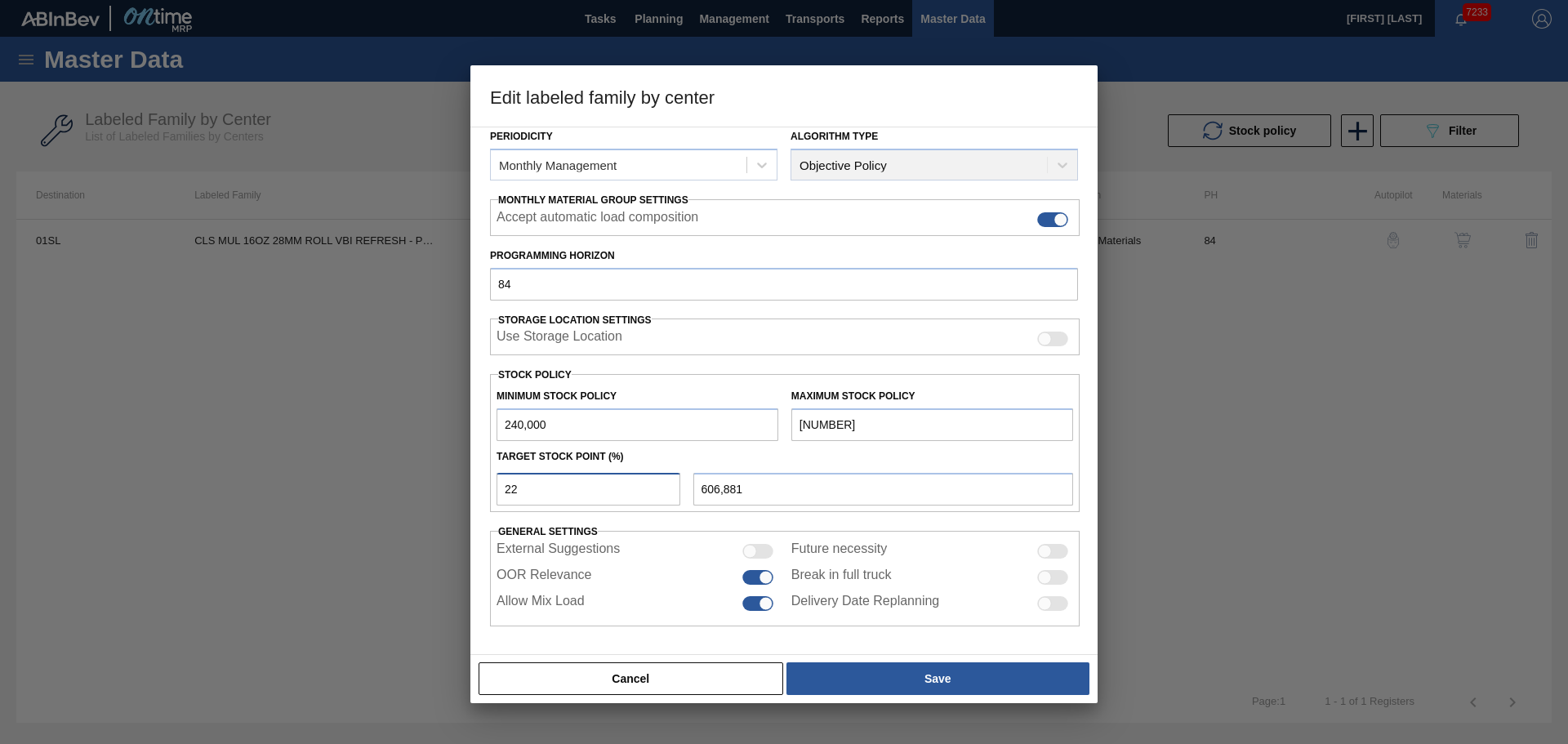 type on "2" 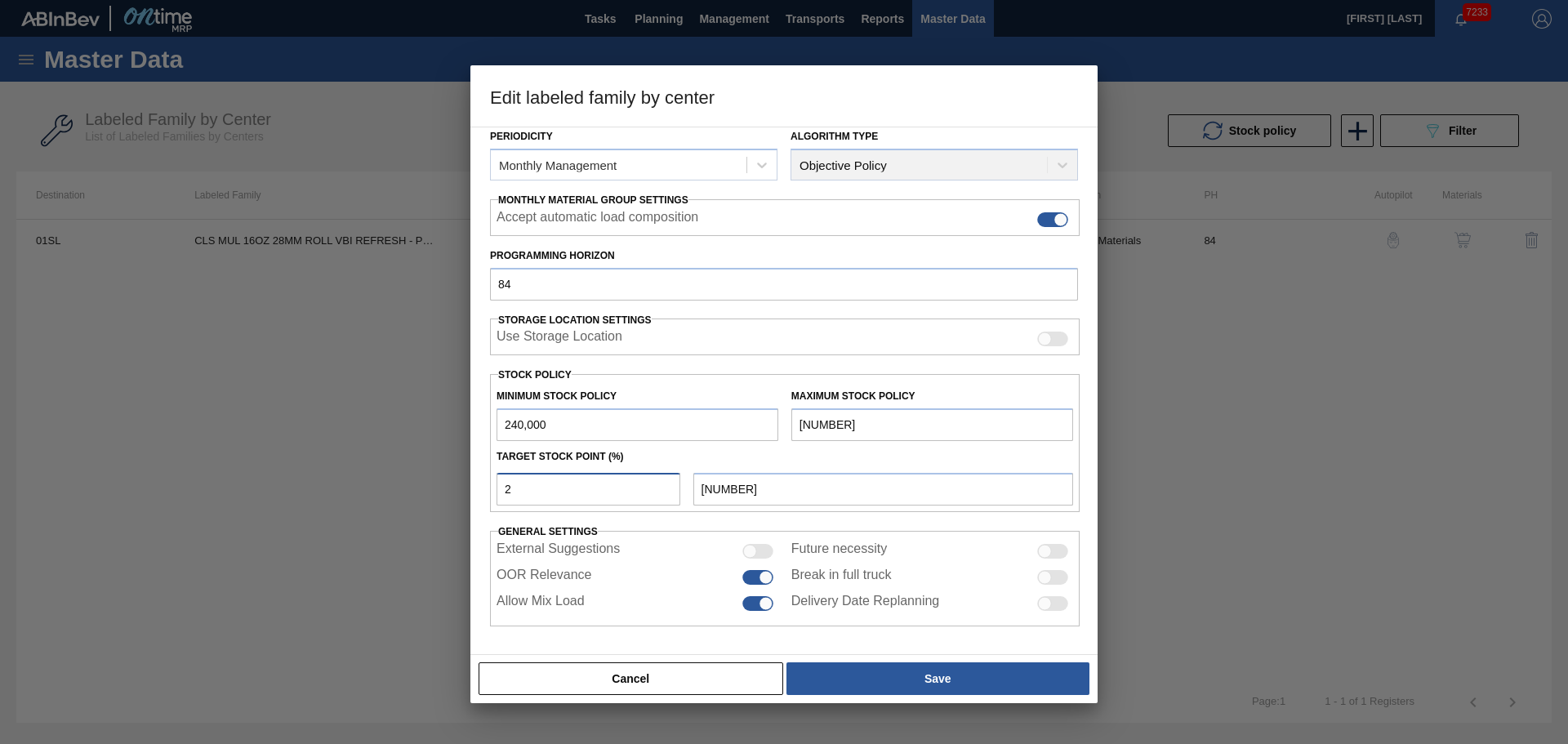 type 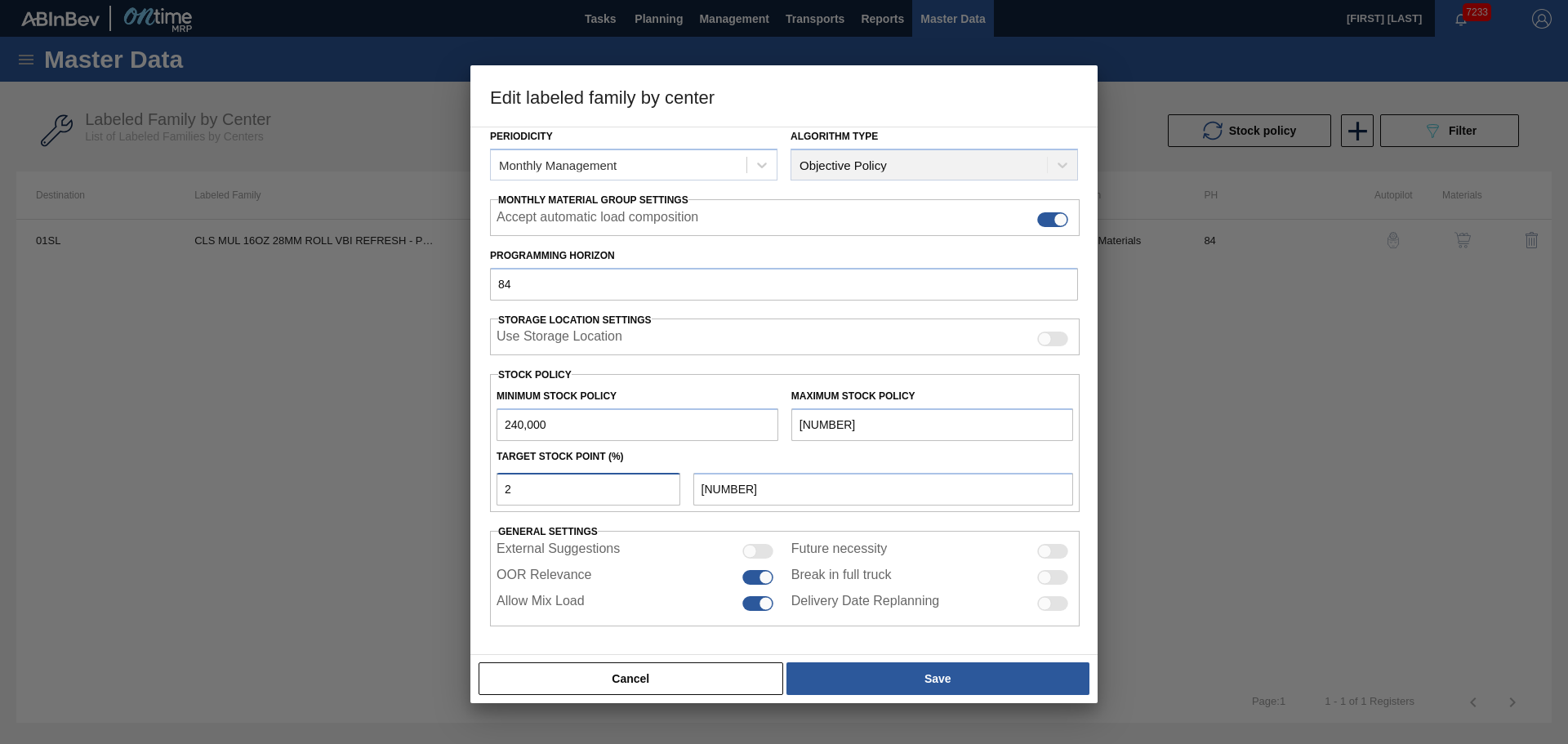 type on "240,000" 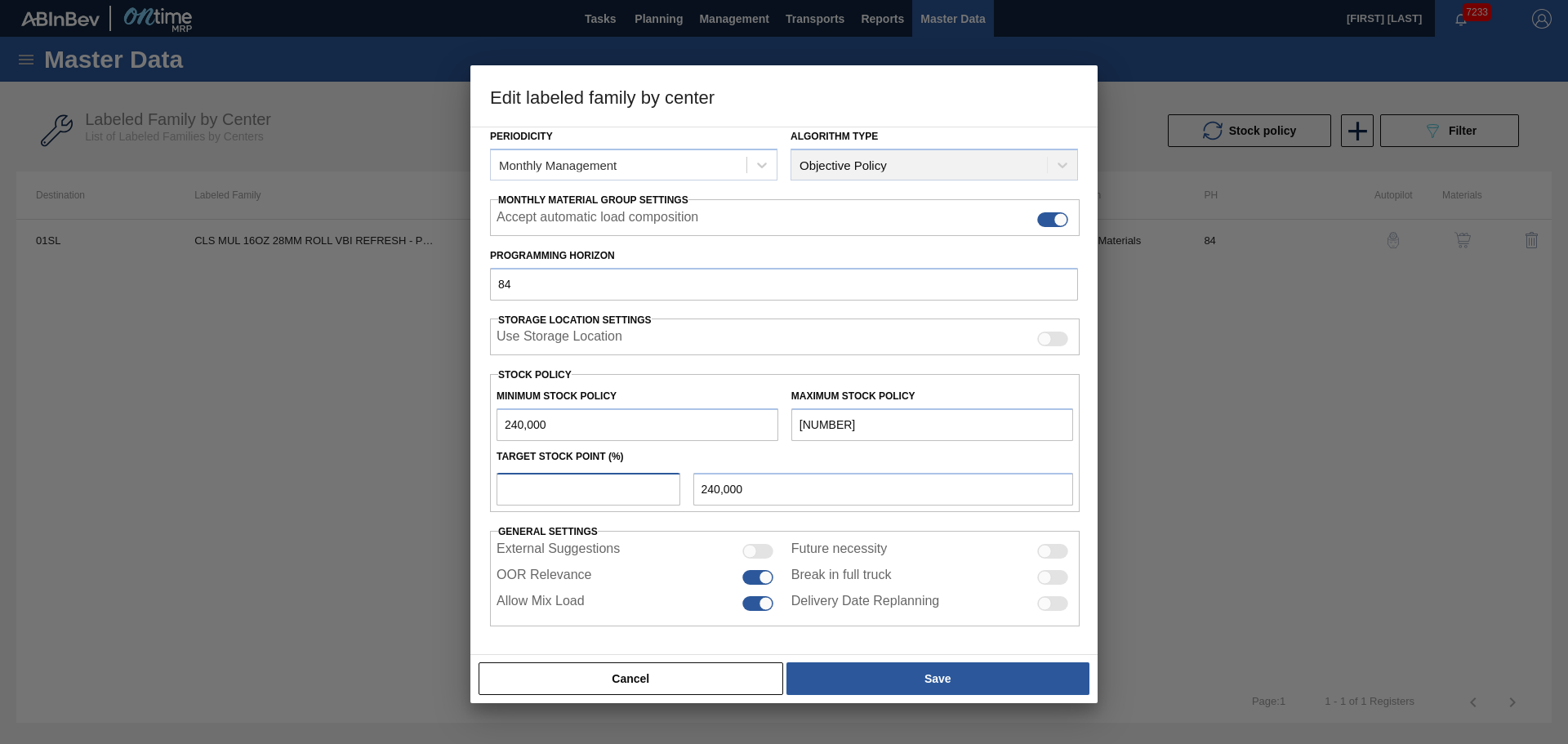 type on "1" 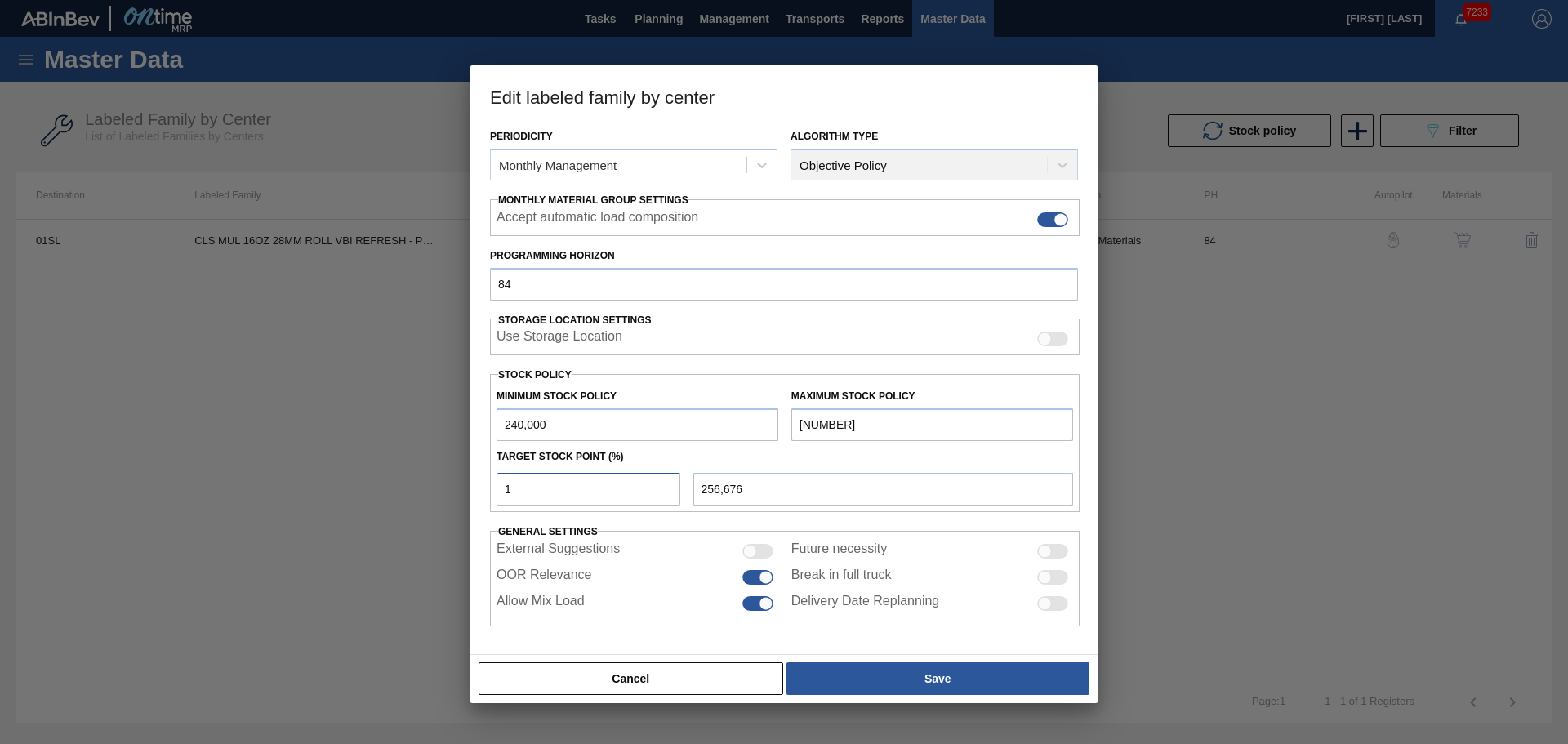 type on "16" 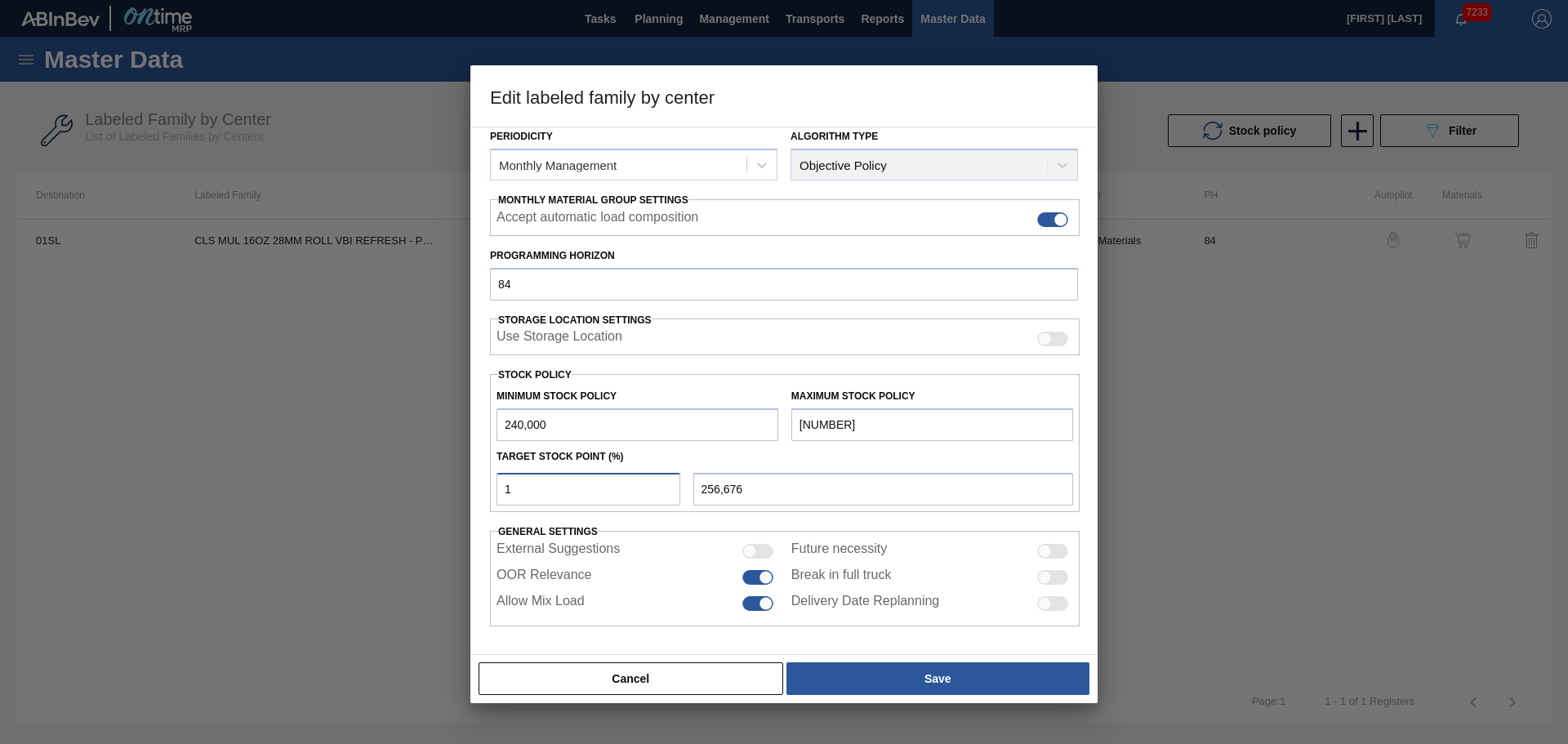 type on "[NUMBER]" 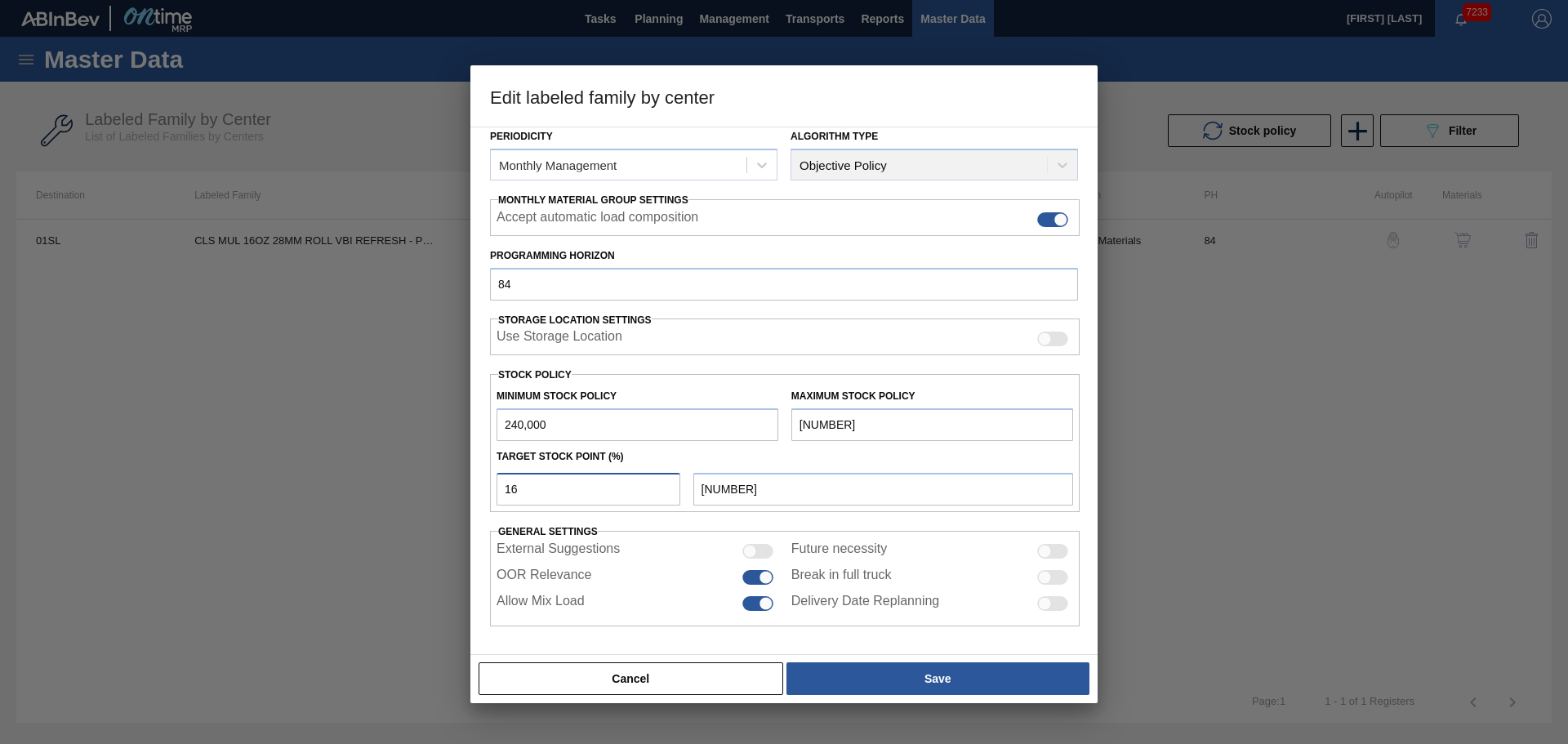 type on "1" 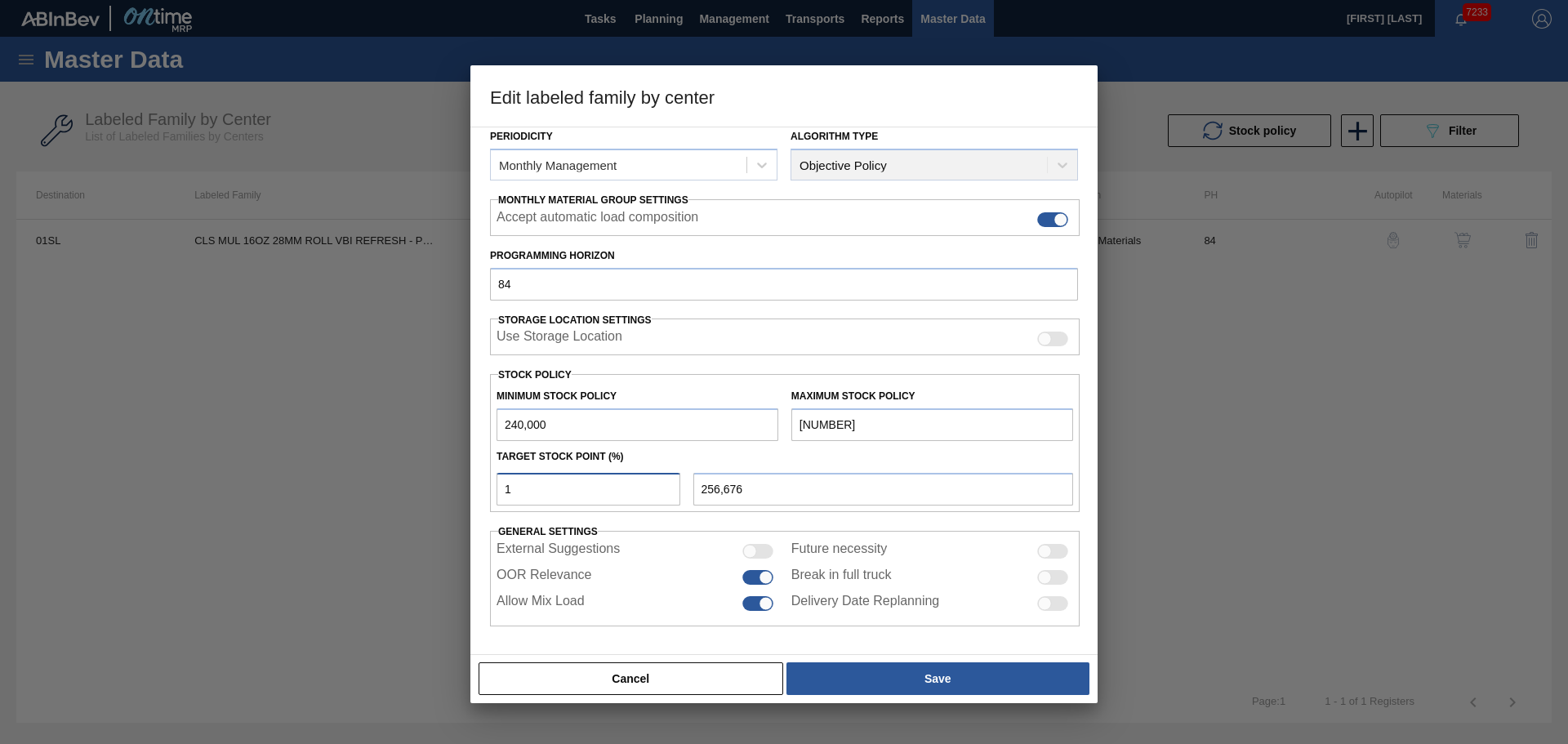 type on "18" 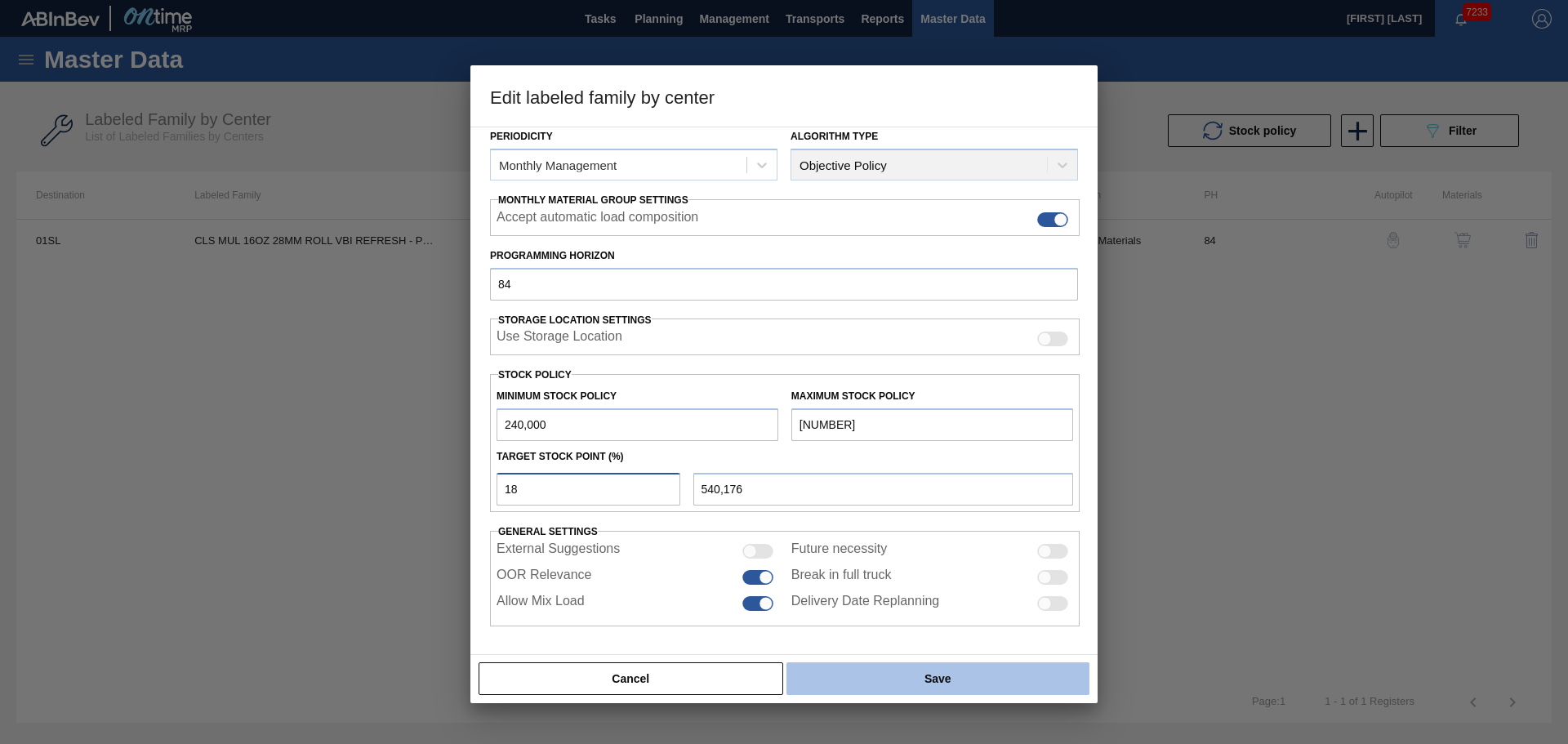 type on "18" 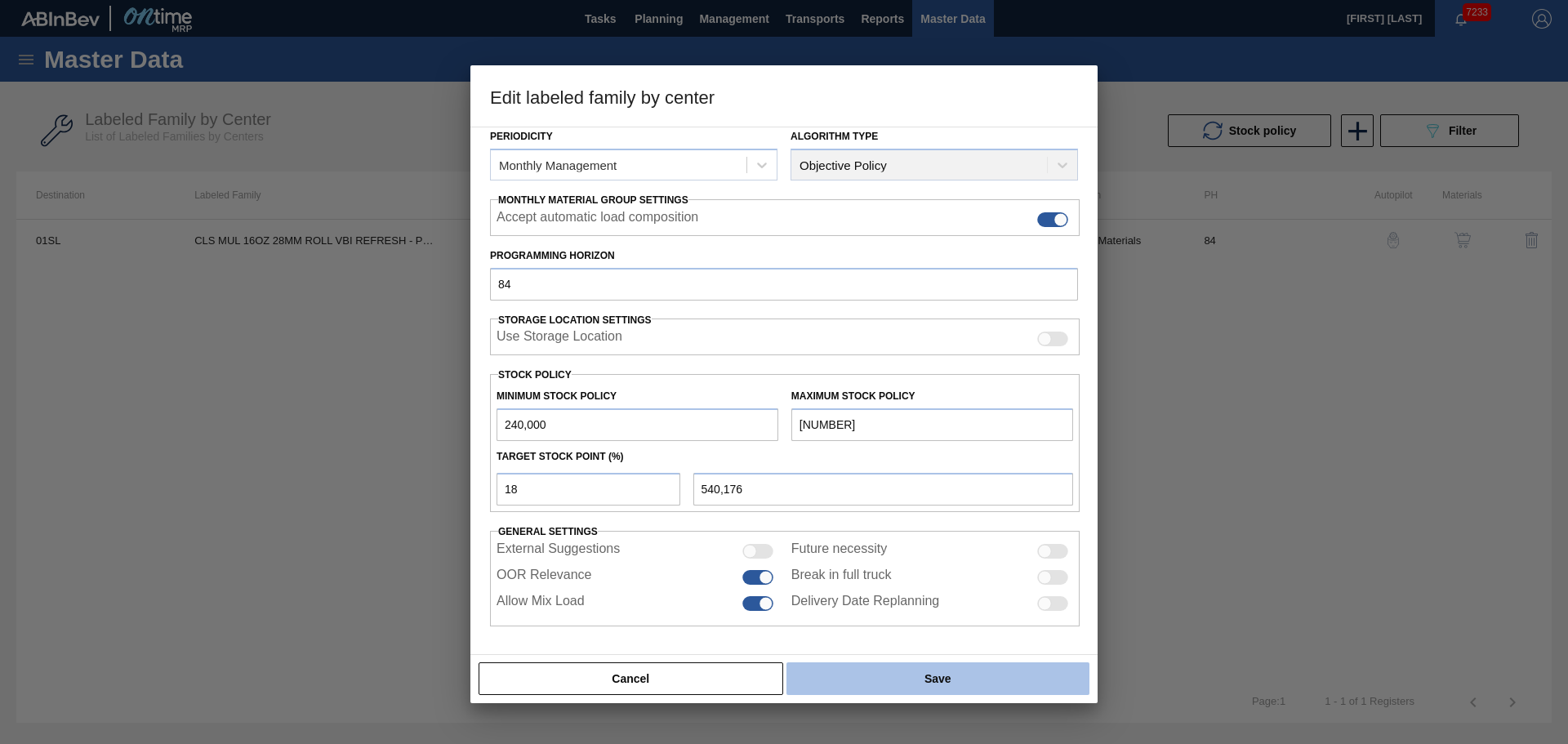 click on "Save" at bounding box center [938, 679] 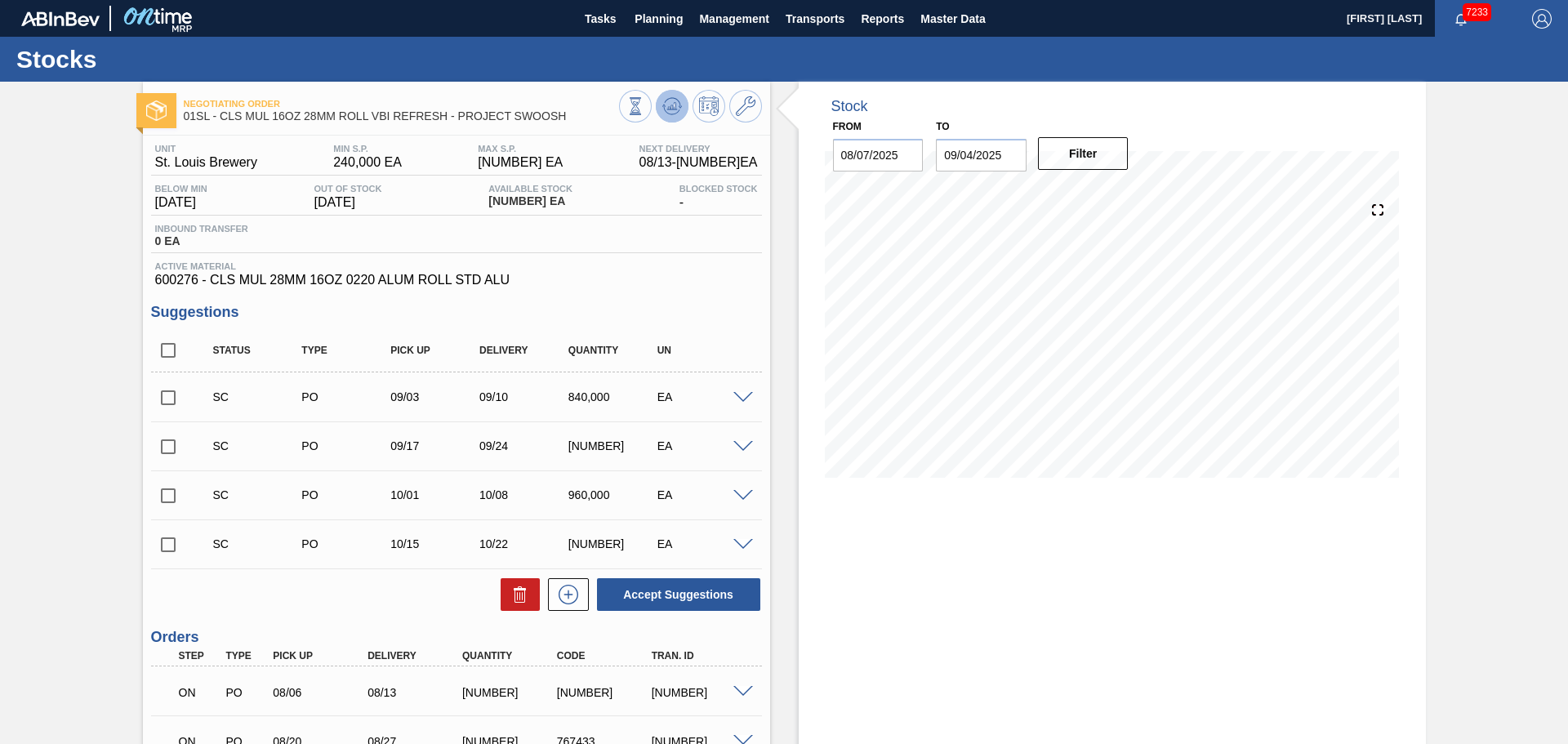 click 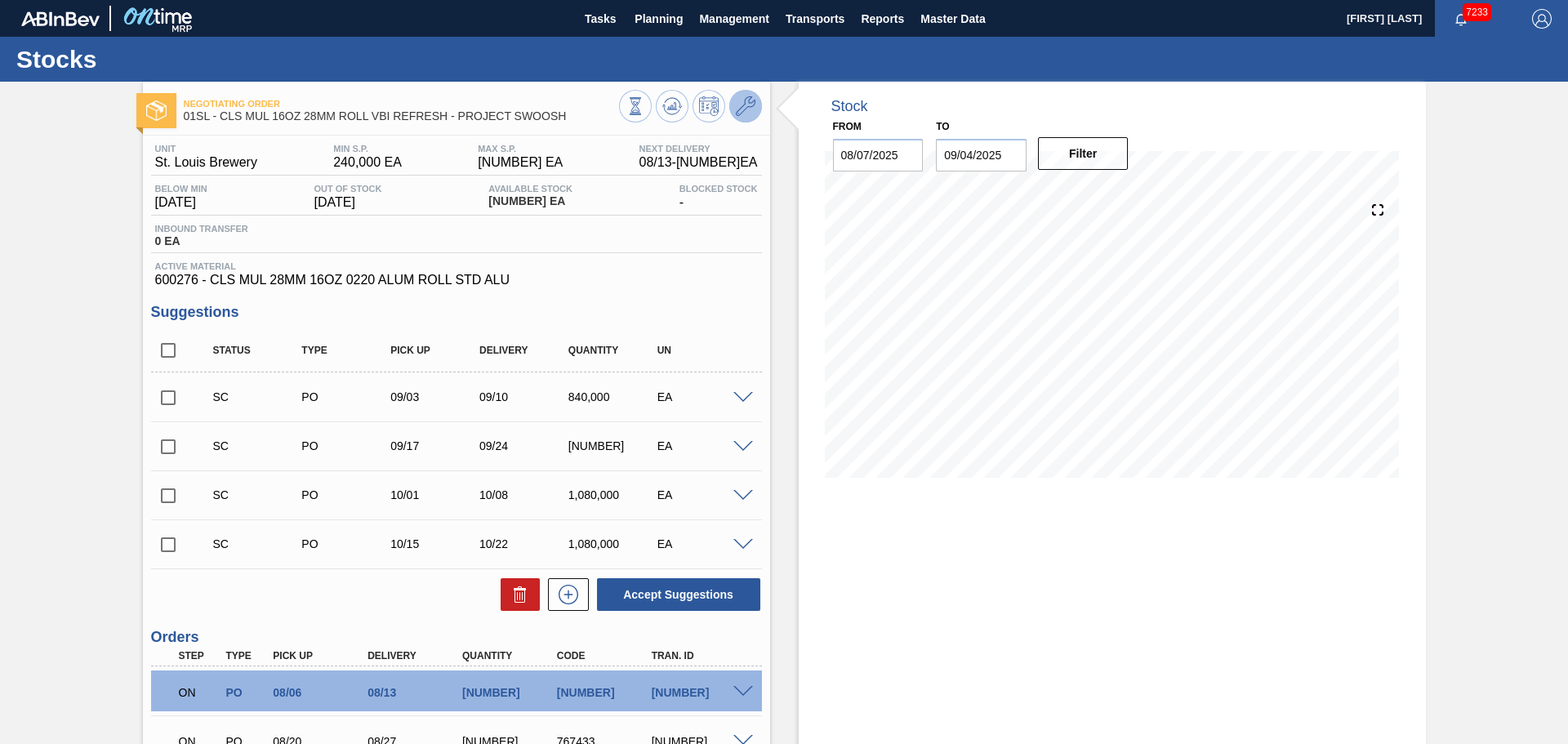 click 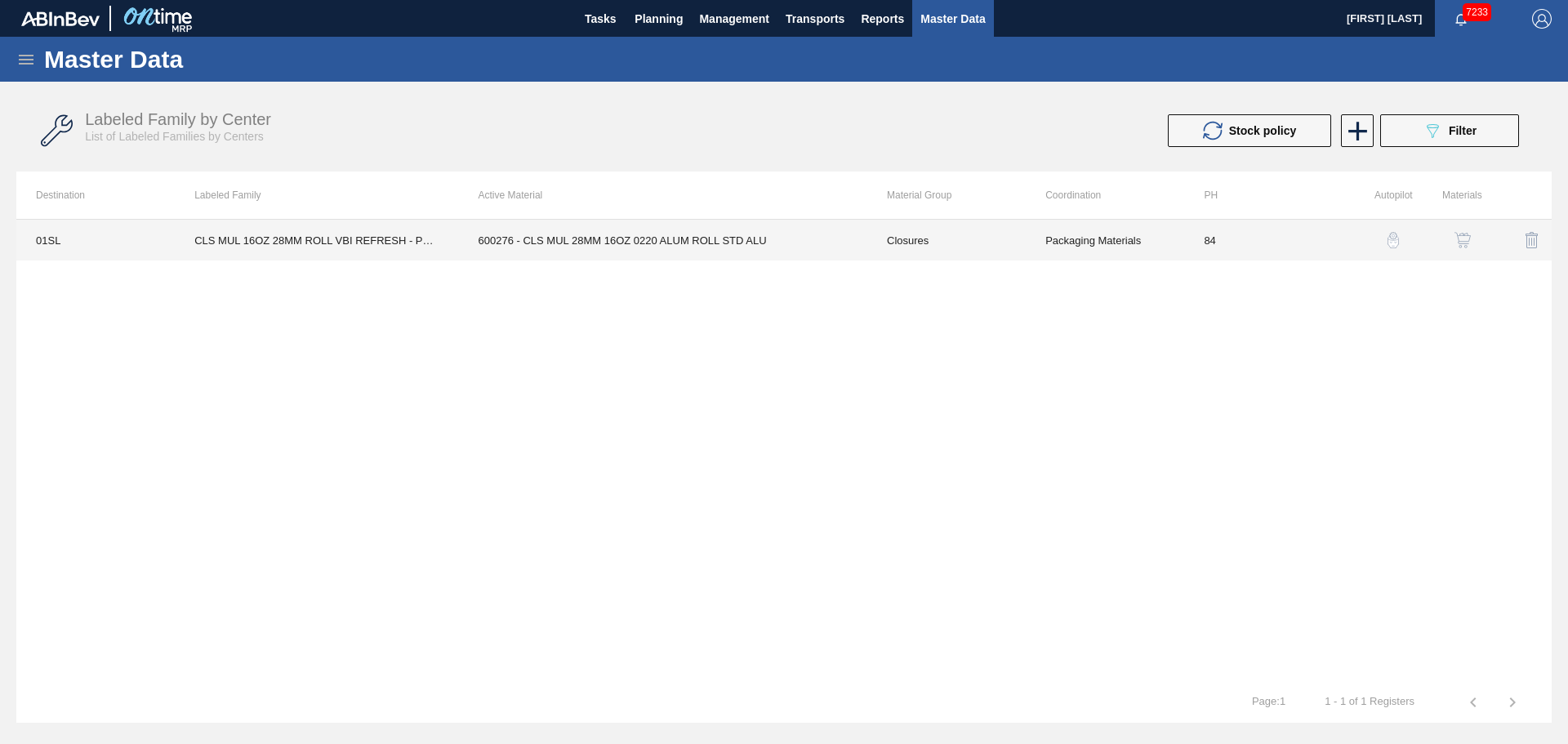 click on "600276 - CLS MUL 28MM 16OZ 0220 ALUM ROLL STD ALU" at bounding box center (663, 240) 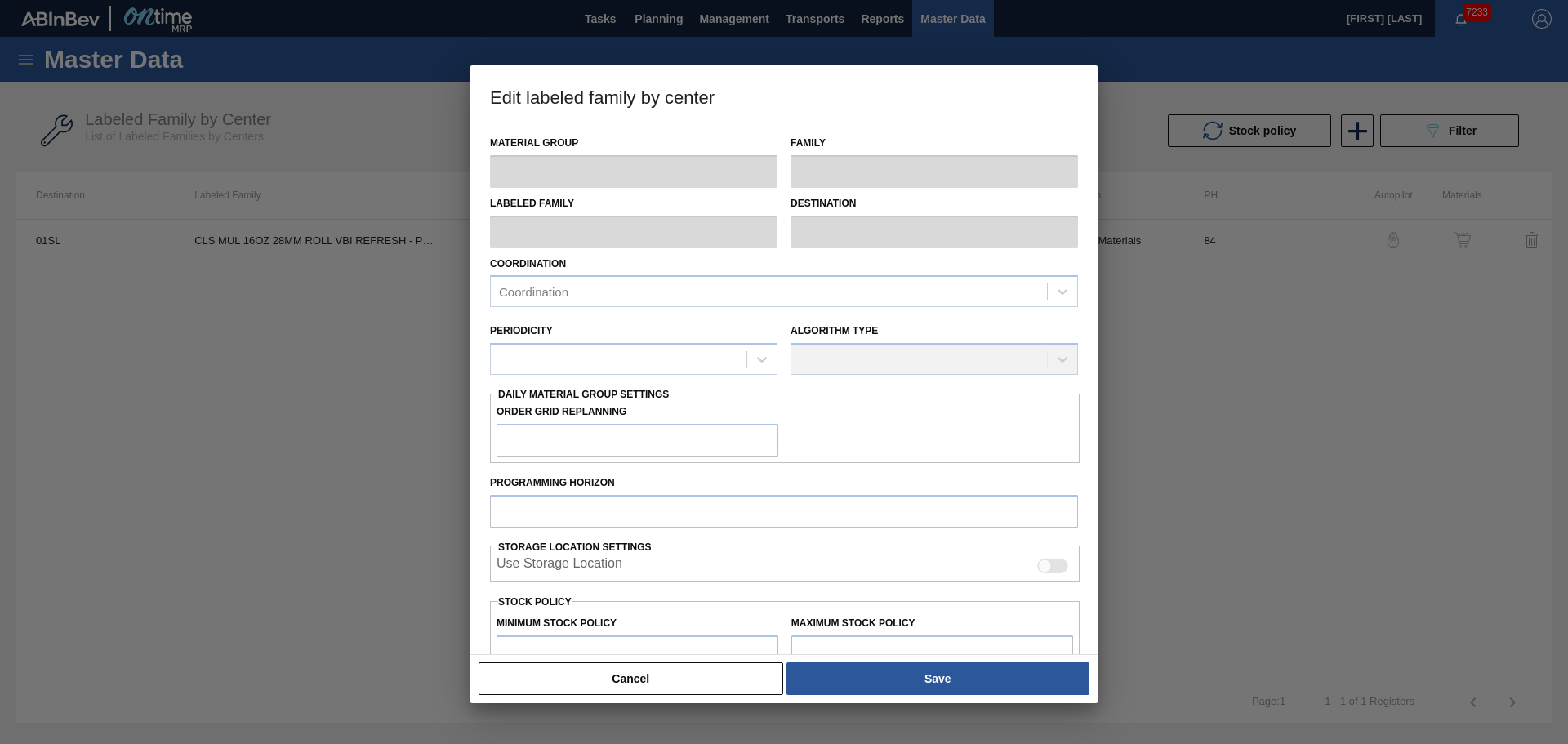 type on "Closures" 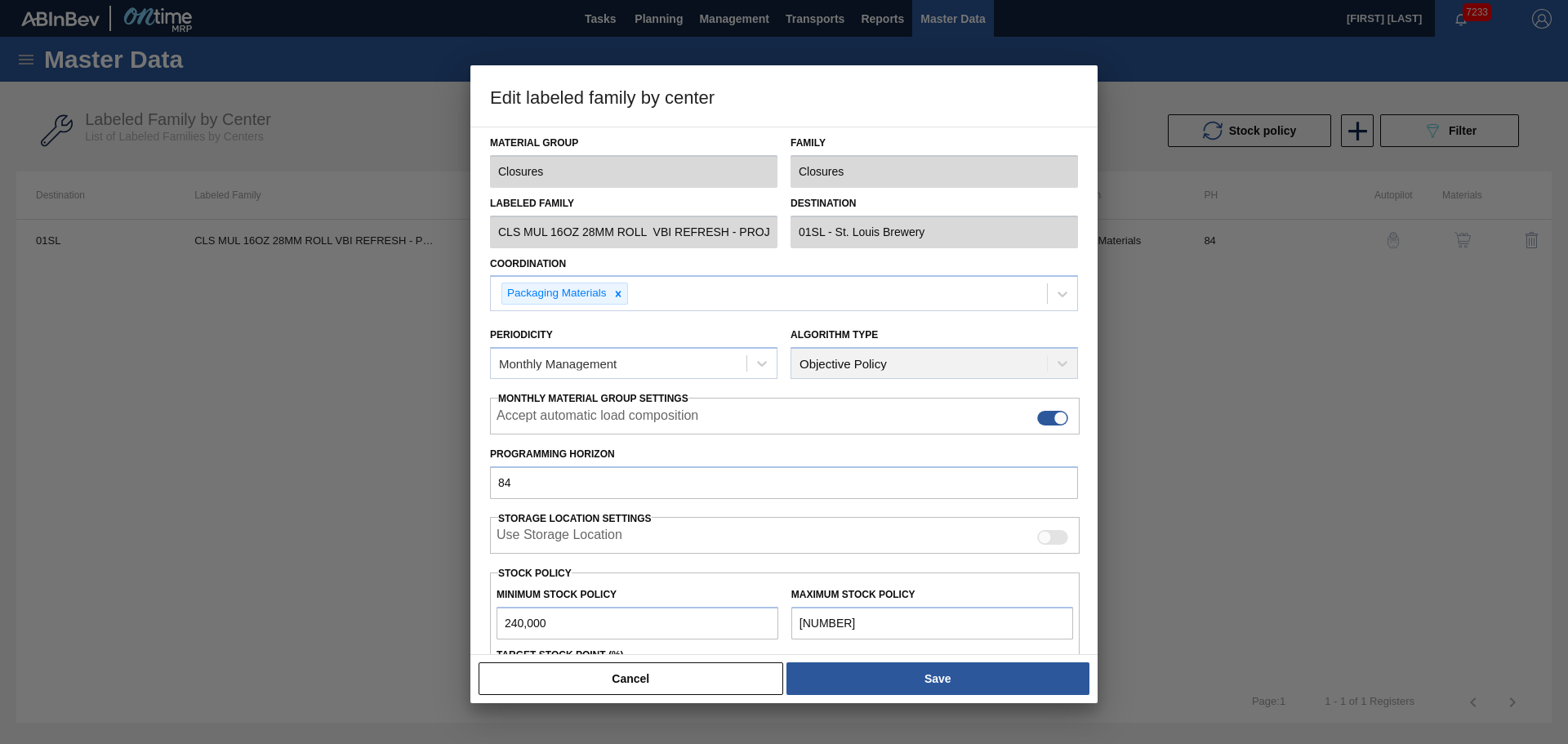 scroll, scrollTop: 198, scrollLeft: 0, axis: vertical 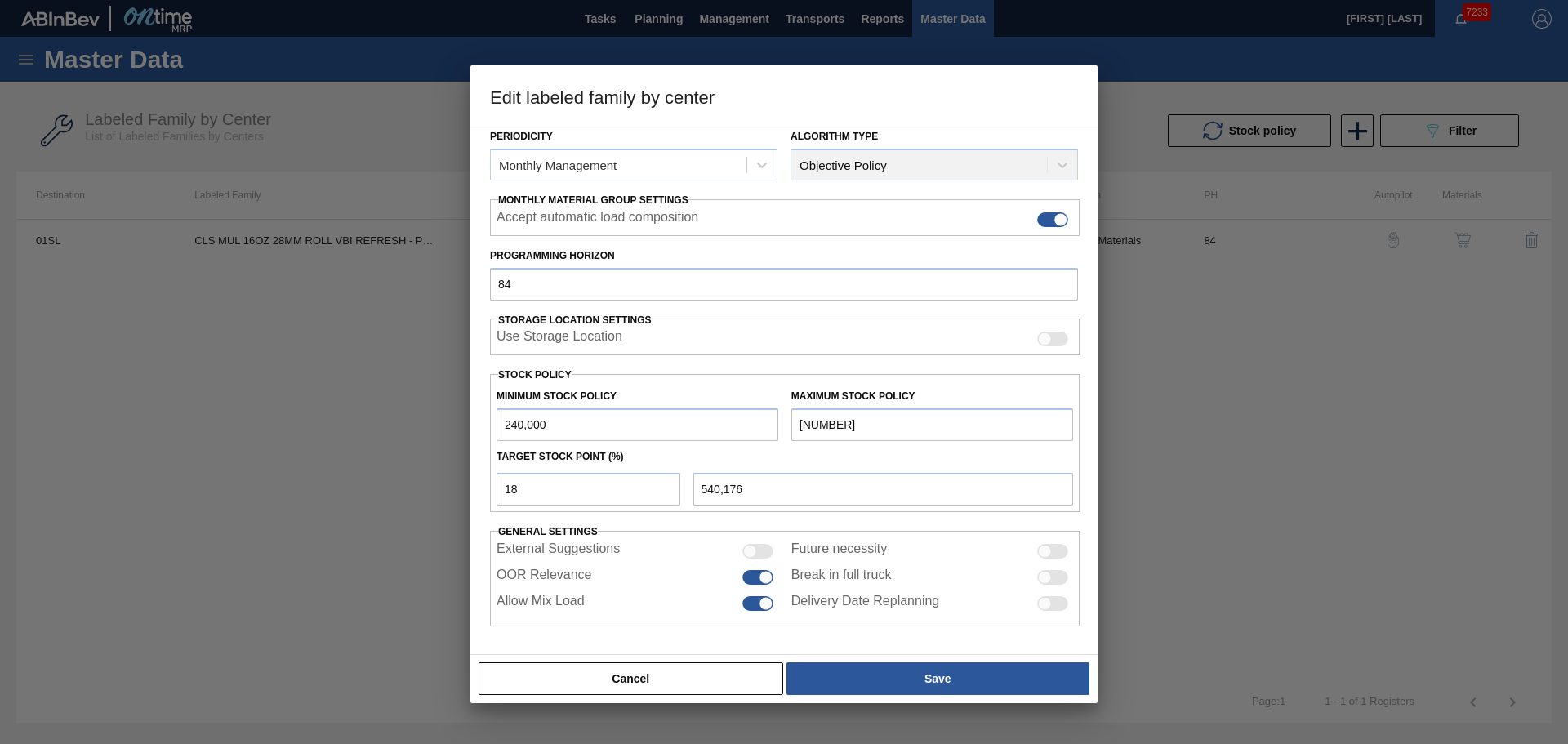click on "[NUMBER]" at bounding box center [932, 425] 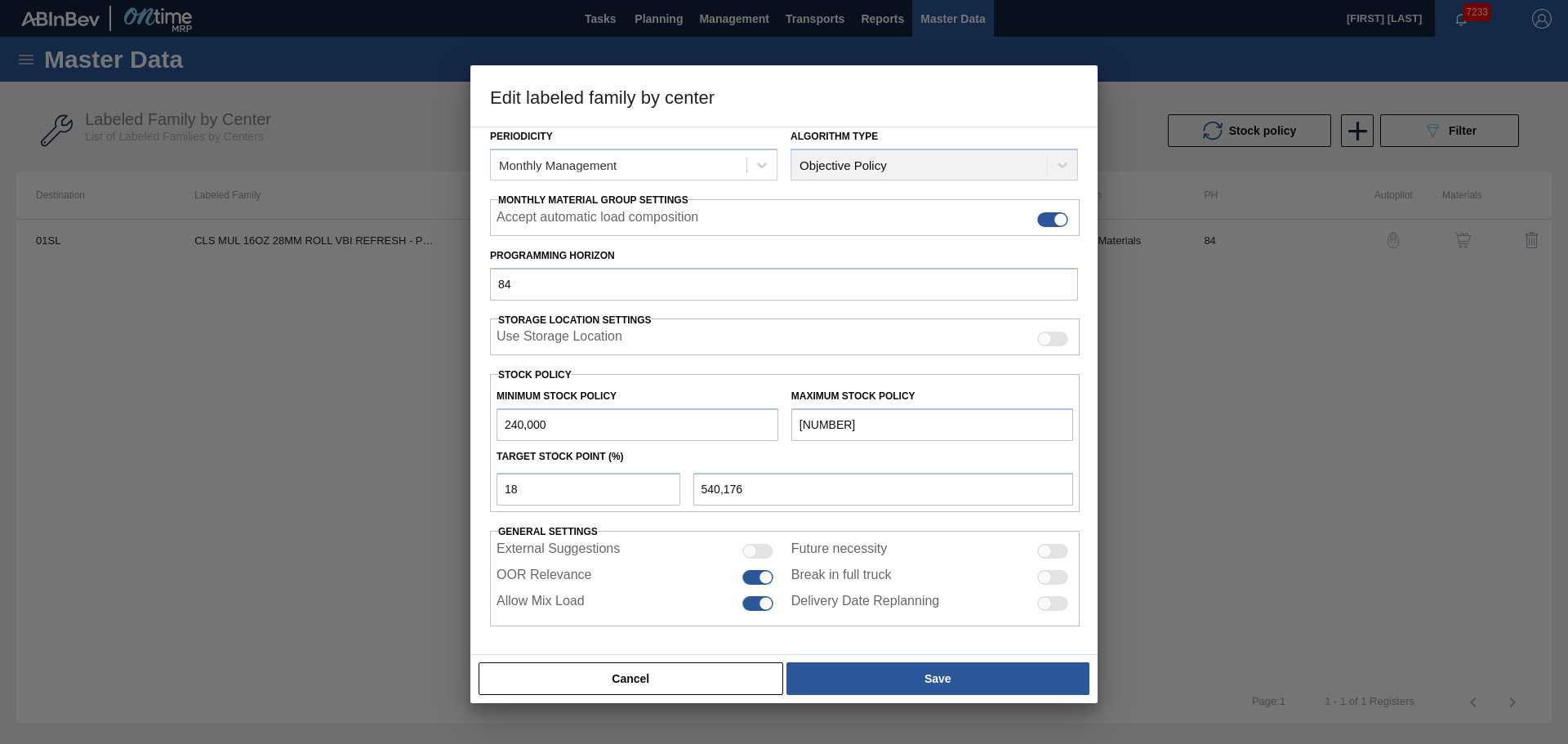 type on "[NUMBER]" 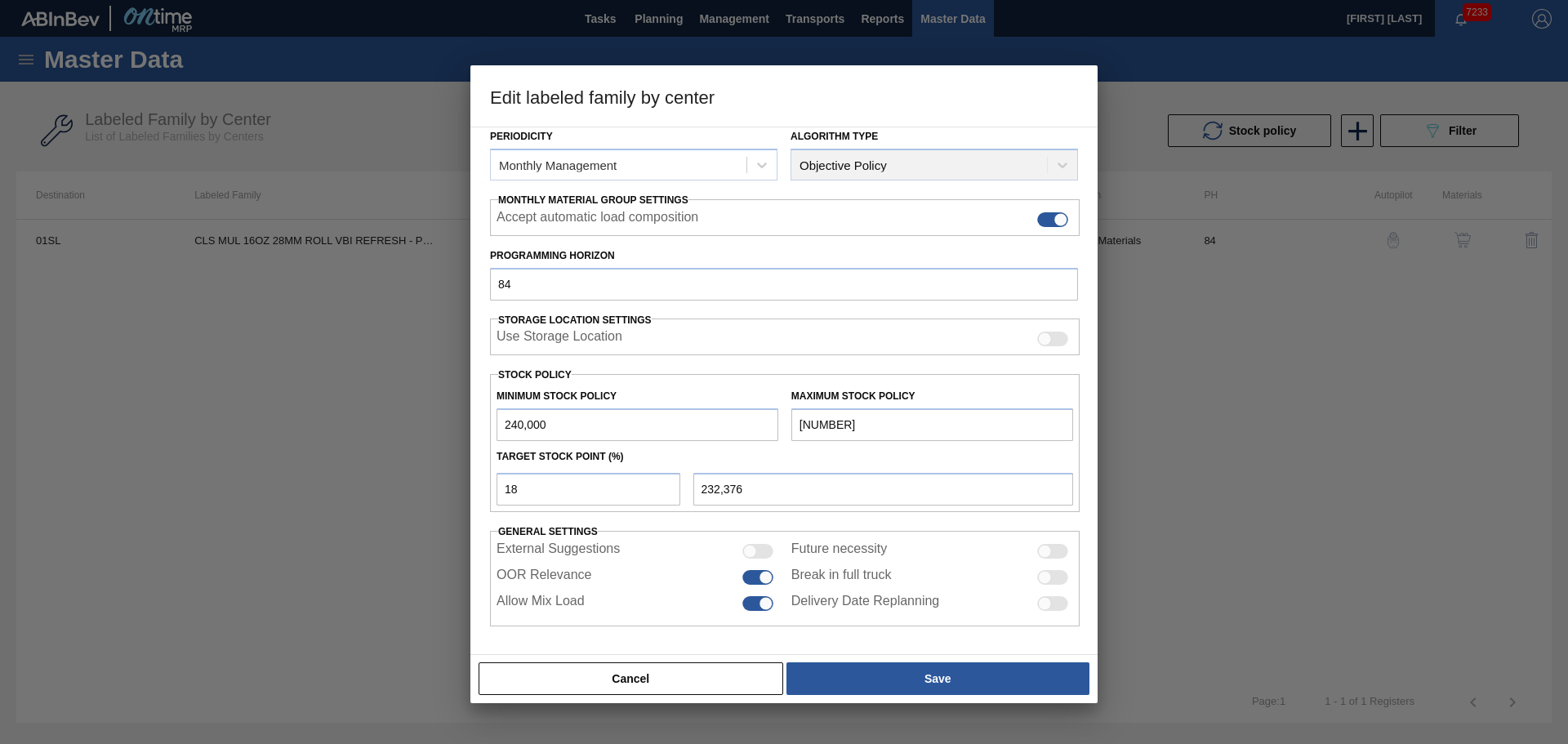 type on "[NUMBER]" 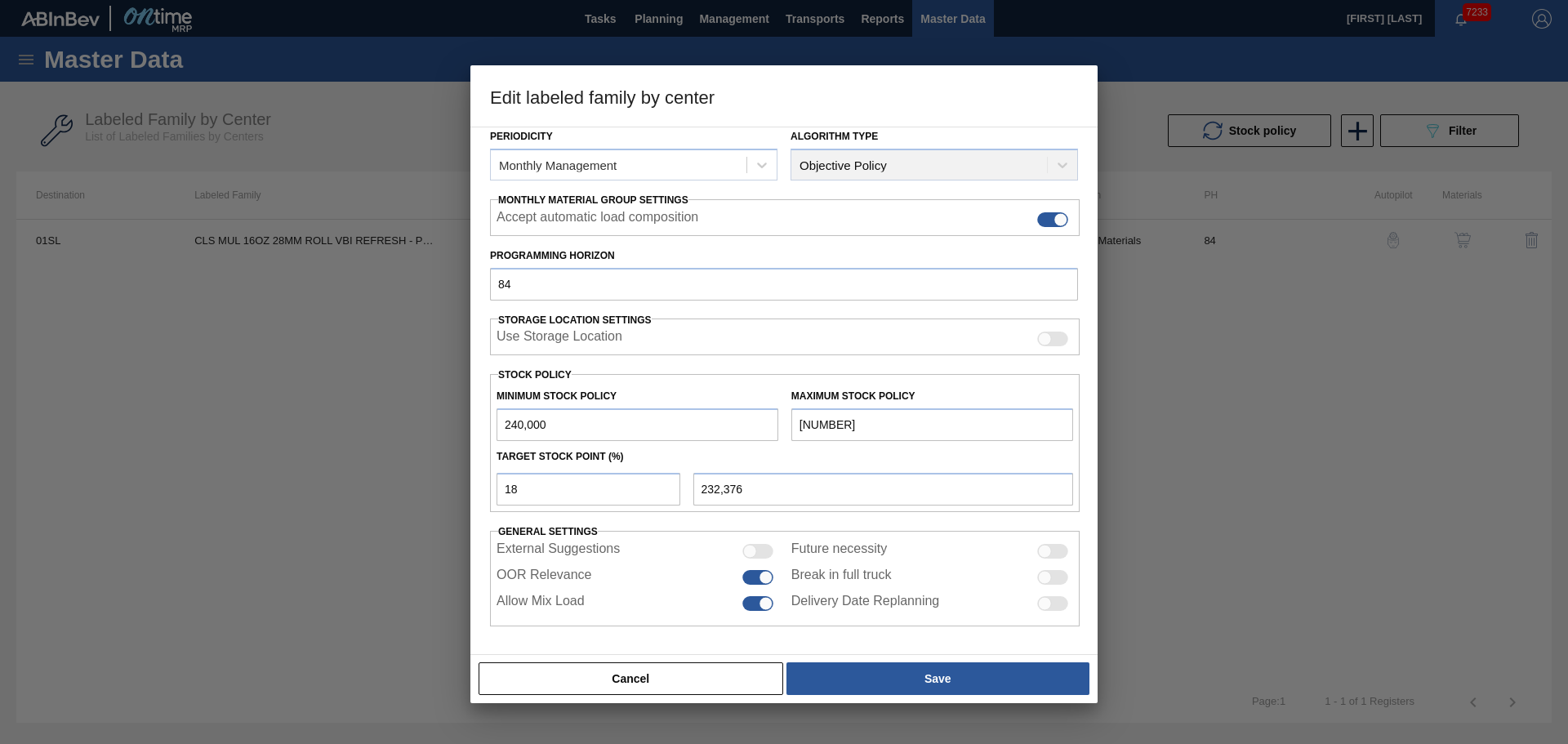 type on "[NUMBER]" 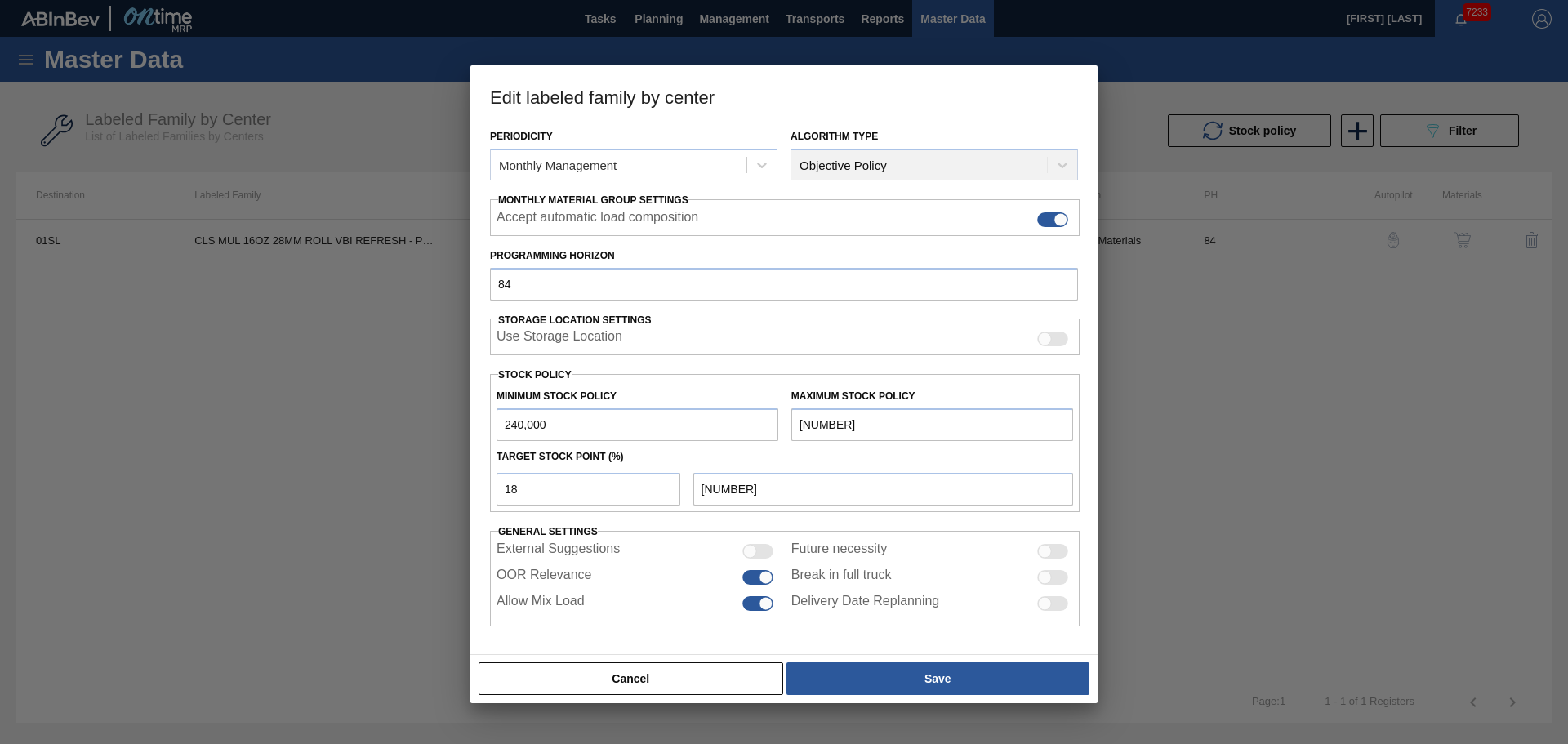 drag, startPoint x: 855, startPoint y: 424, endPoint x: 813, endPoint y: 425, distance: 42.011903 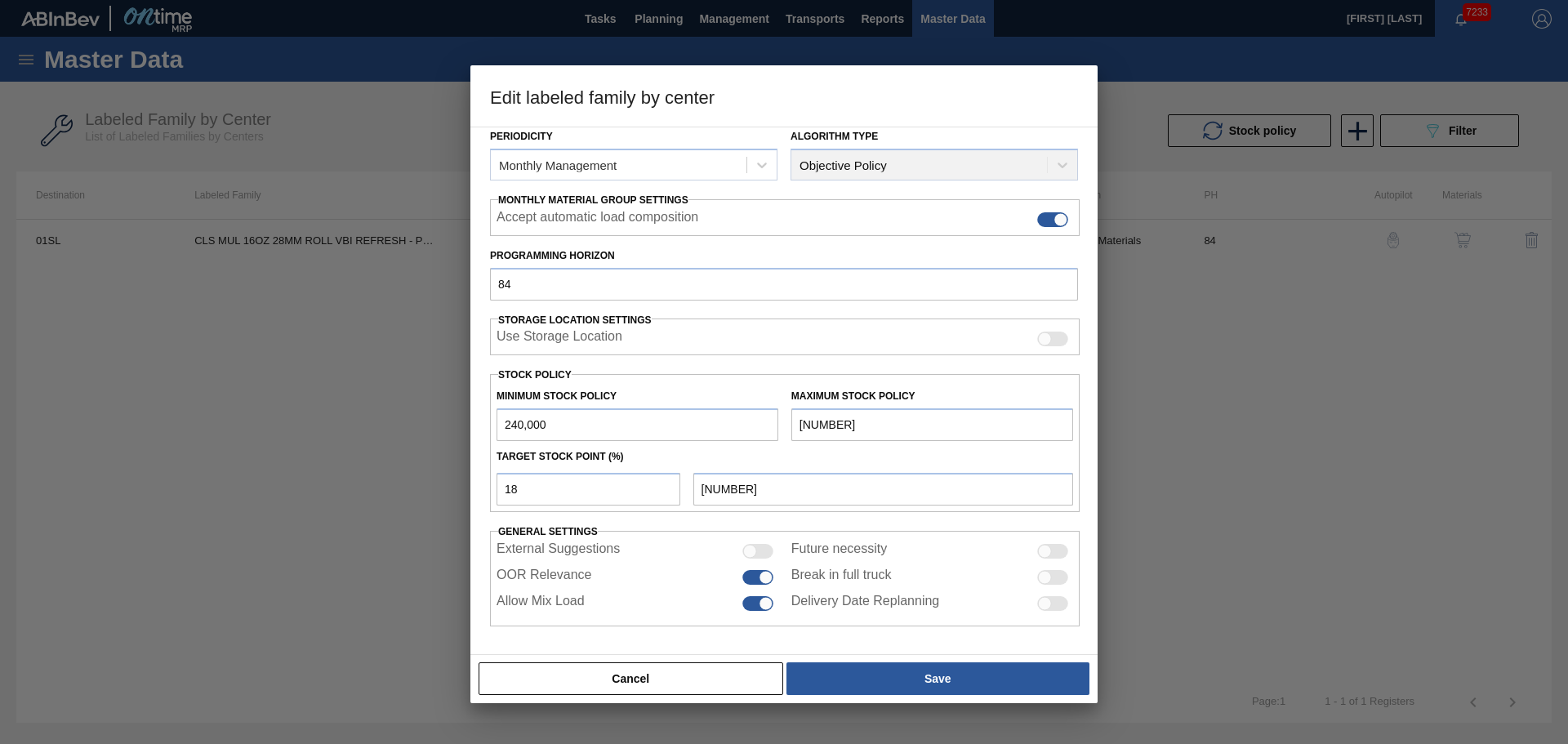 type on "192" 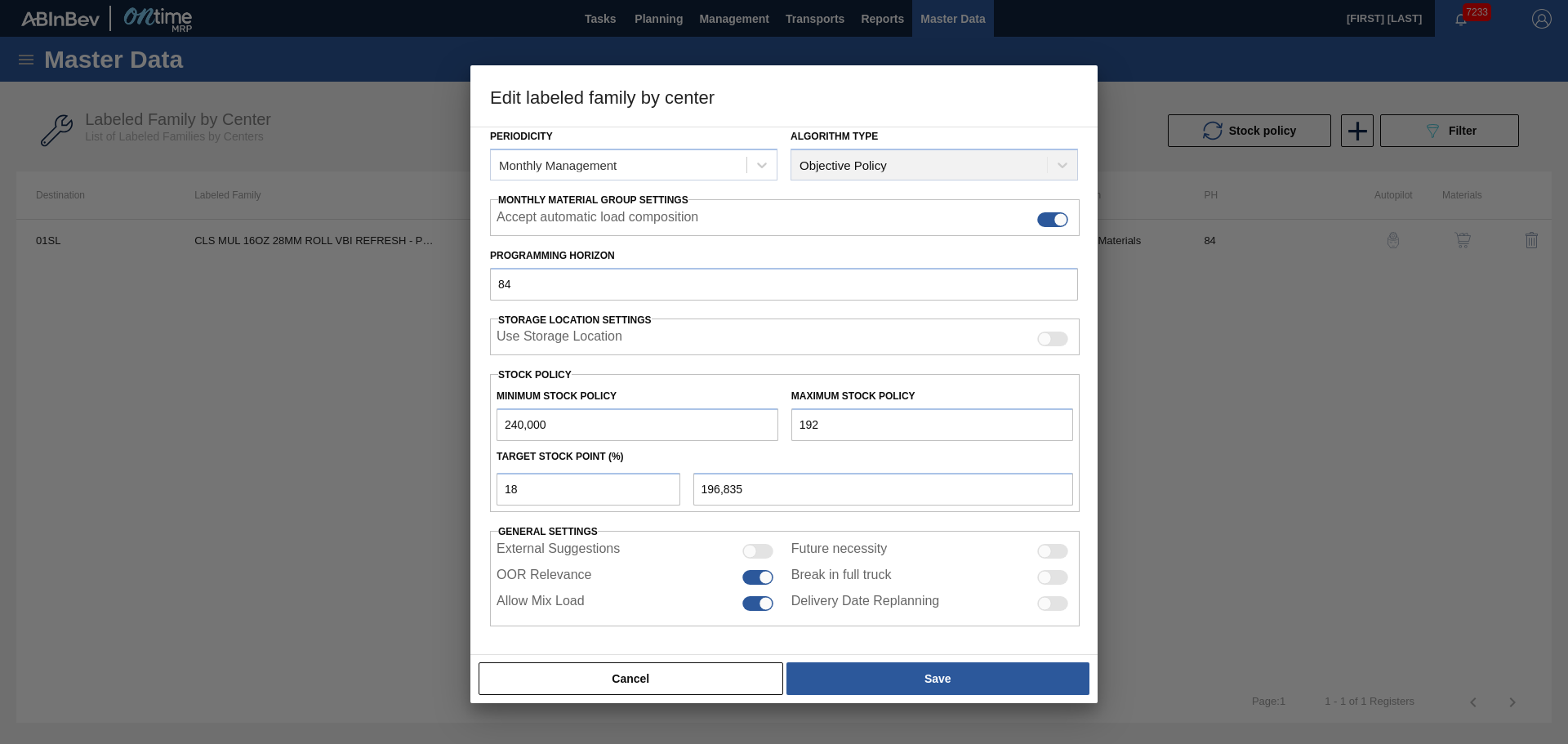 type on "[NUMBER]" 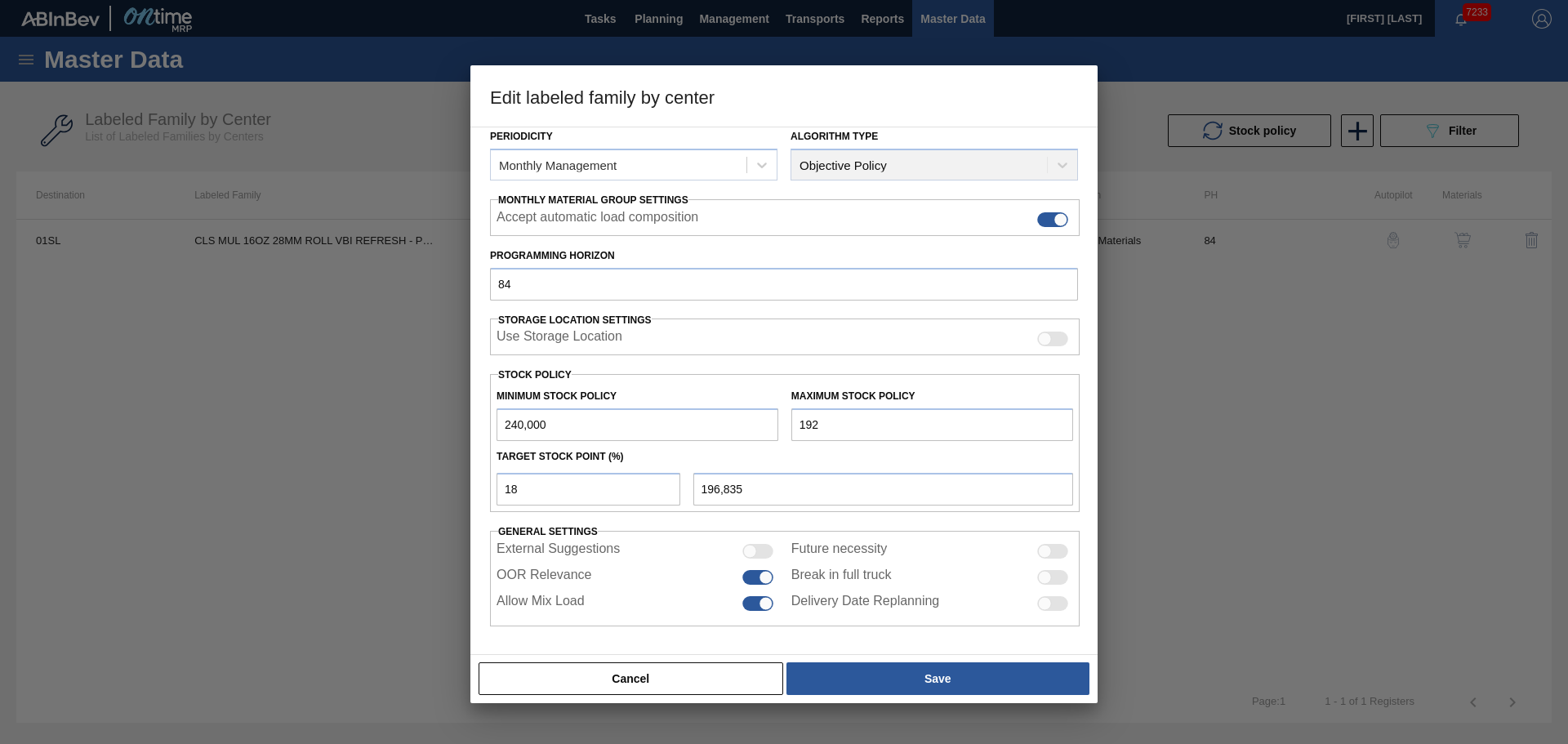 type on "[NUMBER]" 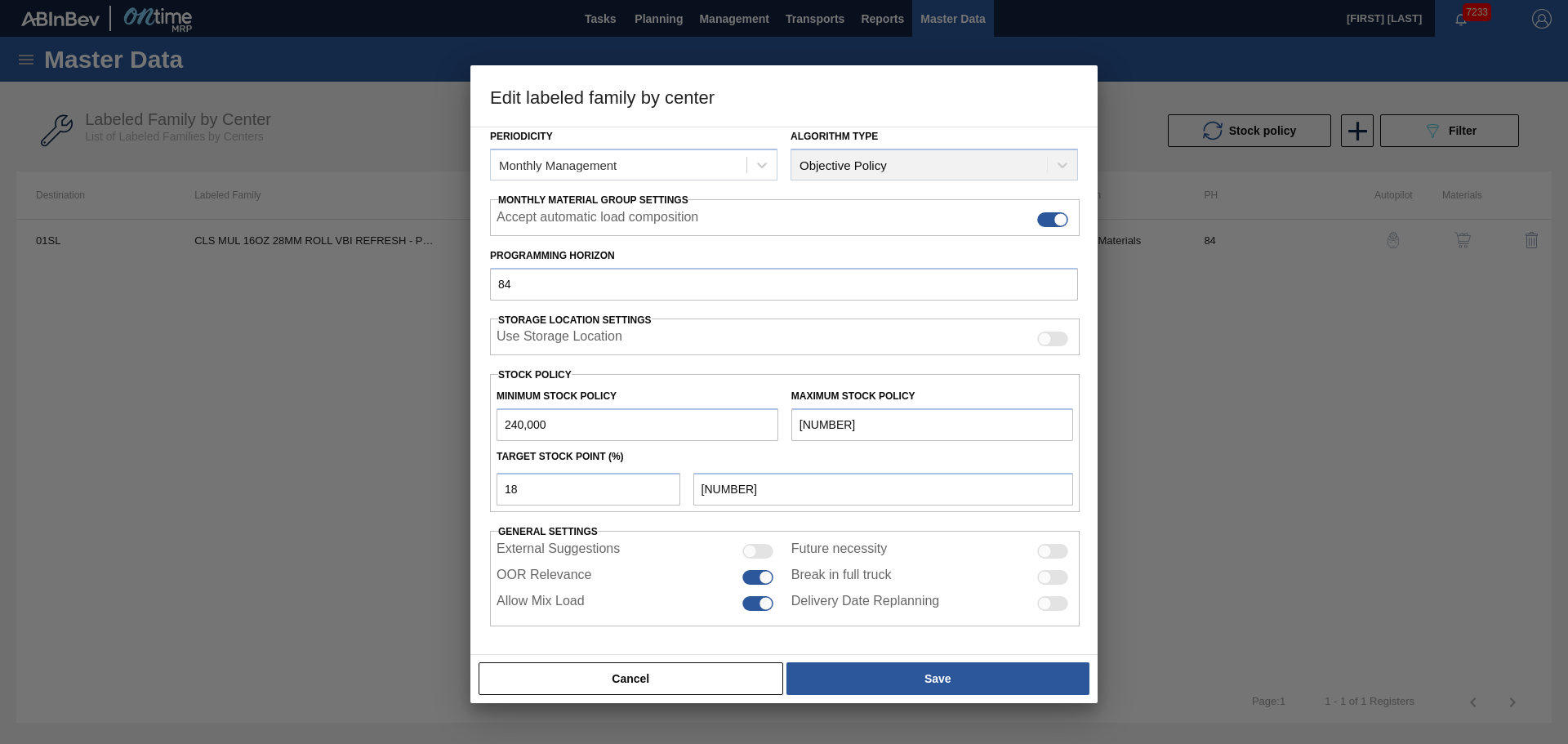 type on "[NUMBER]" 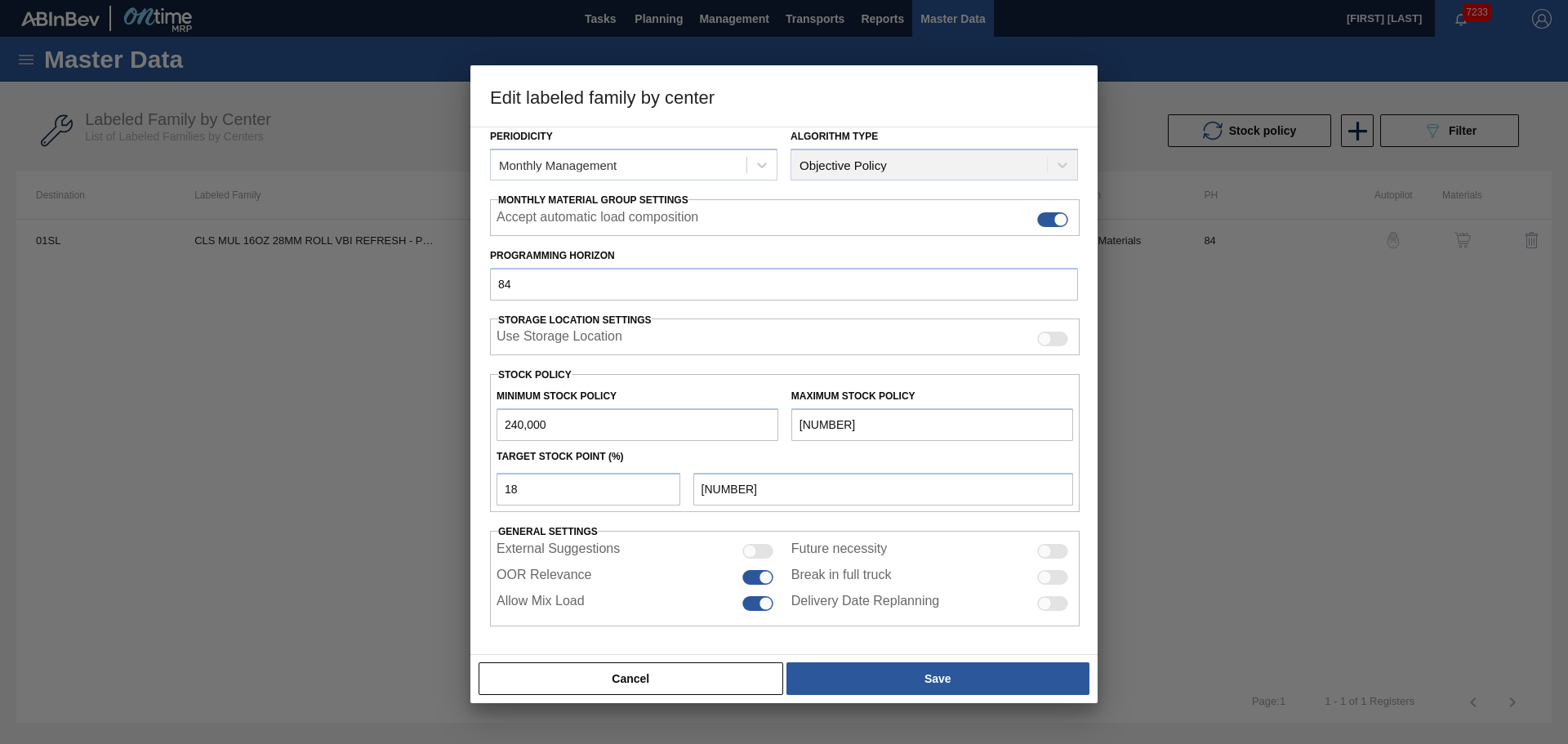 type on "200,270" 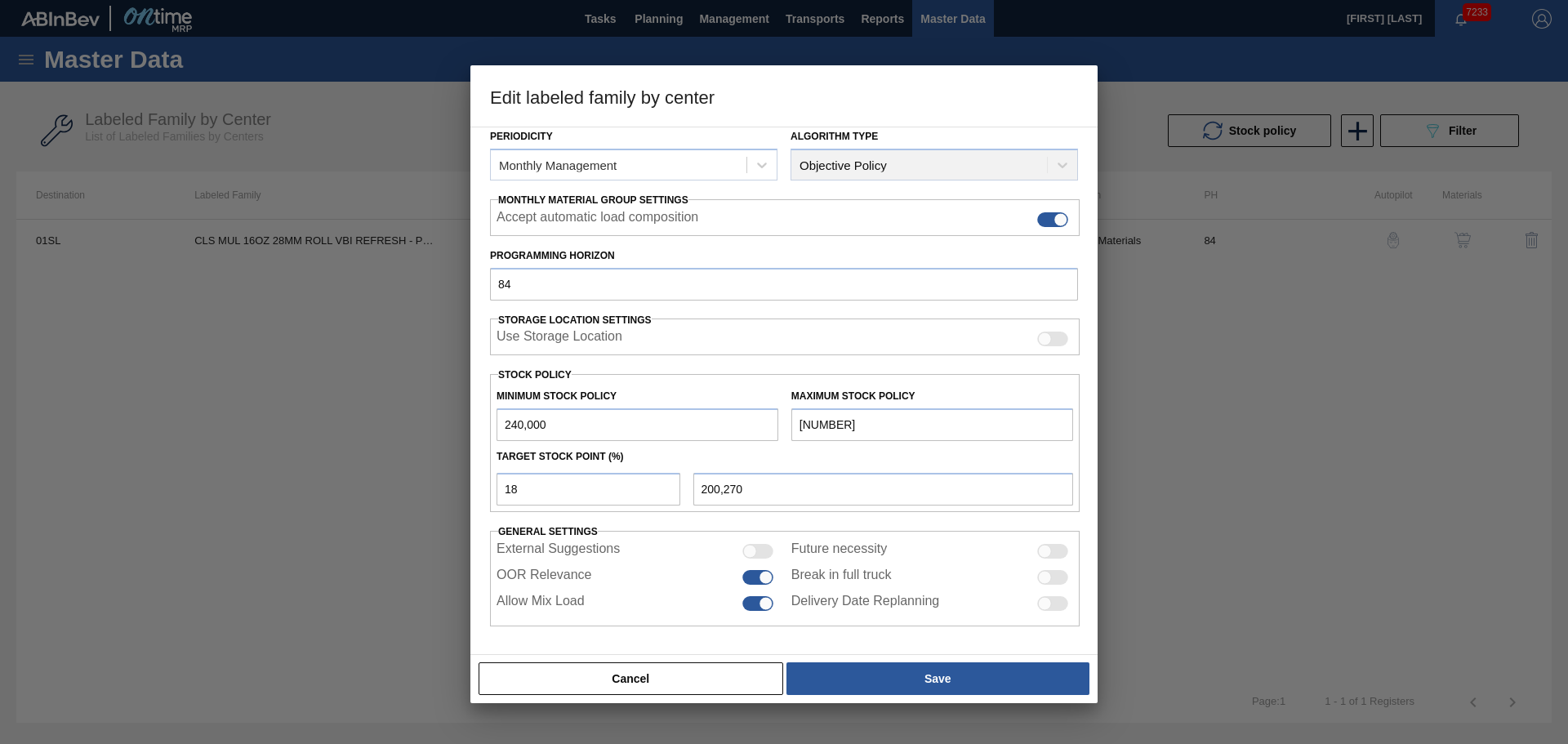 type on "[NUMBER]" 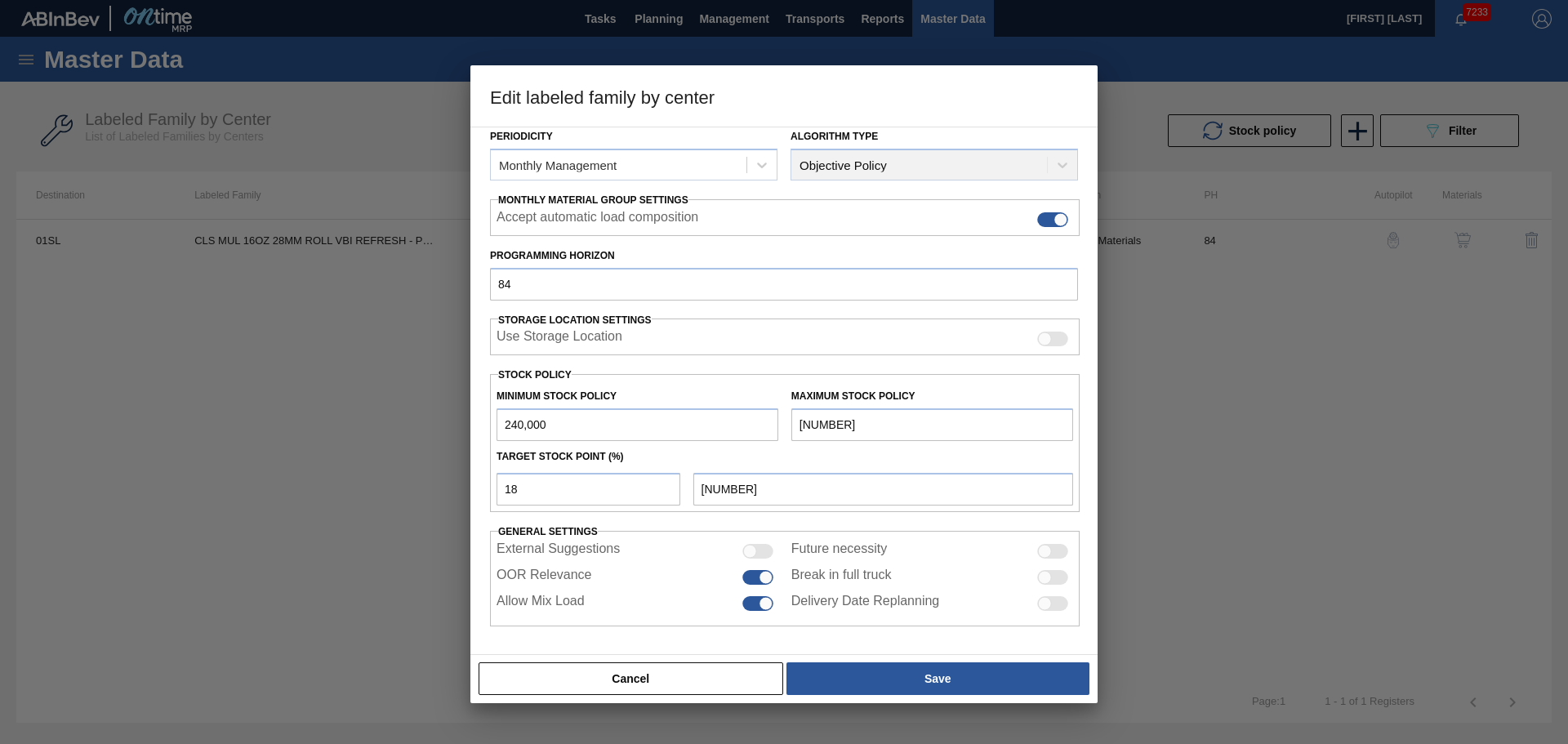 type on "1,927,643" 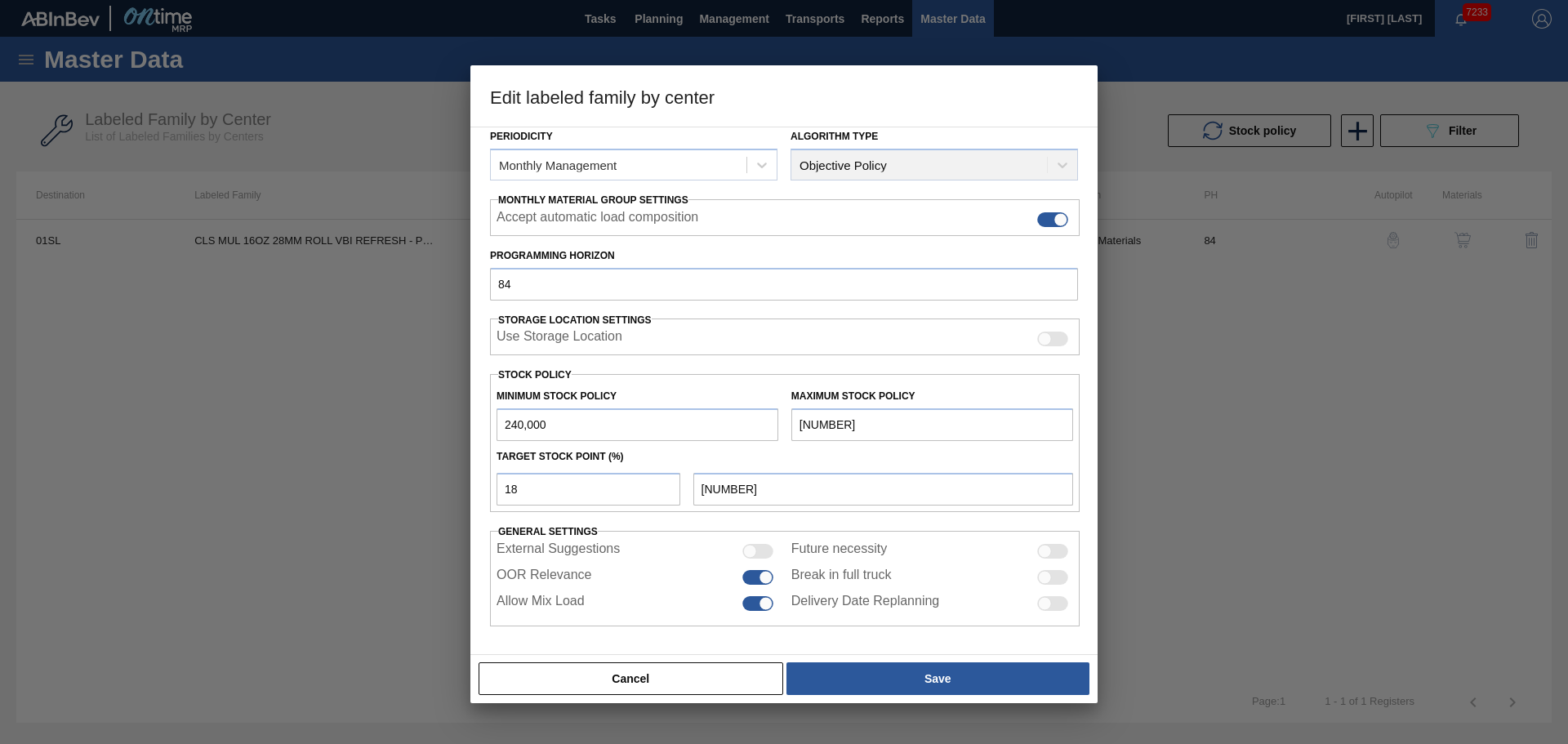 type on "[NUMBER]" 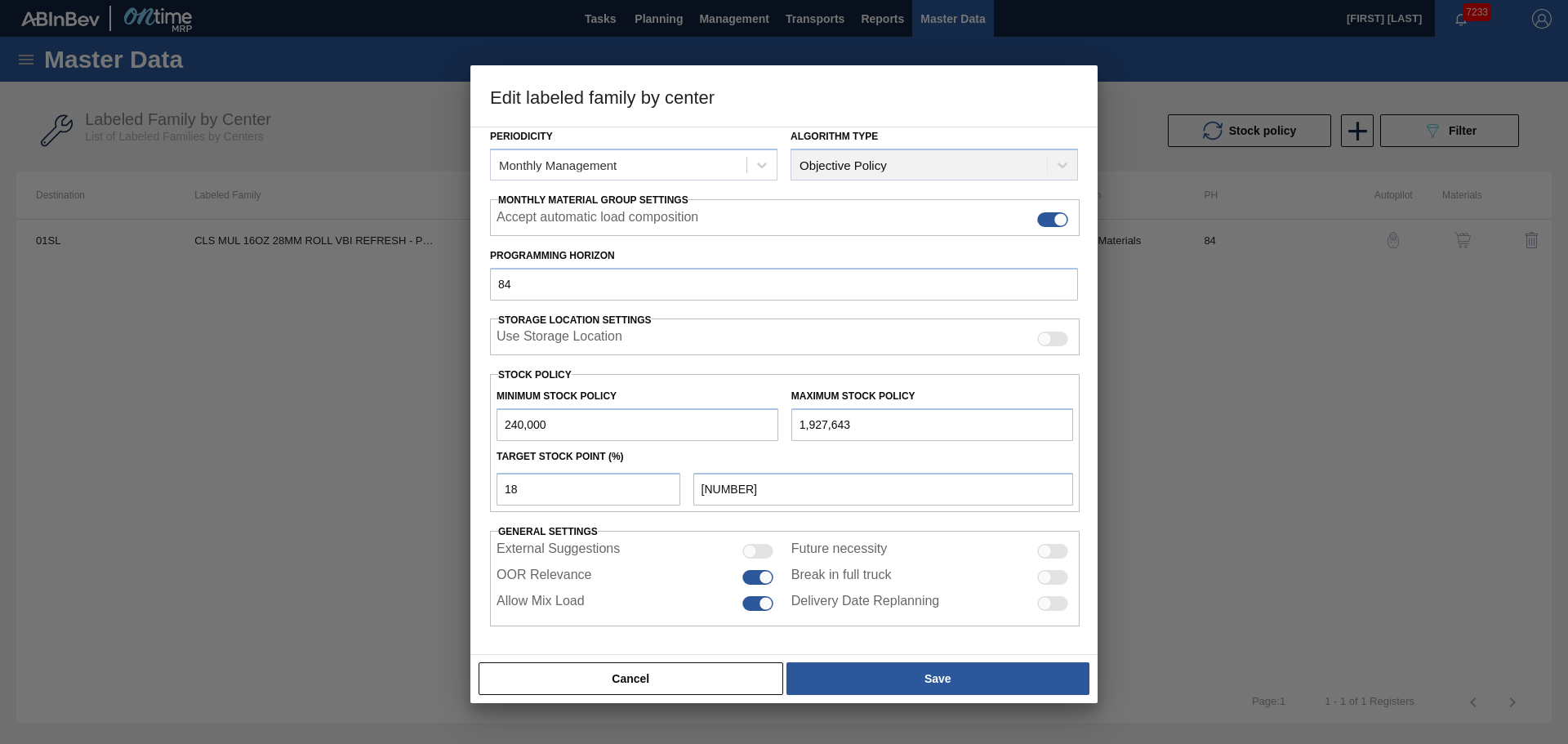 type on "1,927,643" 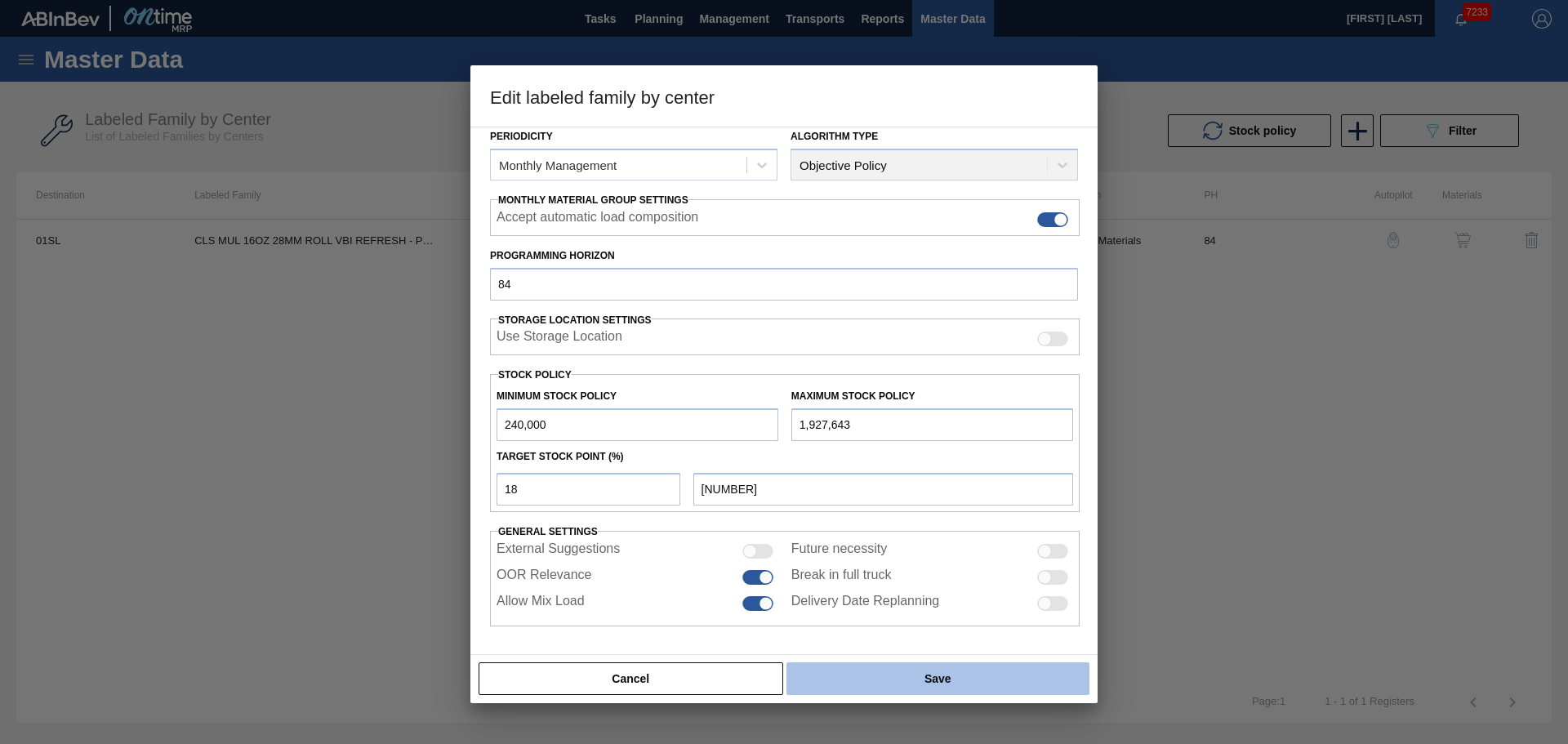 click on "Save" at bounding box center [938, 679] 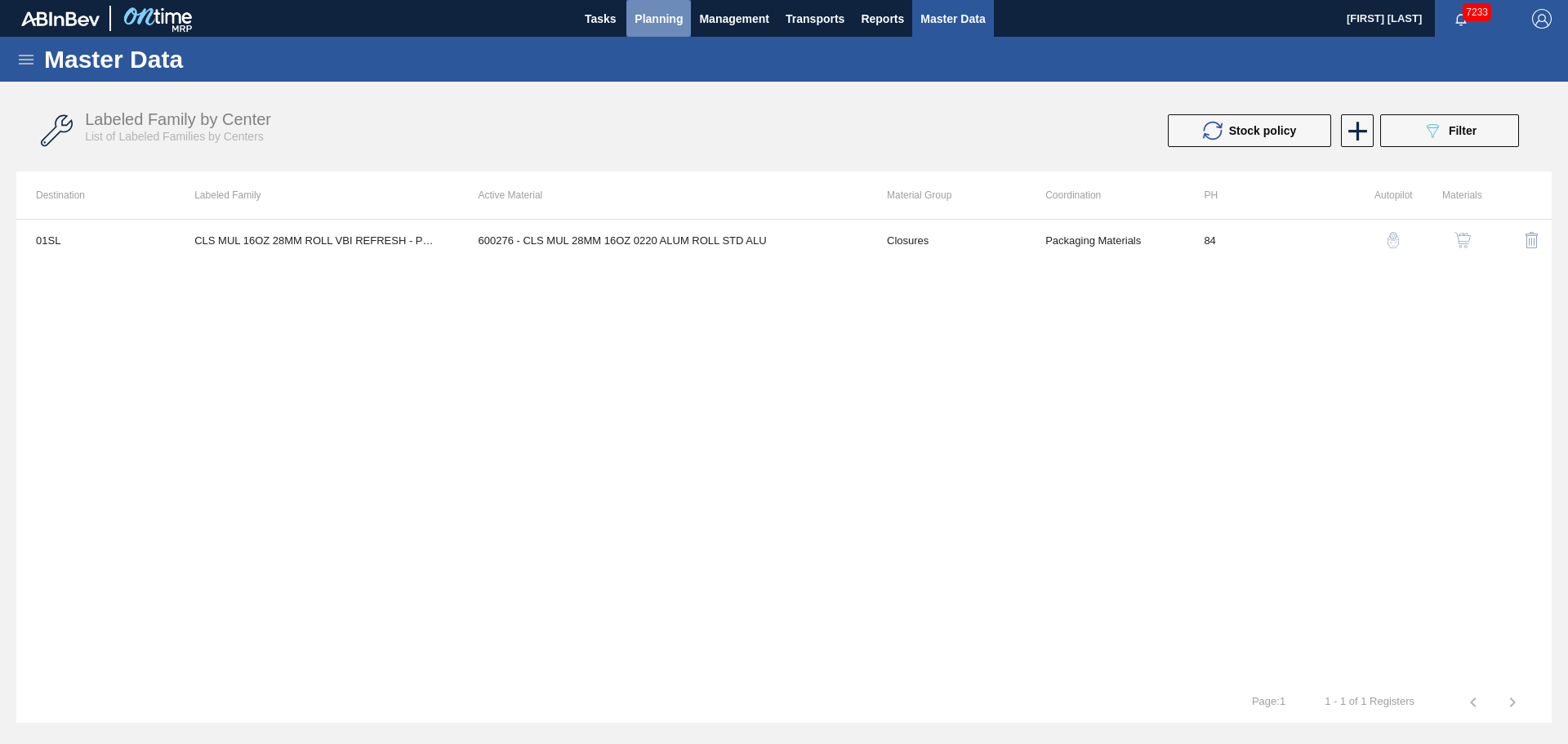 click on "Planning" at bounding box center (658, 19) 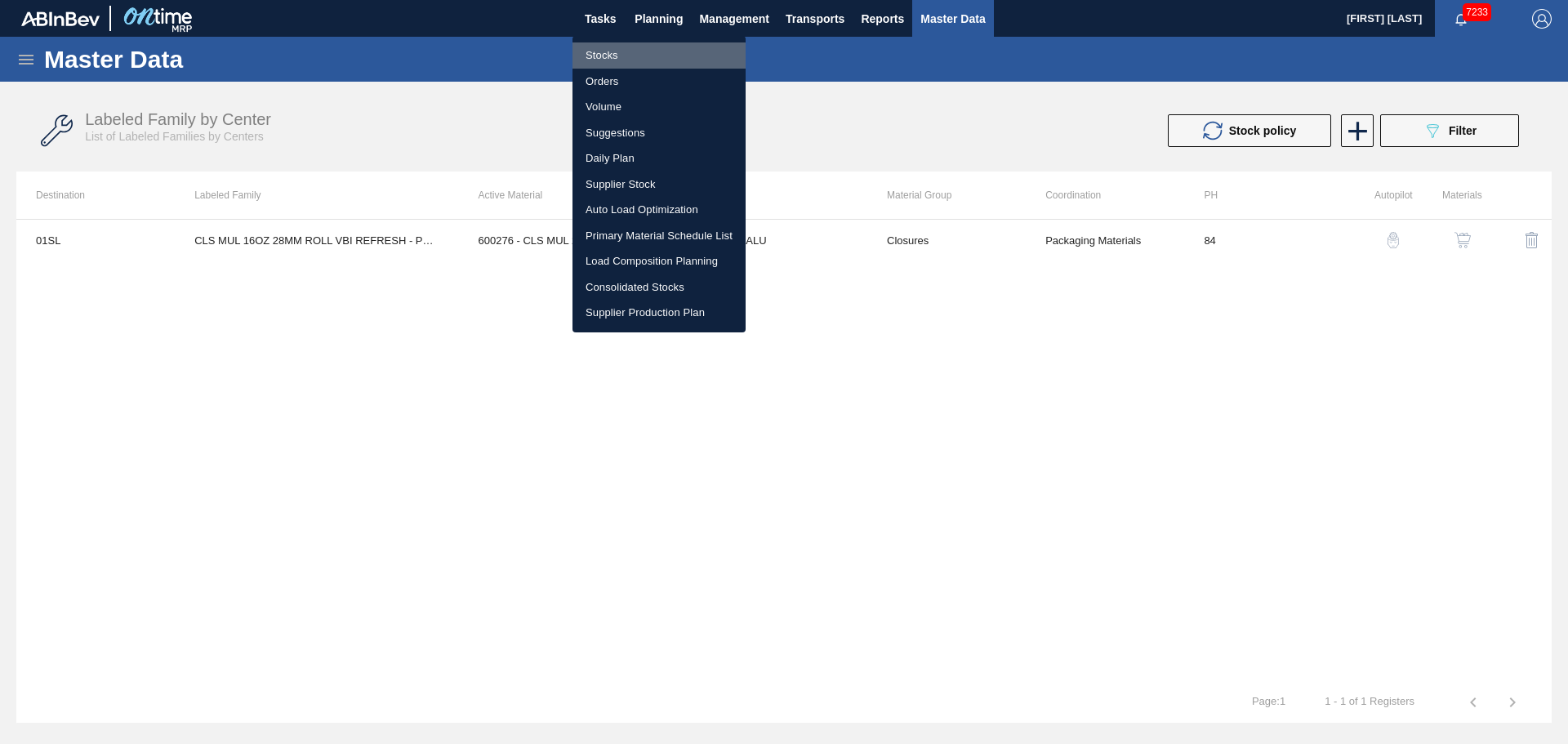click on "Stocks" at bounding box center [659, 56] 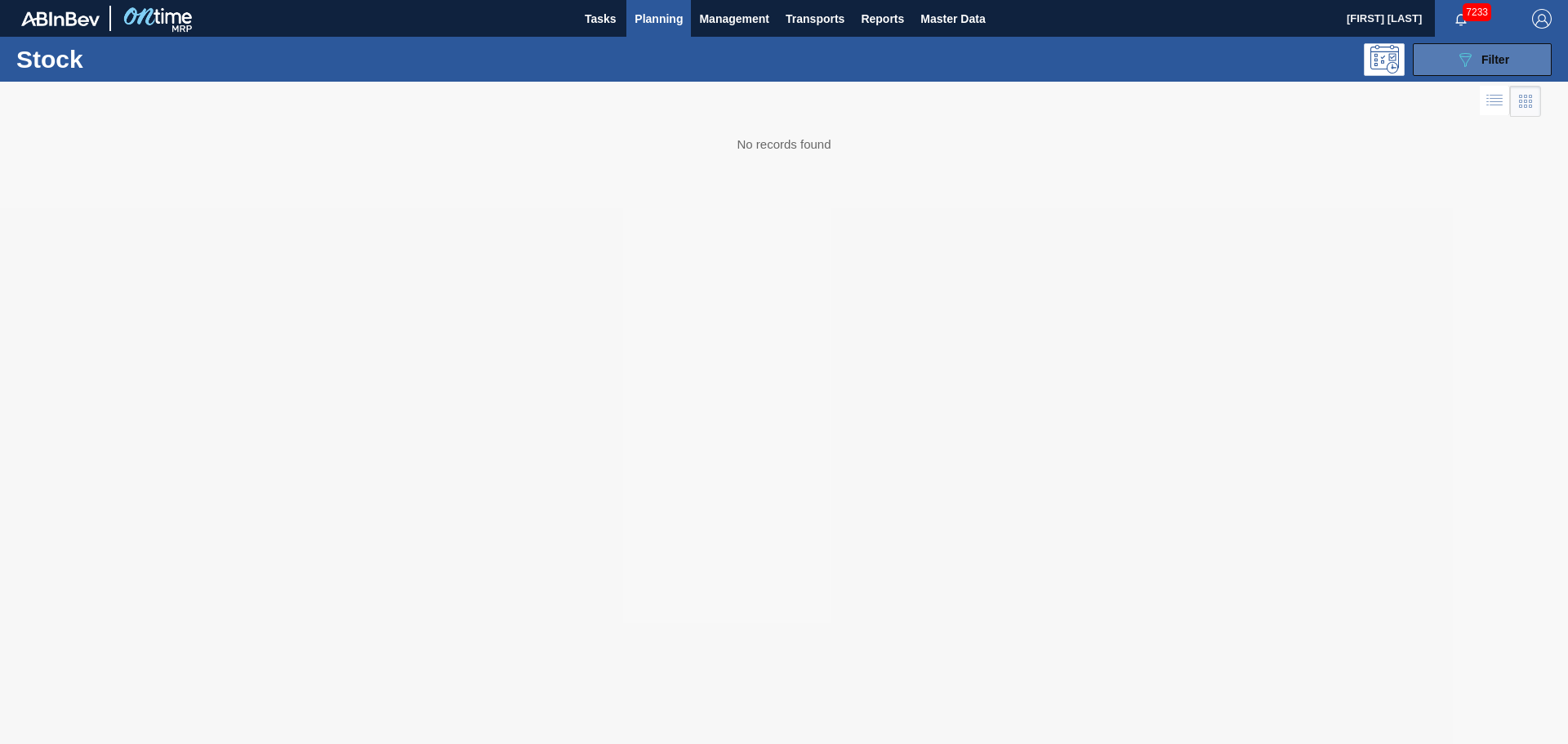 click on "089F7B8B-B2A5-4AFE-B5C0-19BA573D28AC" 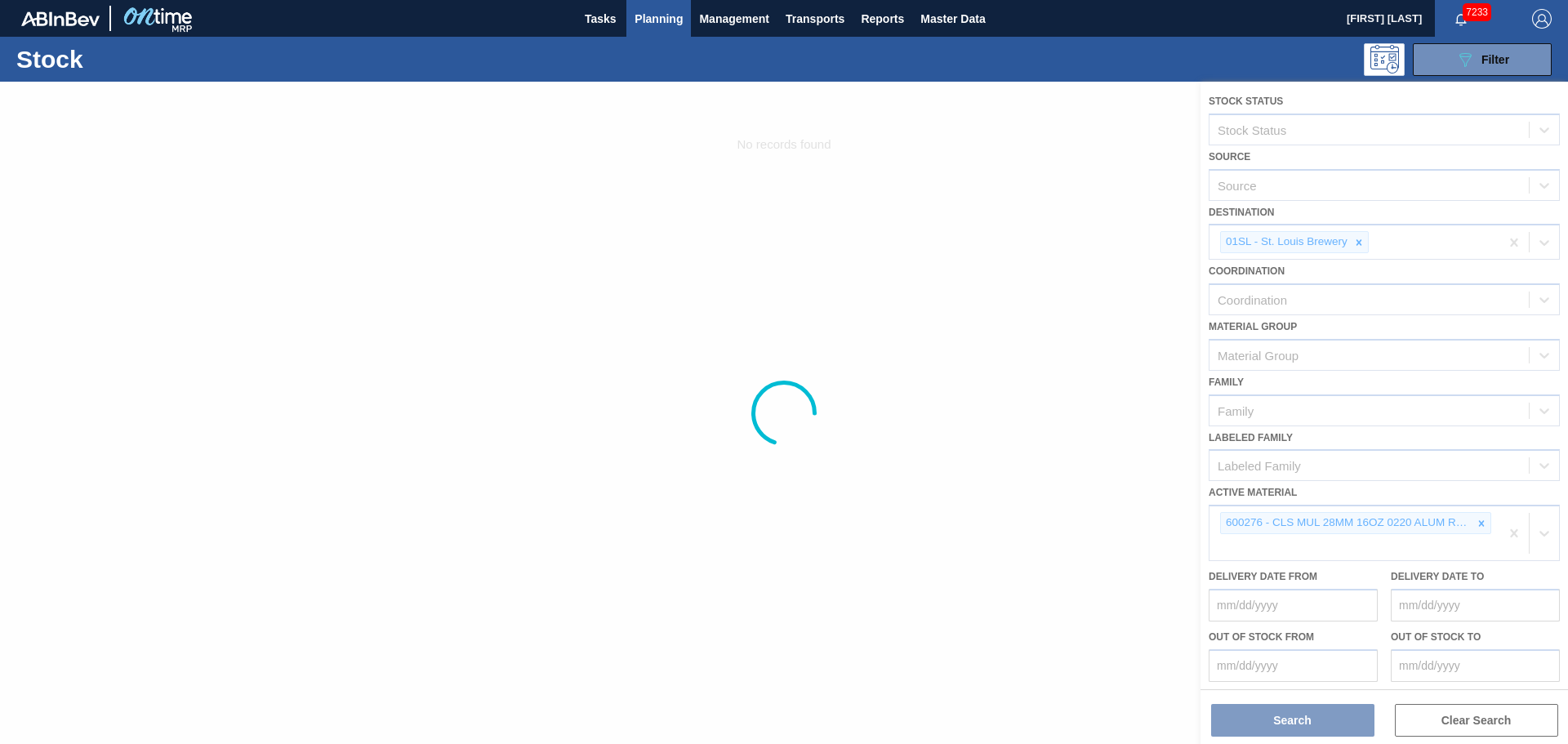 click at bounding box center [784, 412] 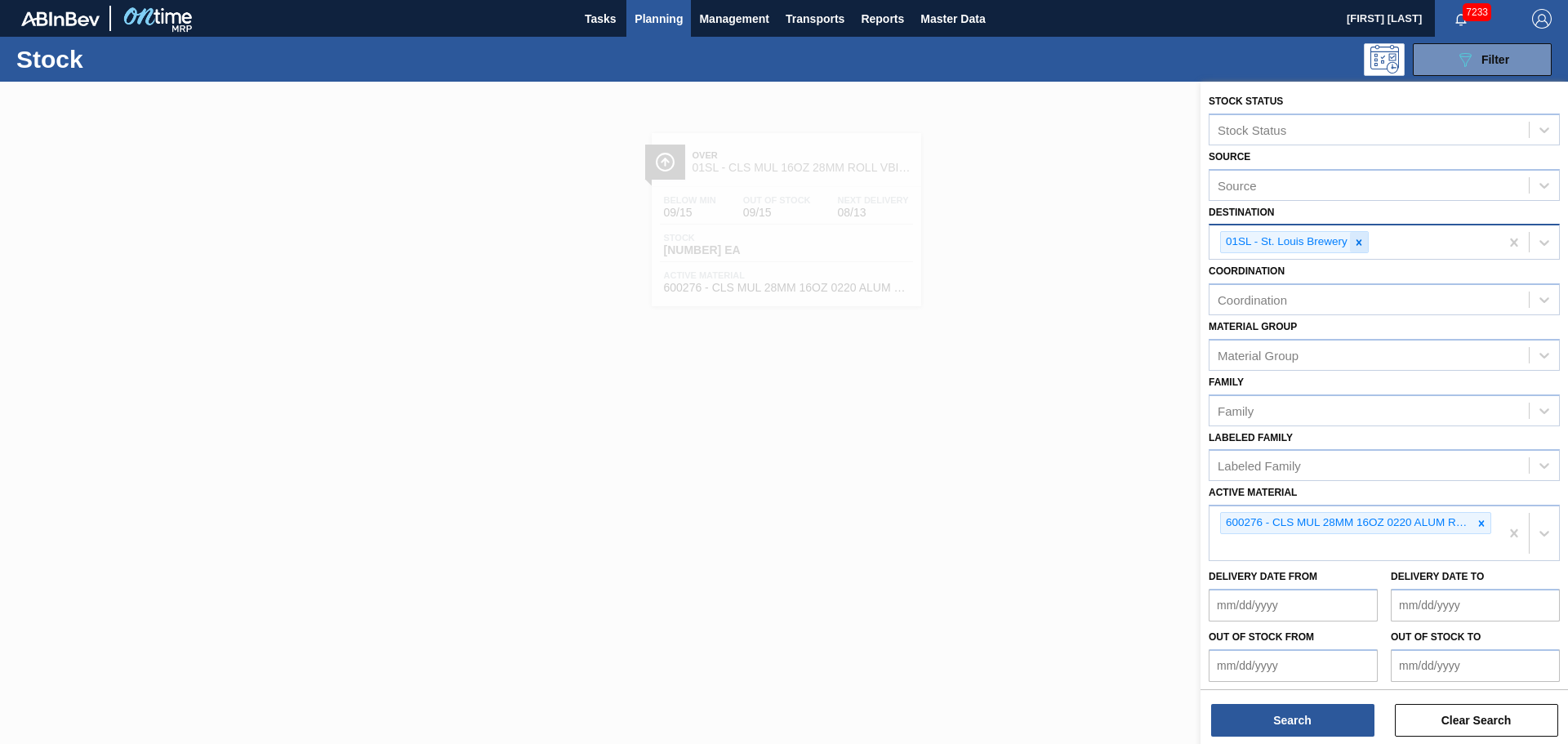 click 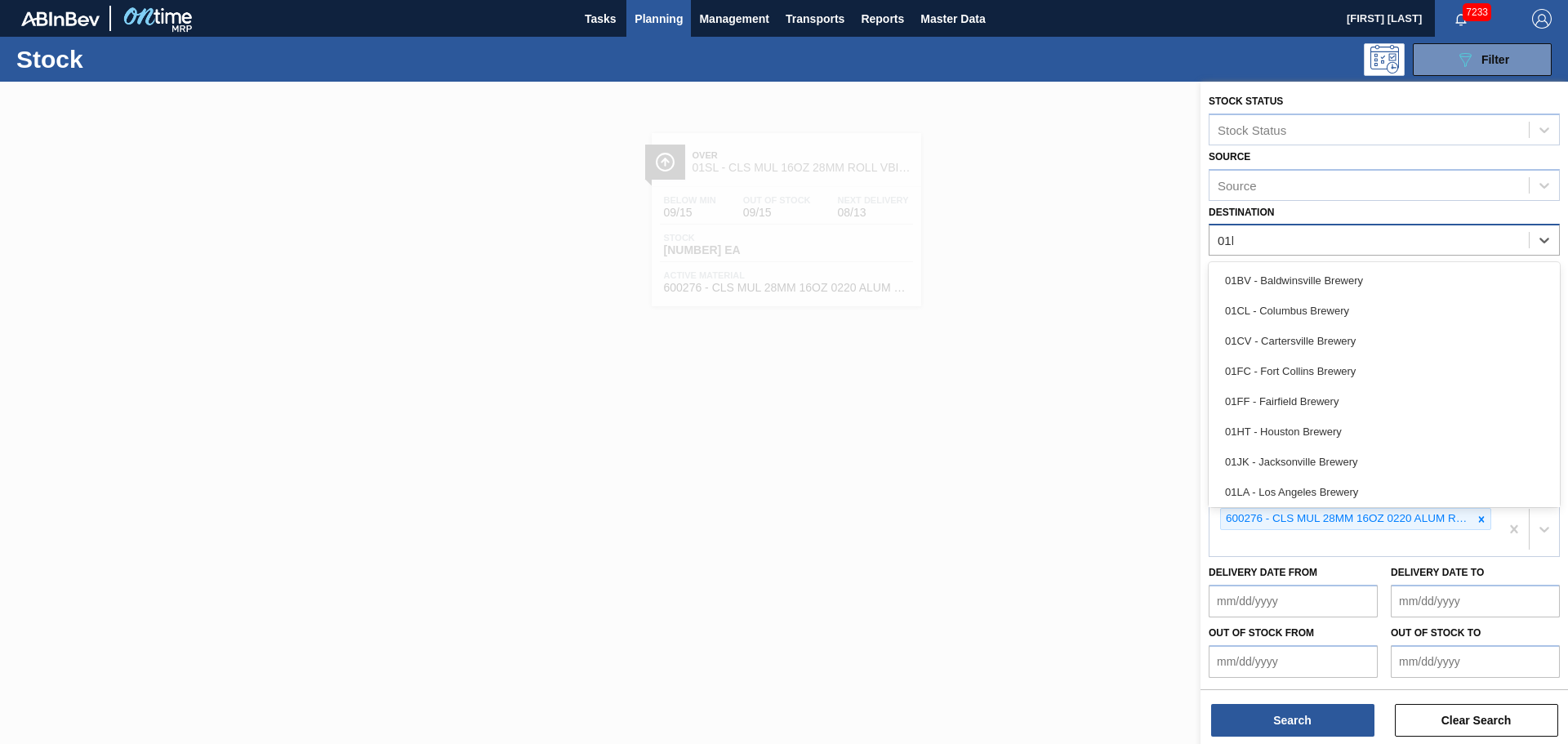 type on "01ht" 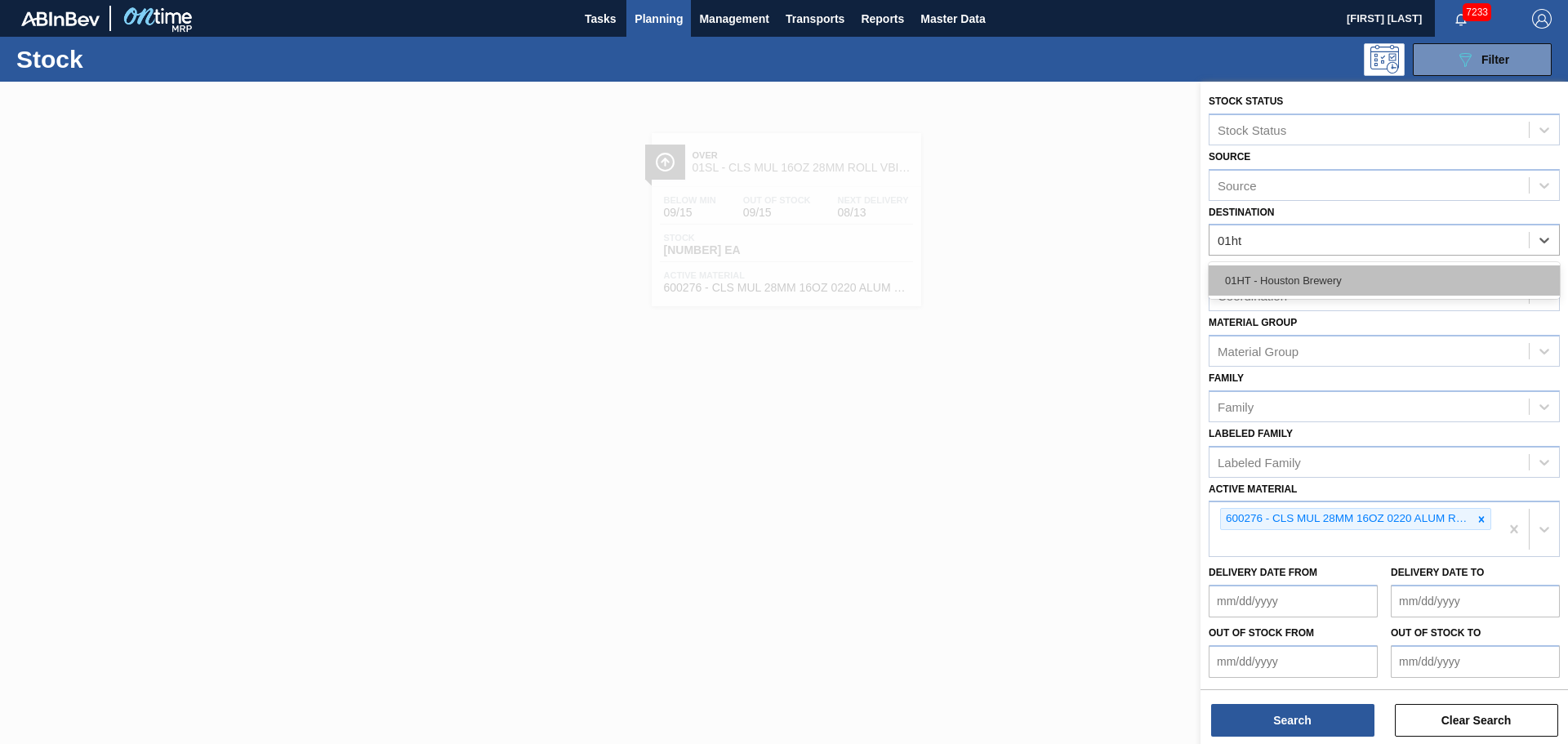 click on "01HT - Houston Brewery" at bounding box center [1384, 280] 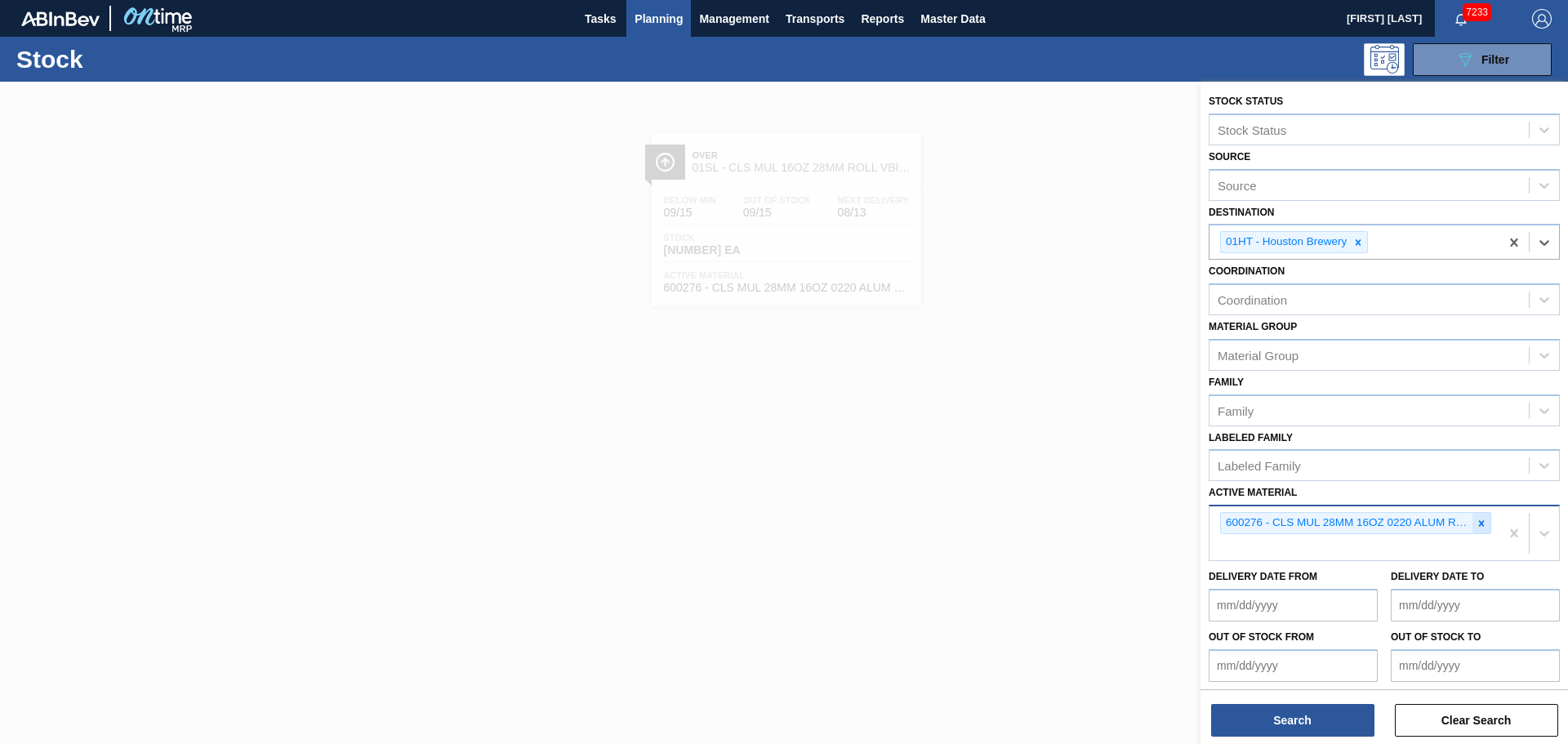 click at bounding box center [1481, 523] 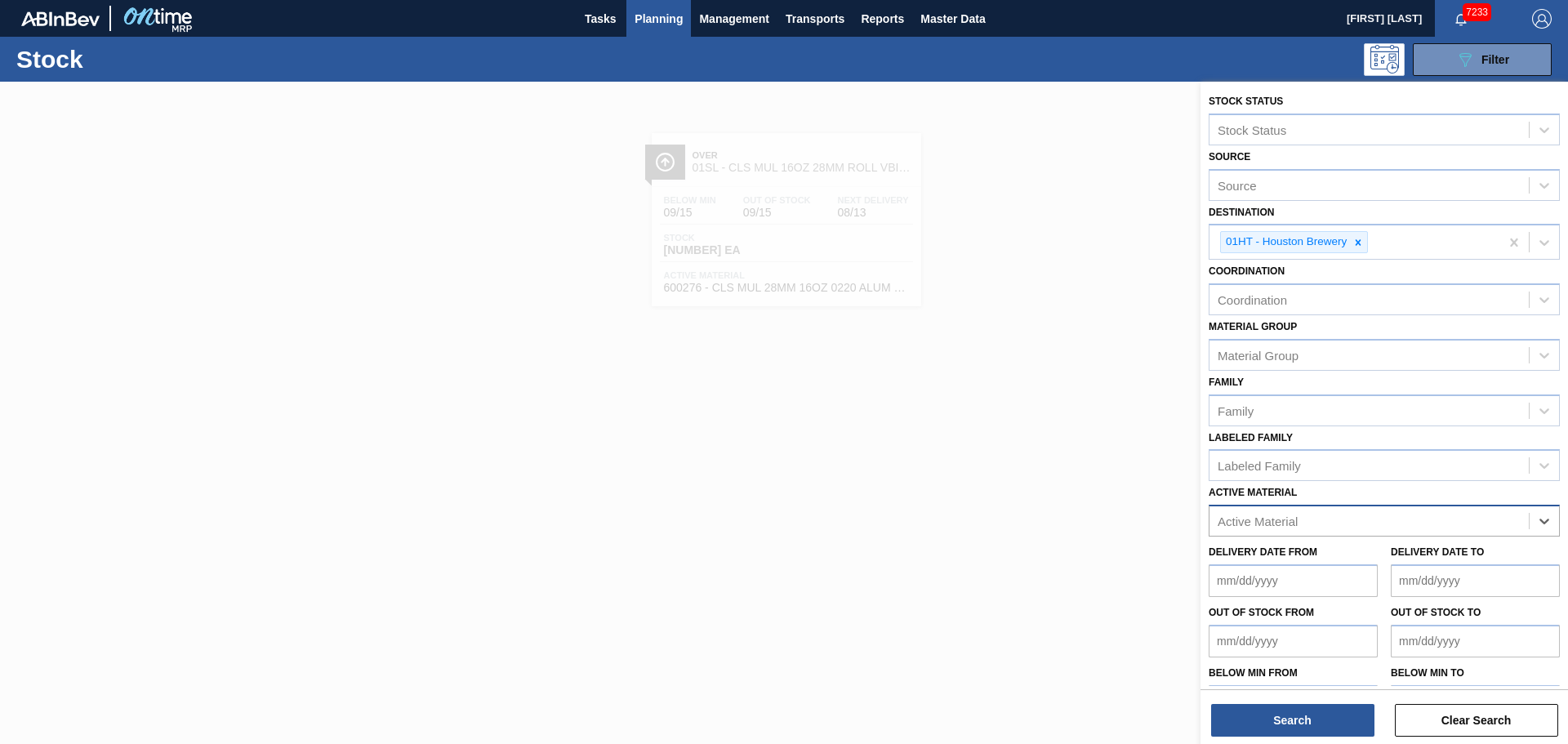 paste on "[NUMBER]" 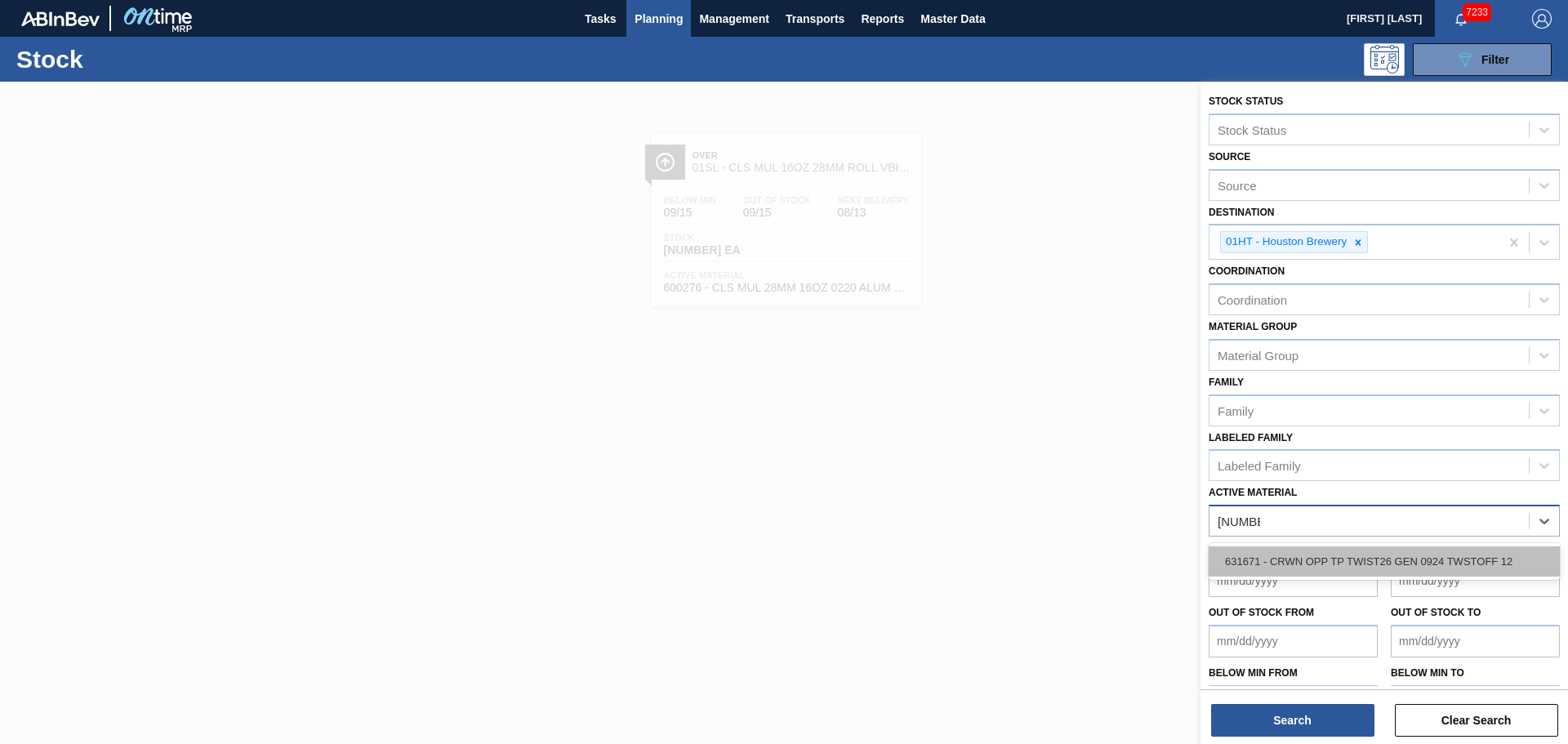 click on "631671 - CRWN OPP TP TWIST26 GEN 0924 TWSTOFF 12" at bounding box center [1384, 561] 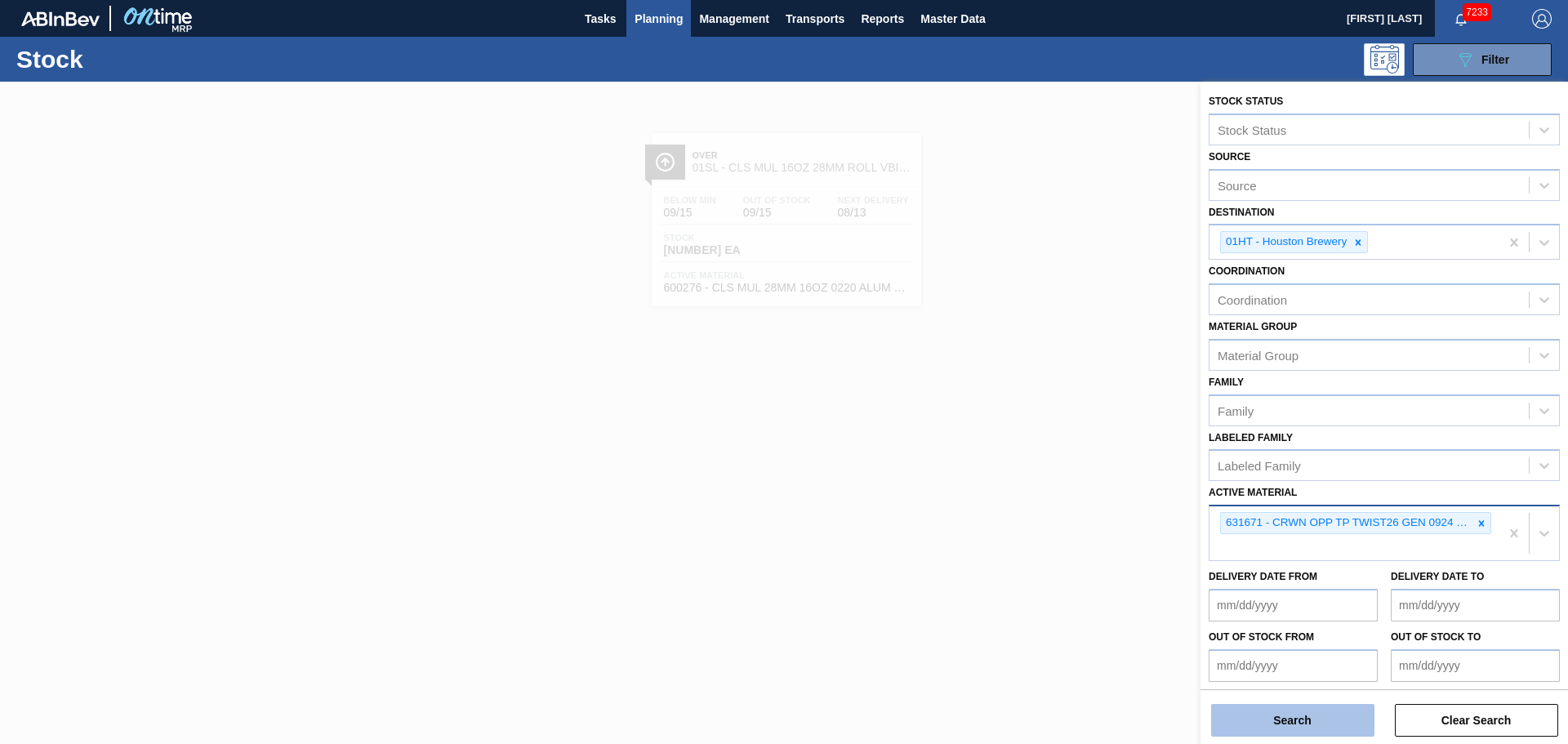 click on "Search" at bounding box center [1293, 720] 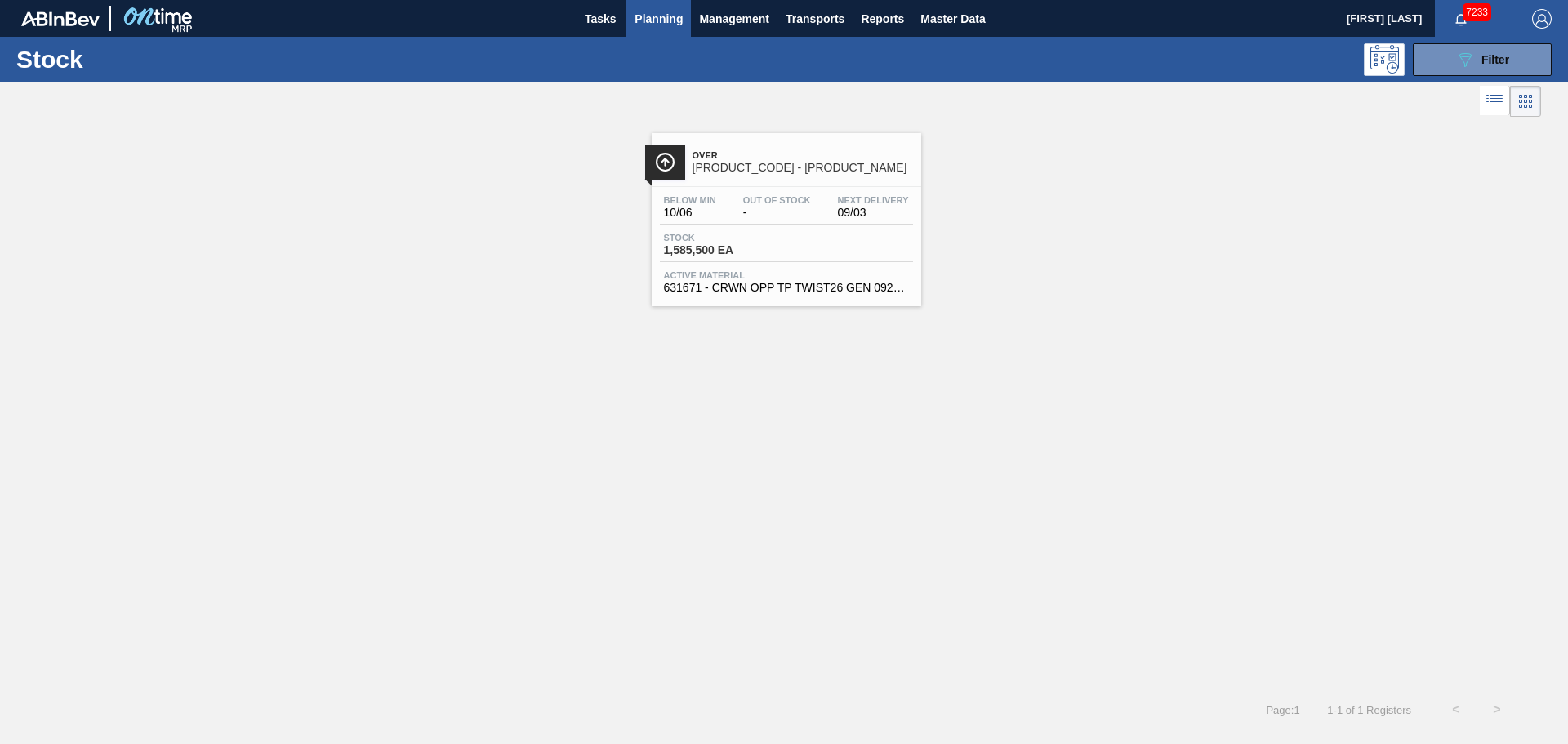 click on "Below Min [DATE] Out Of Stock - Next Delivery [DATE]" at bounding box center (786, 210) 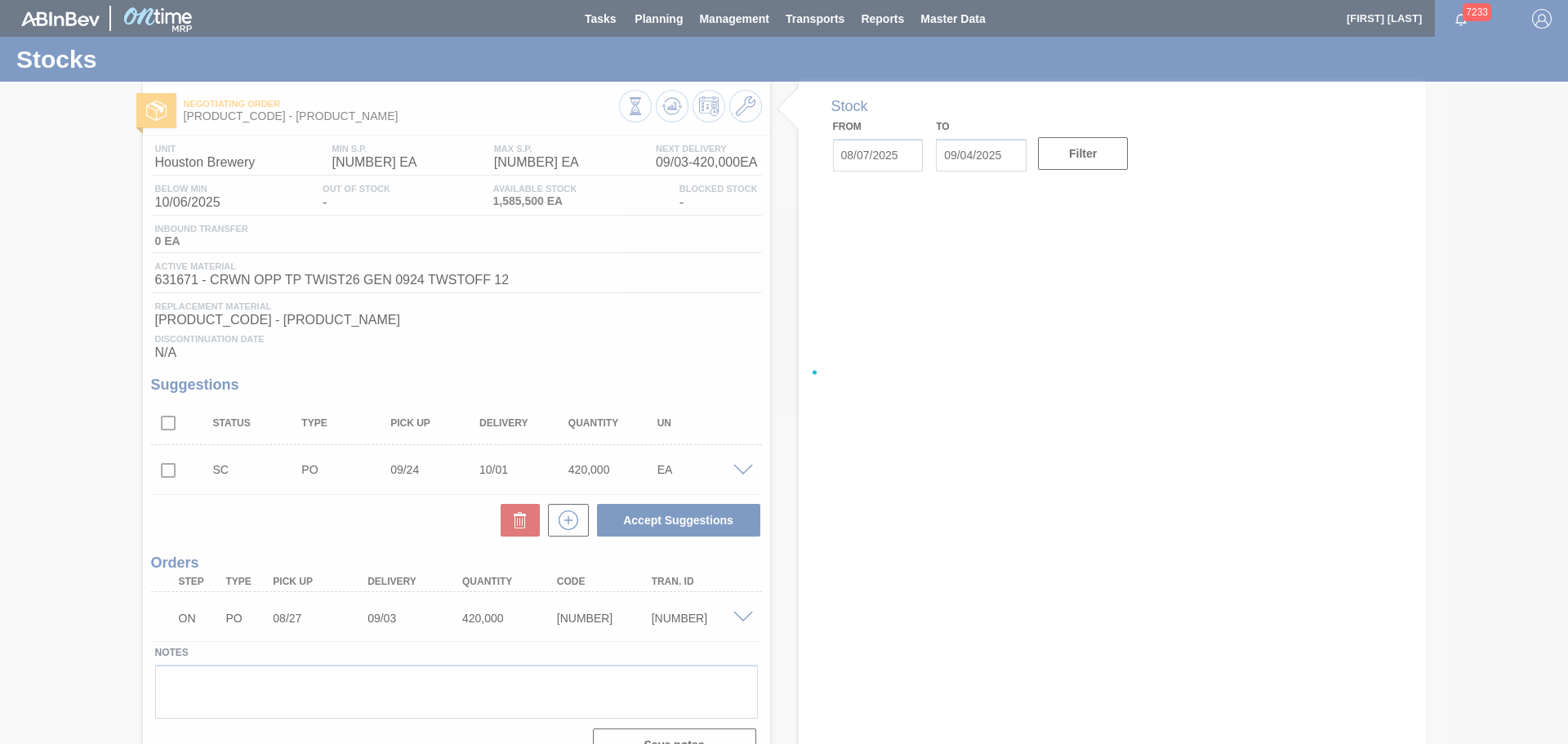 click at bounding box center (784, 372) 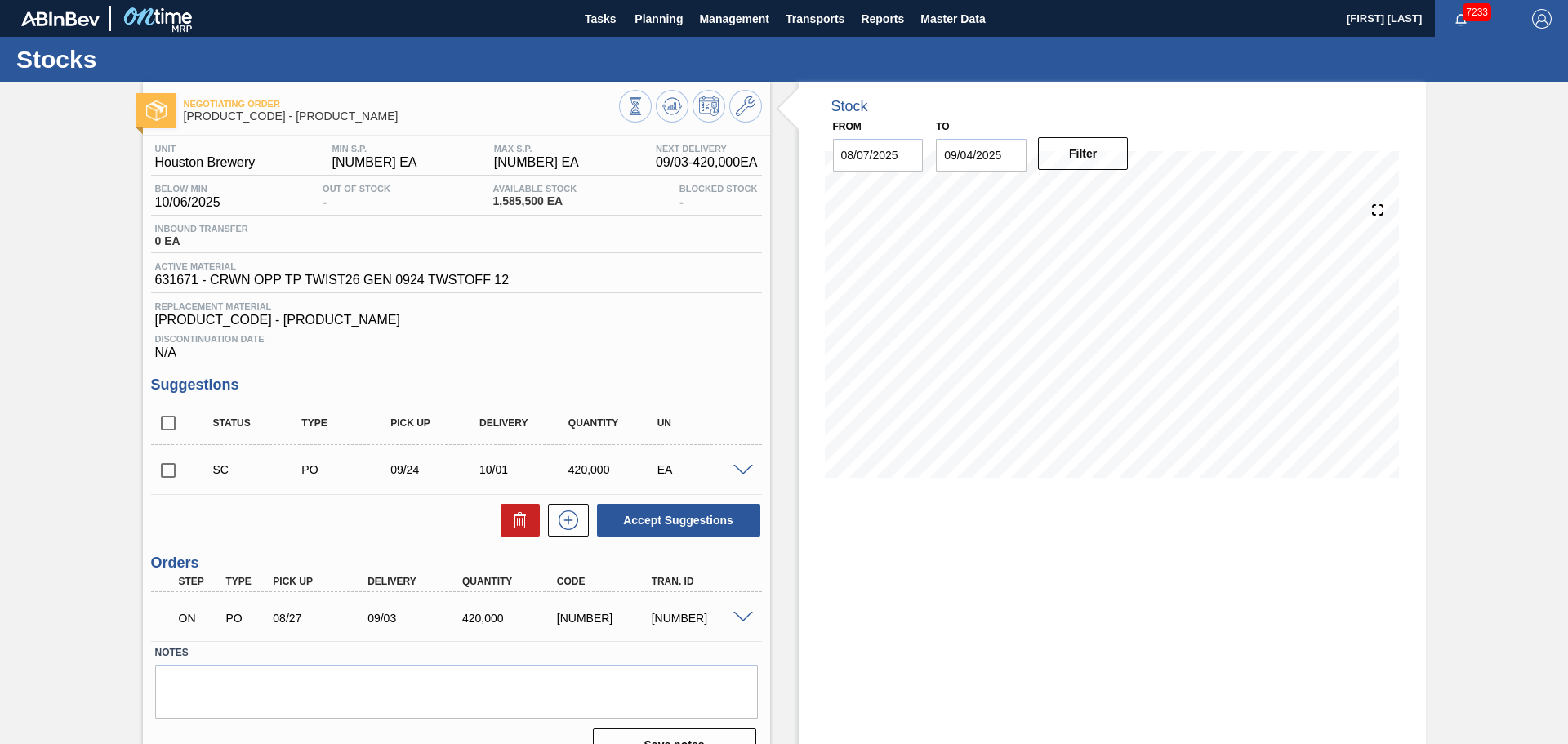 click on "09/04/2025" at bounding box center (981, 155) 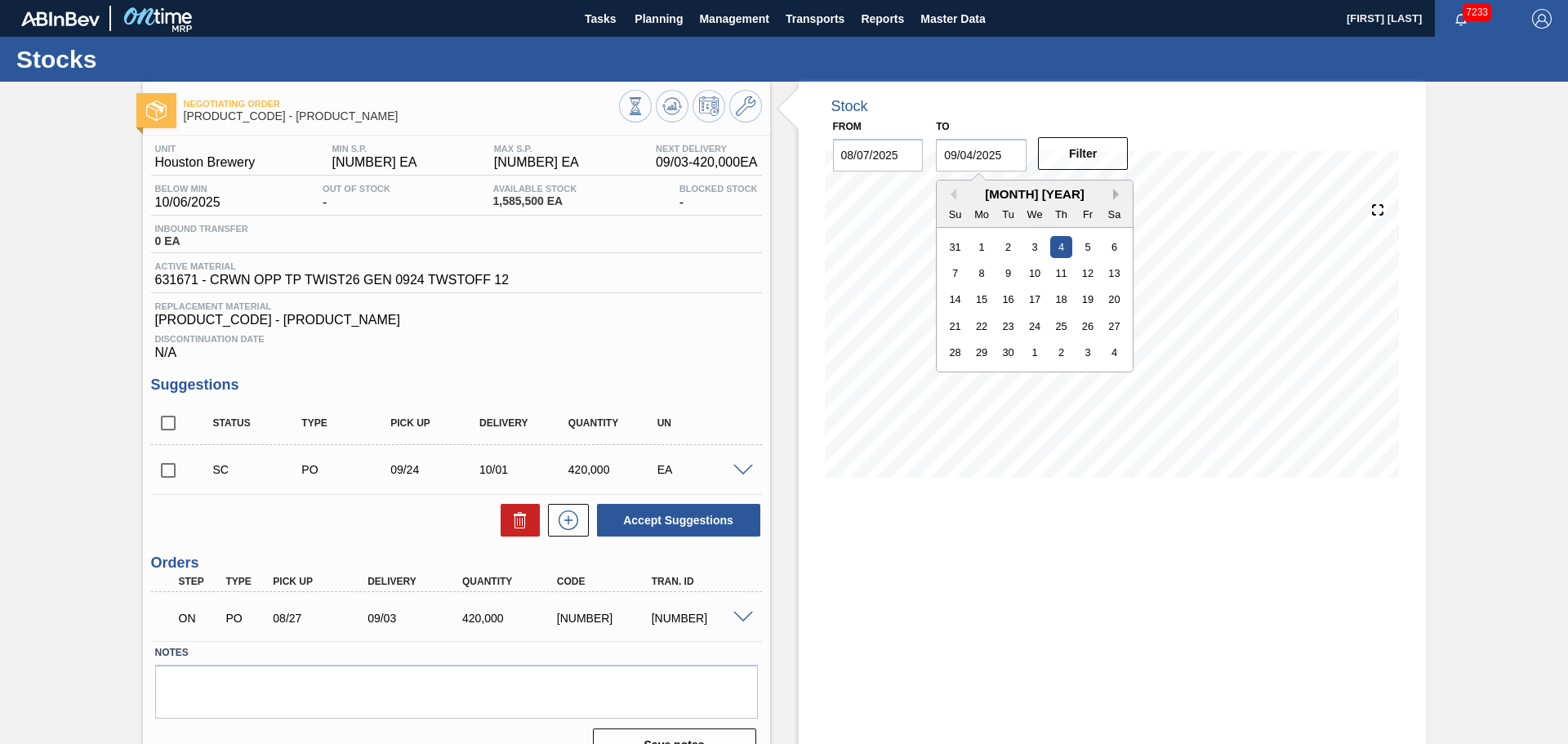click on "Next Month" at bounding box center [1119, 194] 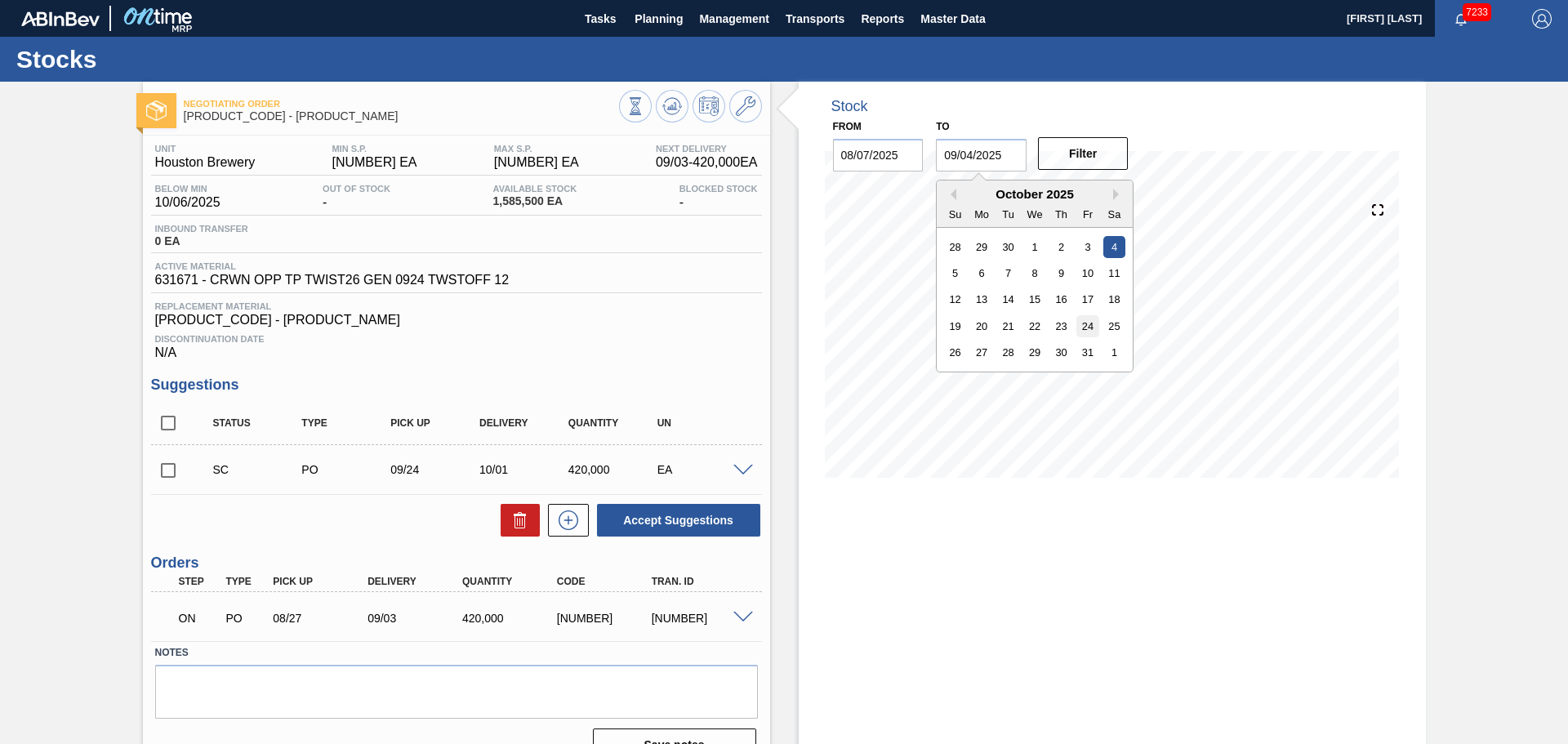 click on "24" at bounding box center [1088, 326] 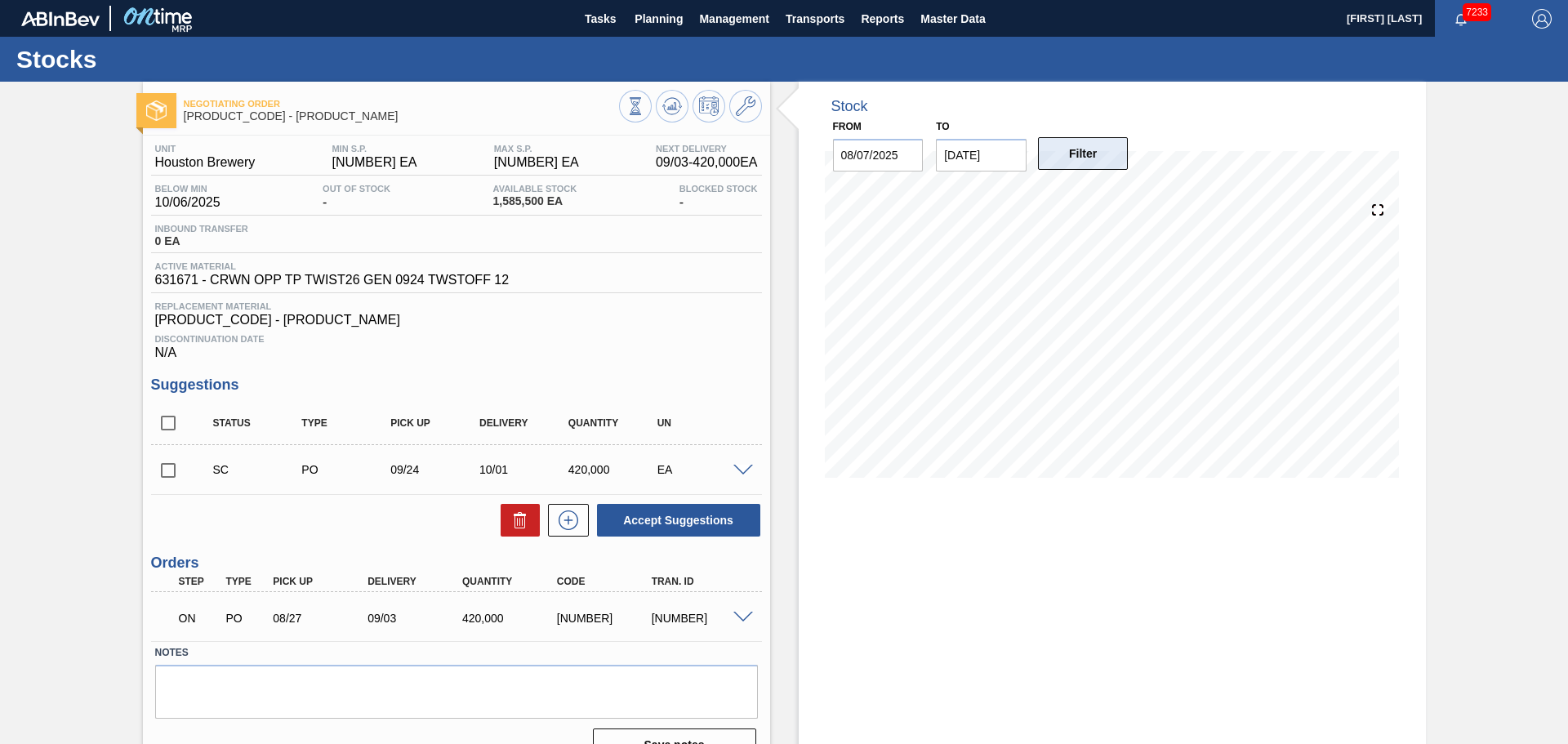 click on "Filter" at bounding box center [1083, 154] 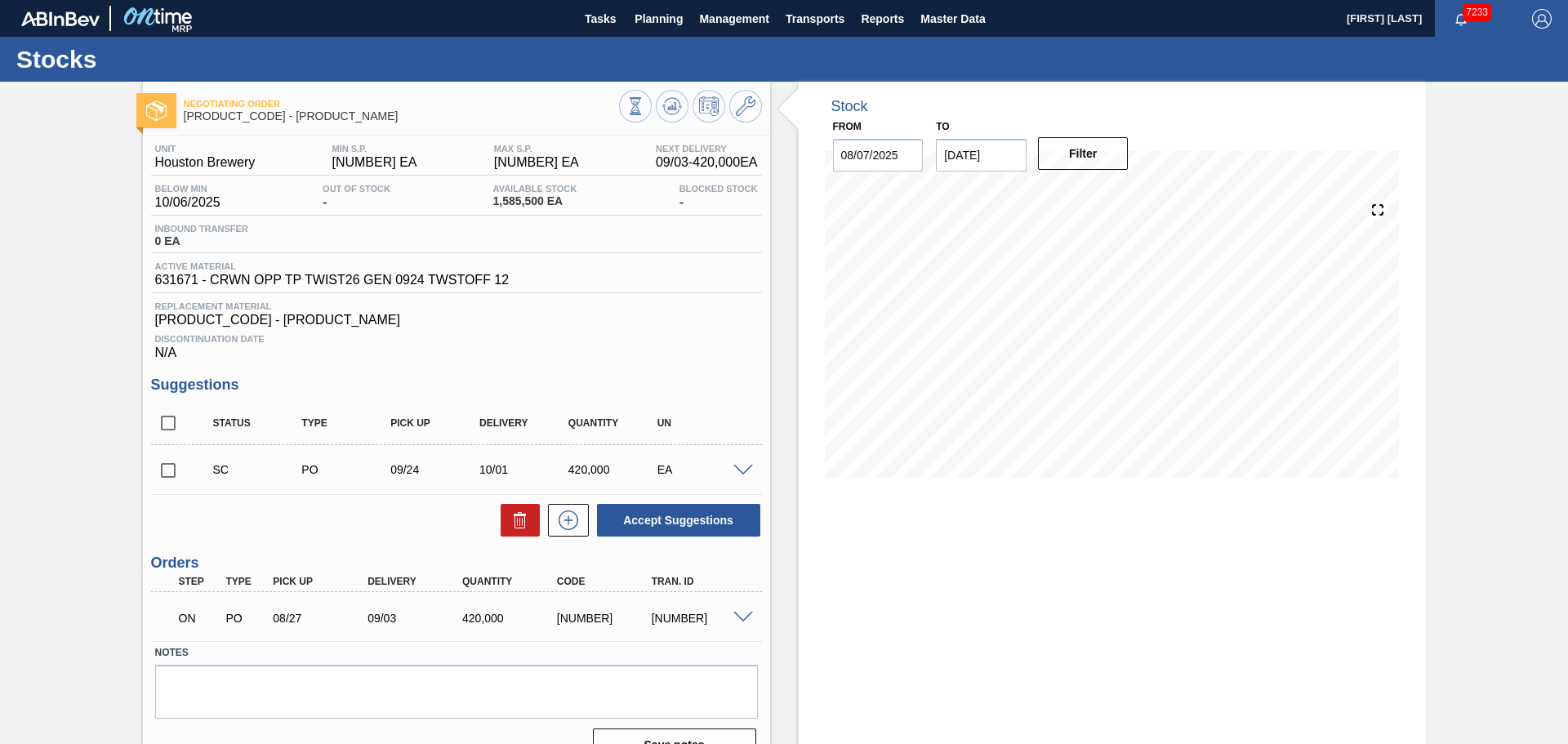 click on "Stock From [DATE] to [DATE] Filter [DATE] Stock Projection [NUMBER] SAP Planning [NUMBER] Target Point [NUMBER] Orders [NUMBER] Suggestions [NUMBER]" at bounding box center (1112, 428) 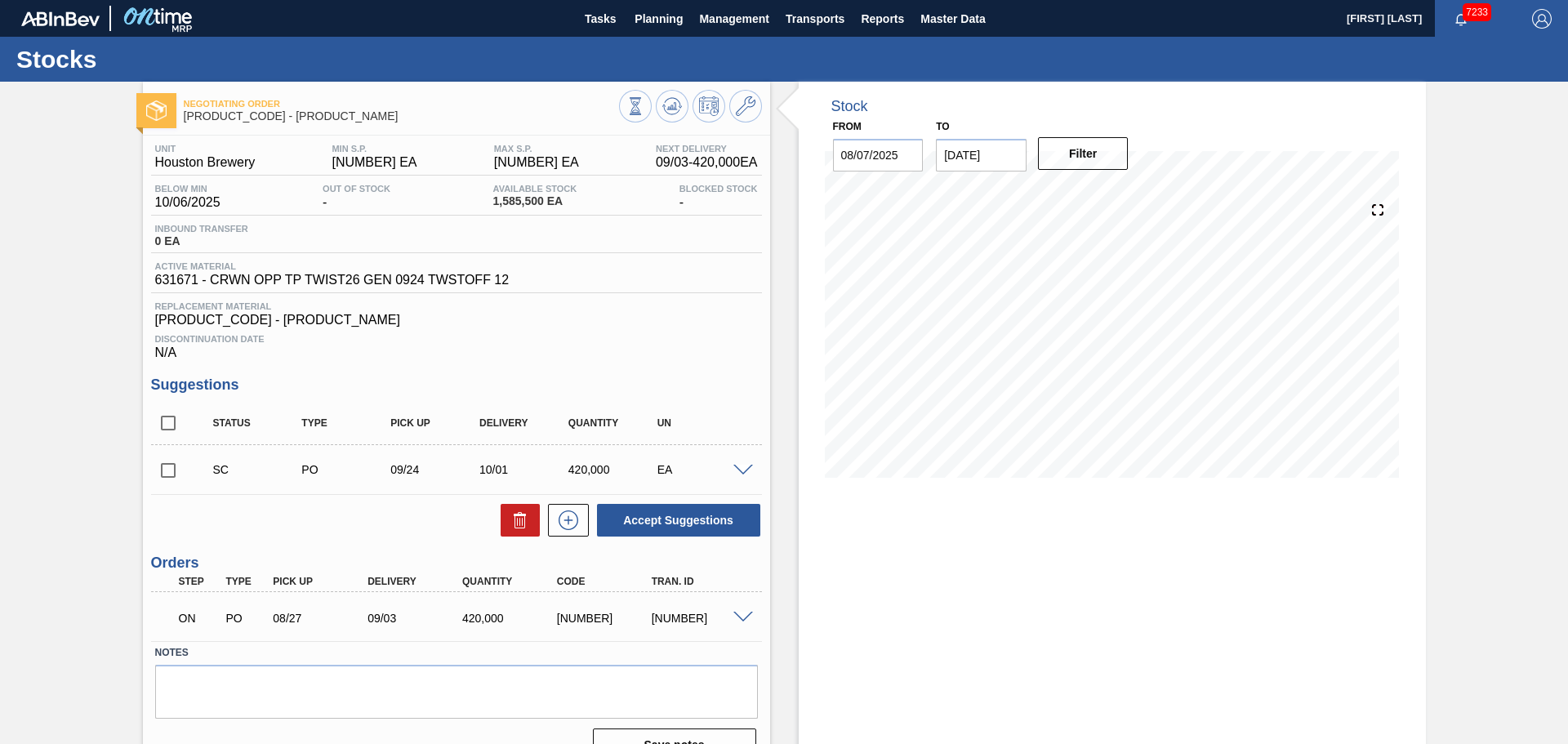 click on "Stock From [DATE] to [DATE] Filter [DATE] Stock Projection [NUMBER] SAP Planning [NUMBER] Target Point [NUMBER] Orders [NUMBER] Suggestions [NUMBER]" at bounding box center [1112, 428] 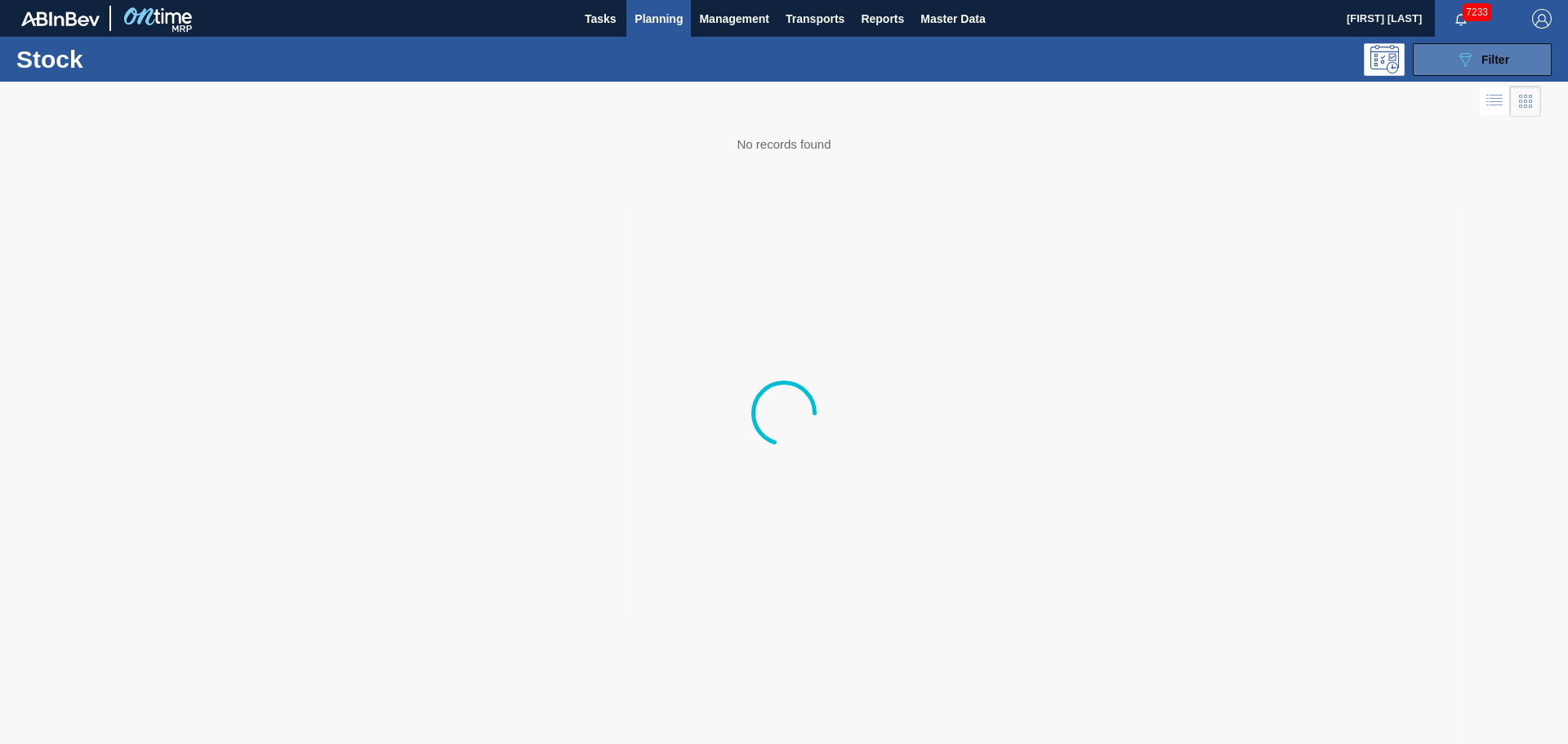 click on "089F7B8B-B2A5-4AFE-B5C0-19BA573D28AC Filter" at bounding box center [1482, 60] 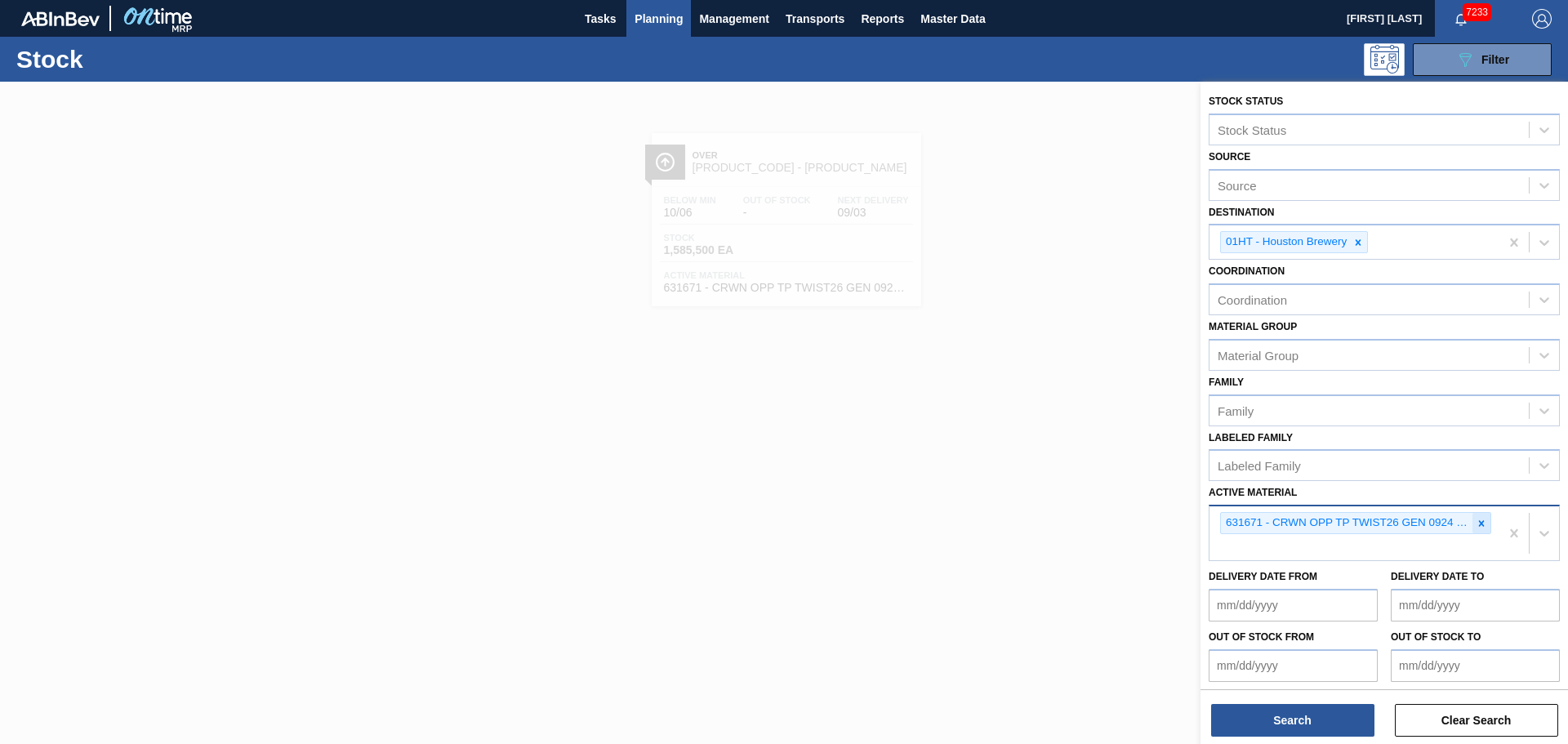 click 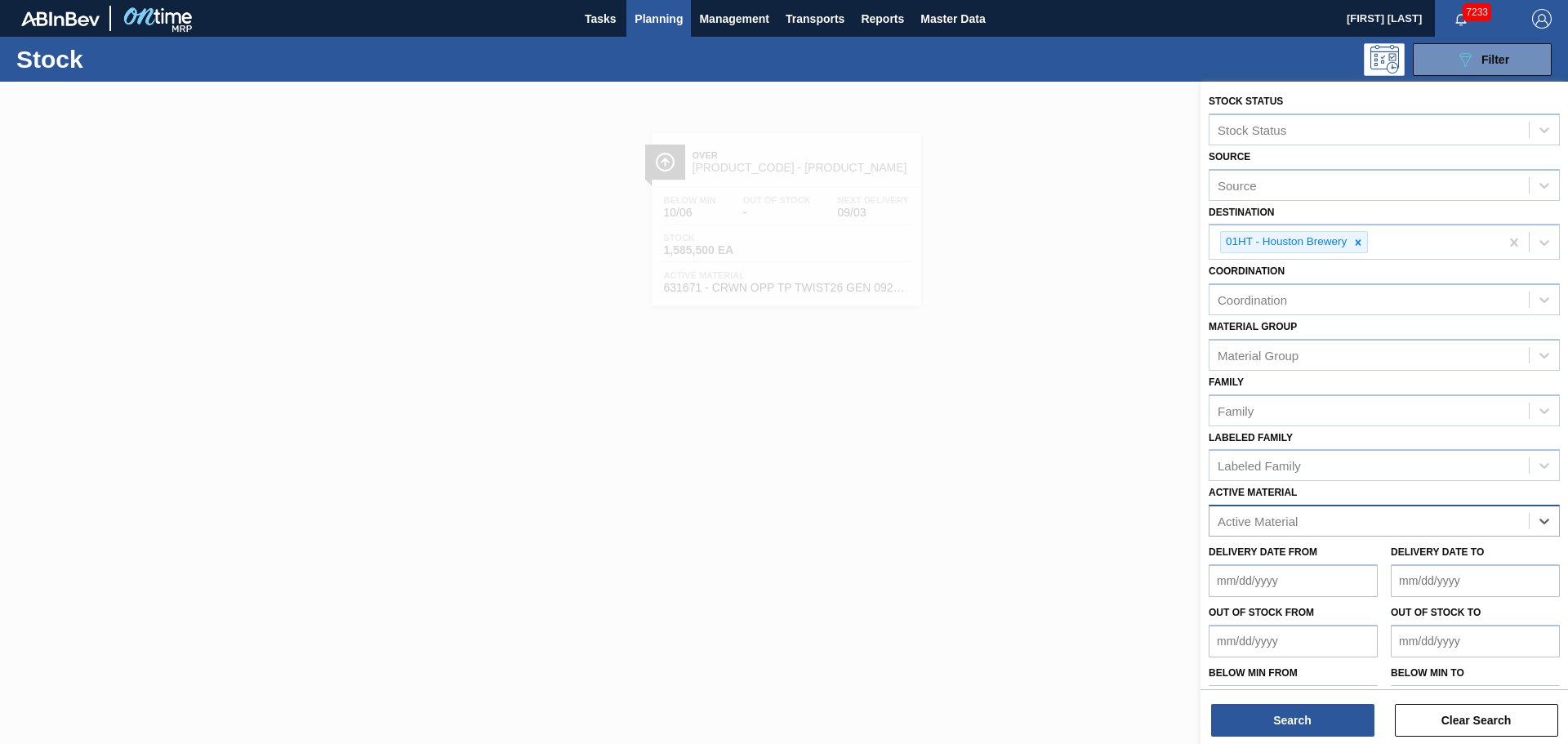paste on "[NUMBER]" 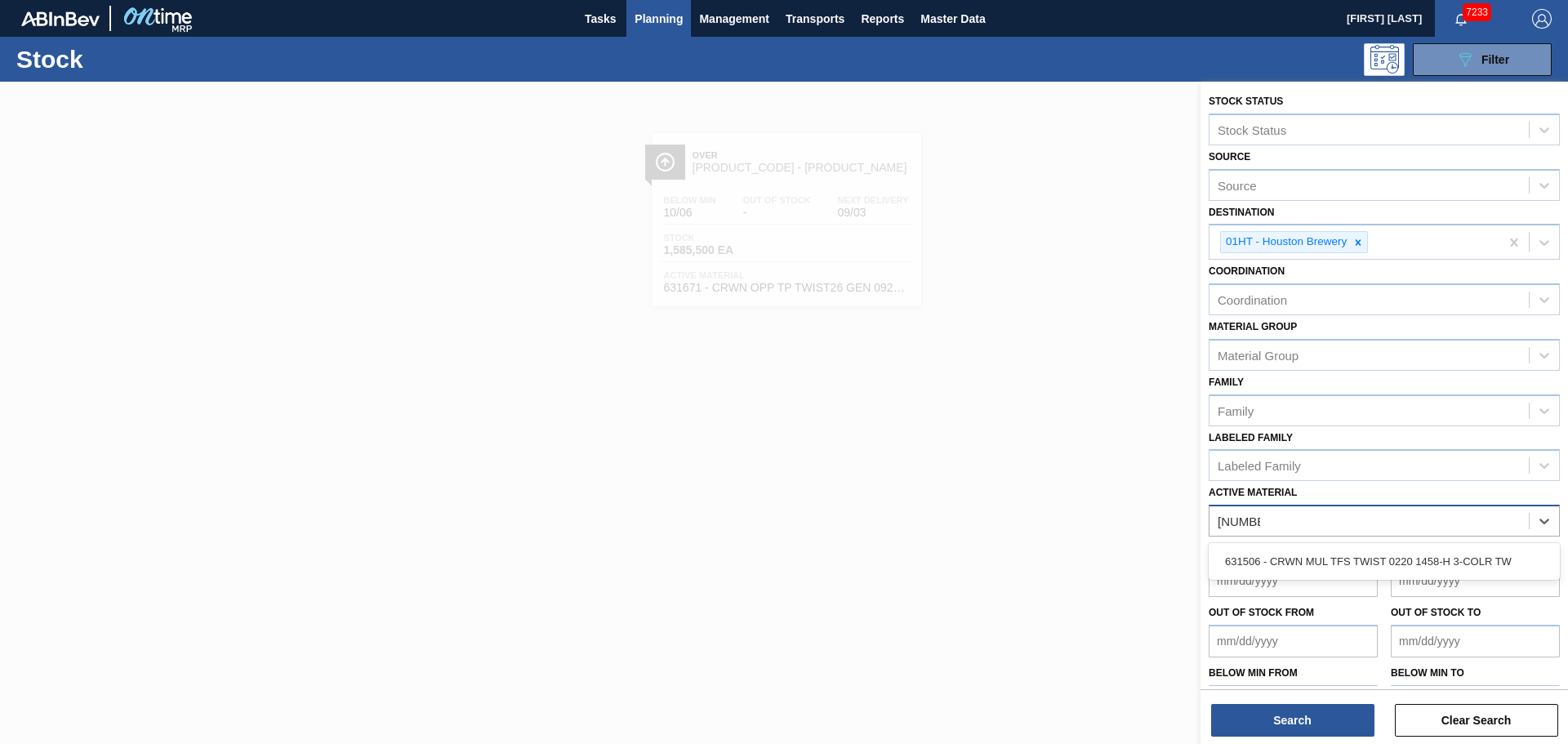 type on "[NUMBER]" 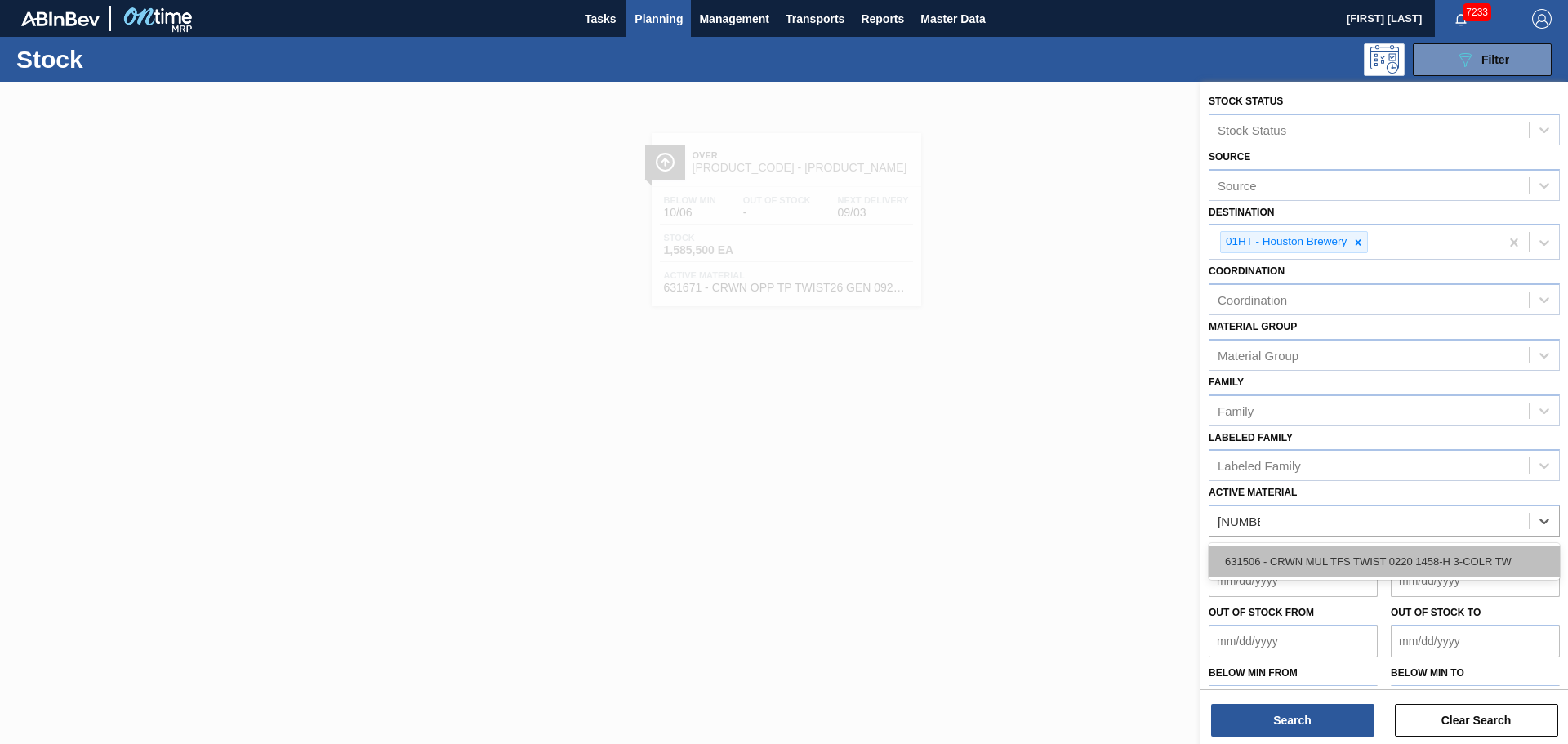 click on "631506 - CRWN MUL TFS TWIST 0220 1458-H 3-COLR TW" at bounding box center (1384, 561) 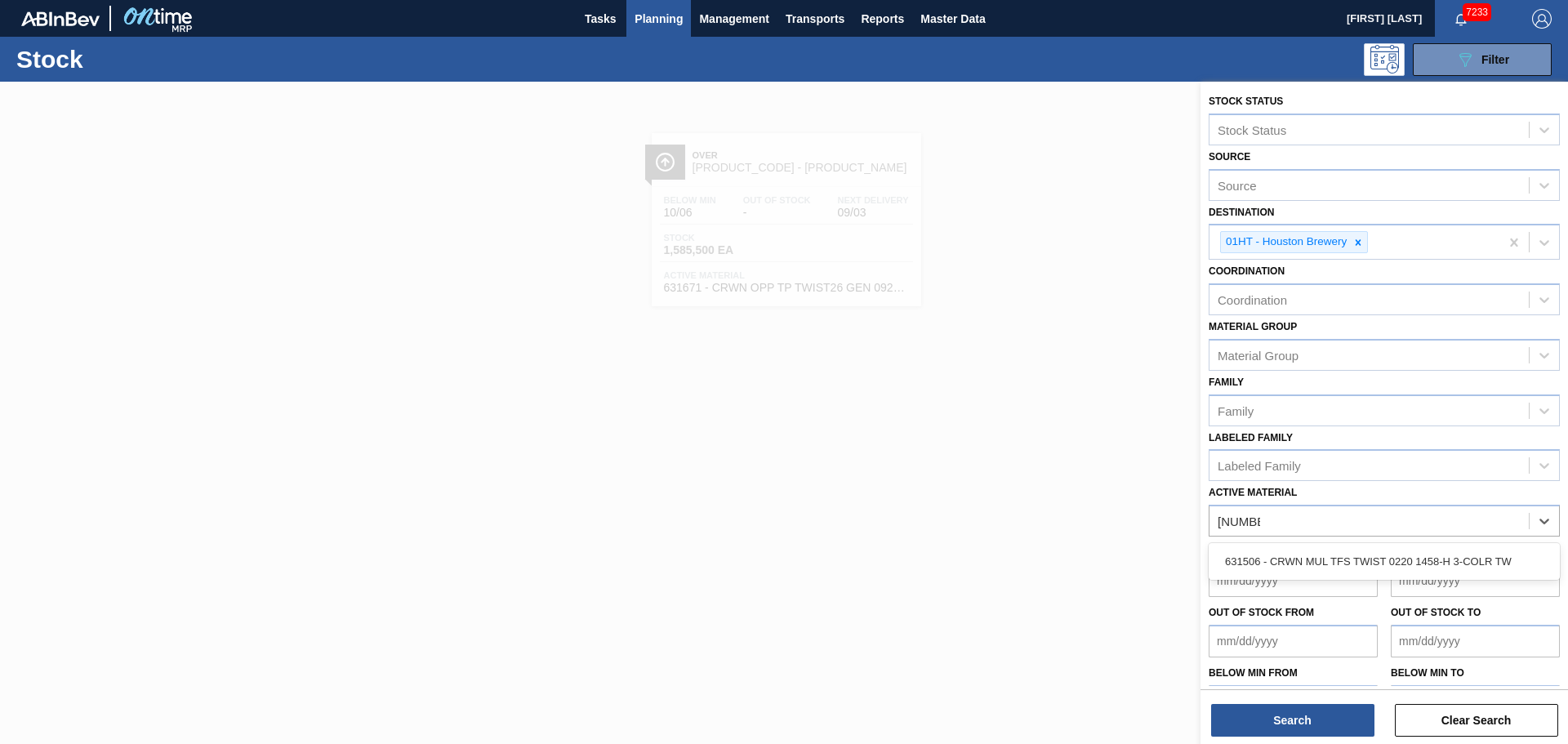type 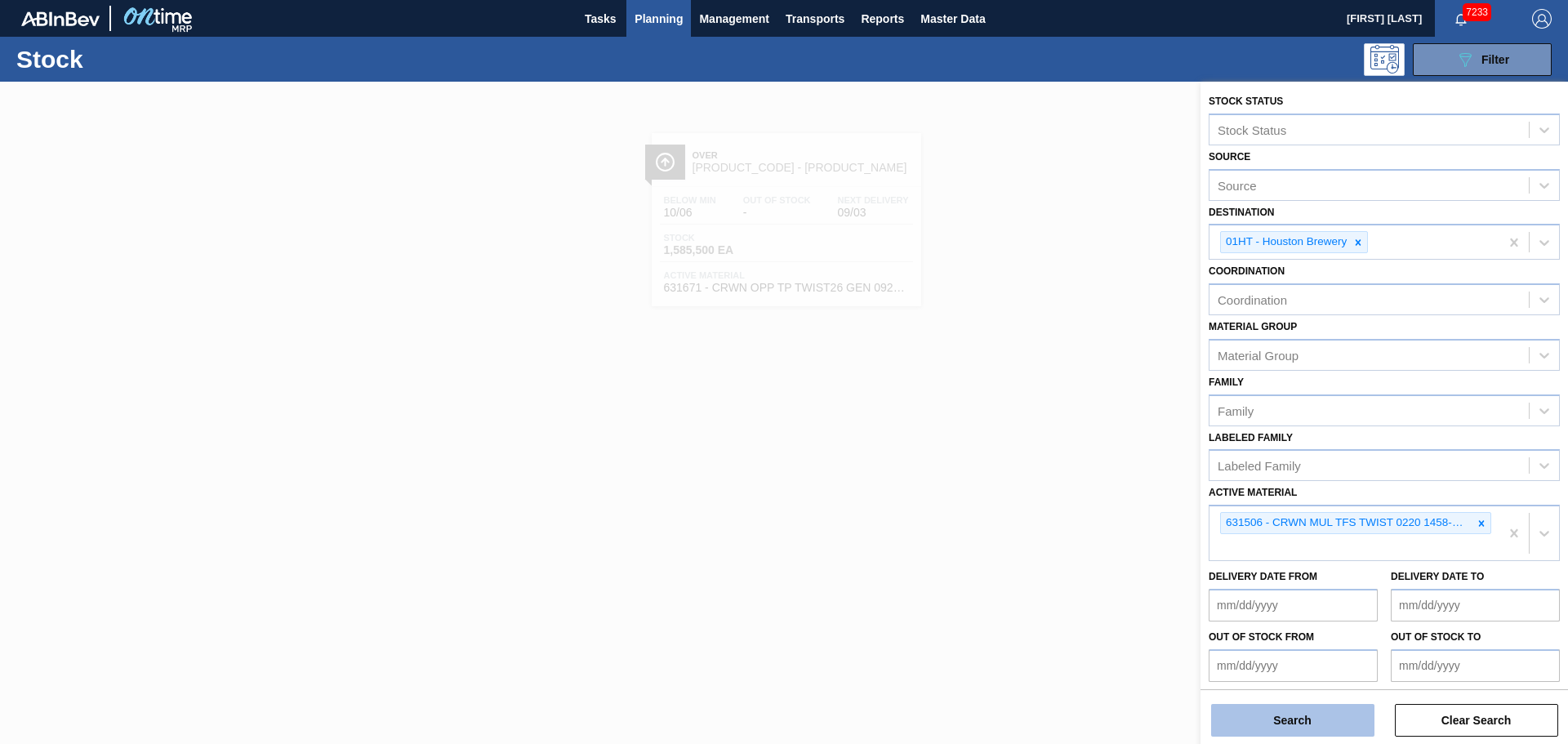 drag, startPoint x: 1289, startPoint y: 700, endPoint x: 1287, endPoint y: 728, distance: 28.071338 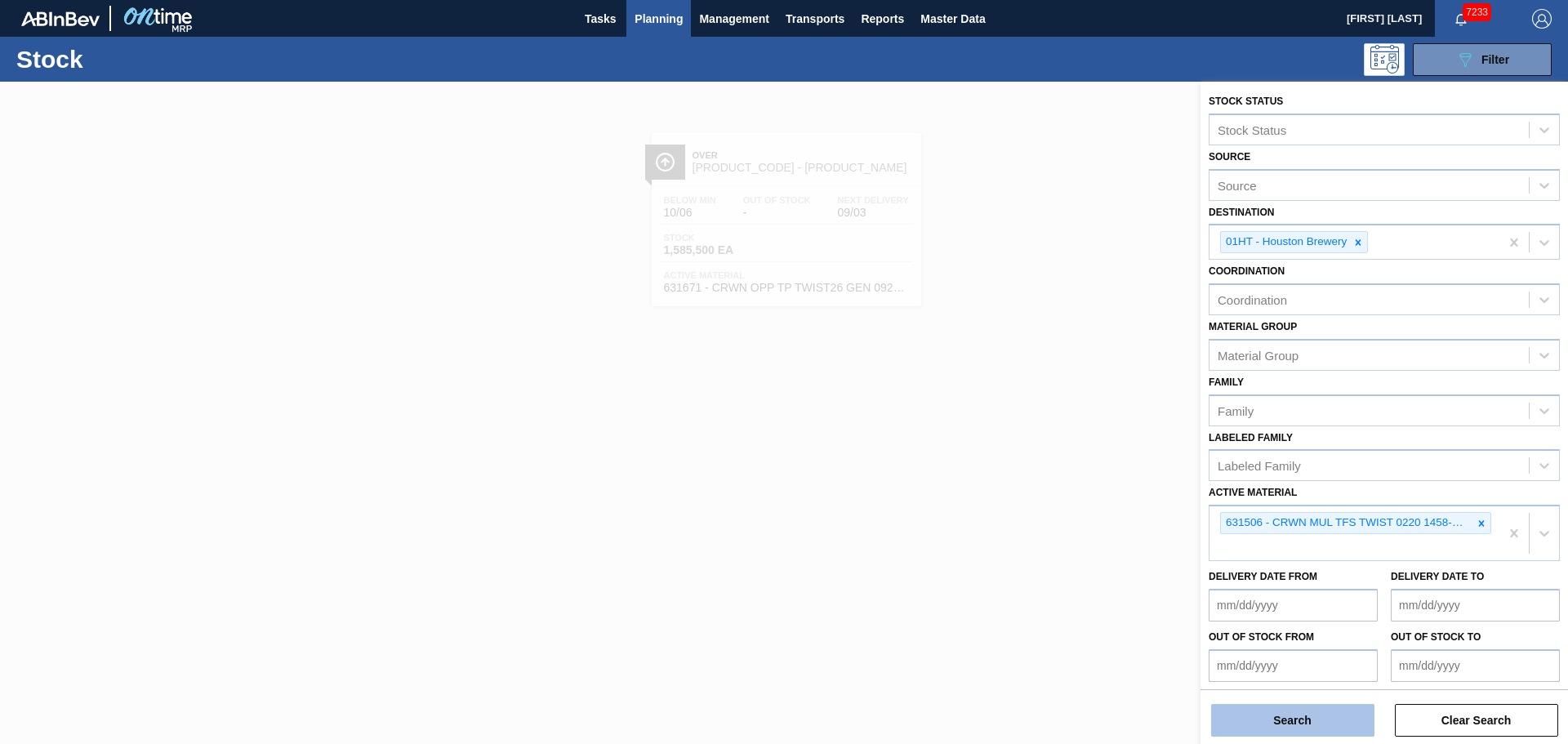 click on "Search" at bounding box center (1293, 720) 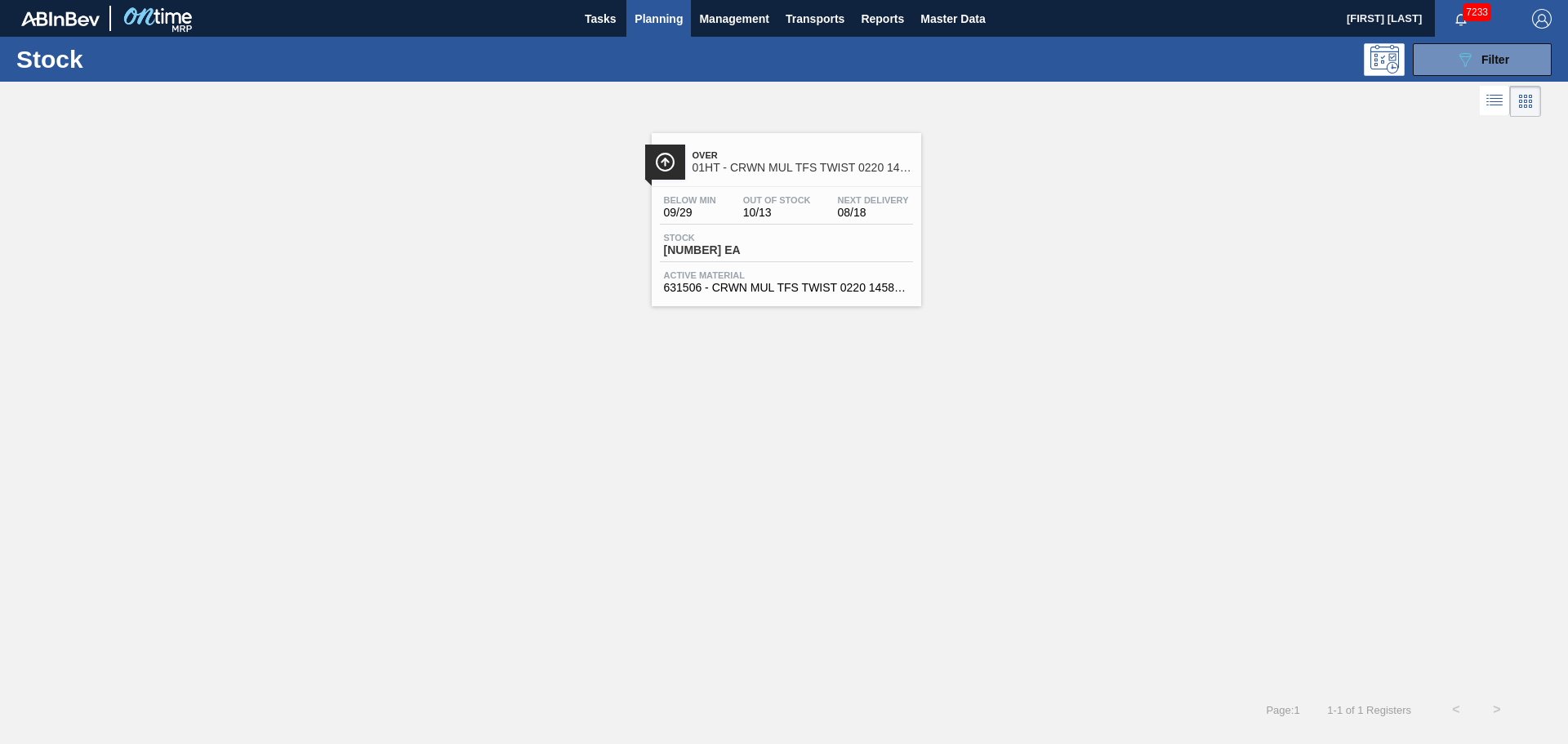 click on "Over 01HT - CRWN MUL TFS TWIST 0220 1458-H 3-COLR TW Below Min 09/29 Out Of Stock 10/13 Next Delivery 08/18 Stock 22,947,375 EA Active Material 631506 - CRWN MUL TFS TWIST 0220 1458-H 3-COLR TW" at bounding box center [786, 220] 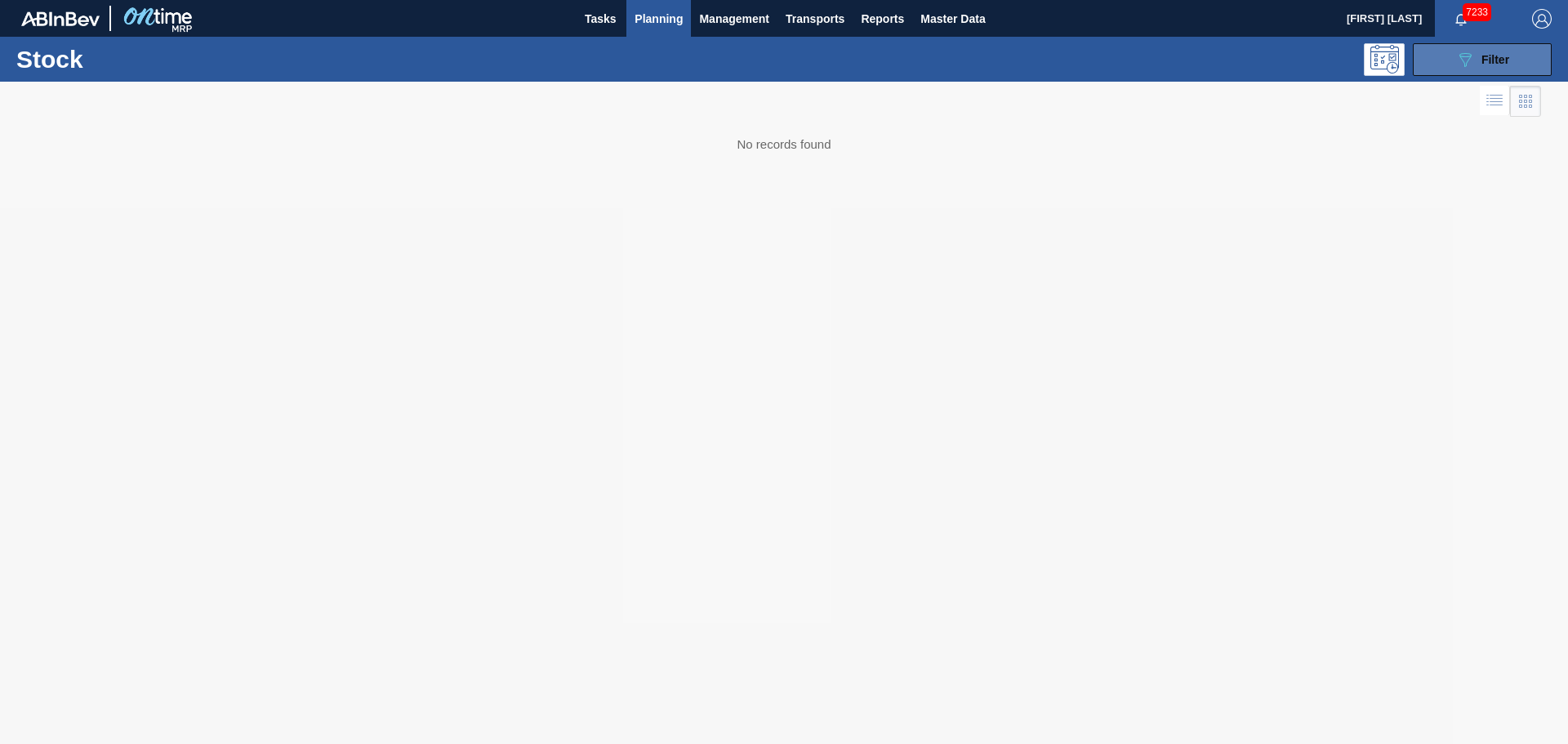 click on "089F7B8B-B2A5-4AFE-B5C0-19BA573D28AC Filter" at bounding box center (1482, 60) 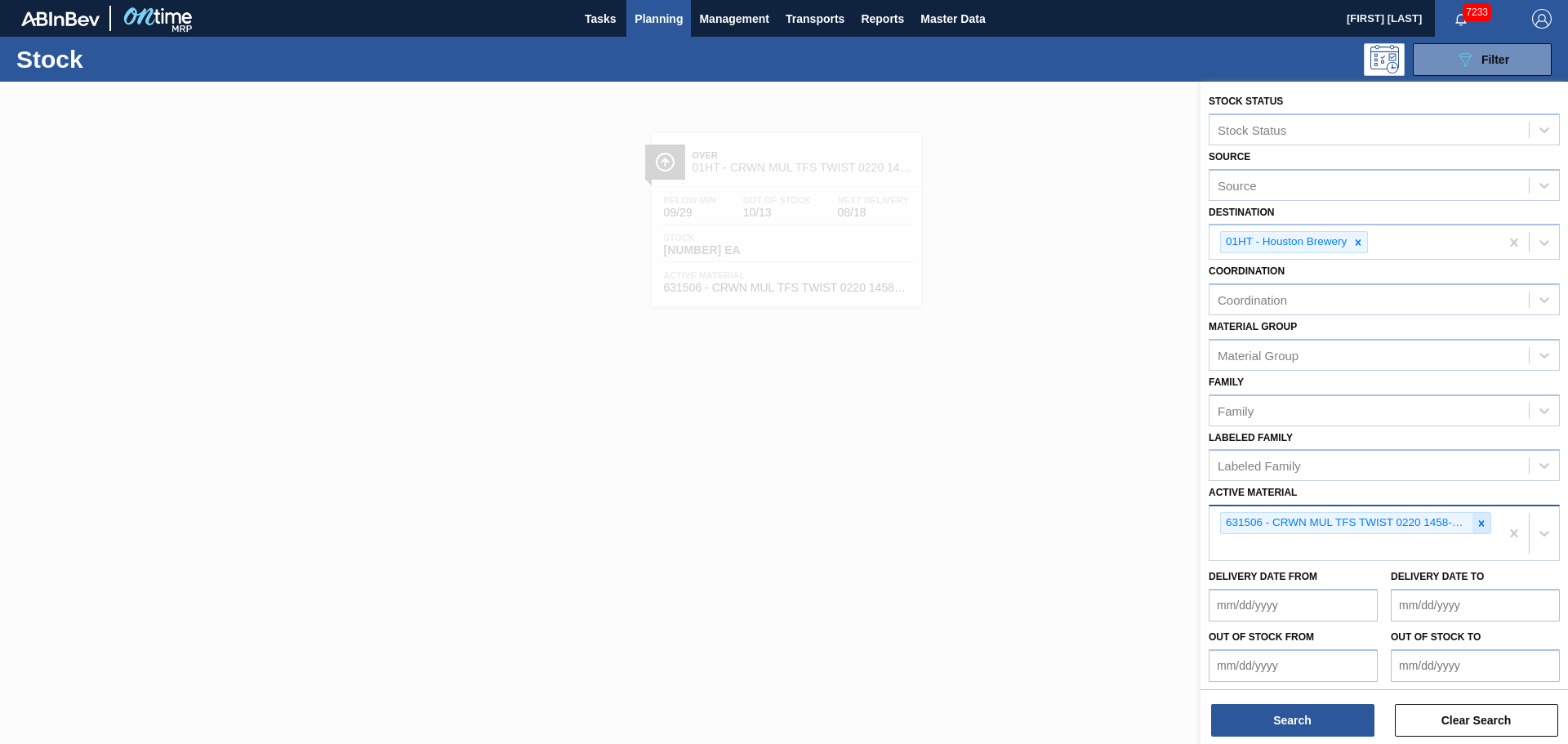 click 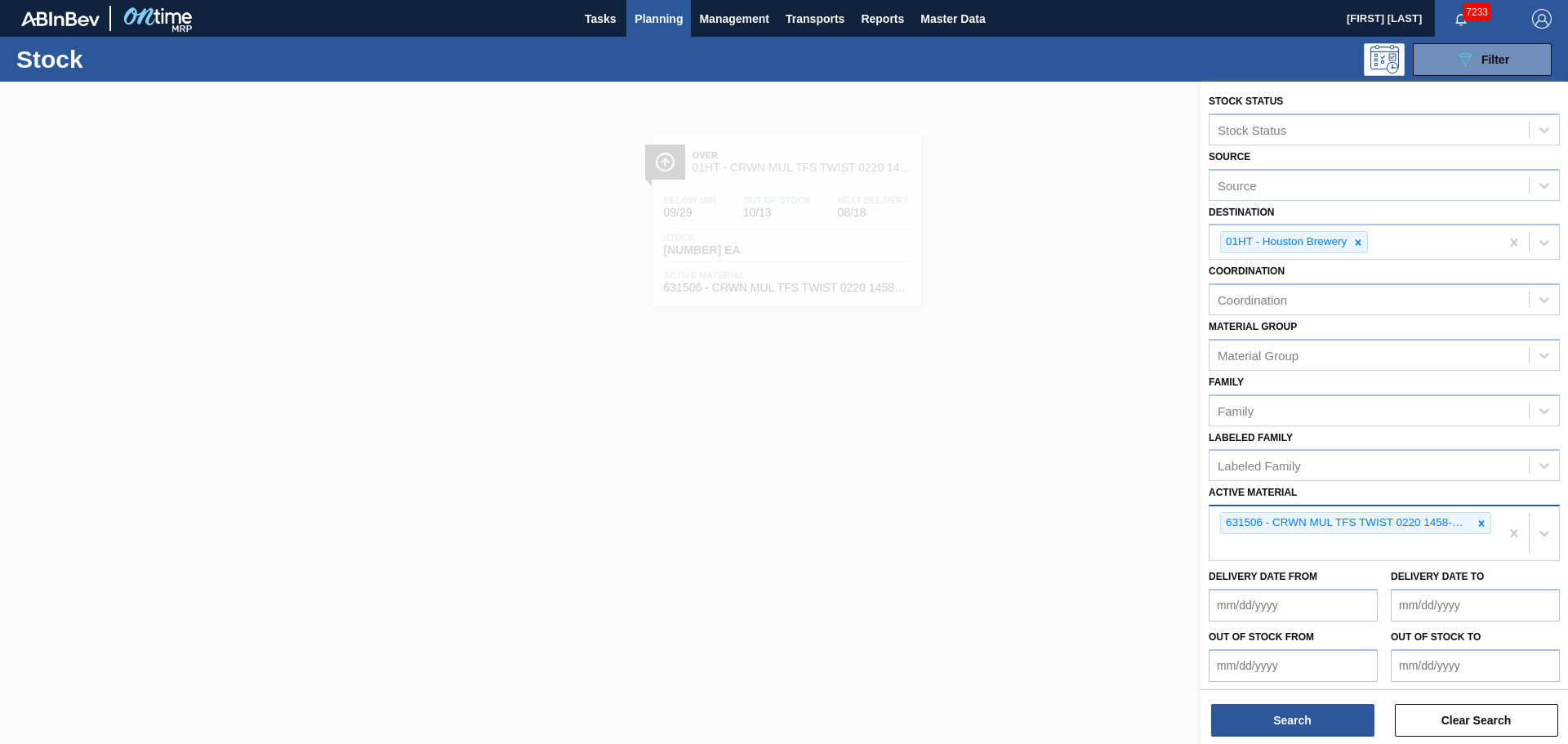 paste on "[NUMBER]" 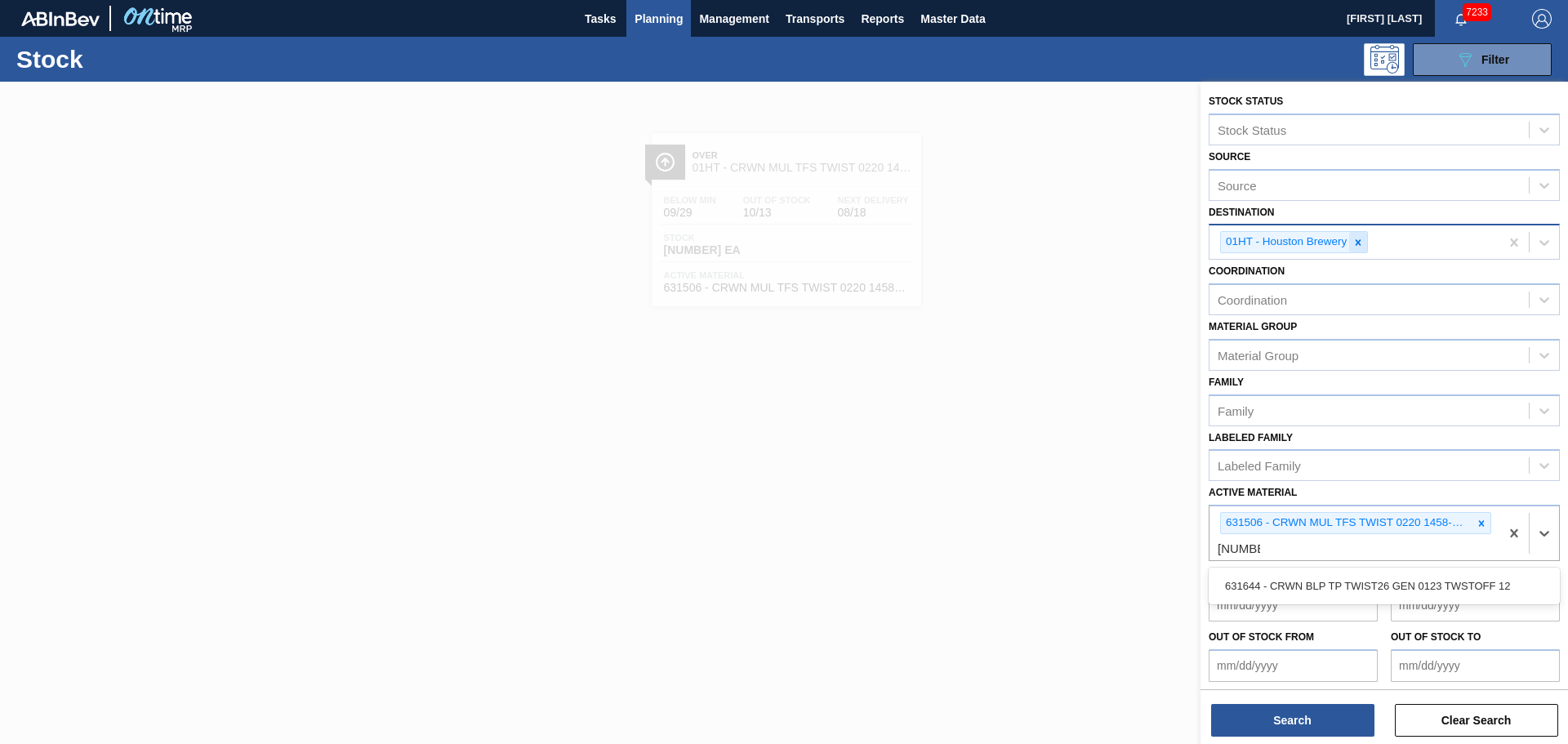 click at bounding box center (1358, 242) 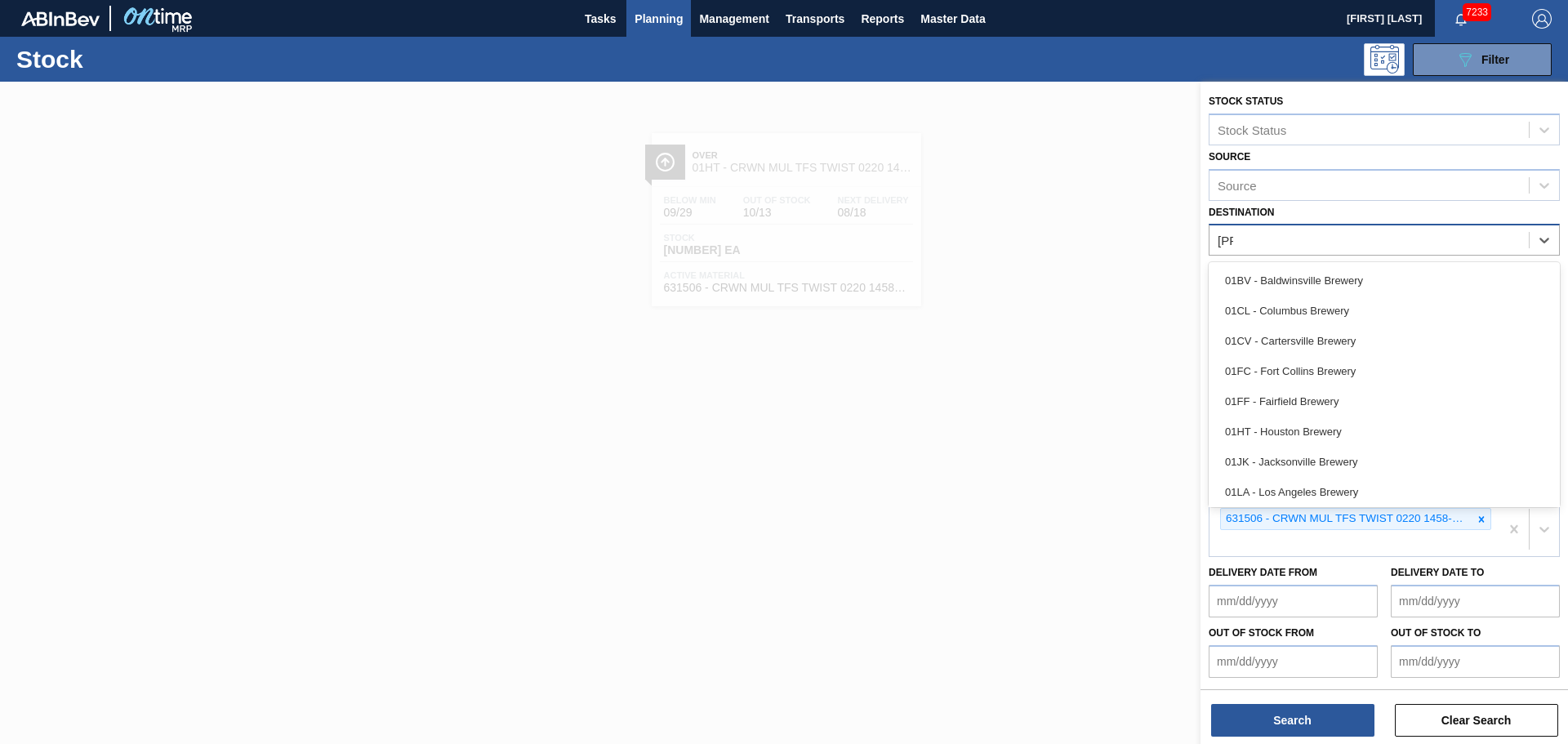 type on "01sl" 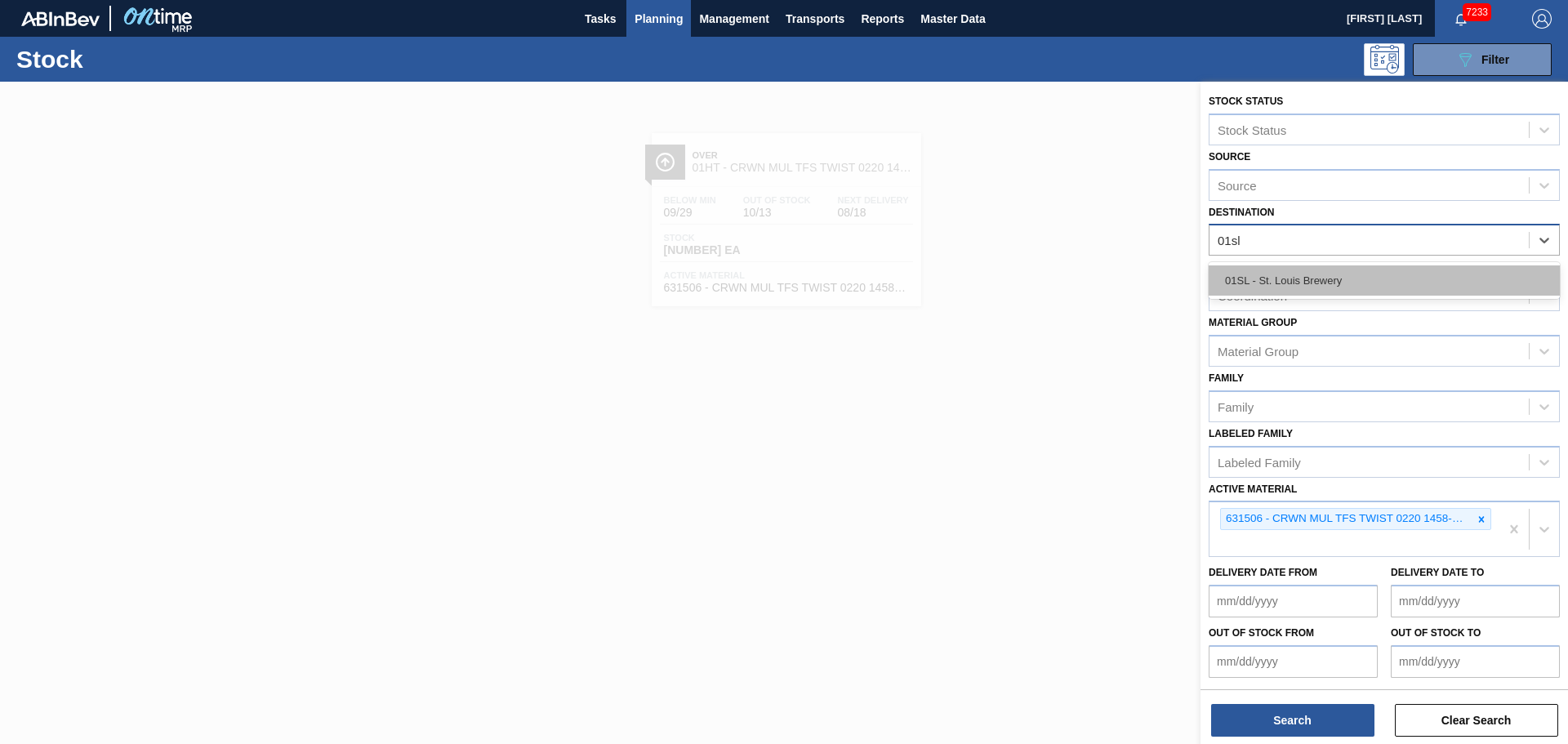 click on "01SL - St. Louis Brewery" at bounding box center (1384, 280) 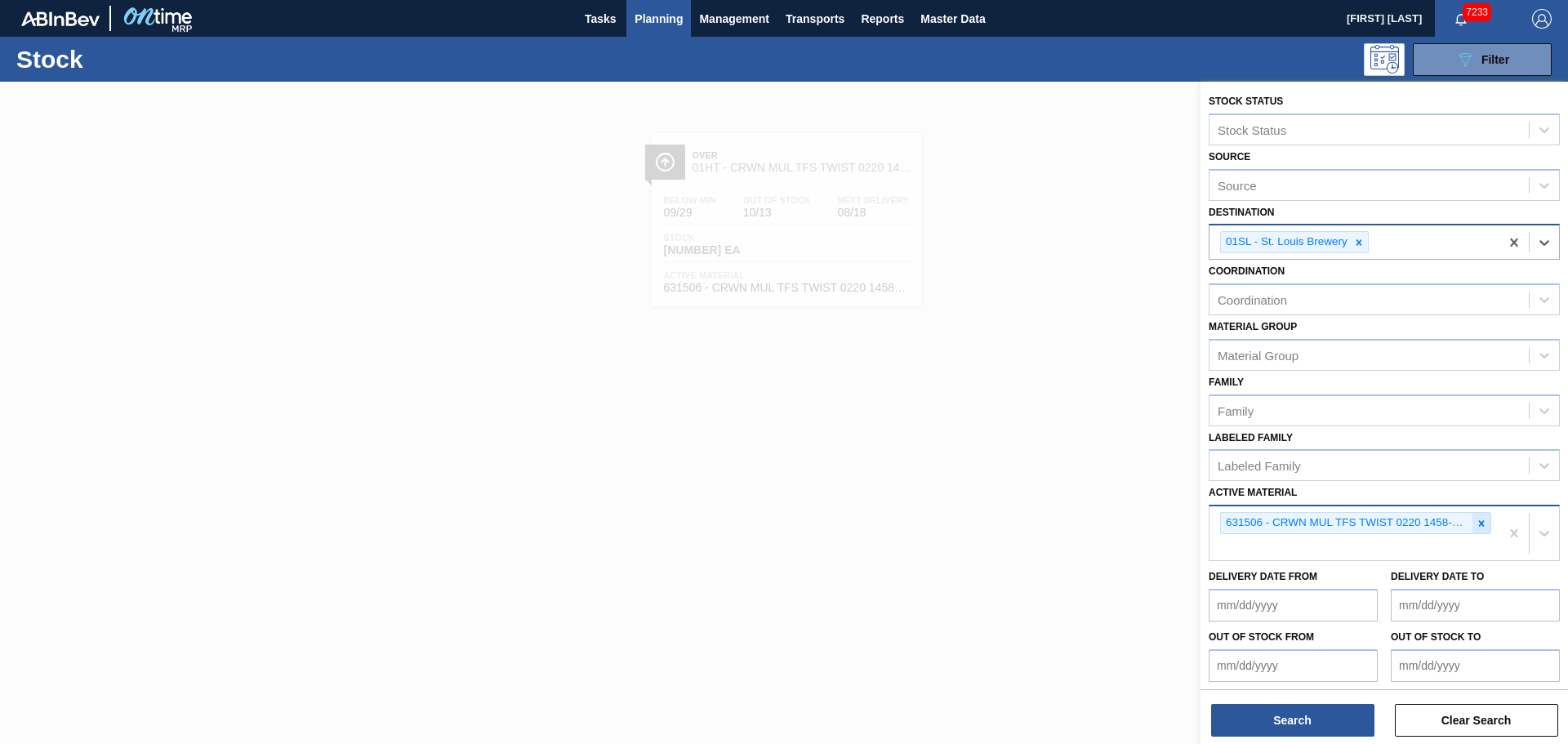 click at bounding box center (1481, 523) 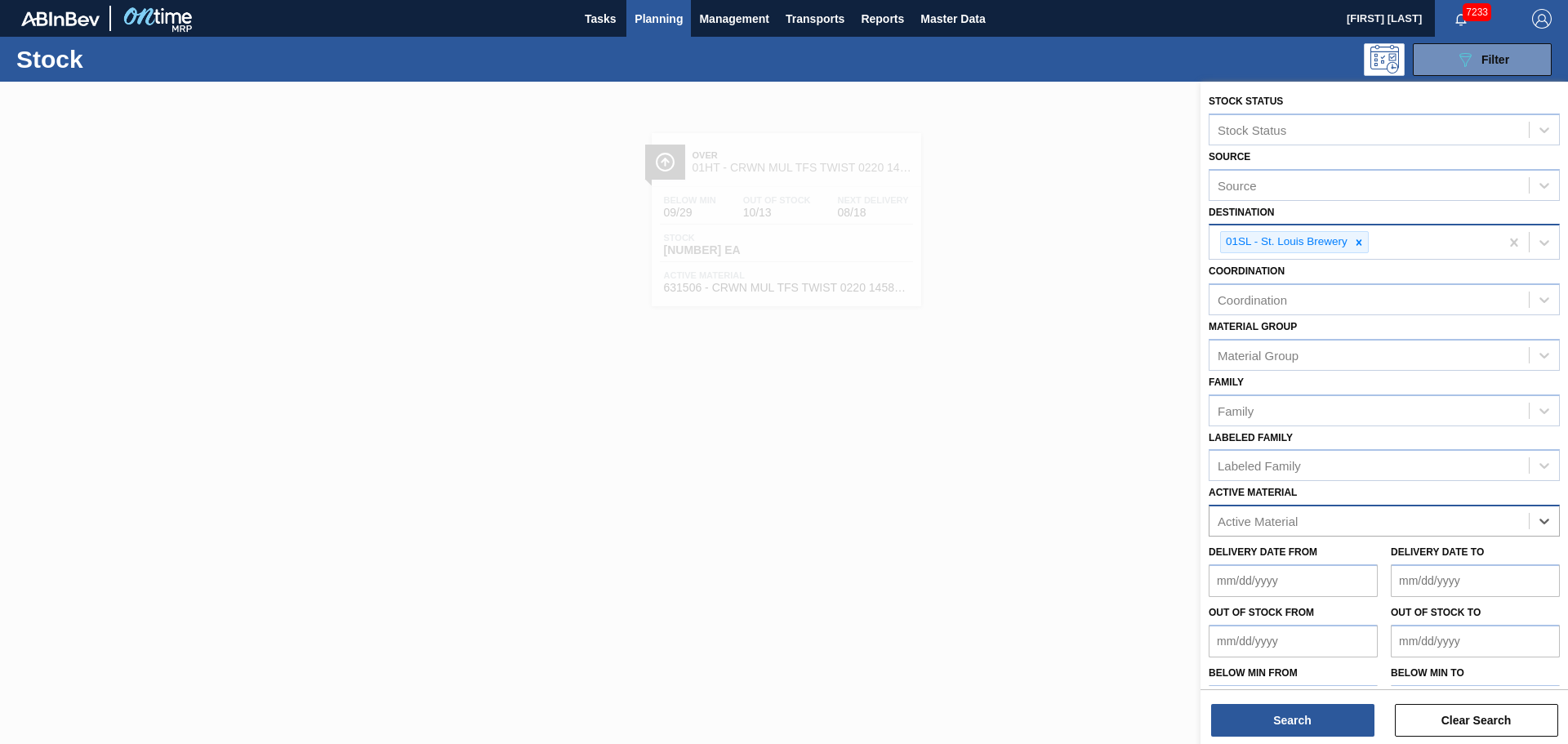paste on "[NUMBER]" 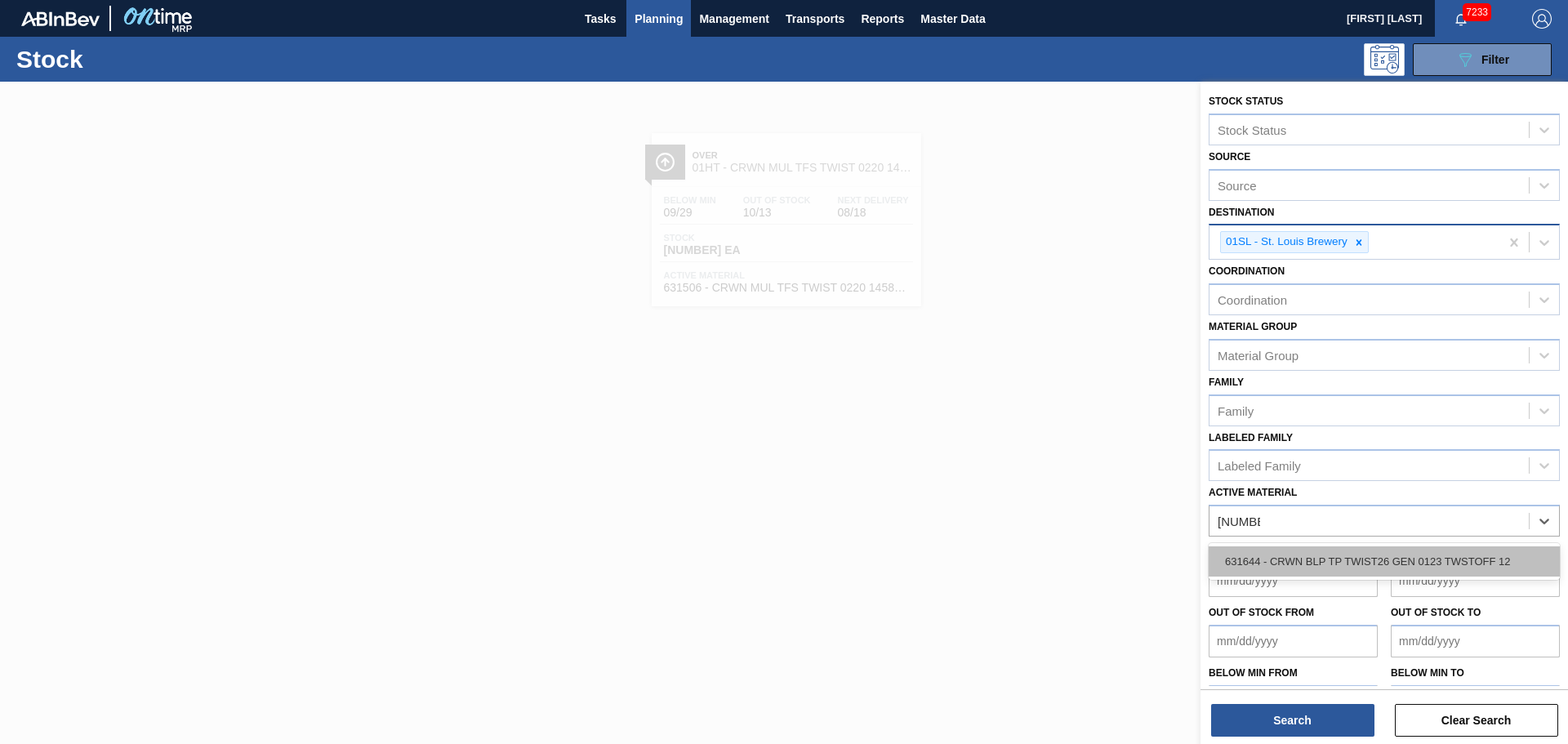 click on "631644 - CRWN BLP TP TWIST26 GEN 0123 TWSTOFF 12" at bounding box center (1384, 561) 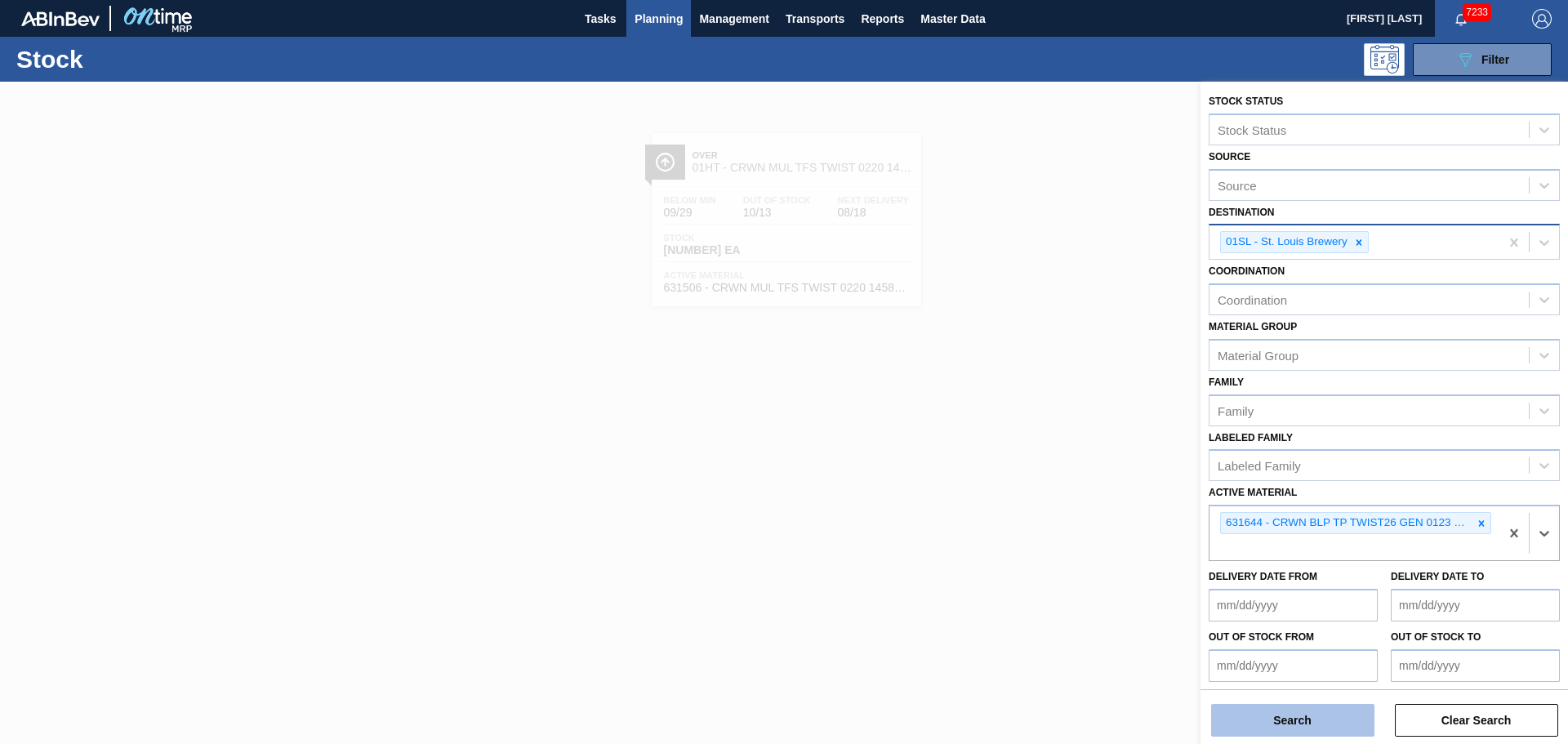 click on "Search" at bounding box center [1293, 720] 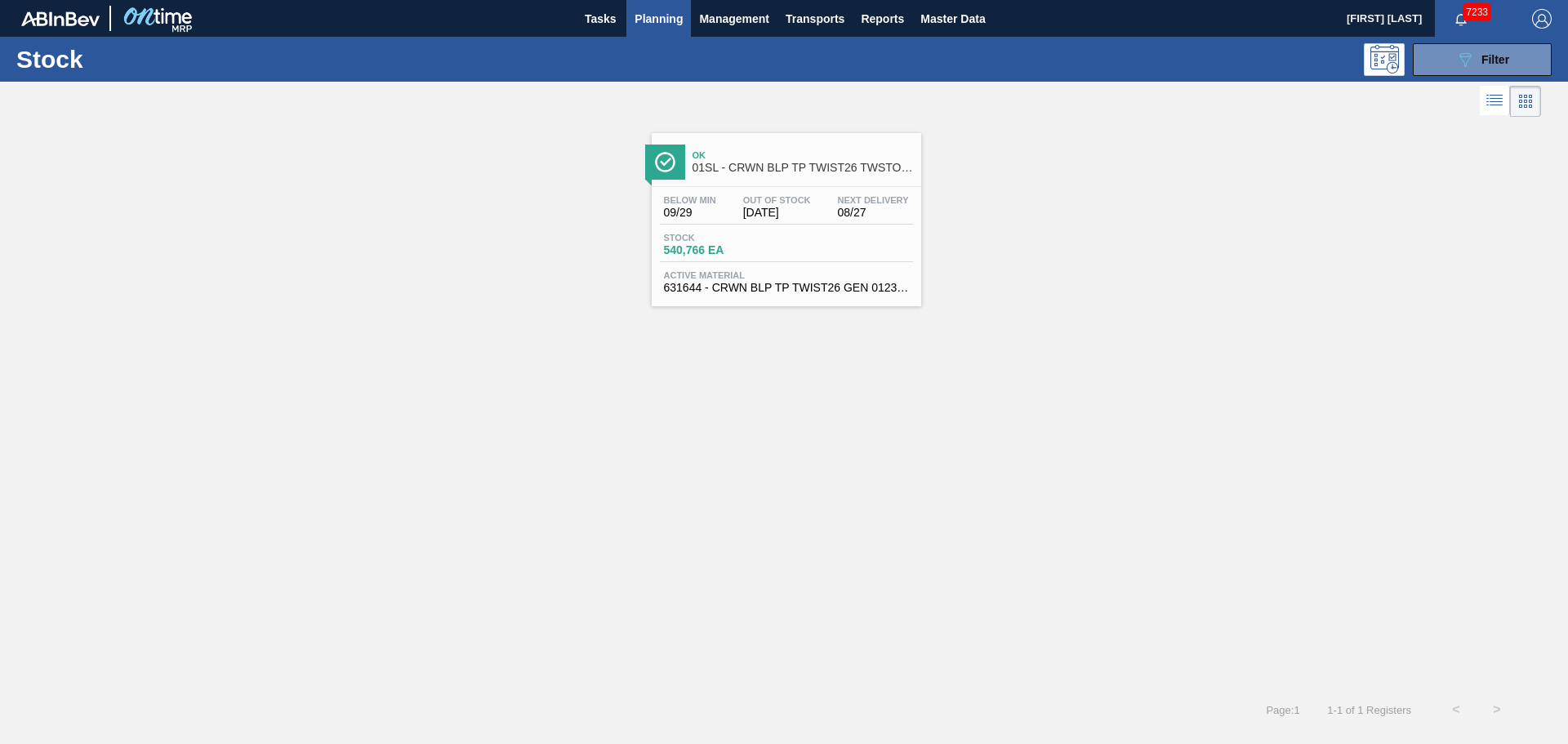 click on "01SL - CRWN BLP TP TWIST26 TWSTOFF 12 OZ 70 LB" at bounding box center (803, 167) 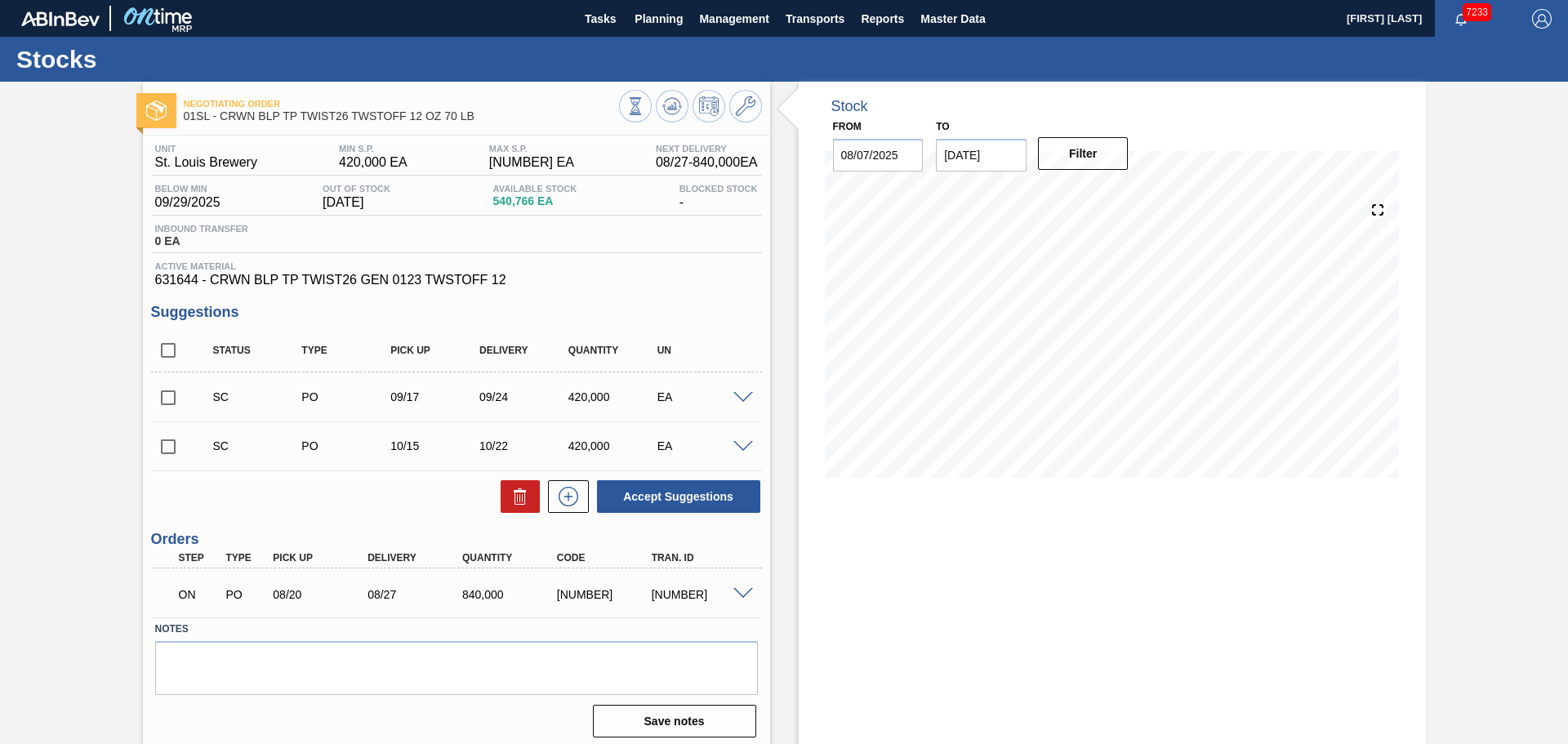click on "[DATE]" at bounding box center [981, 155] 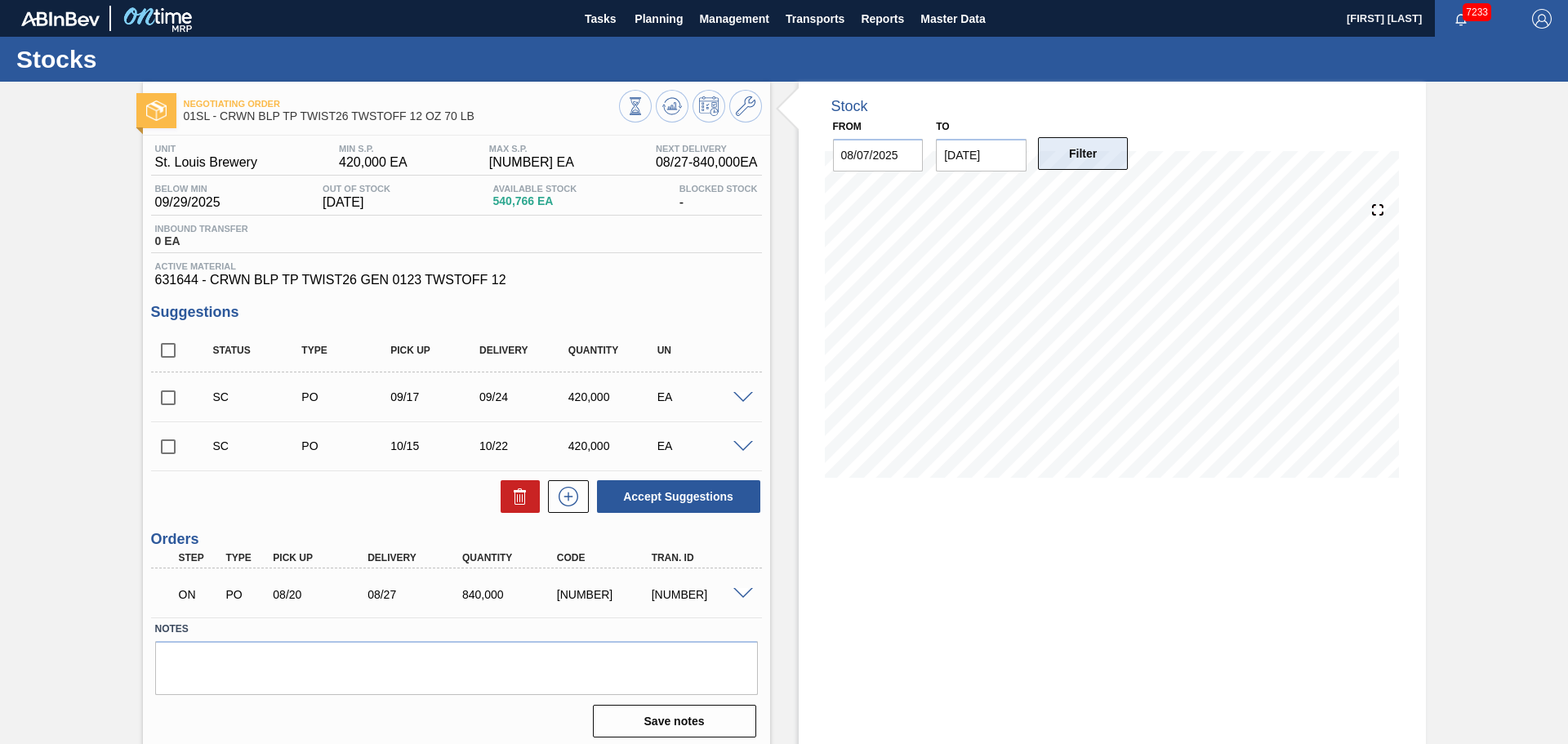 click on "Filter" at bounding box center [1083, 154] 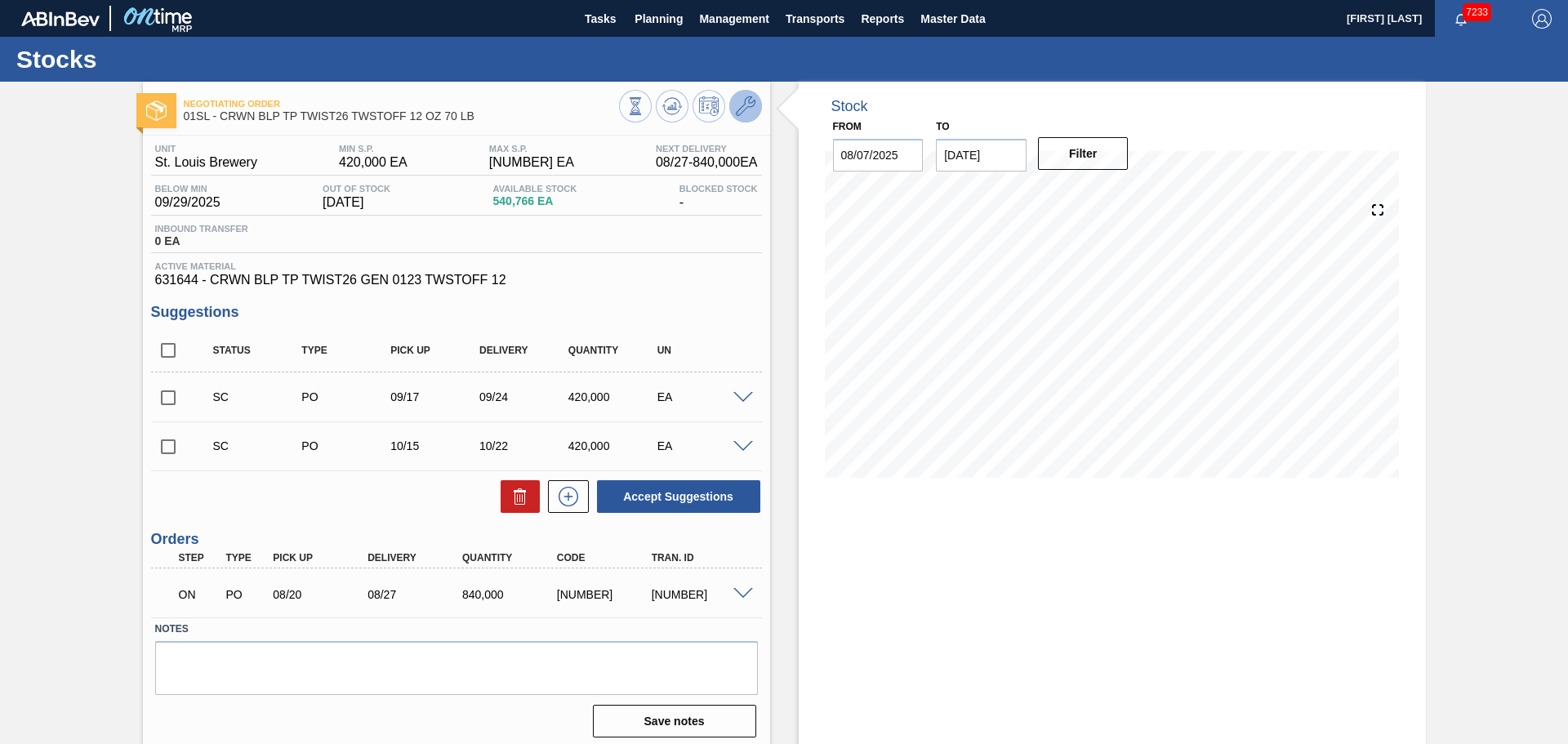 click 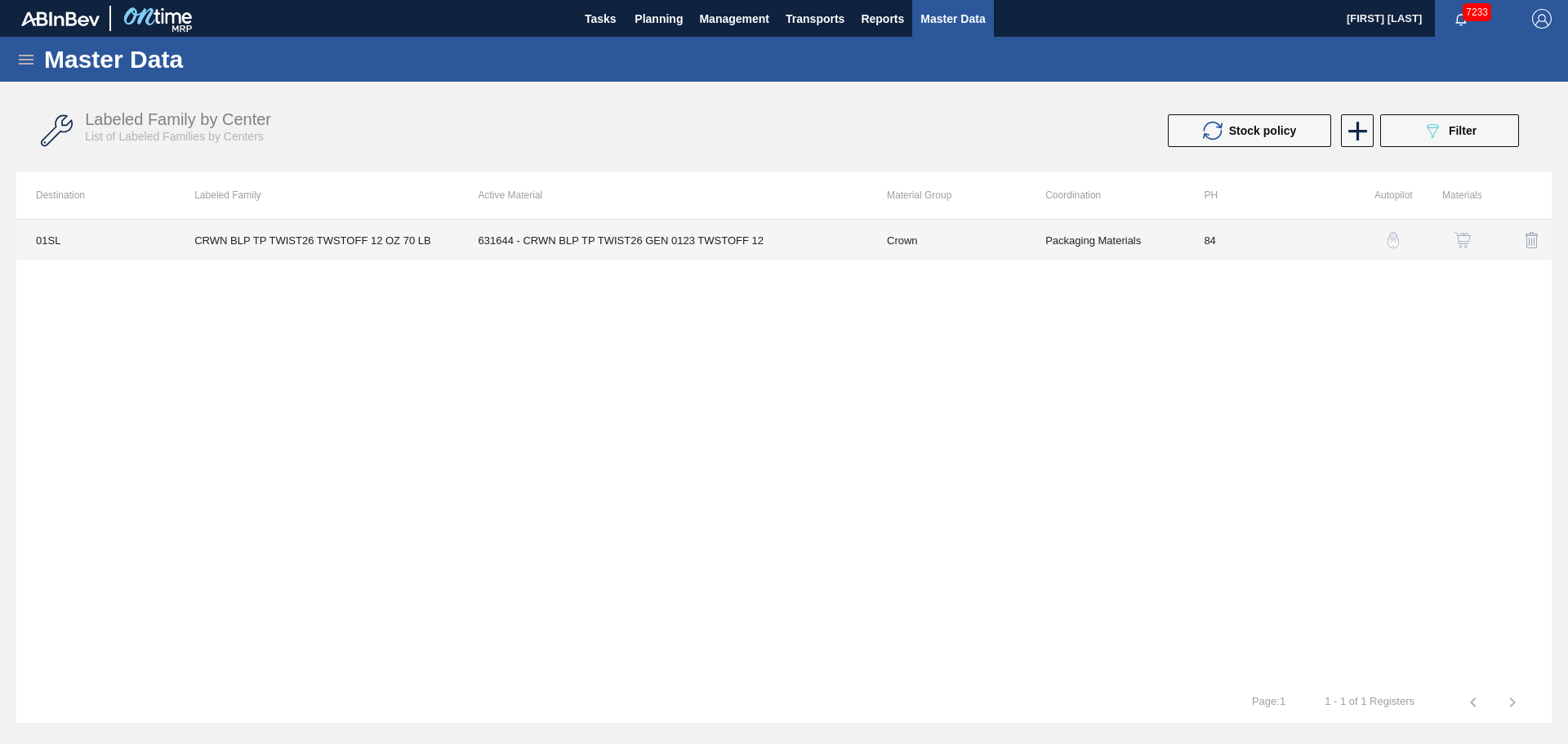click on "631644 - CRWN BLP TP TWIST26 GEN 0123 TWSTOFF 12" at bounding box center [663, 240] 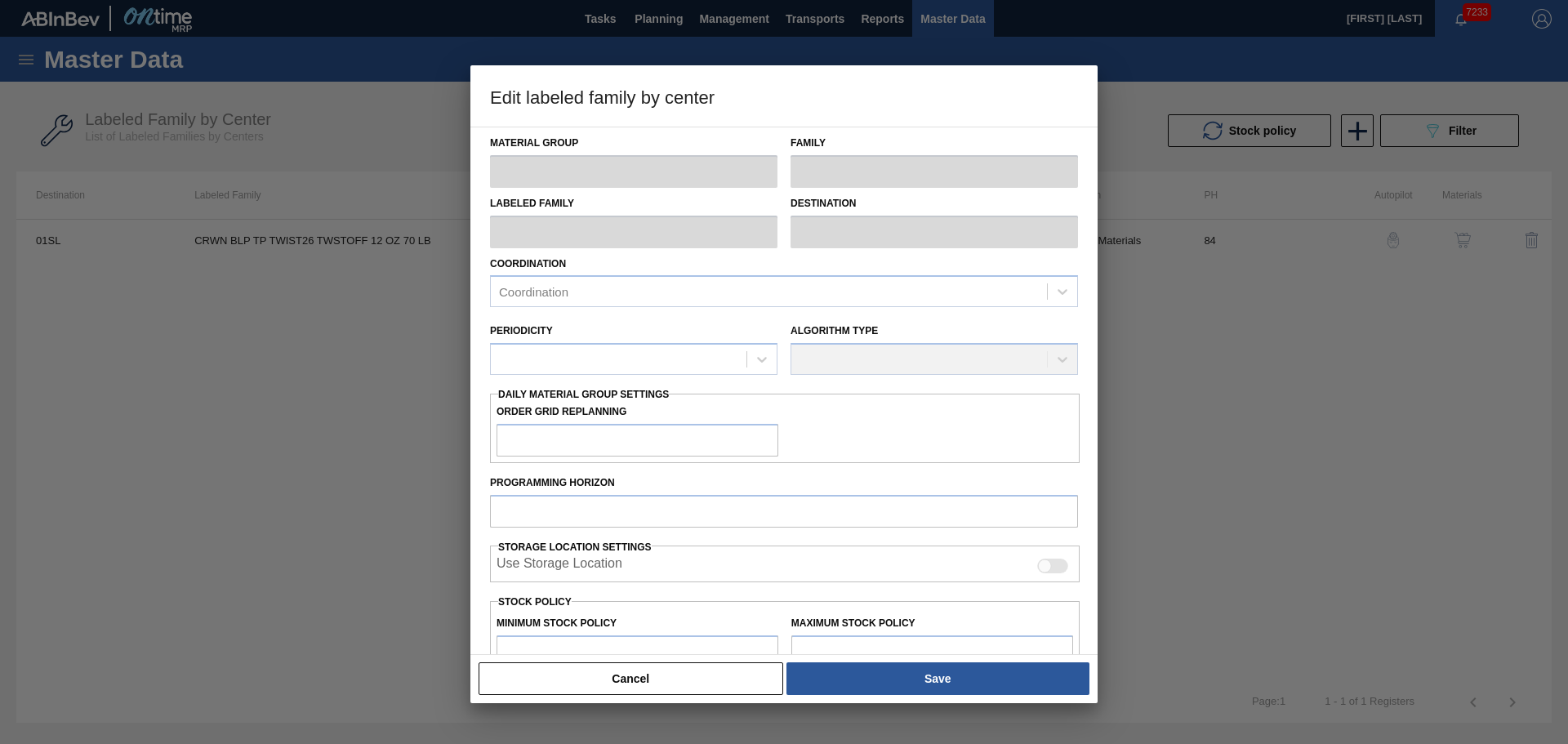 scroll, scrollTop: 253, scrollLeft: 0, axis: vertical 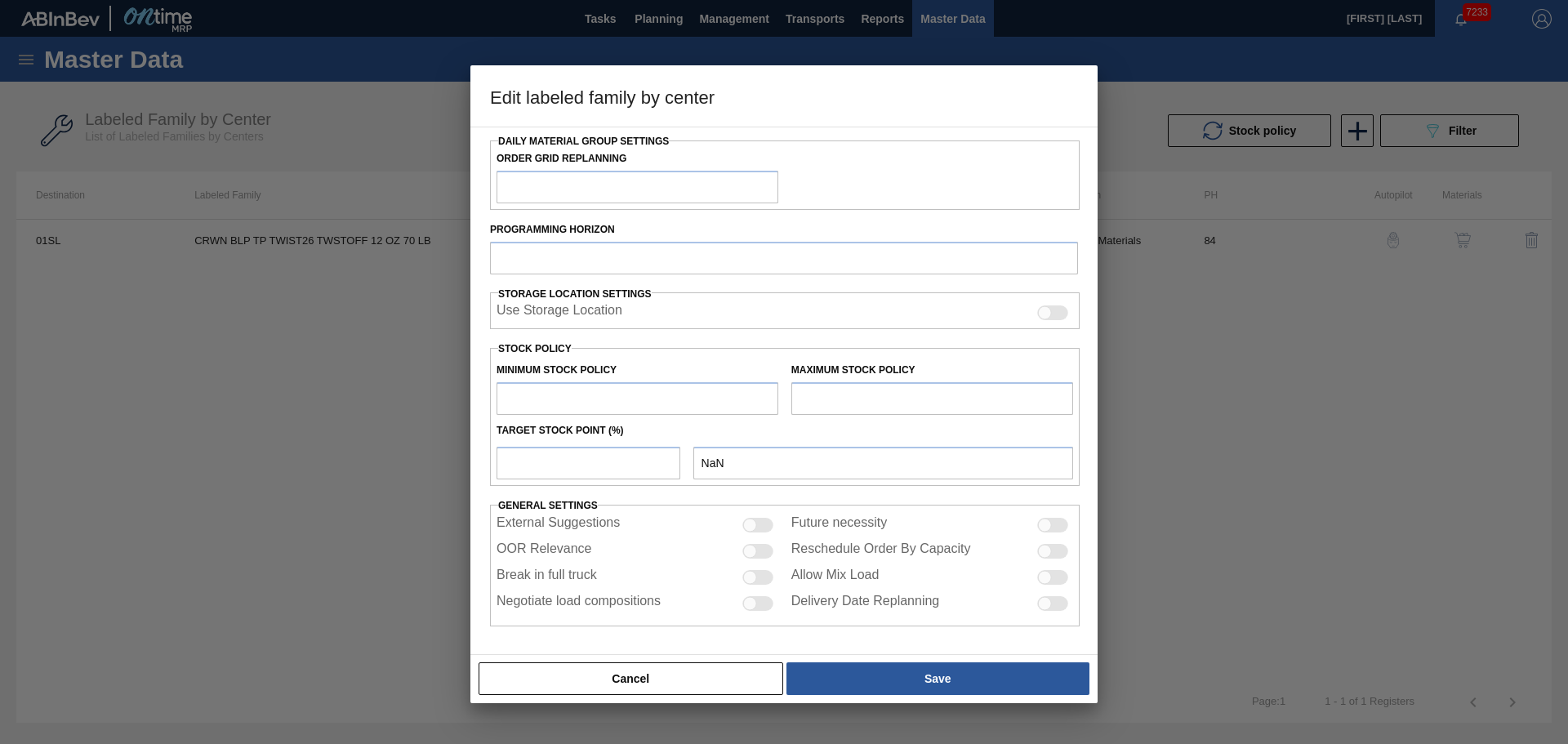 type on "Crown" 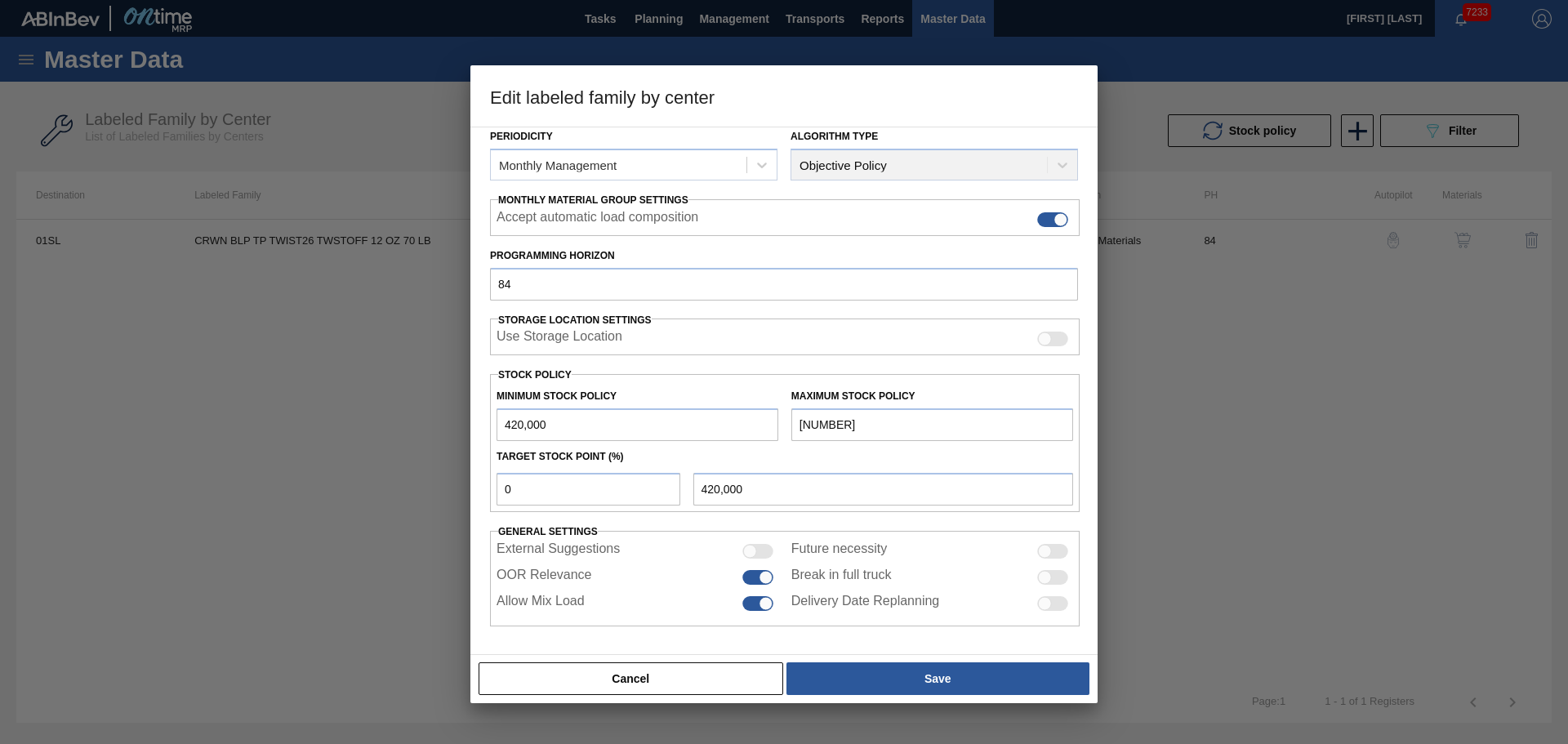 scroll, scrollTop: 198, scrollLeft: 0, axis: vertical 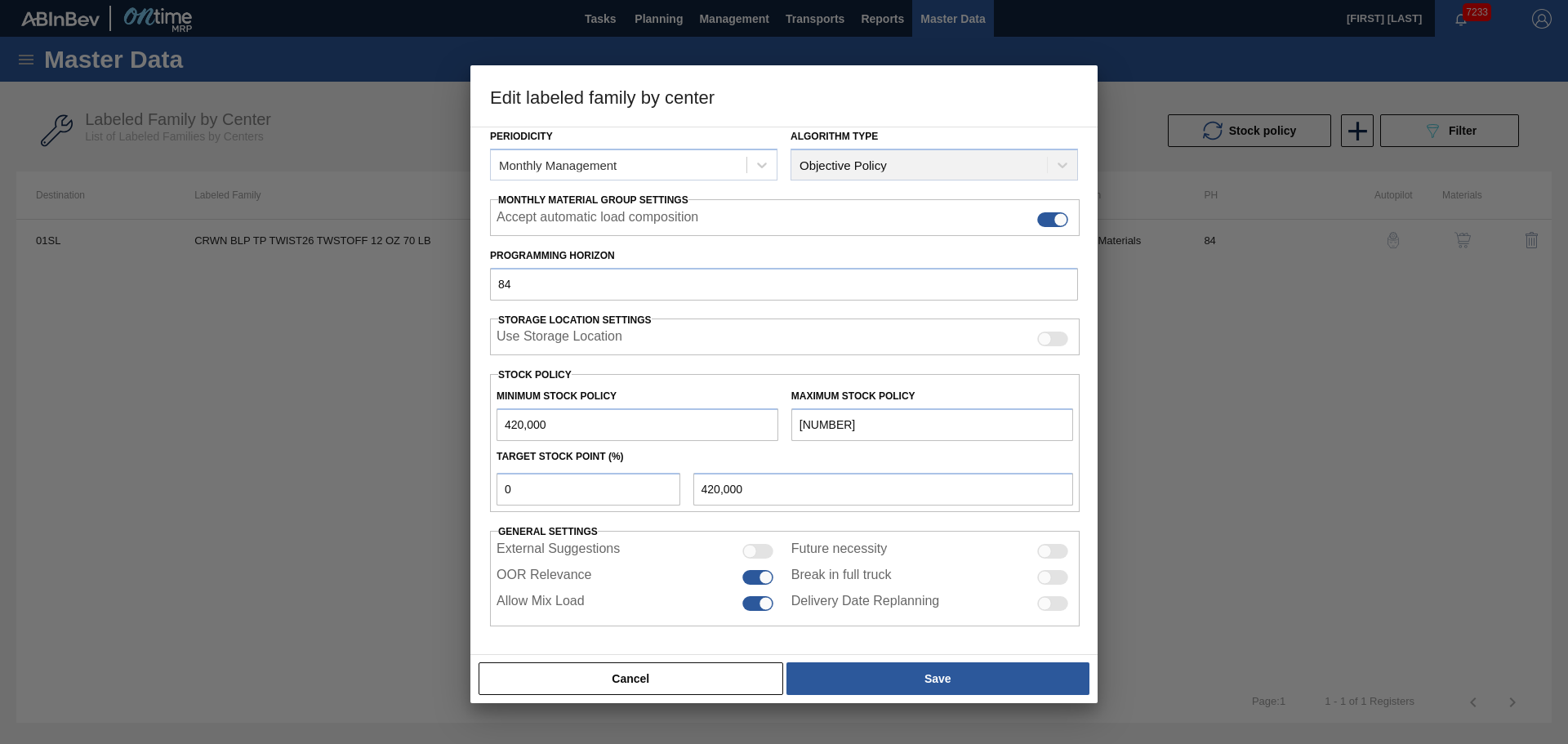 drag, startPoint x: 739, startPoint y: 418, endPoint x: 694, endPoint y: 424, distance: 45.398238 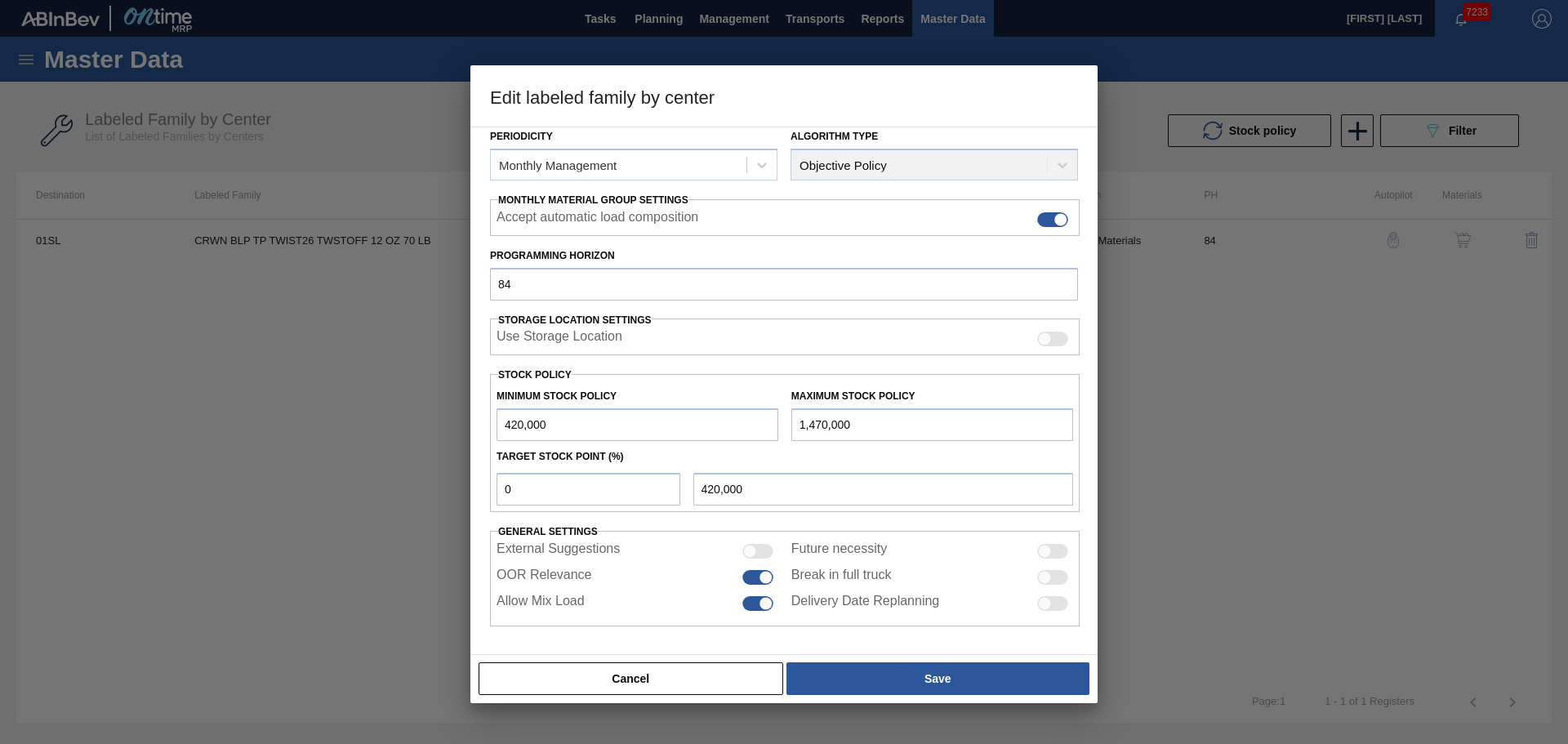 type on "1,470,000" 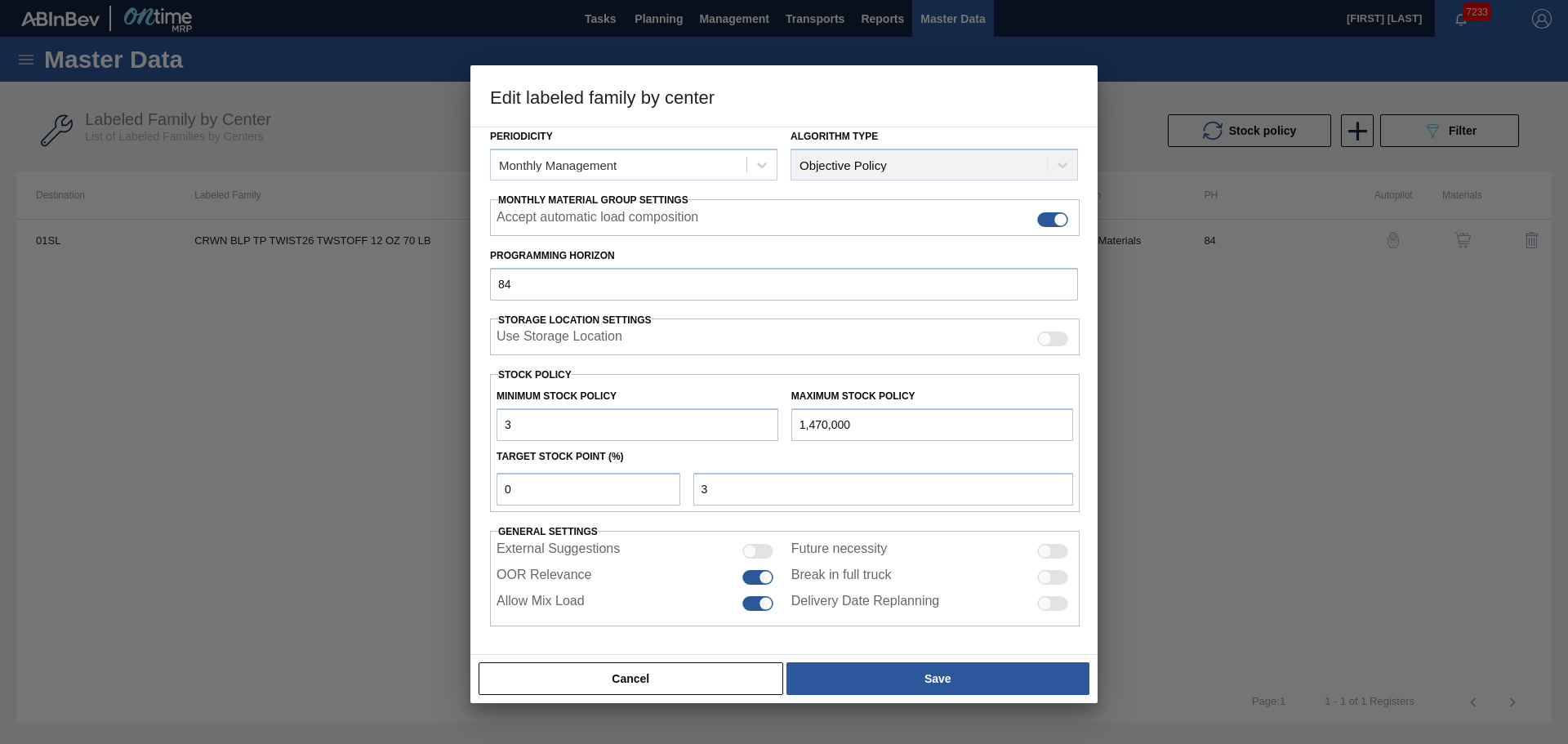 type on "31" 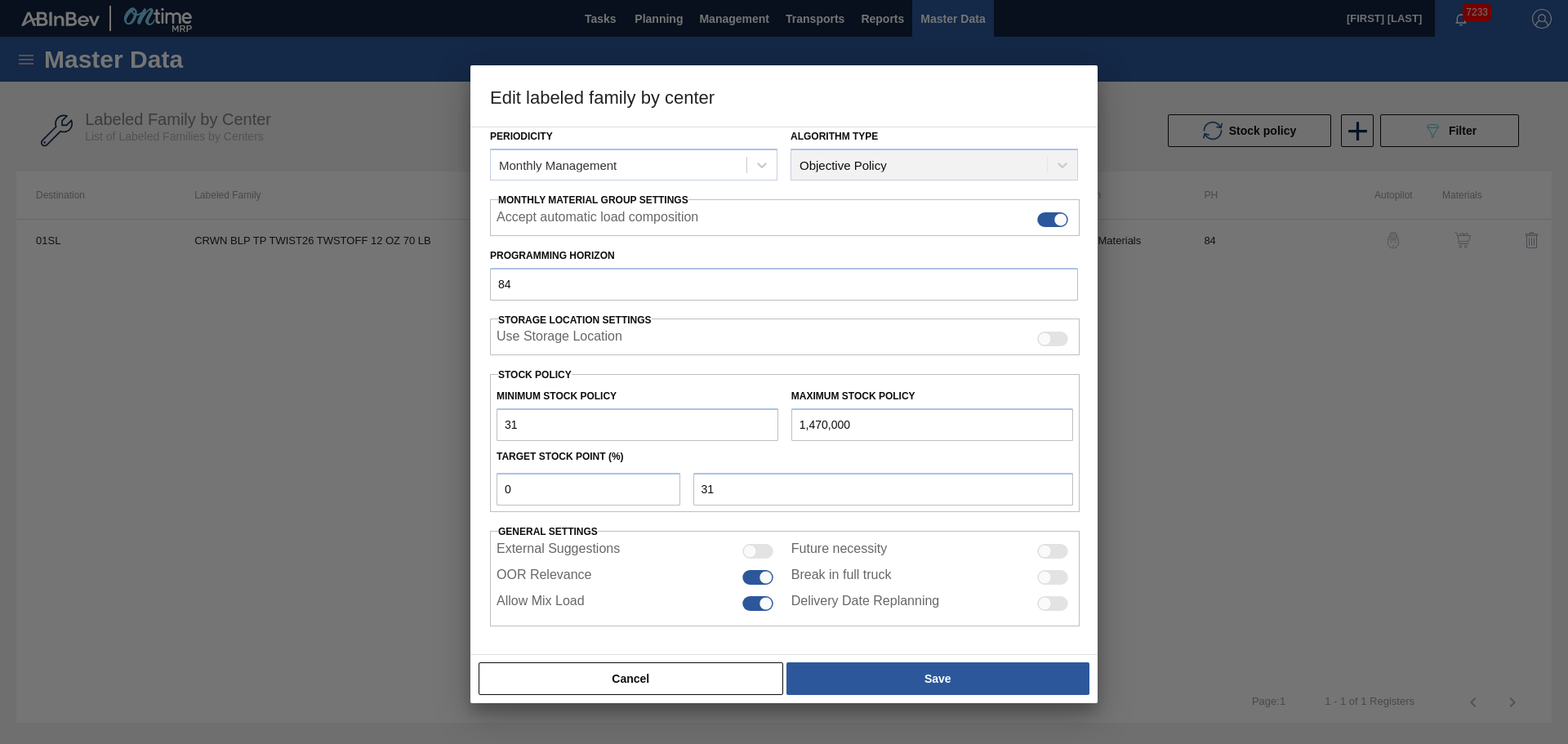 type on "315" 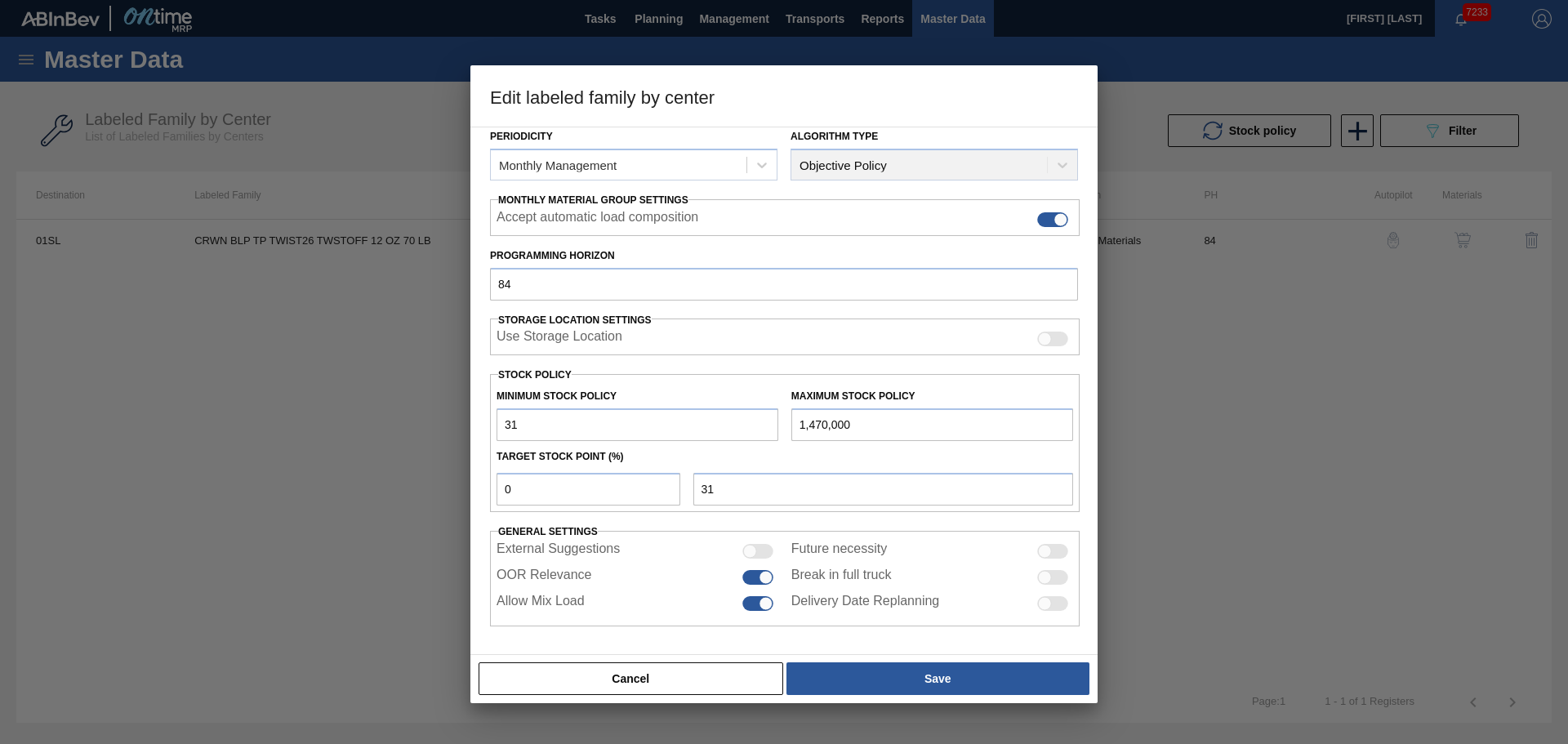 type on "315" 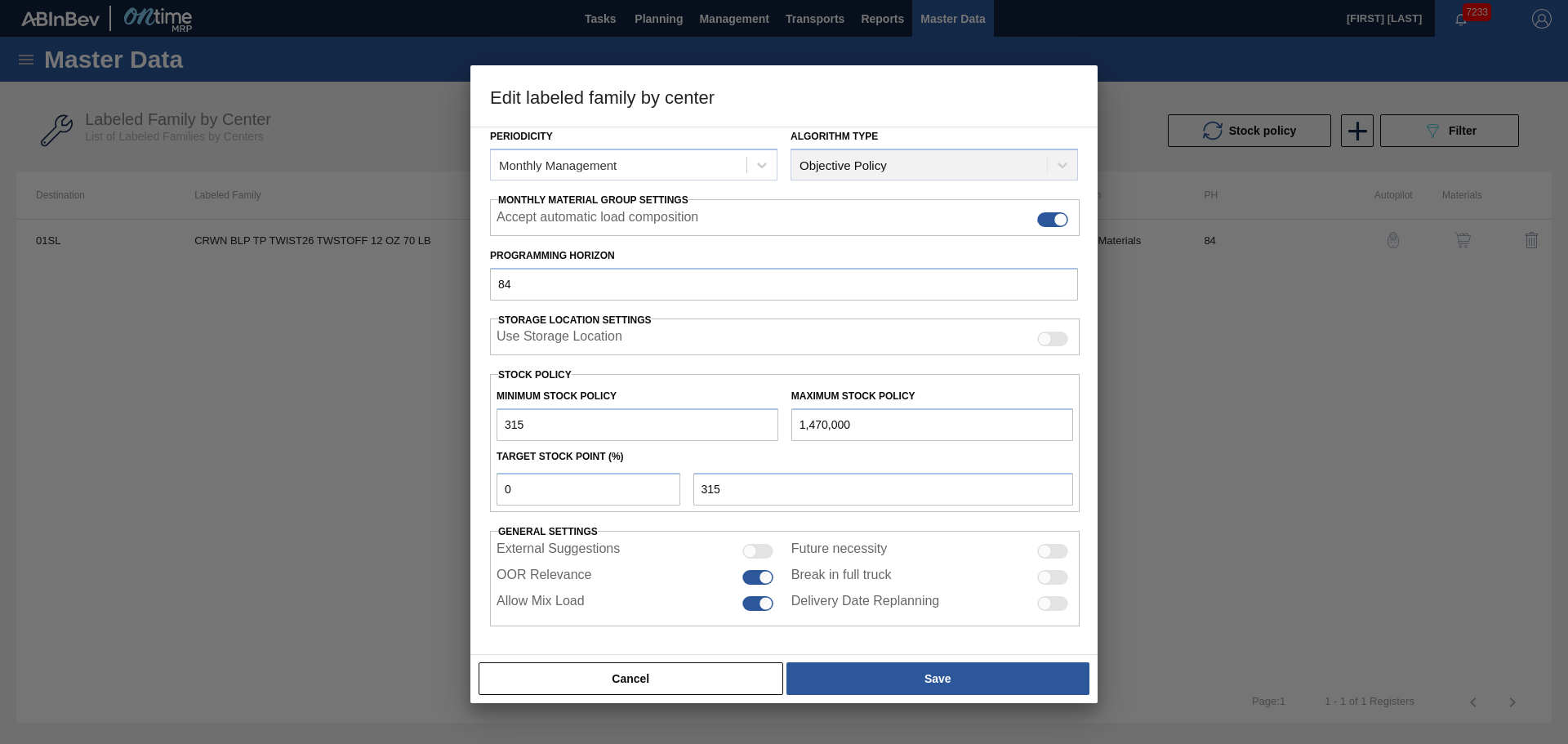 type on "3,150" 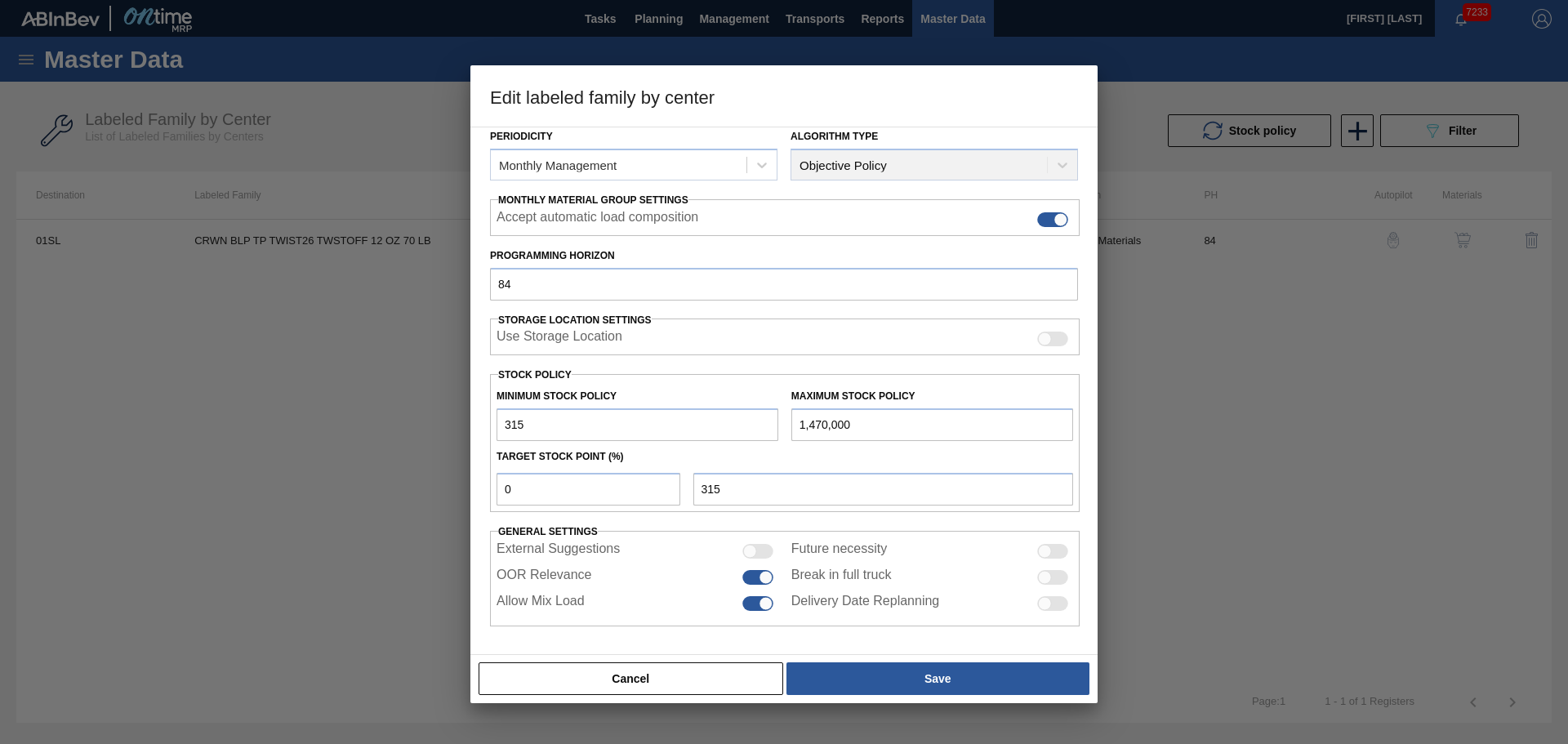 type on "3,150" 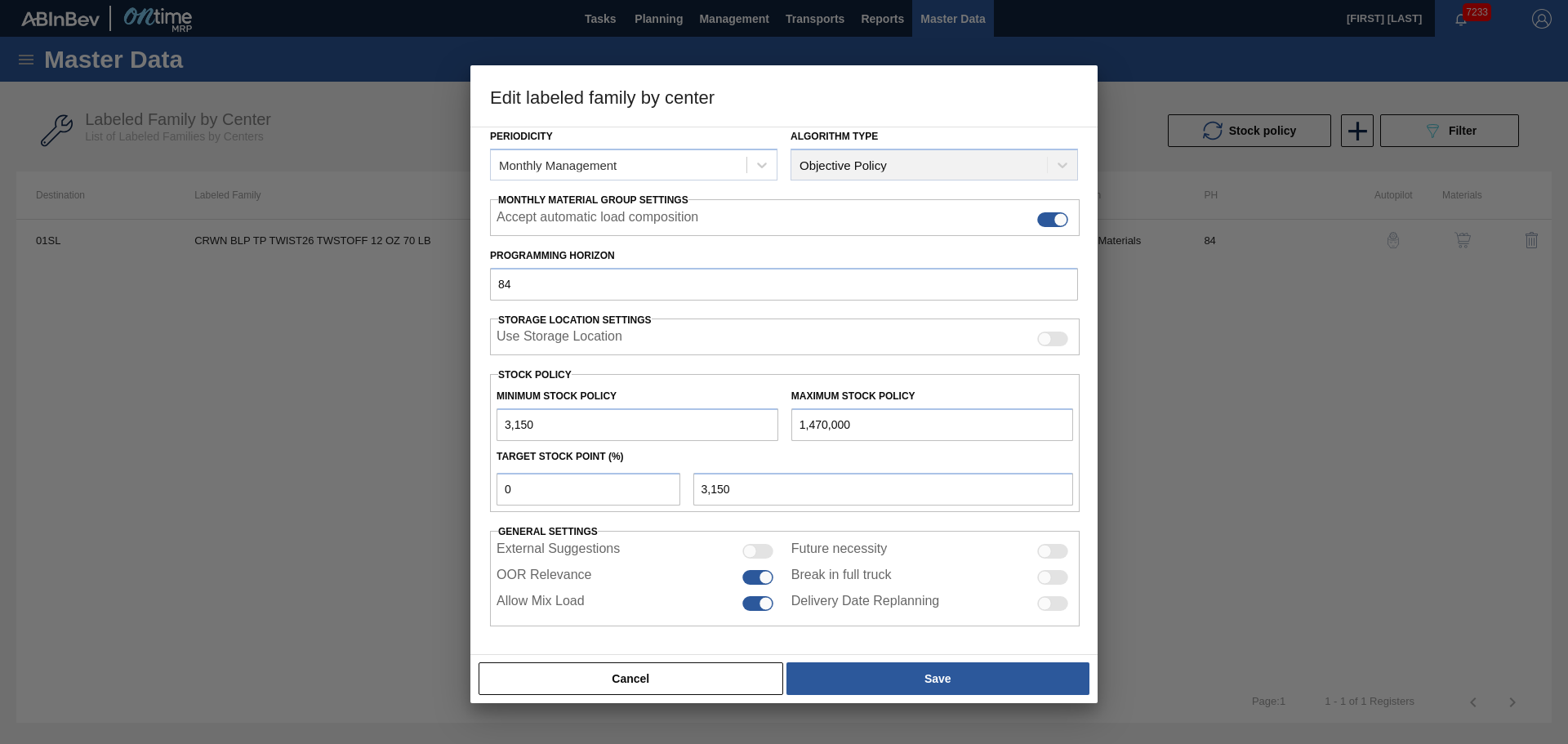 type on "31,500" 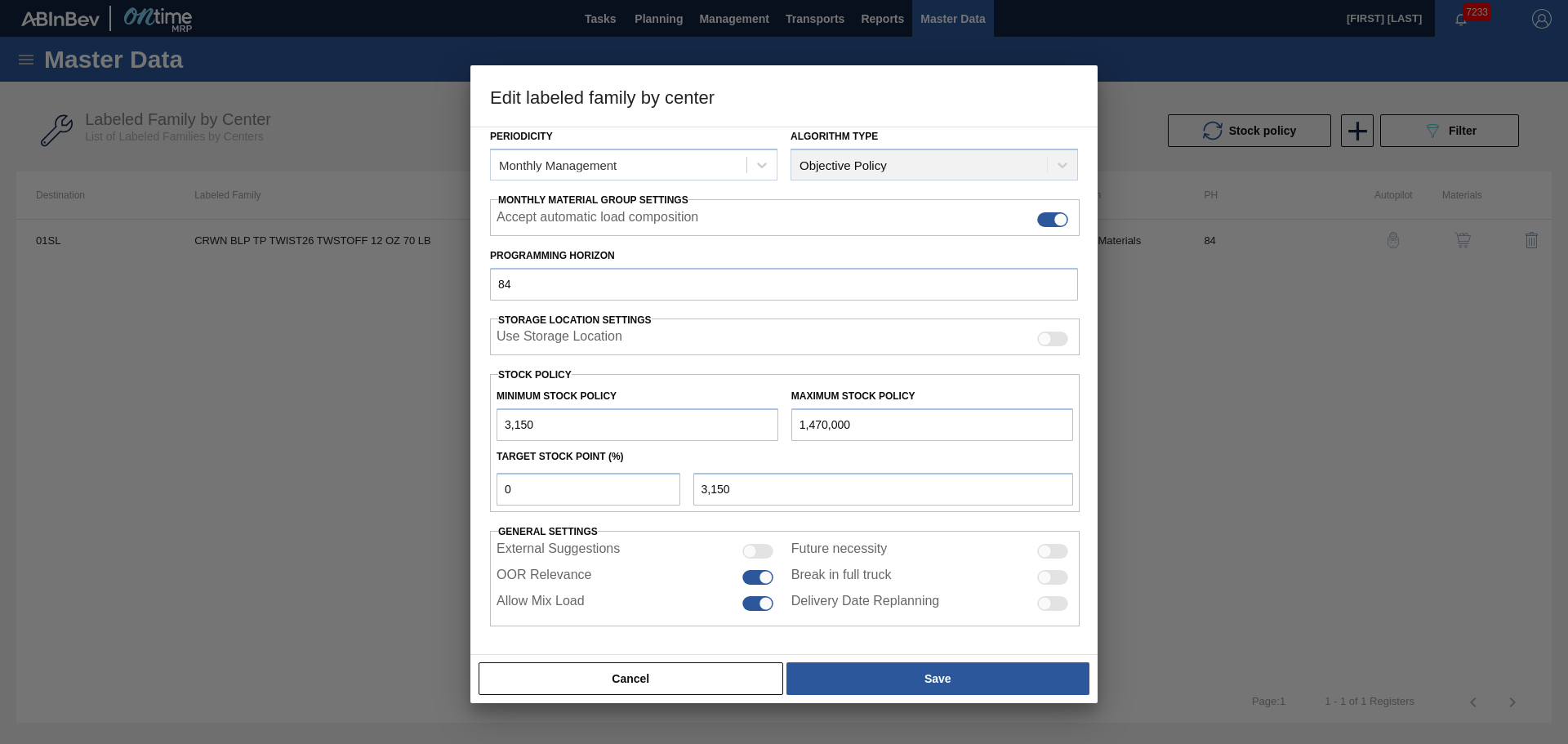 type on "31,500" 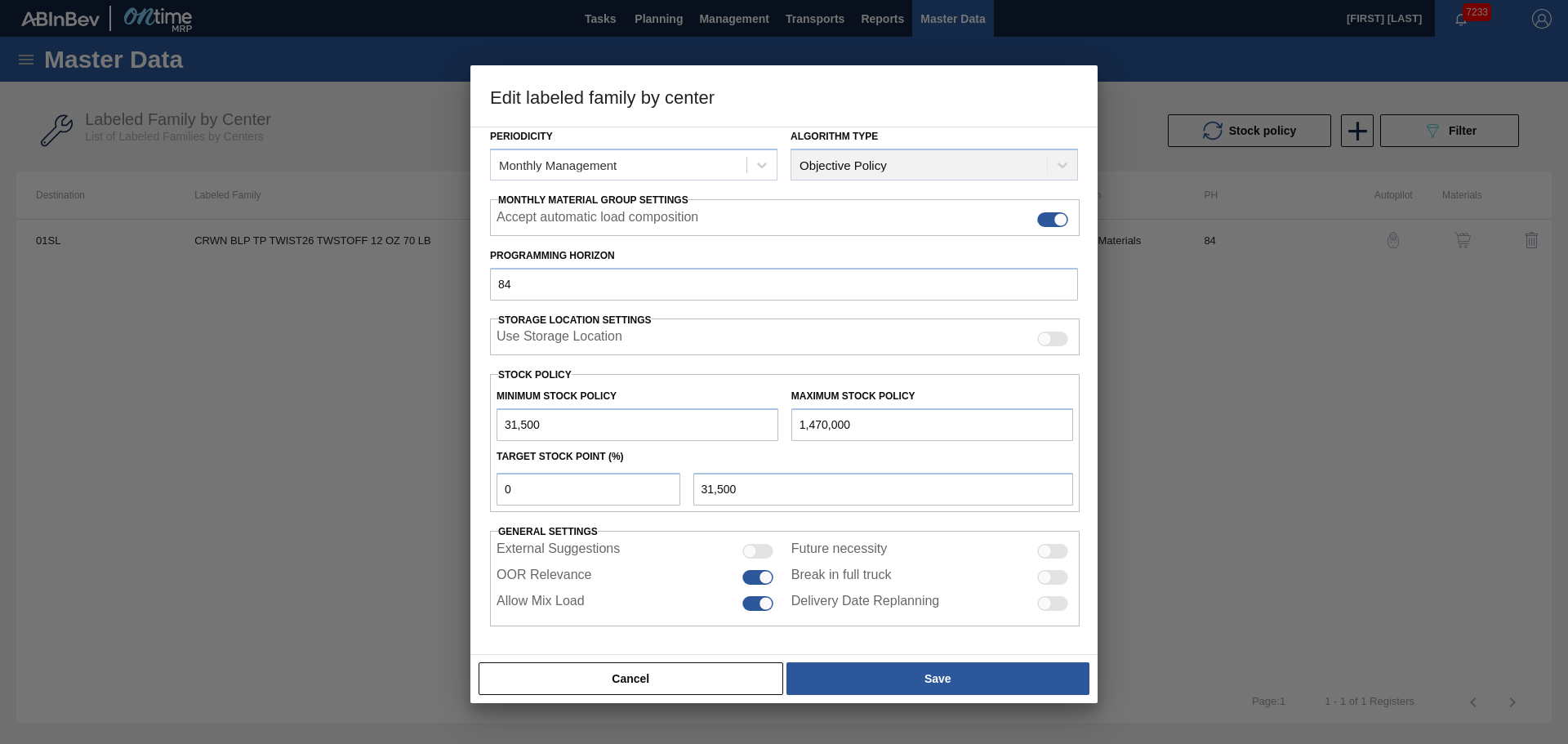 type on "315,000" 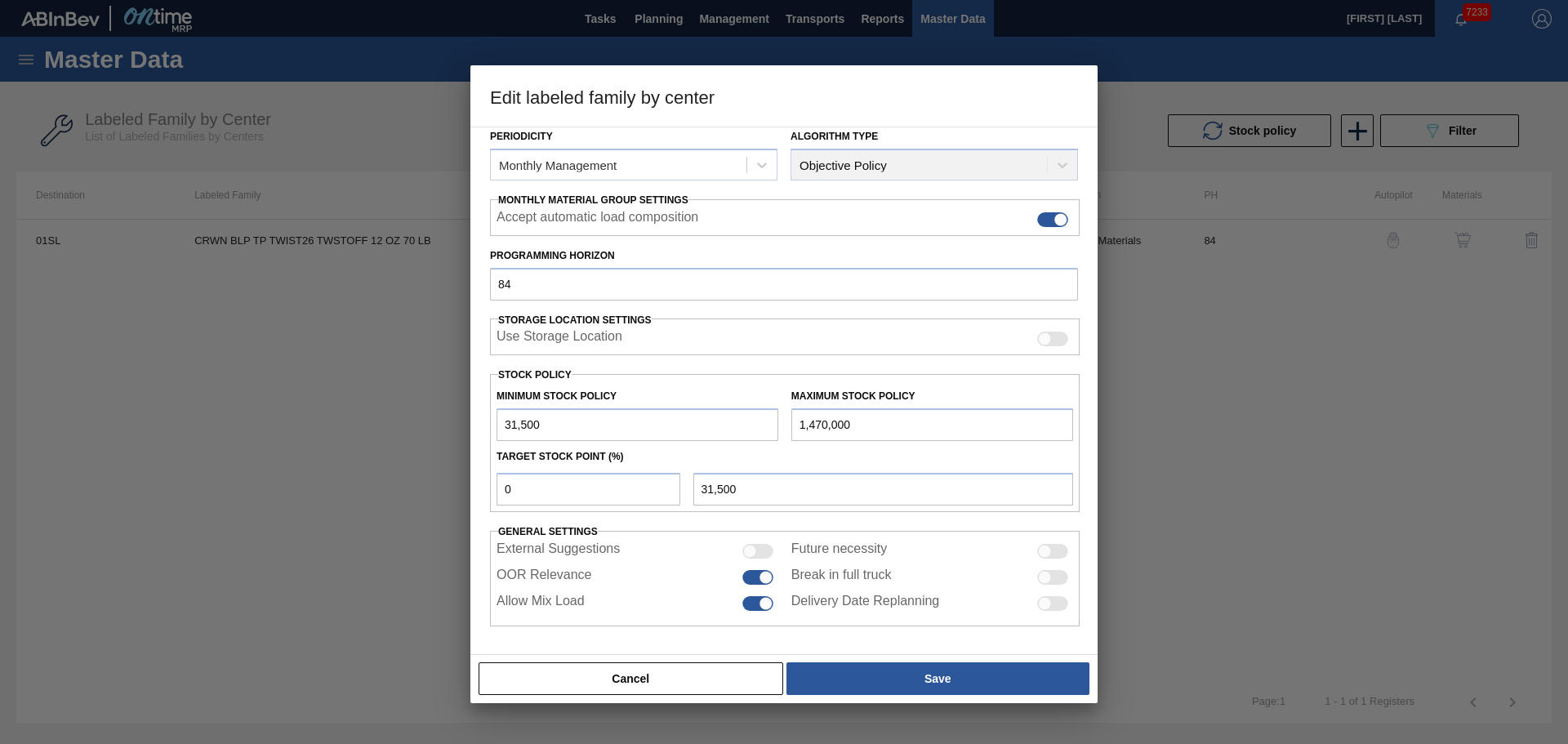 type on "315,000" 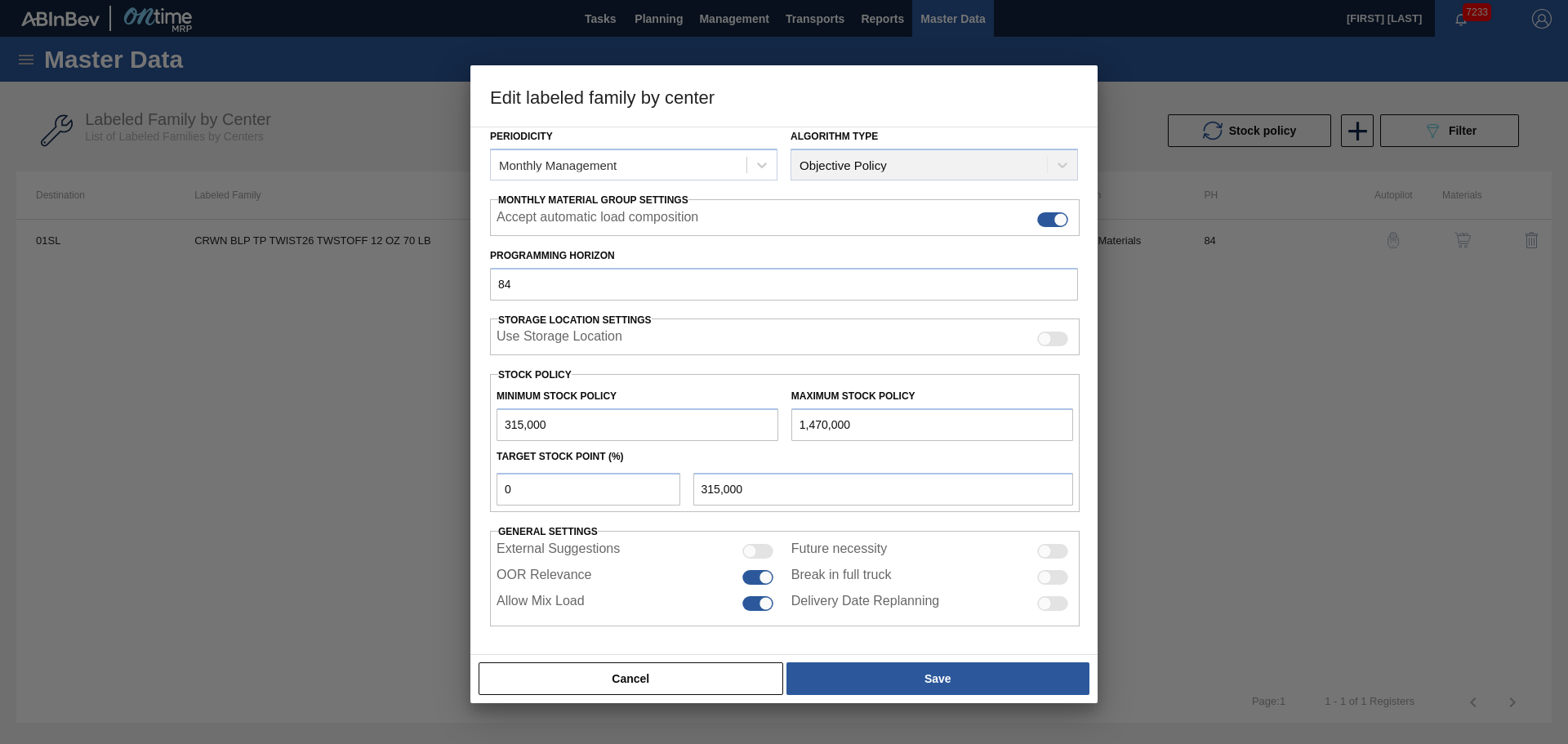 type on "315,000" 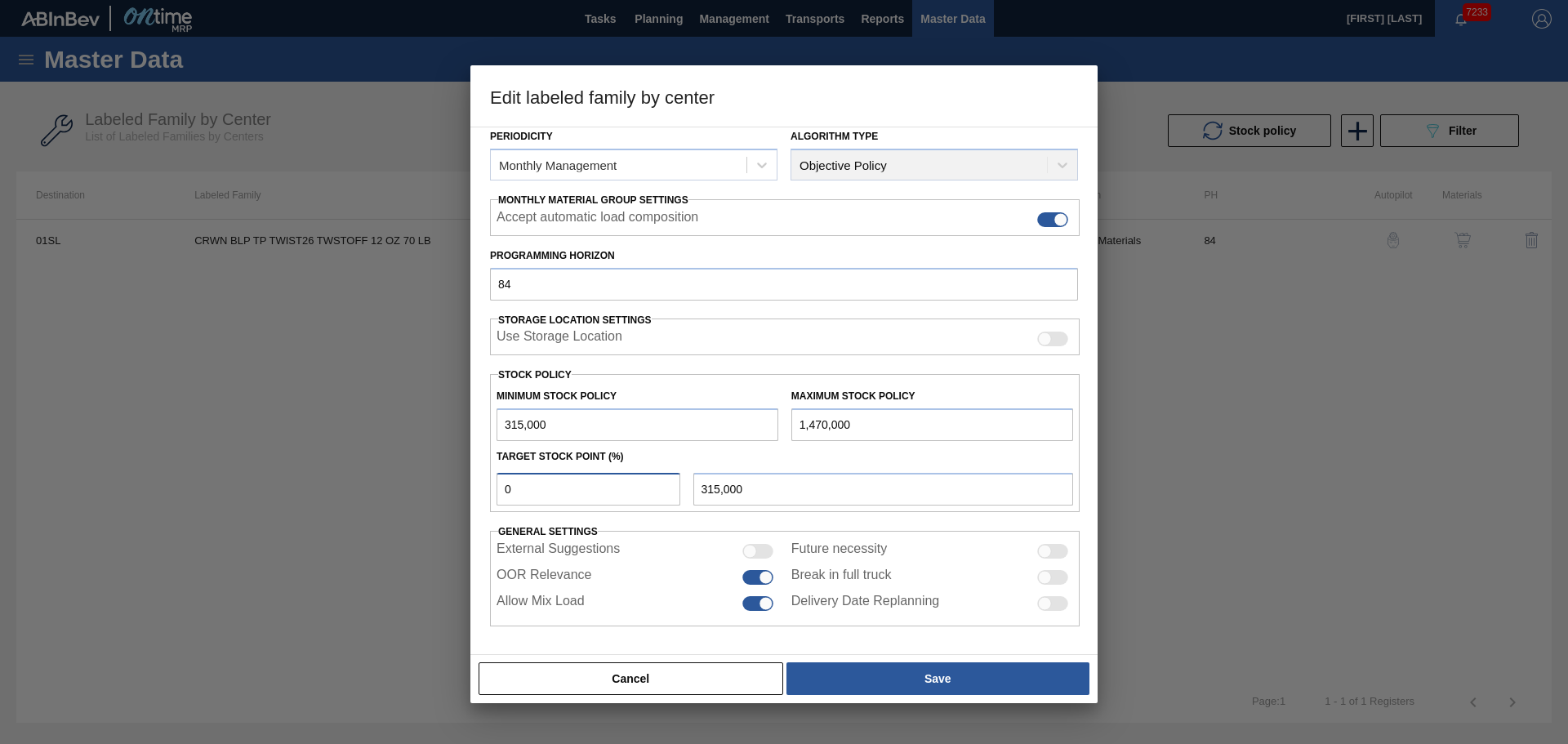 drag, startPoint x: 591, startPoint y: 487, endPoint x: 400, endPoint y: 492, distance: 191.0654 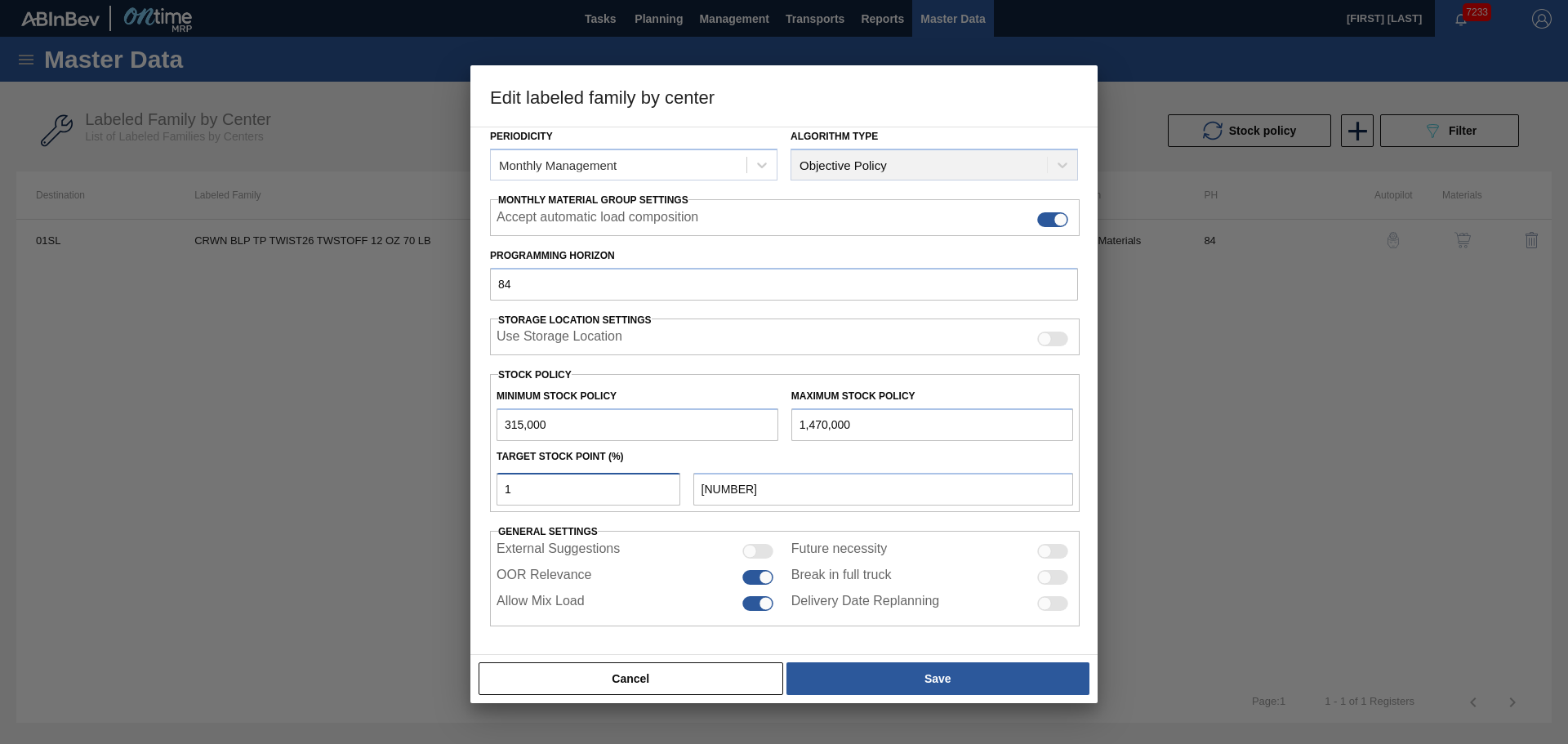 type on "10" 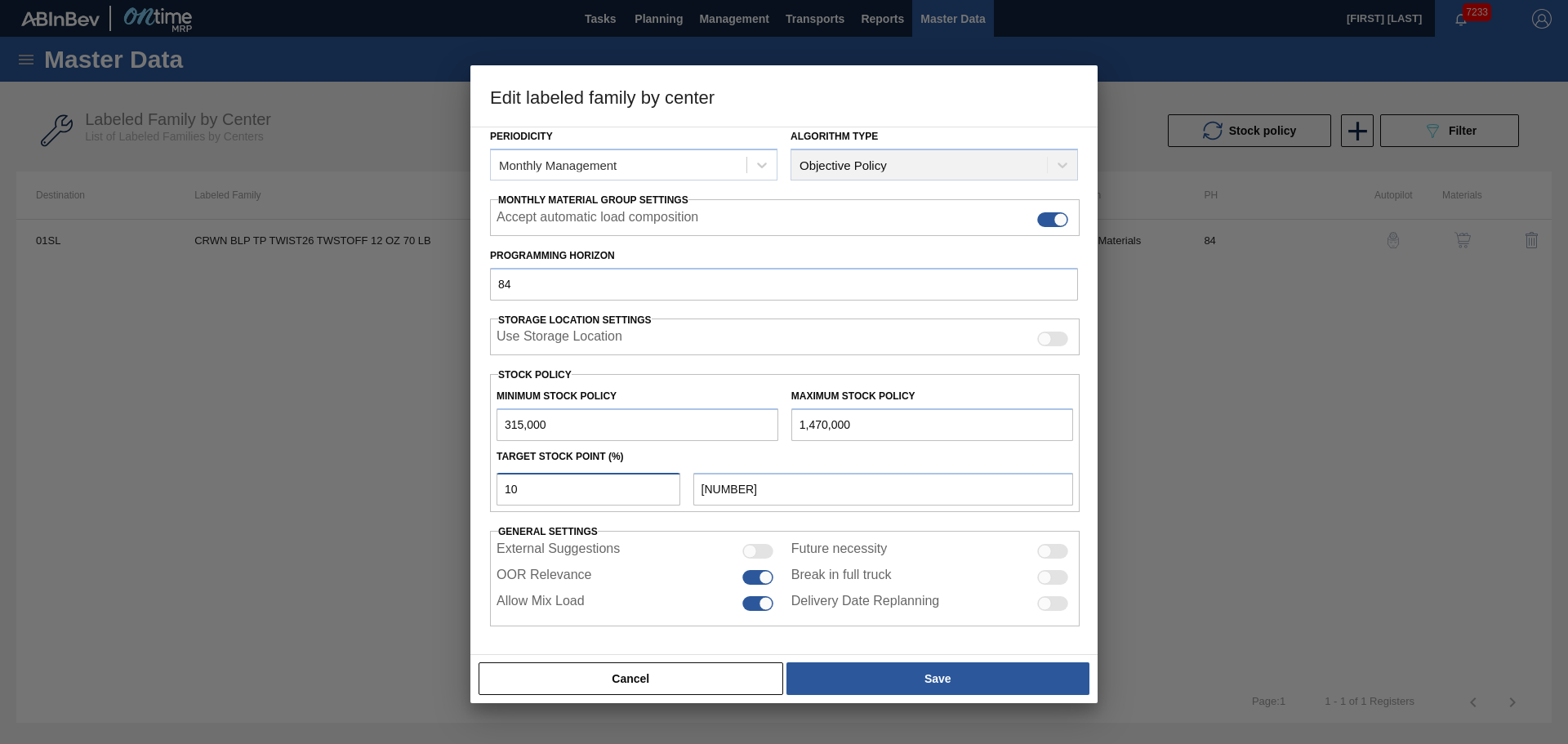 type on "1" 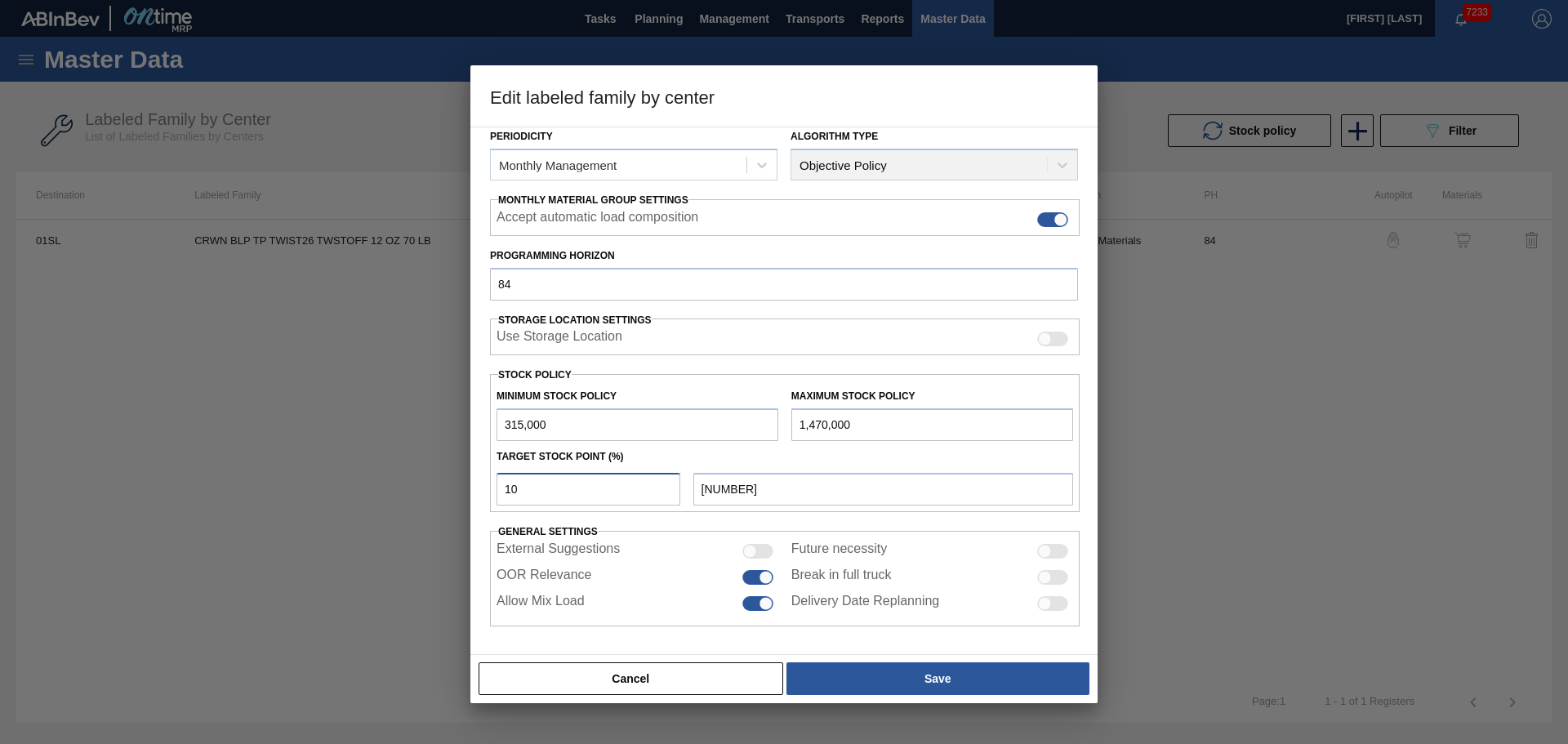 type on "[NUMBER]" 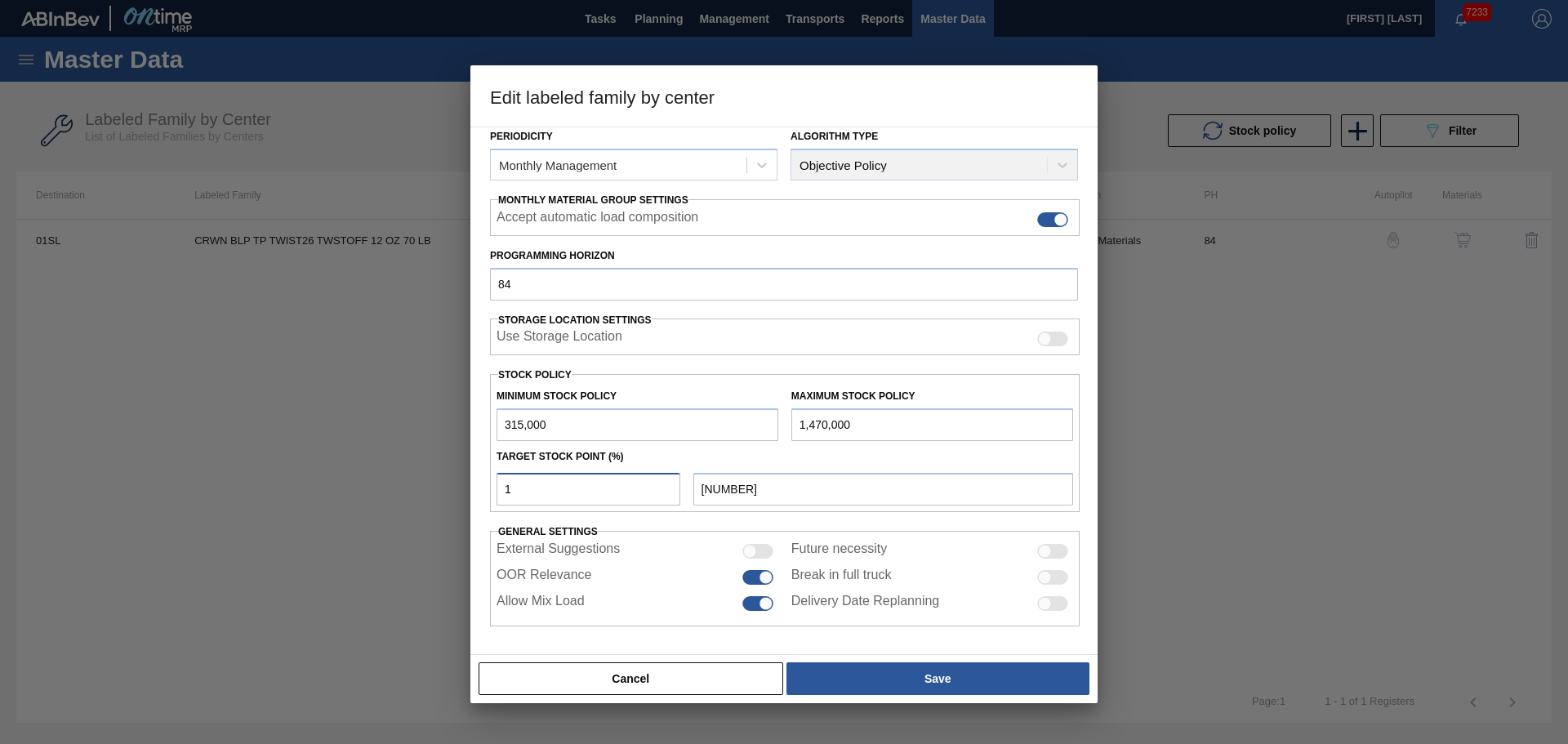type 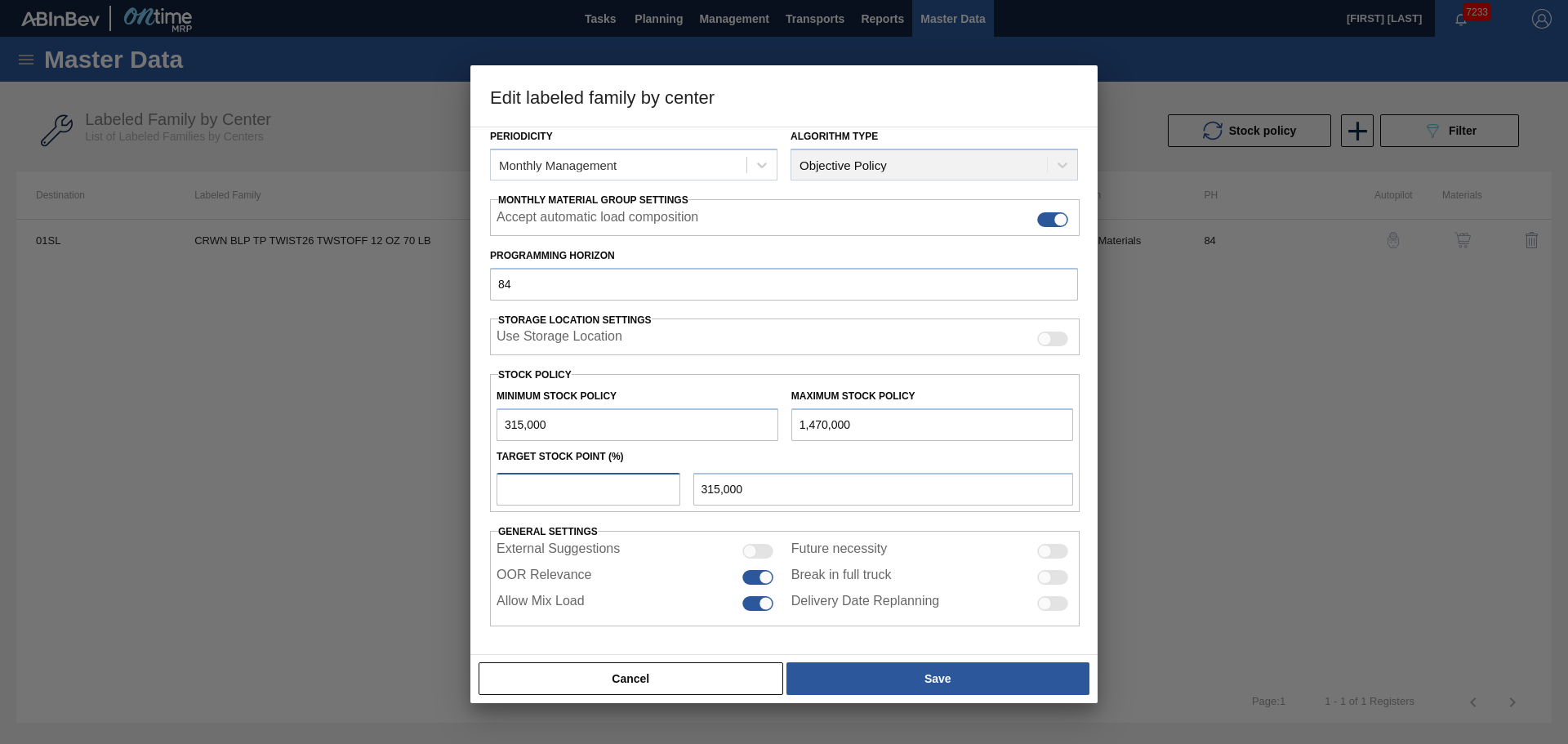 type on "9" 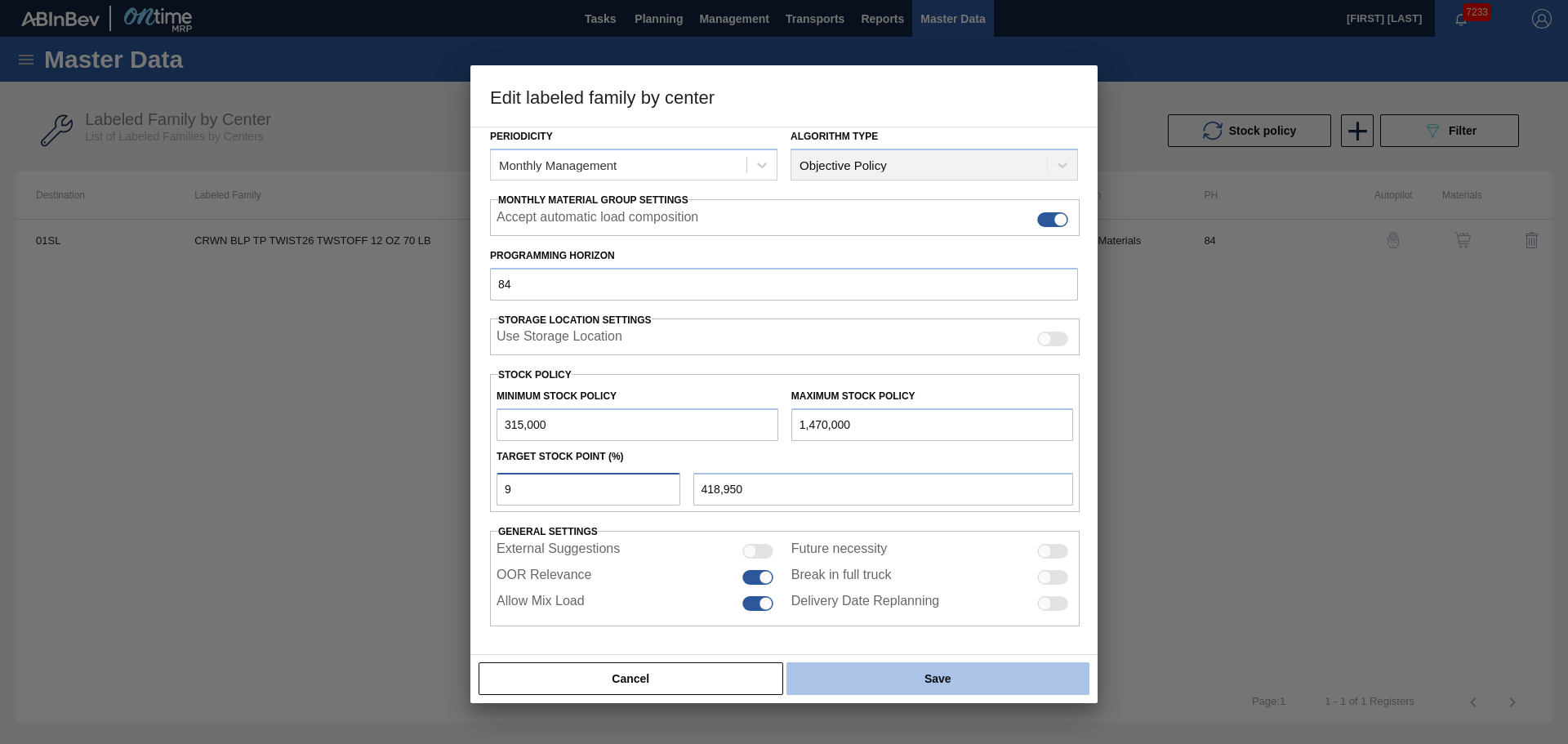 type on "9" 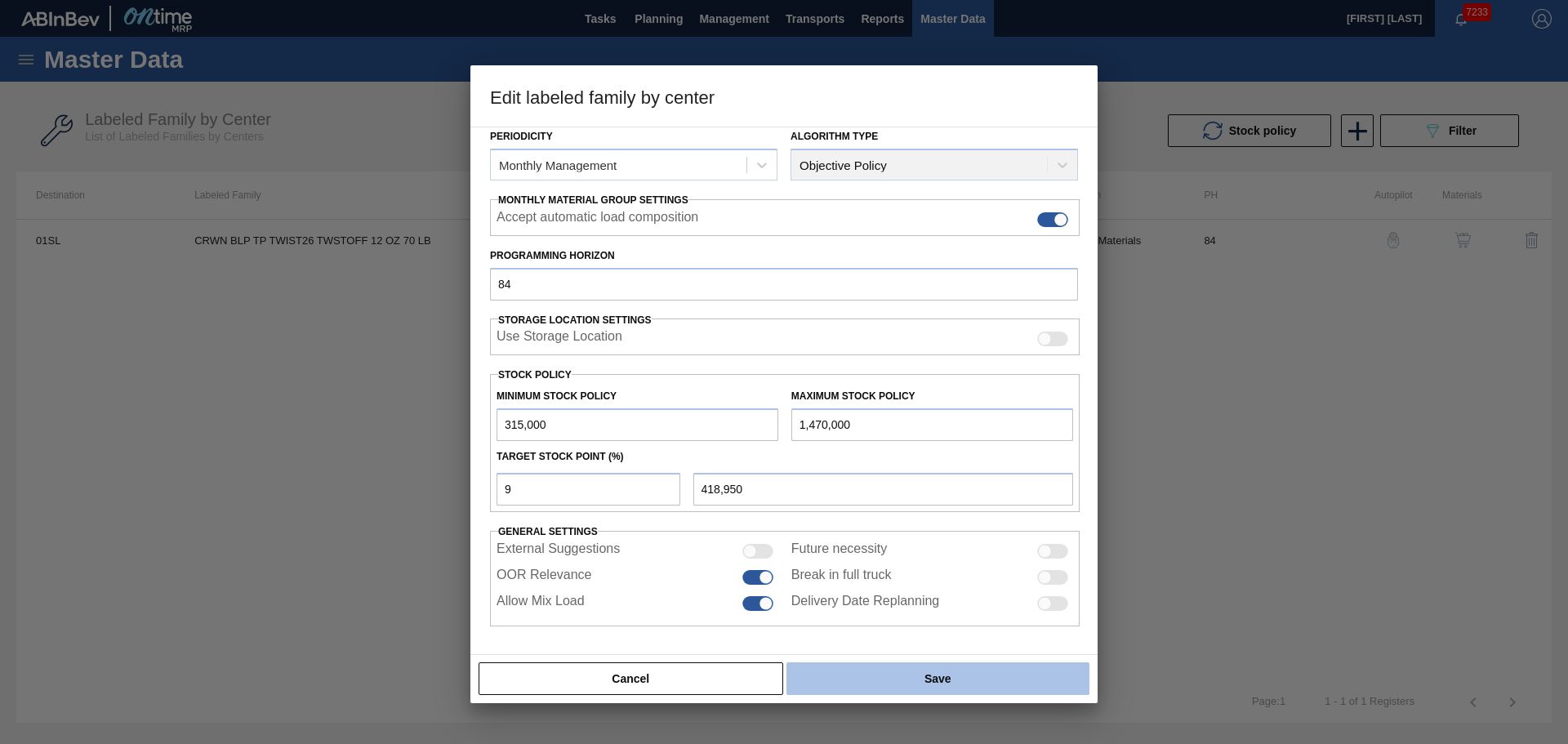 click on "Save" at bounding box center (938, 679) 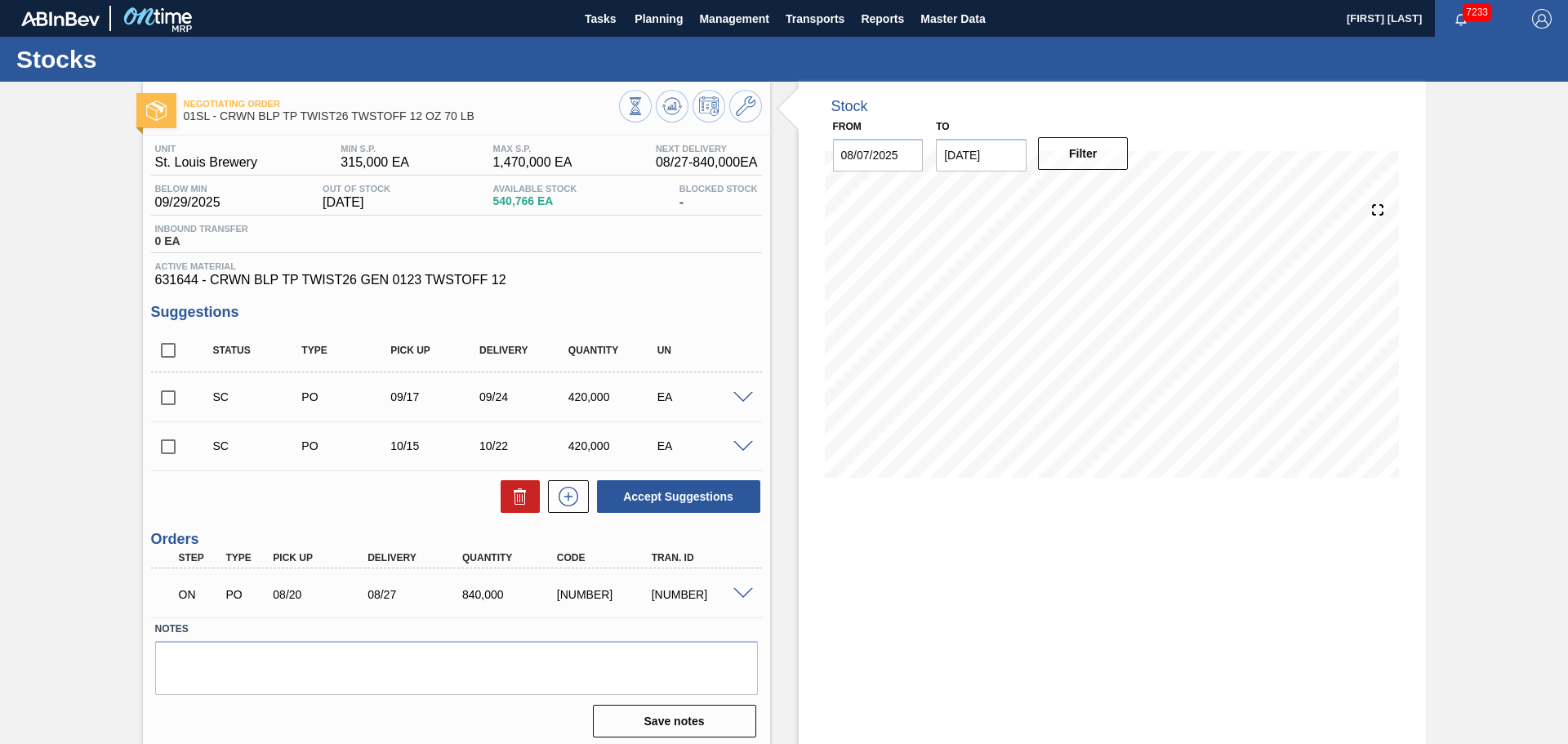 click 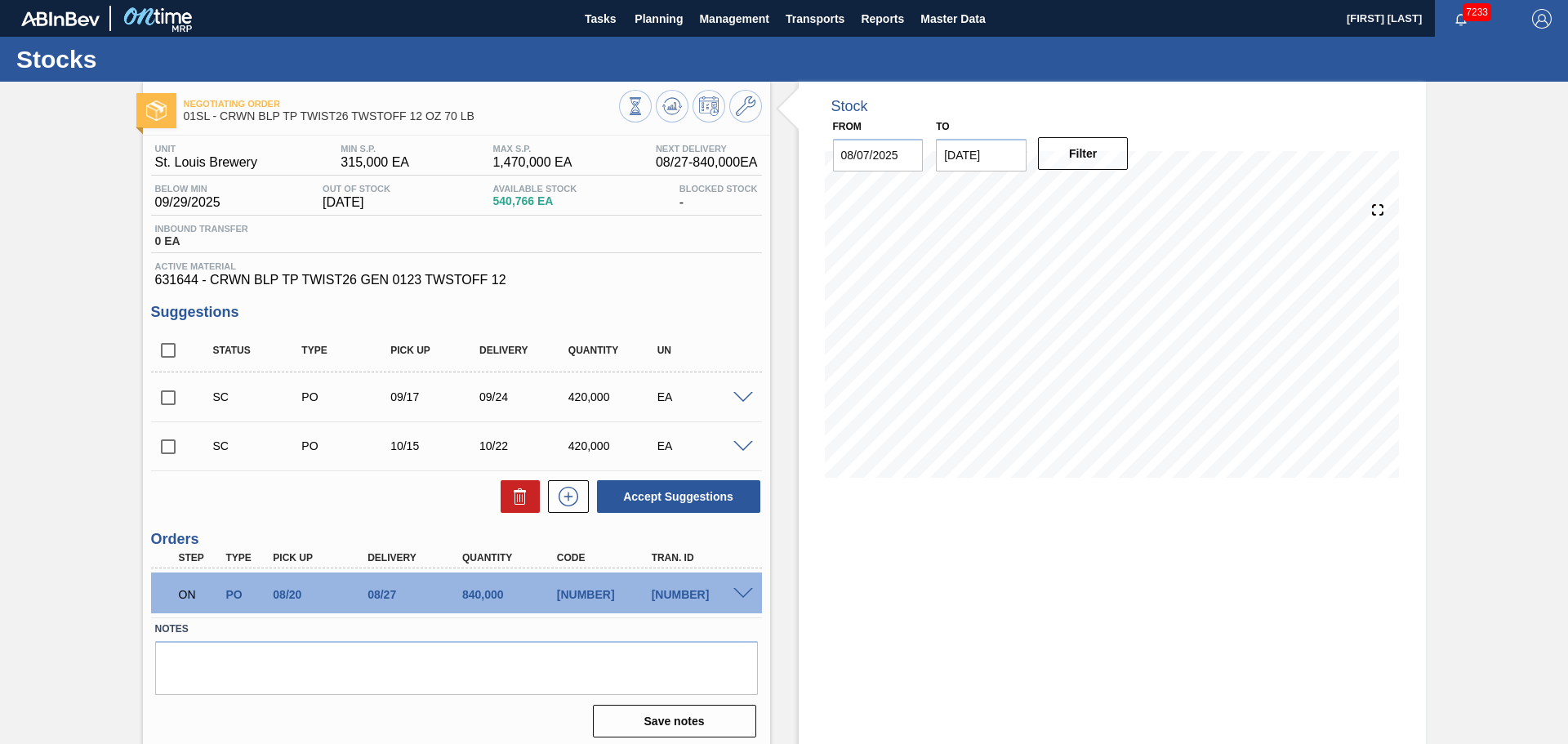 click on "Stock From [DATE] to [DATE] Filter [DATE] Stock Projection [NUMBER] SAP Planning [NUMBER] Target Point [NUMBER] Orders [NUMBER] Suggestions [NUMBER]" at bounding box center [1112, 417] 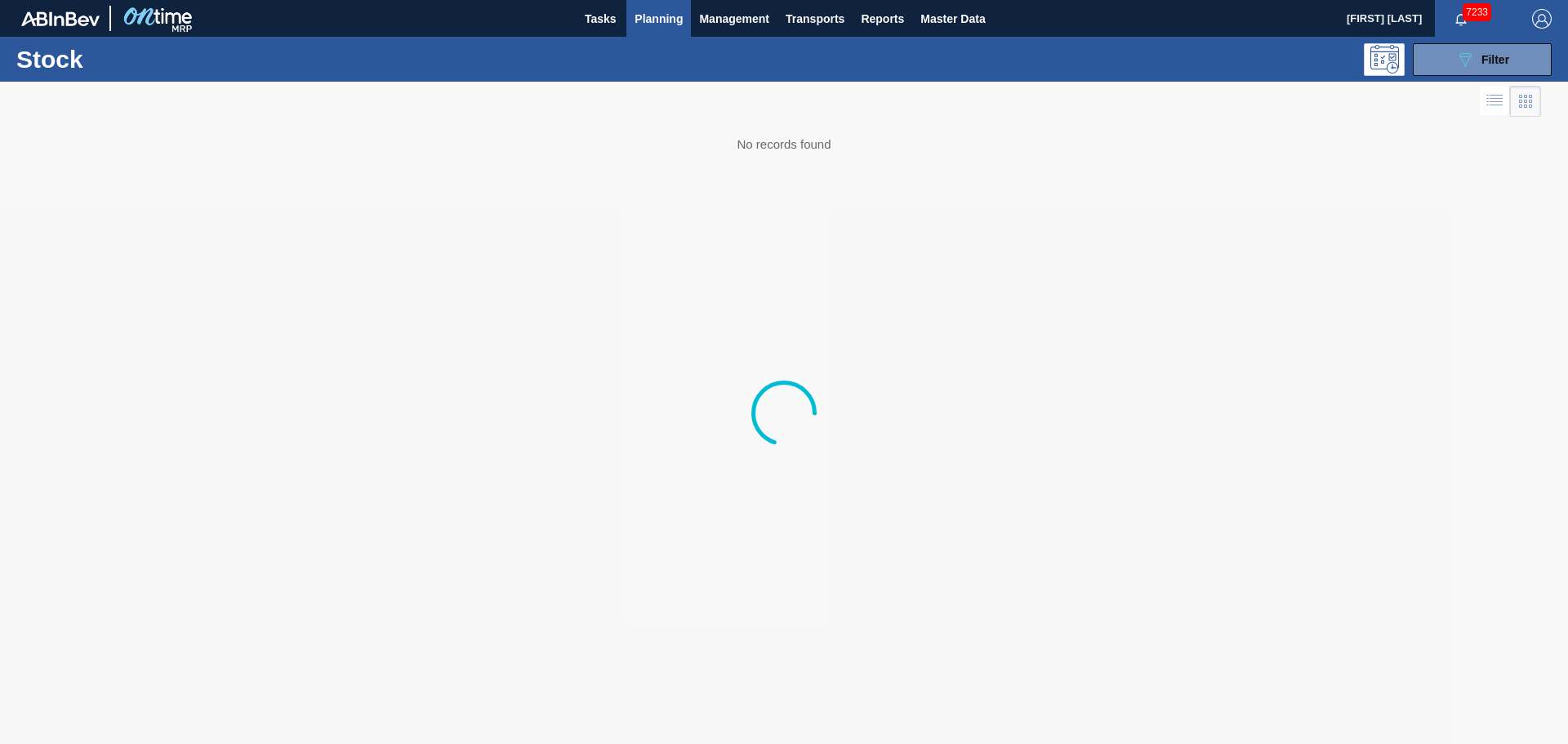 click on "Planning" at bounding box center (658, 19) 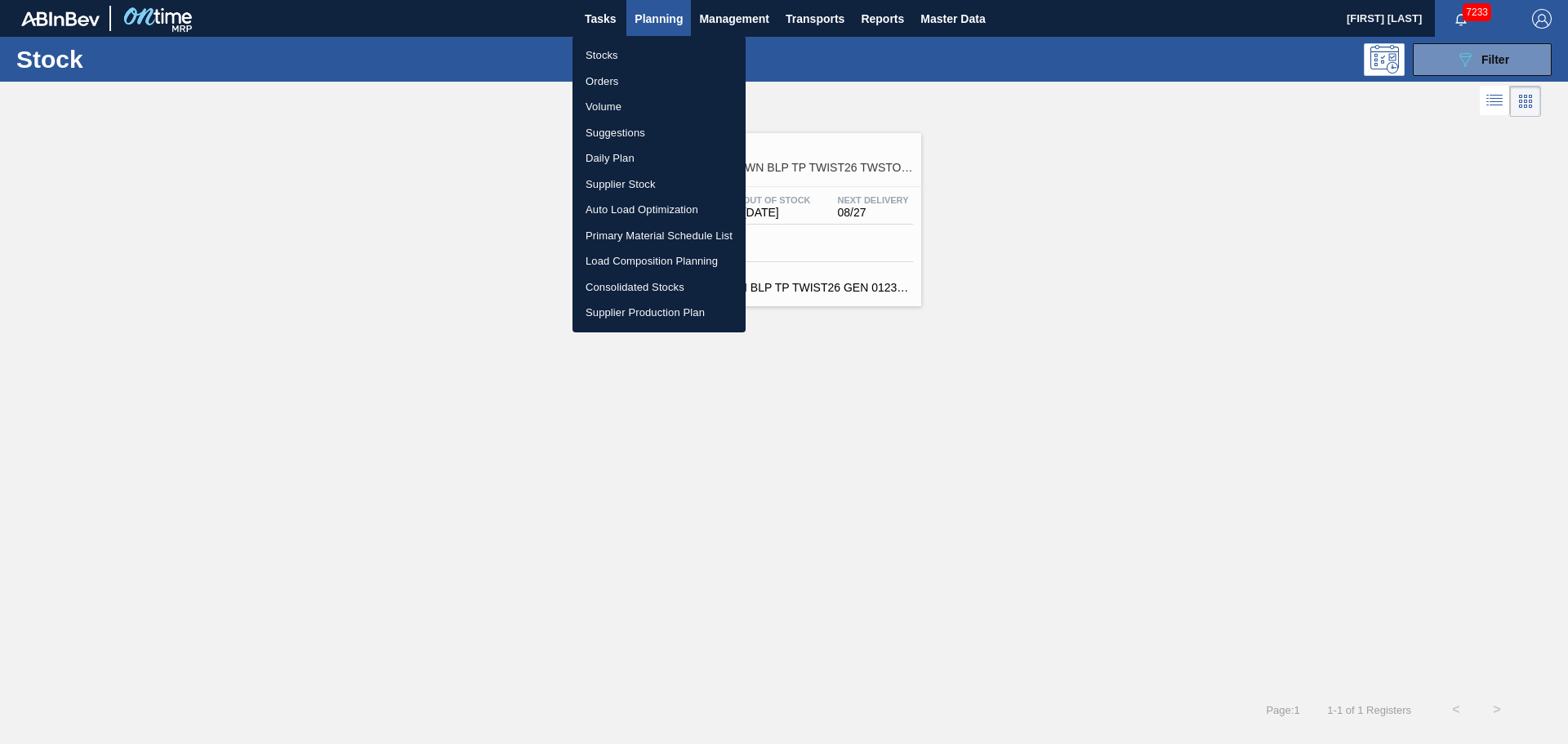 click on "Stocks" at bounding box center [659, 56] 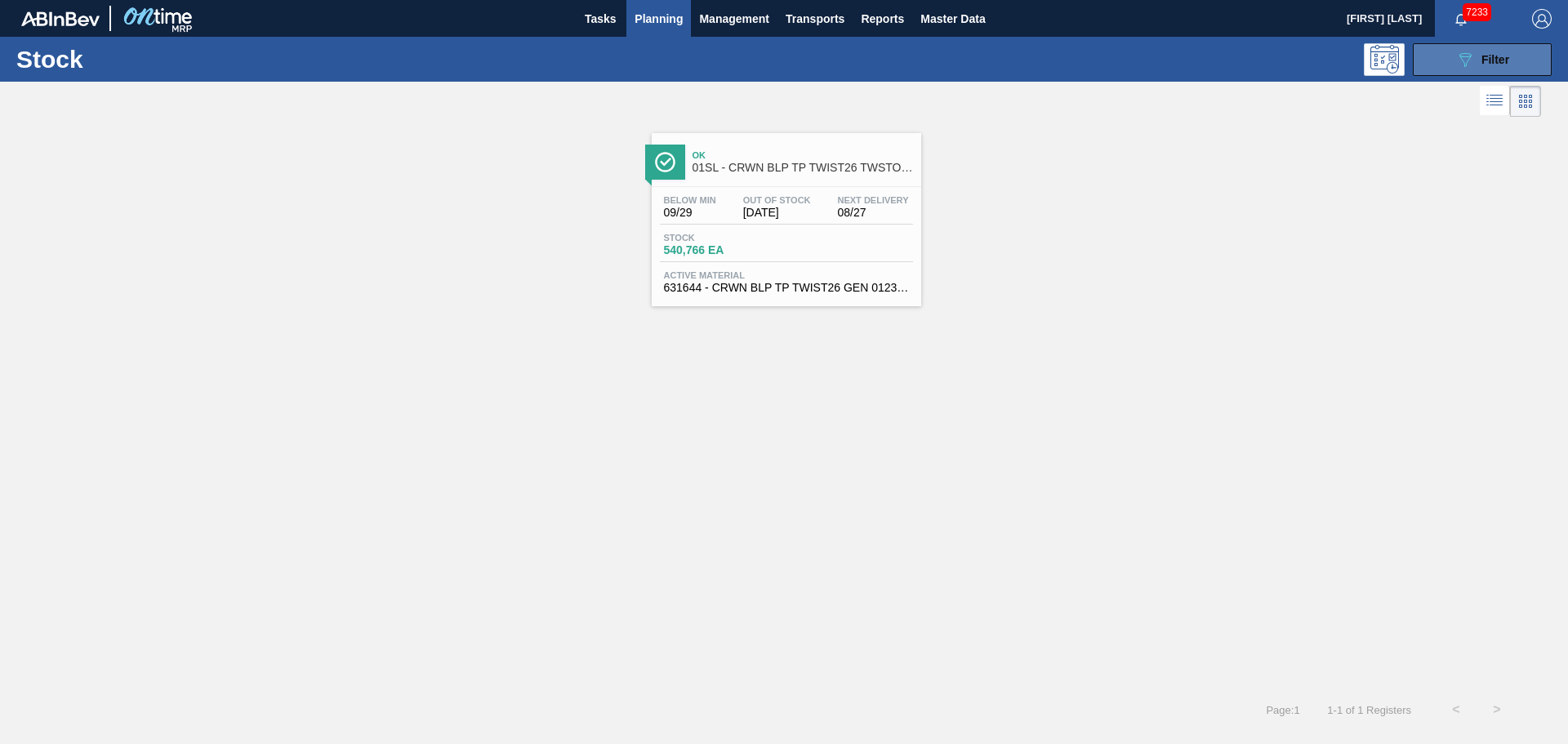 click on "089F7B8B-B2A5-4AFE-B5C0-19BA573D28AC" 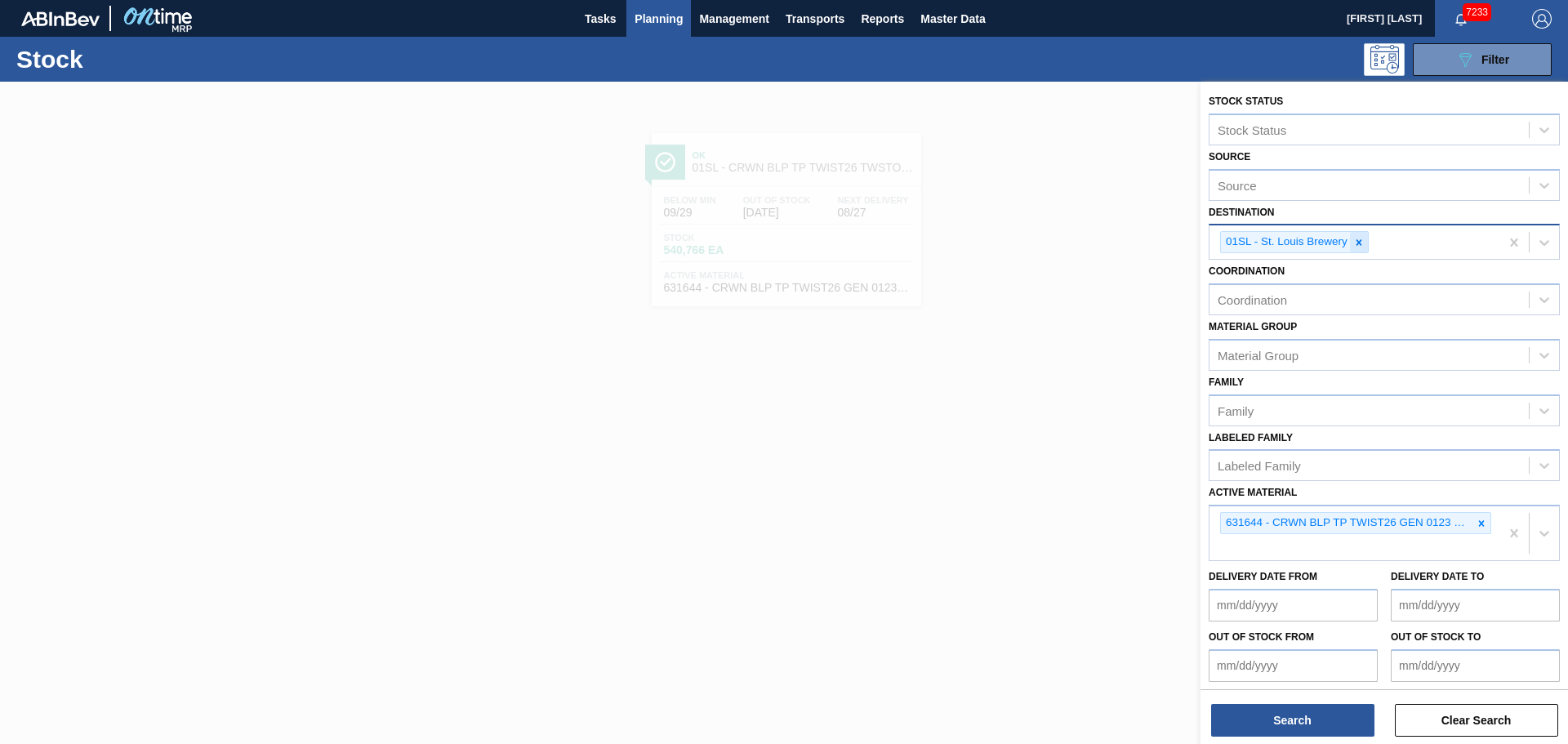 click 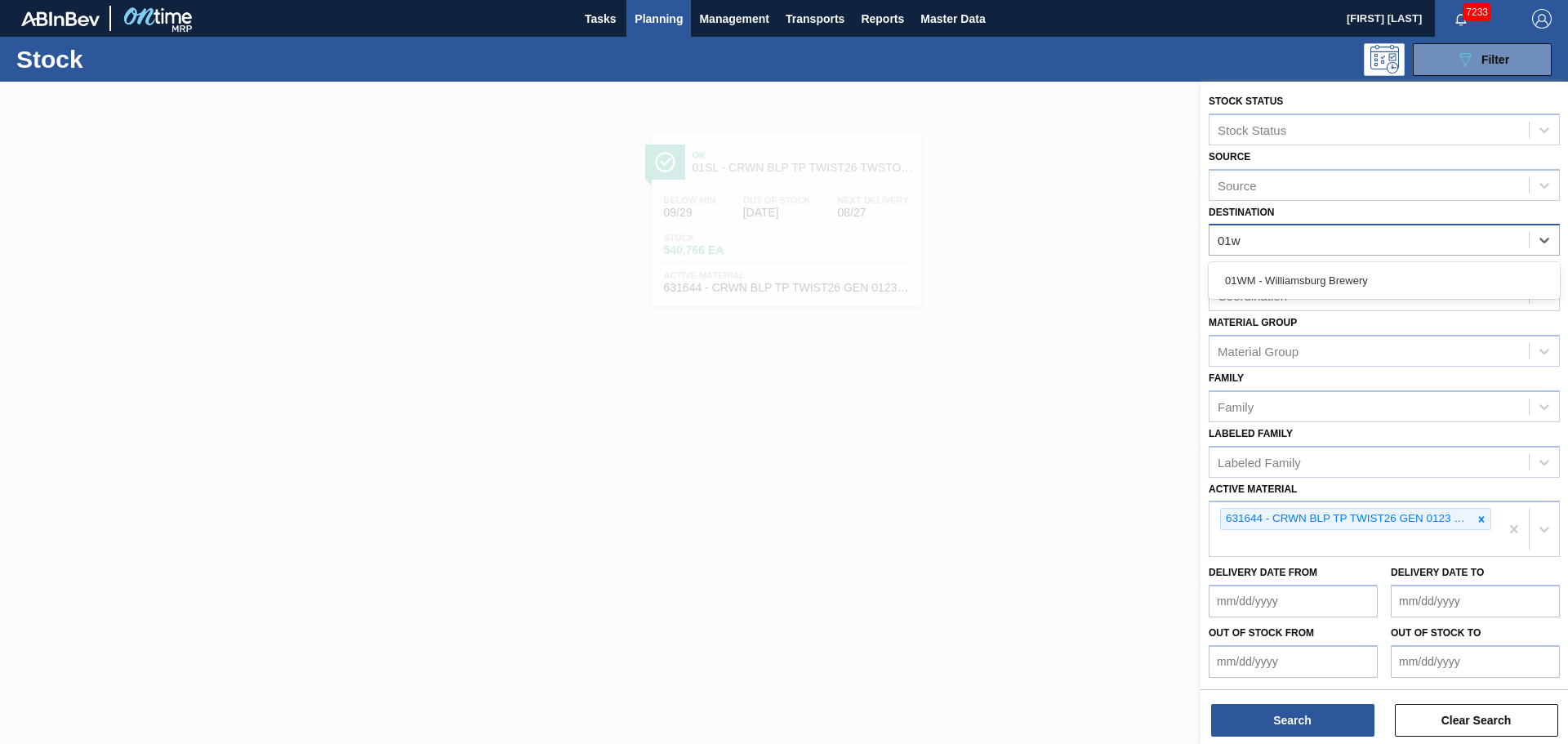 type on "01wm" 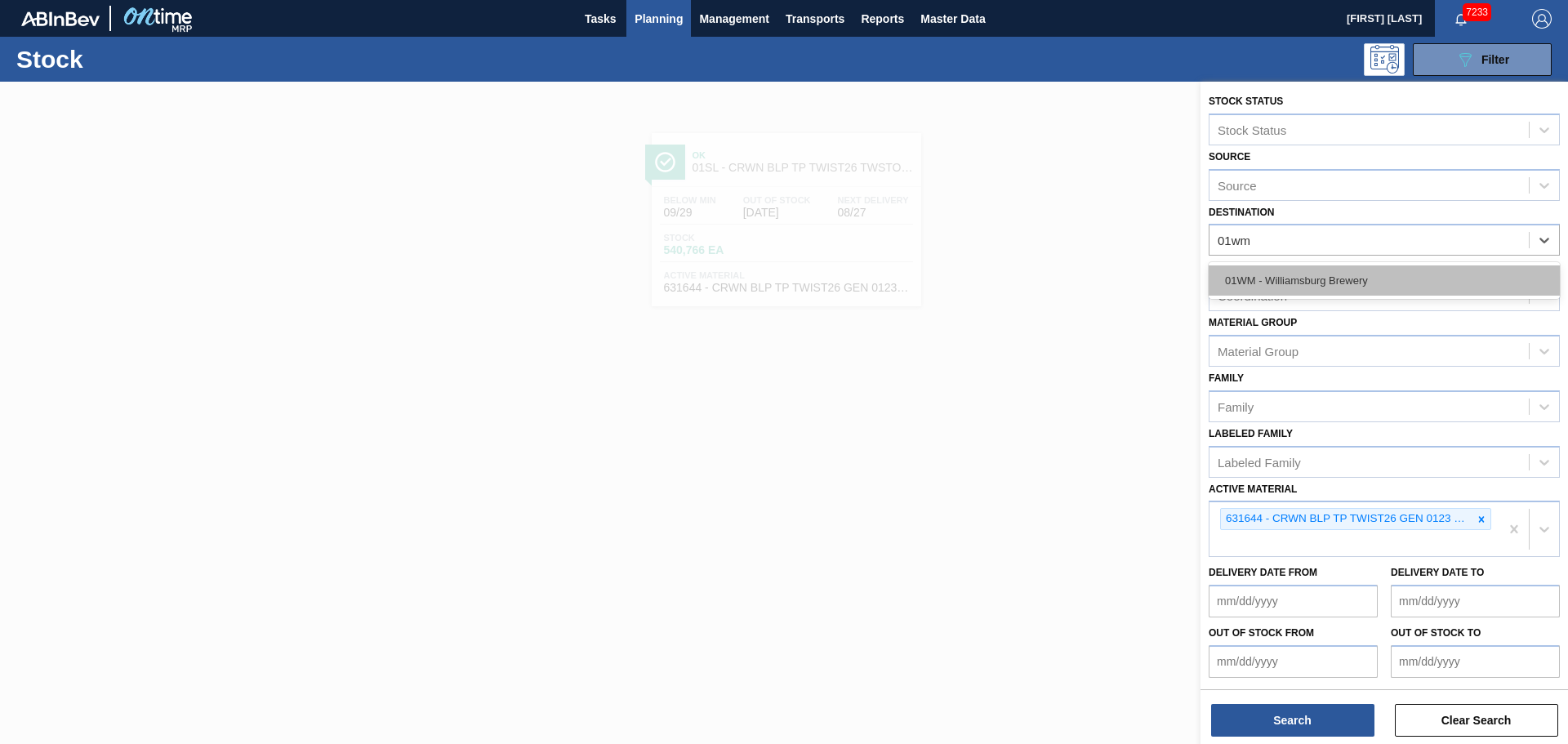click on "01WM - Williamsburg Brewery" at bounding box center [1384, 280] 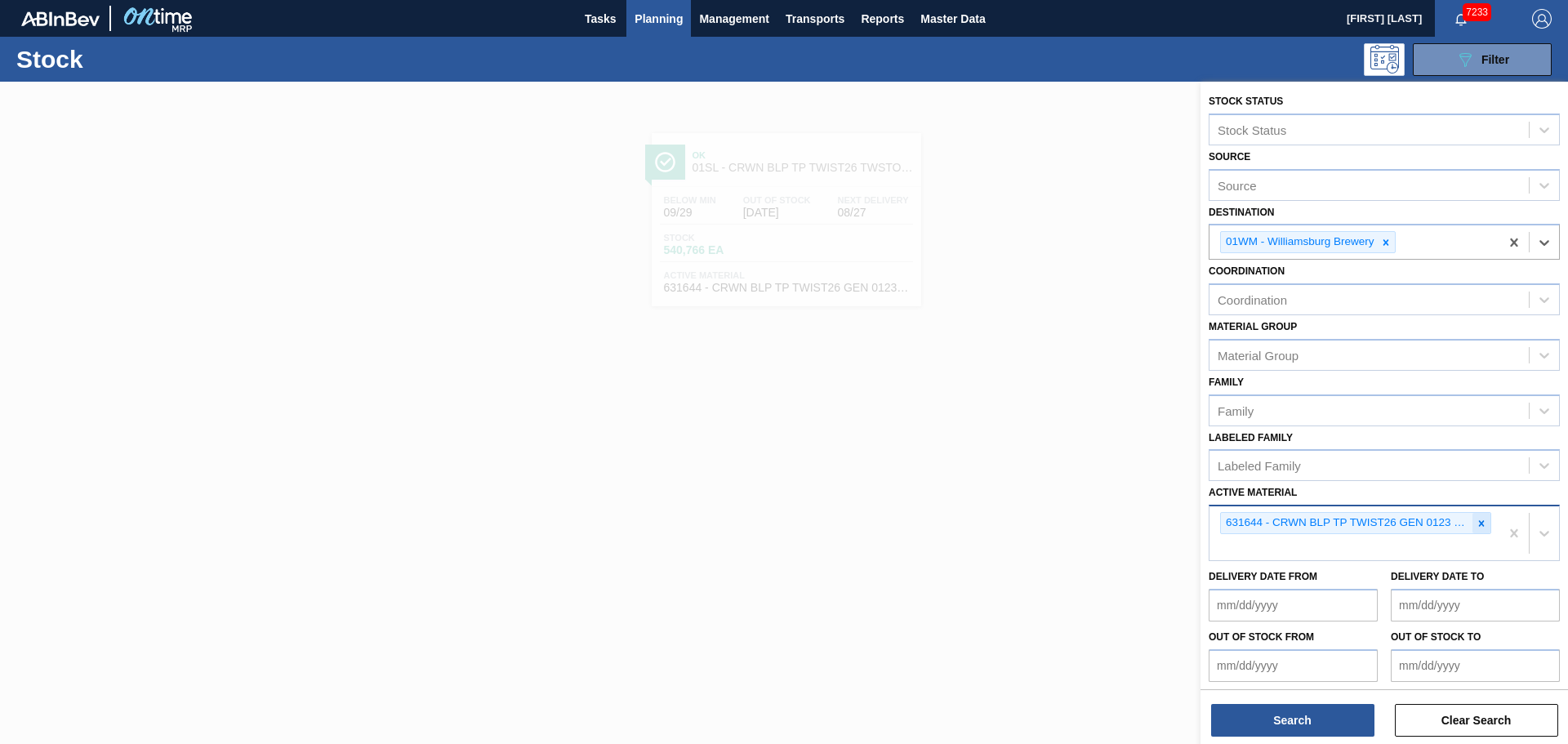 click 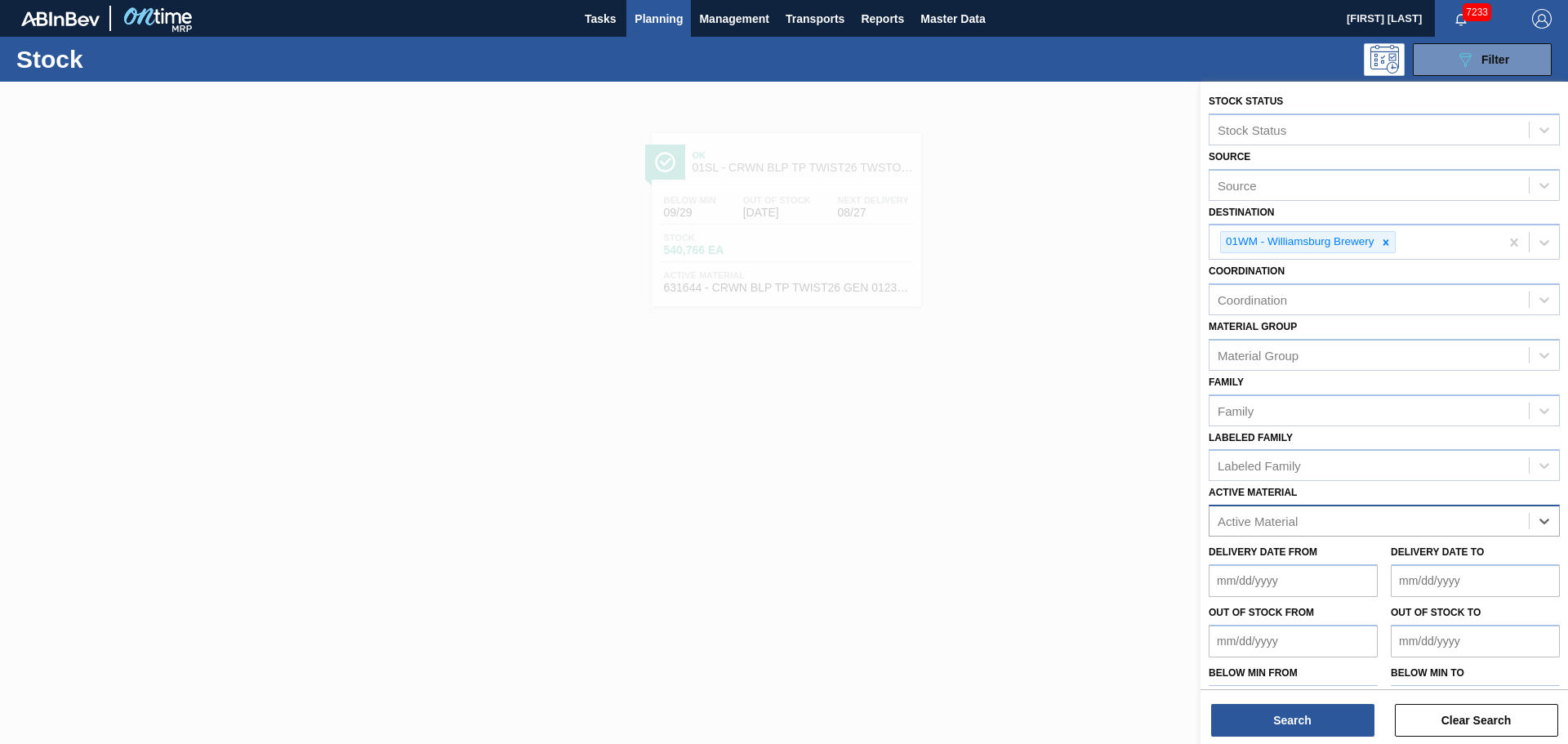 paste on "[NUMBER]" 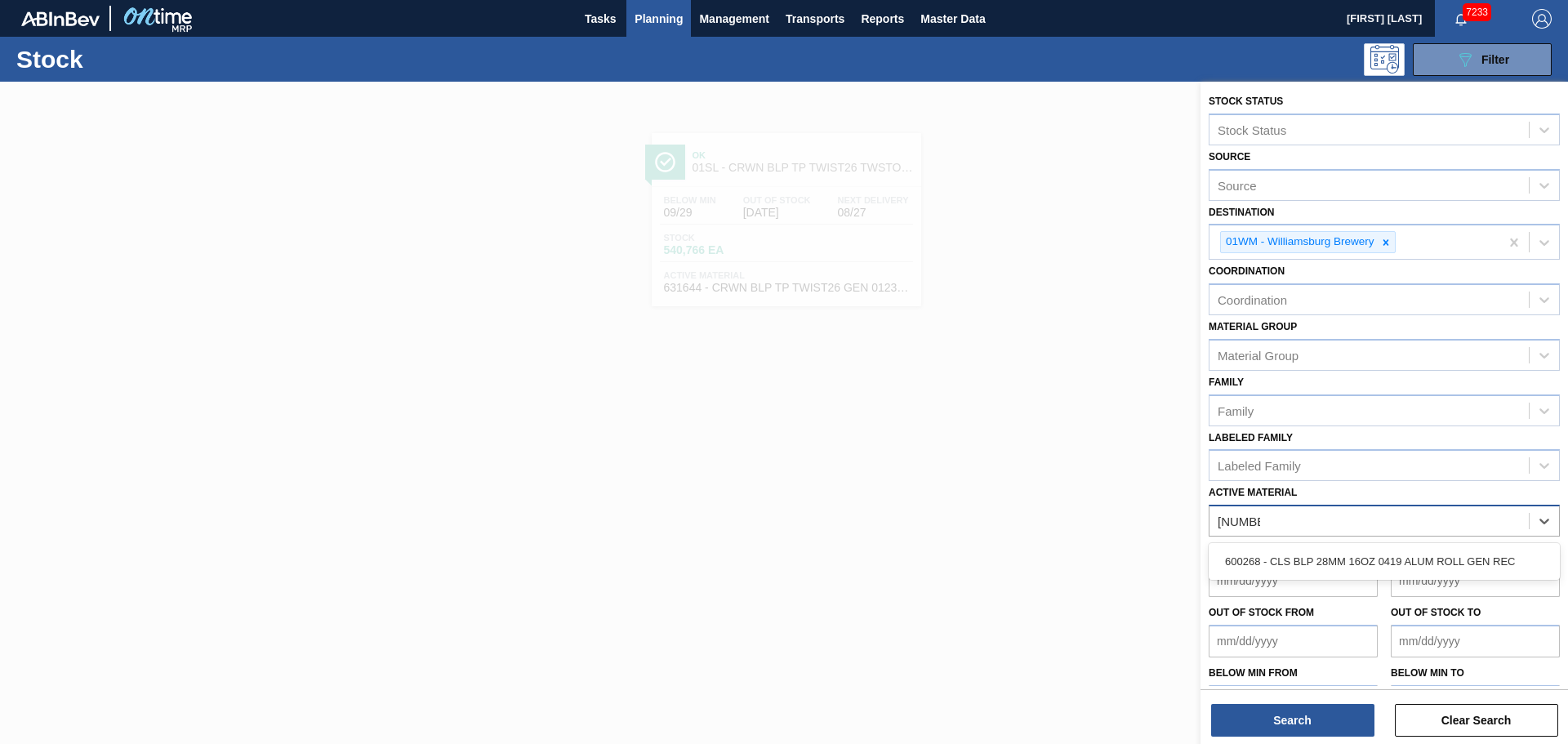 click on "600268 - CLS BLP 28MM 16OZ 0419 ALUM ROLL GEN REC" at bounding box center [1384, 561] 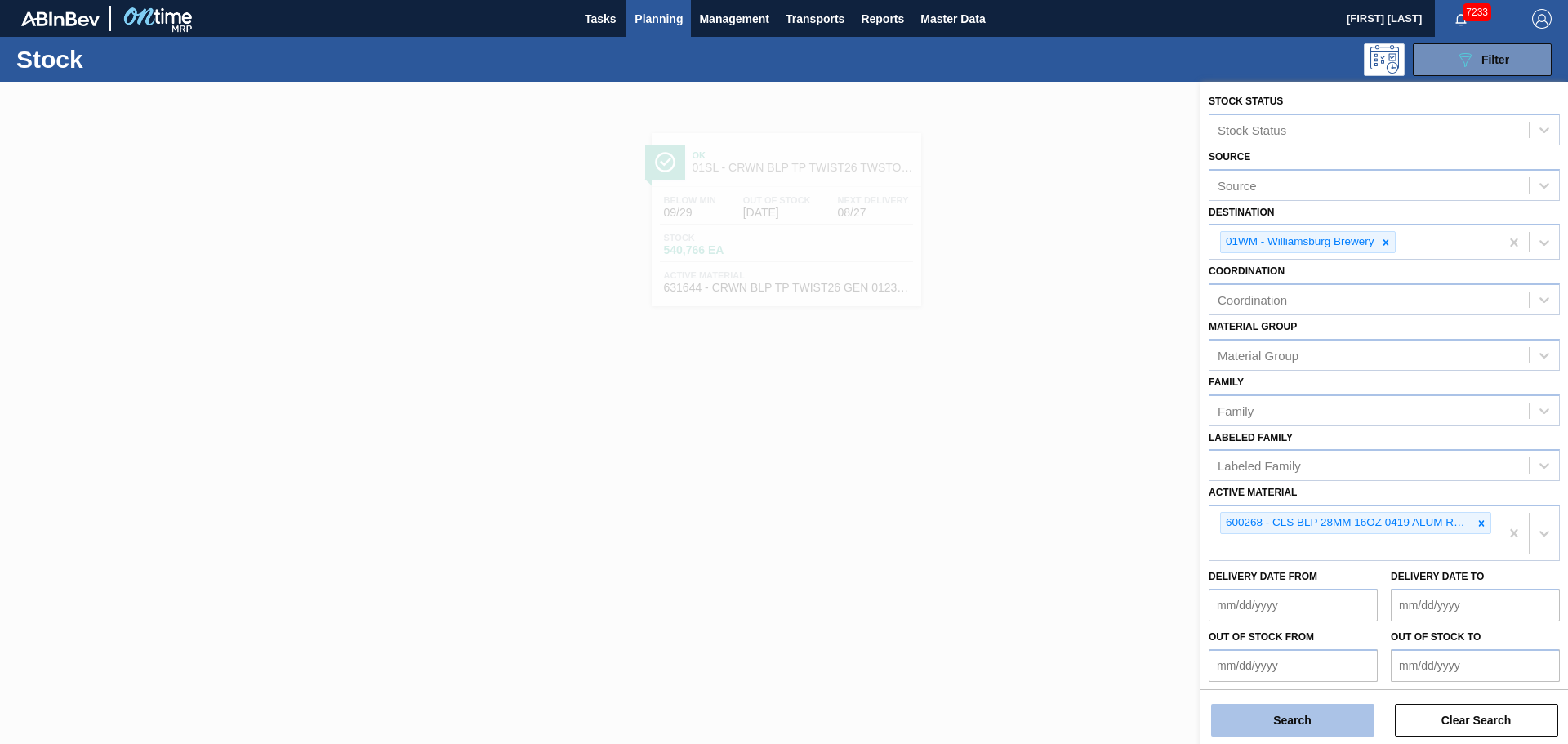 click on "Search" at bounding box center (1293, 720) 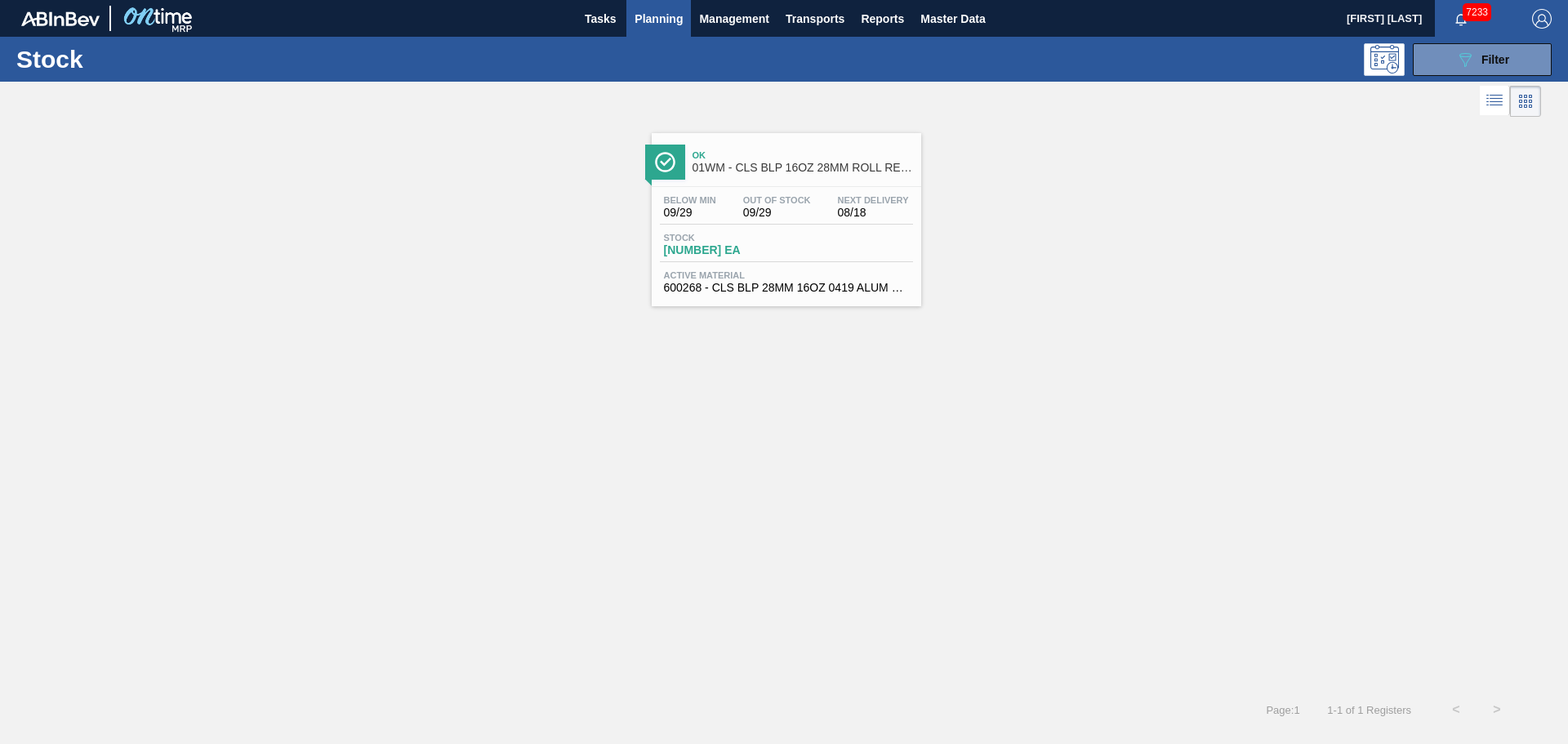 drag, startPoint x: 791, startPoint y: 187, endPoint x: 791, endPoint y: 197, distance: 10 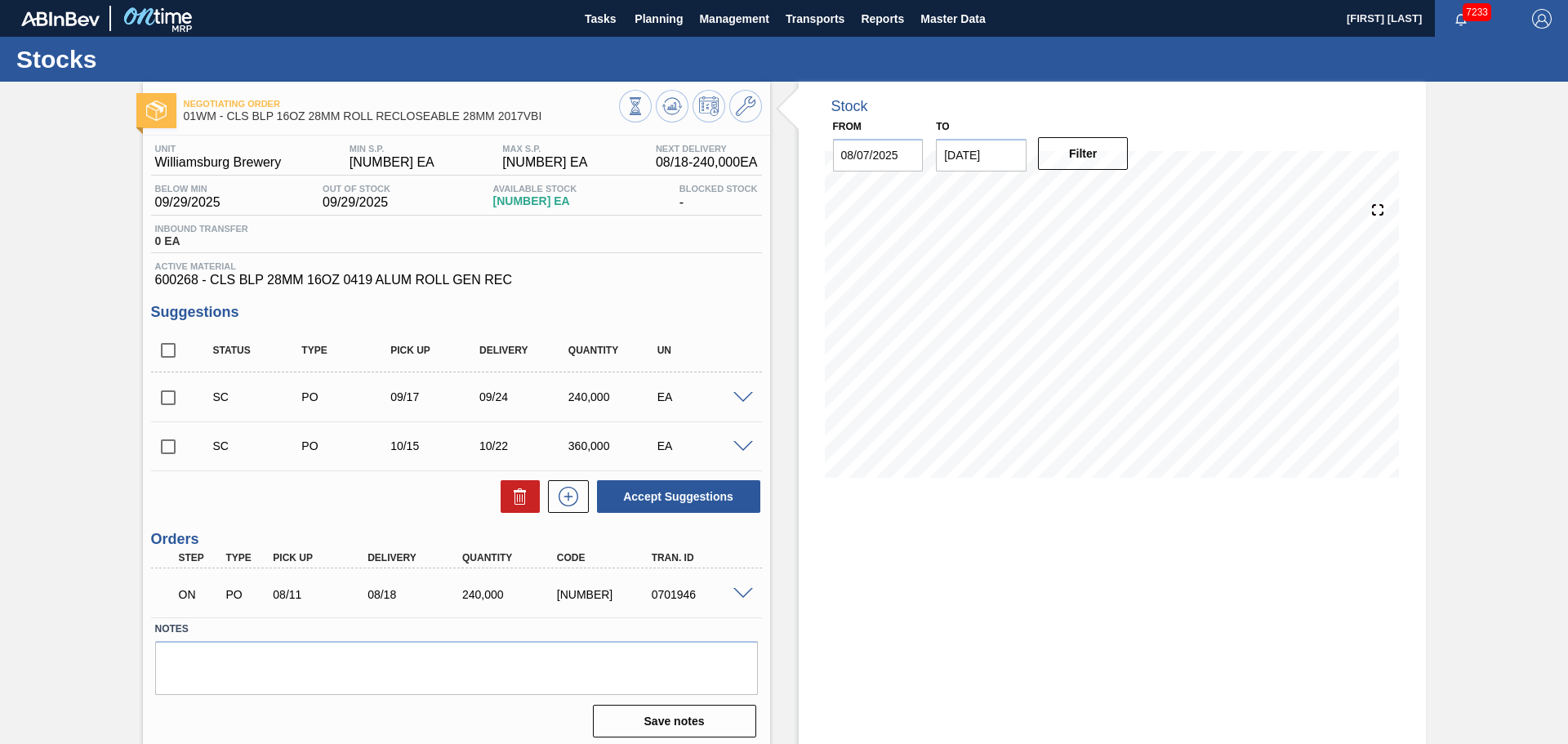 click on "Stock From 08/07/2025 to 10/24/2025 Filter 08/14 Stock Projection 152,727 SAP Planning 0 Target Point 162,630.9 Orders 0 Suggestions 0" at bounding box center [1112, 417] 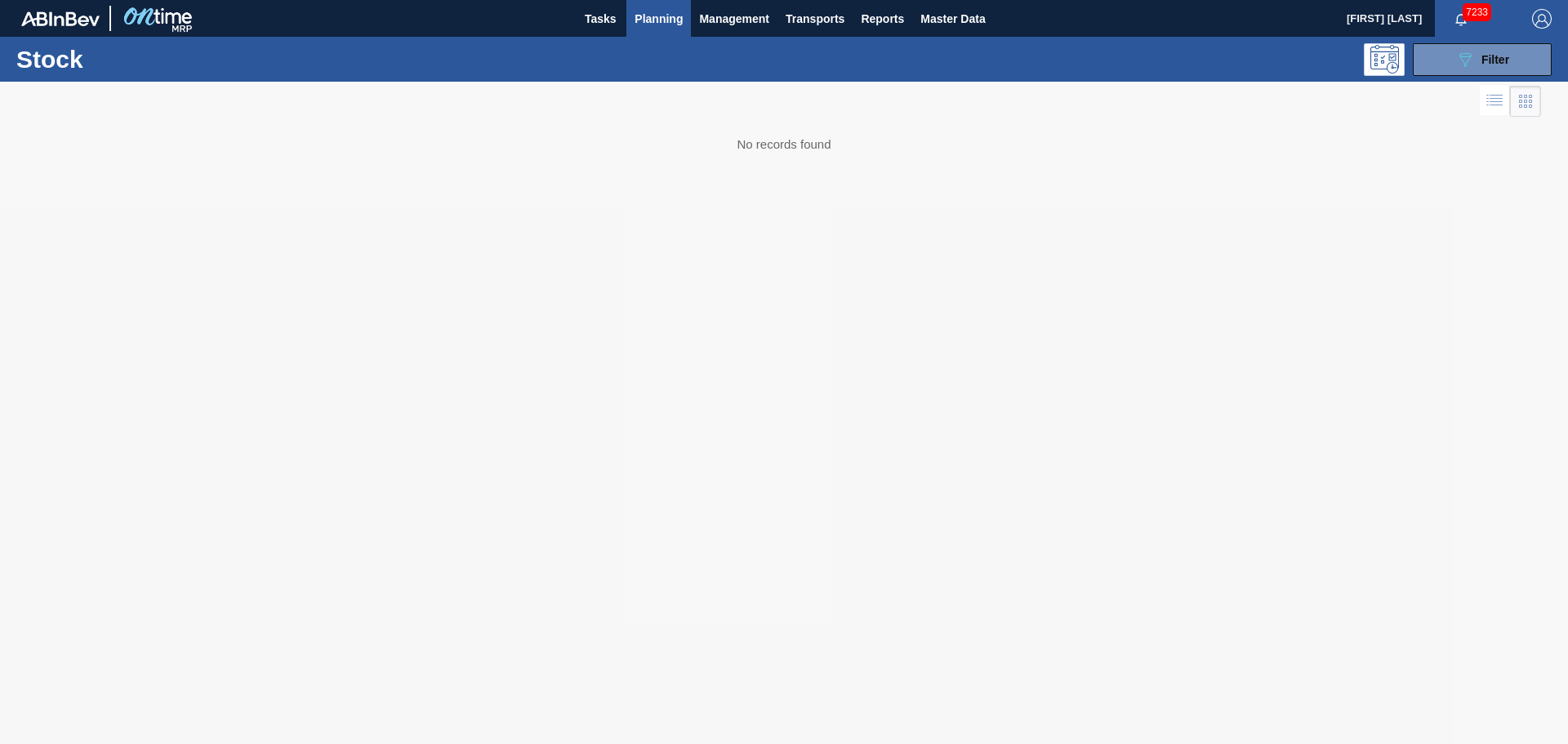 click on "Stock 089F7B8B-B2A5-4AFE-B5C0-19BA573D28AC Filter" at bounding box center [784, 59] 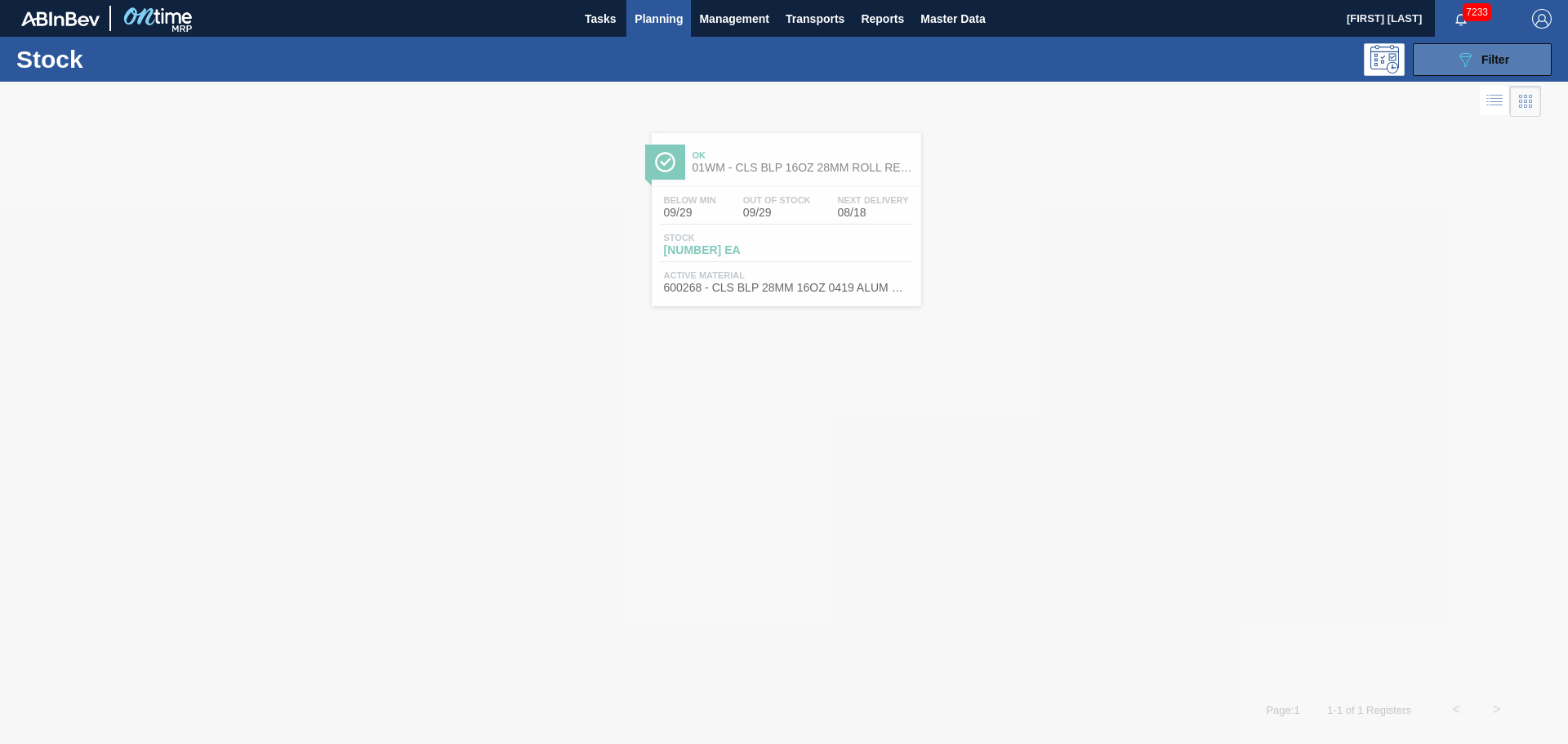 click on "089F7B8B-B2A5-4AFE-B5C0-19BA573D28AC" 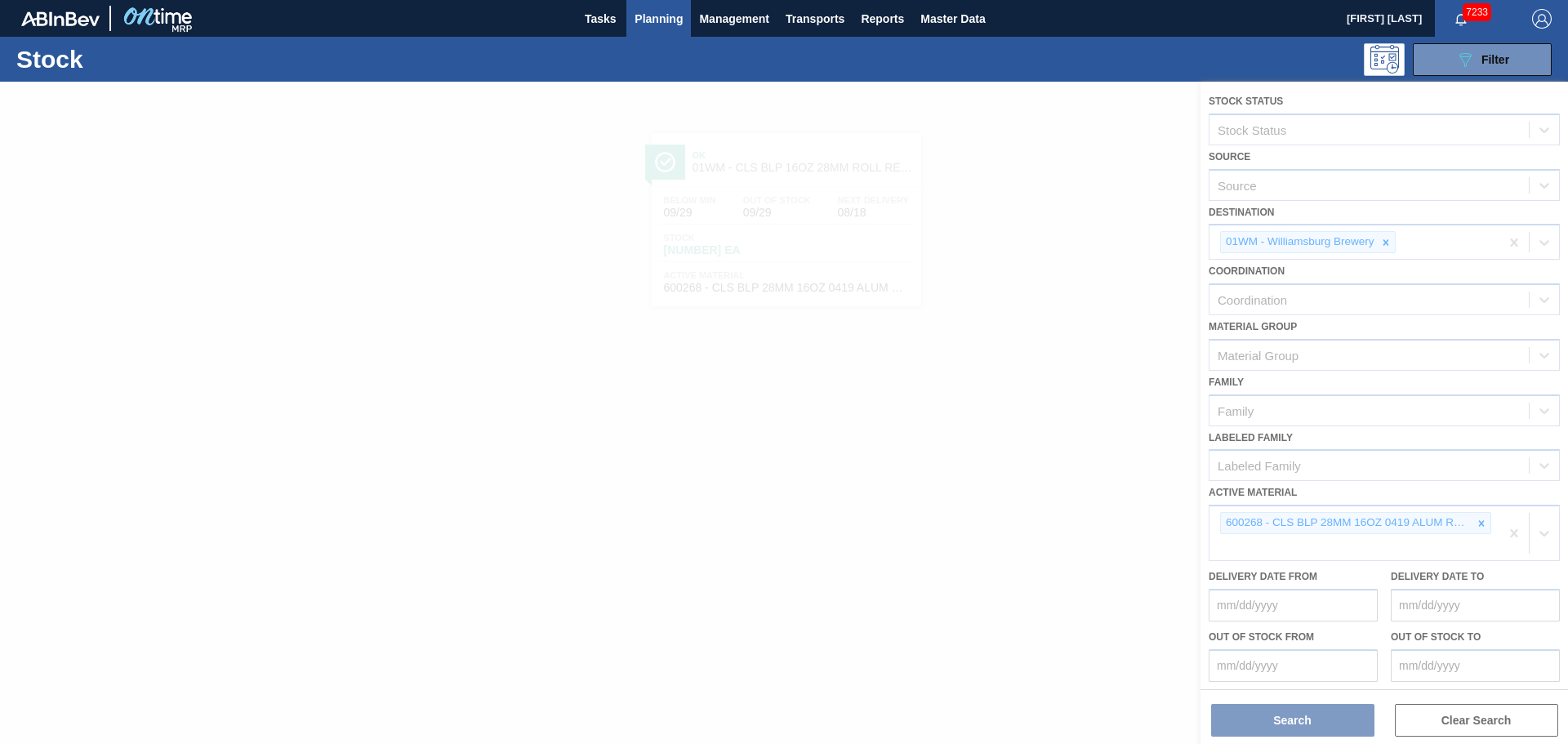 click at bounding box center (784, 412) 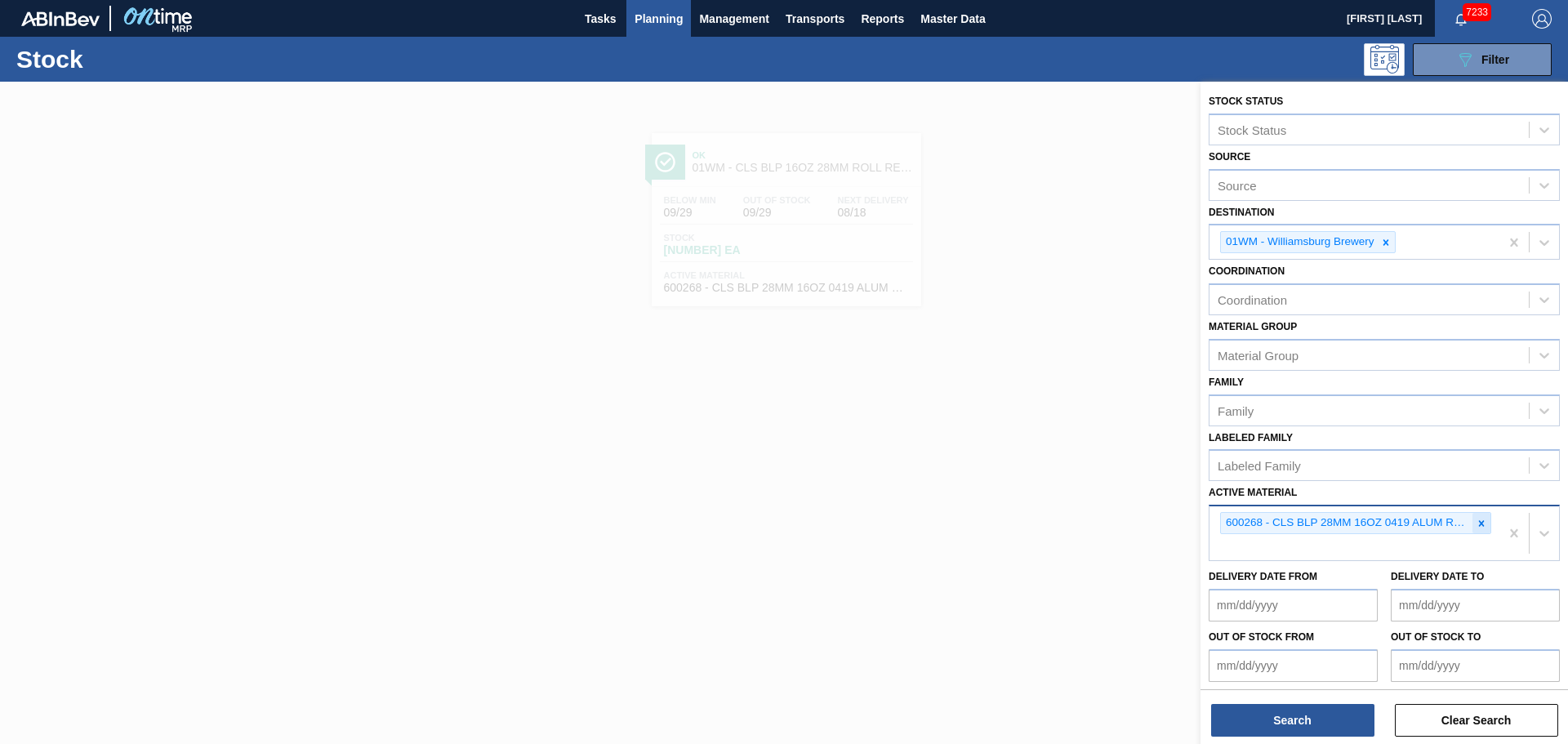 click 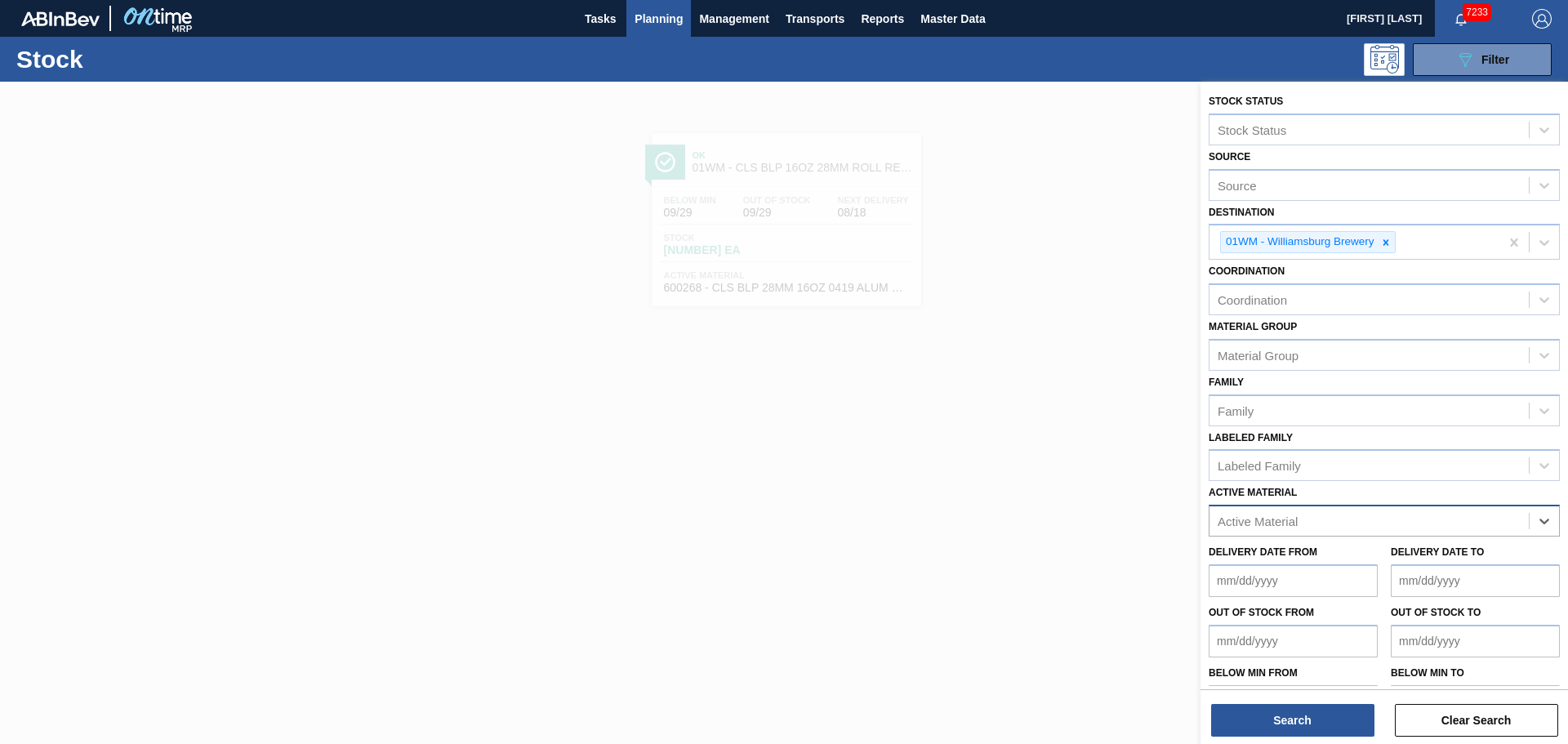 paste on "[NUMBER]" 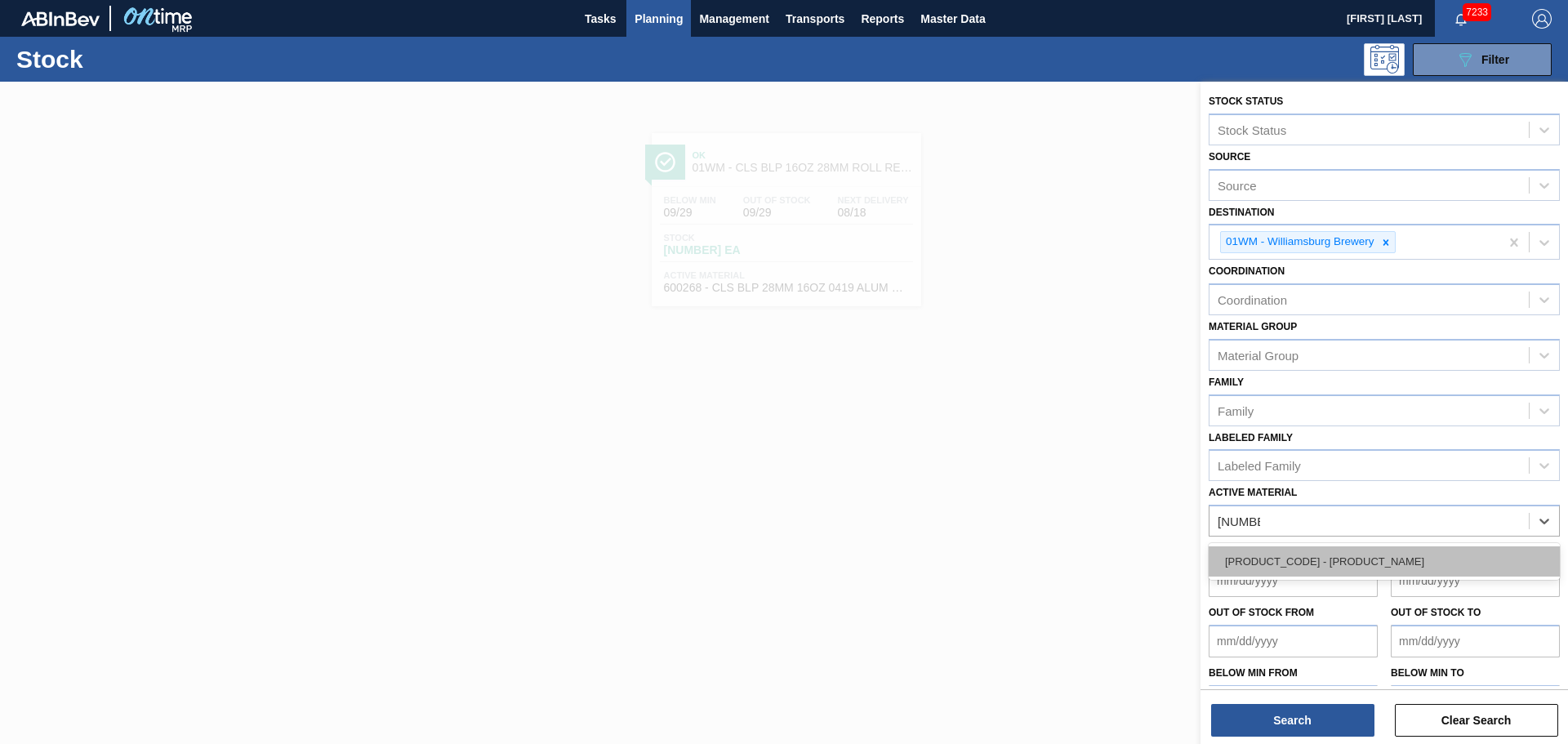 click on "[PRODUCT_CODE] - [PRODUCT_NAME]" at bounding box center [1384, 561] 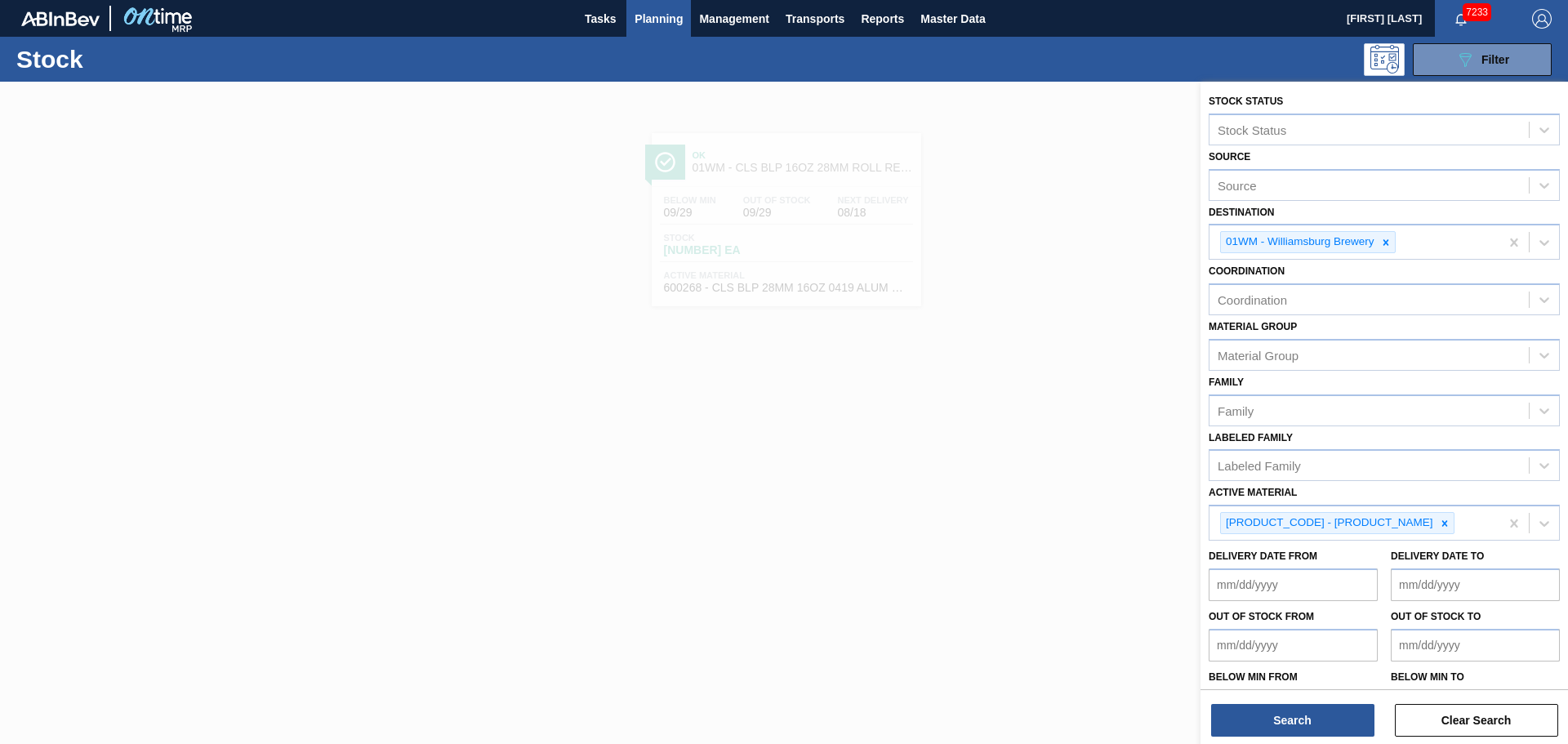 click on "Search Clear Search" at bounding box center [1384, 712] 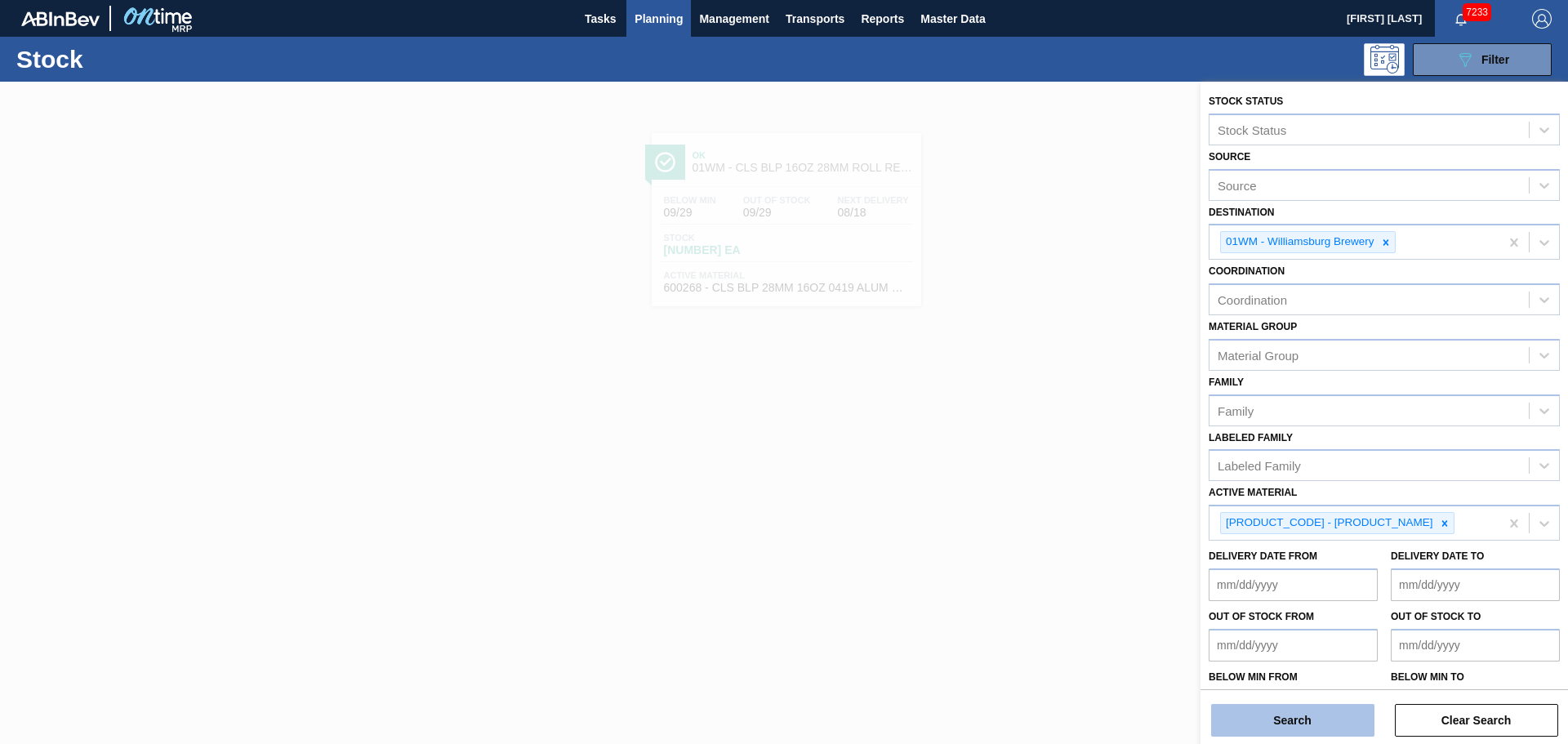 click on "Search" at bounding box center (1293, 720) 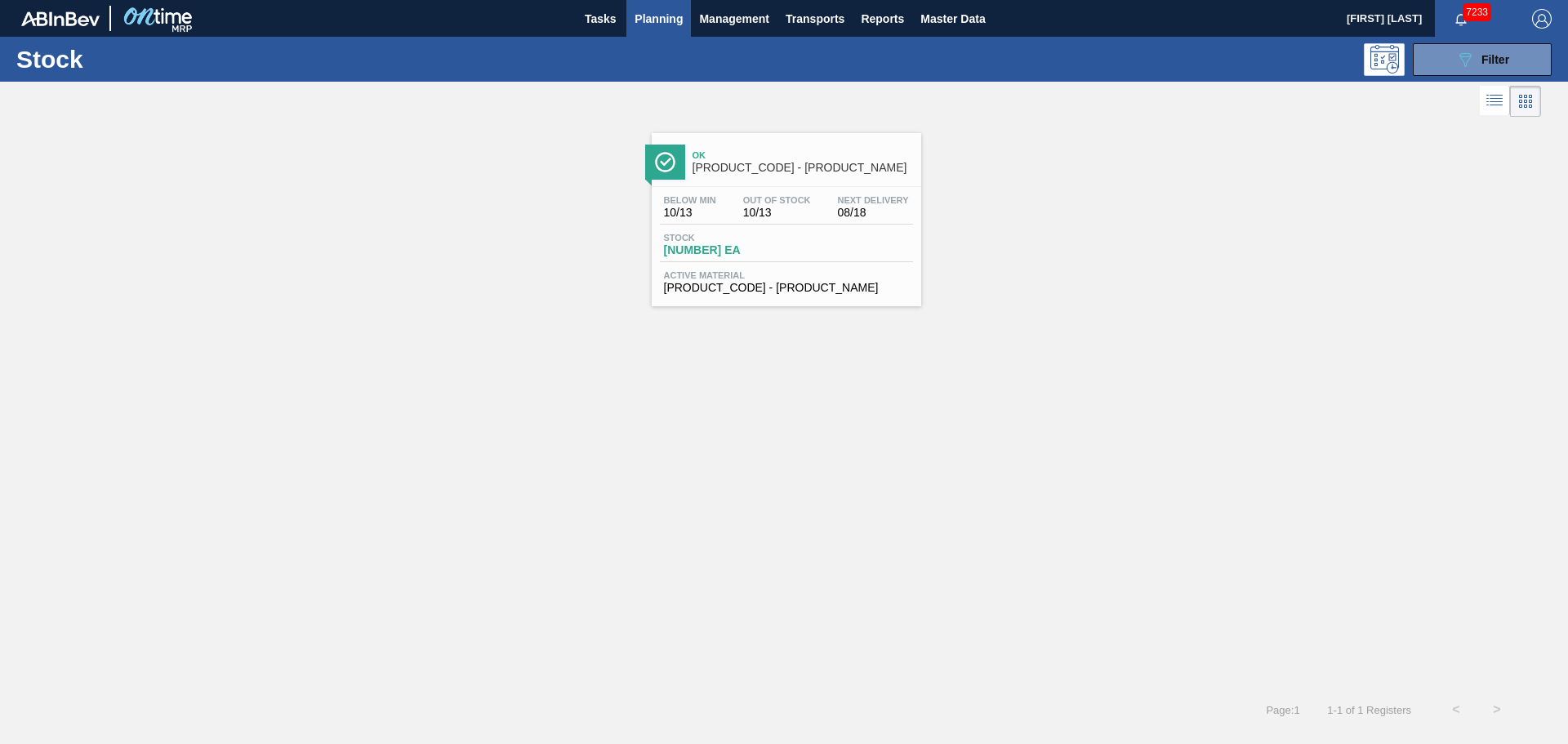 click on "Ok" at bounding box center (803, 155) 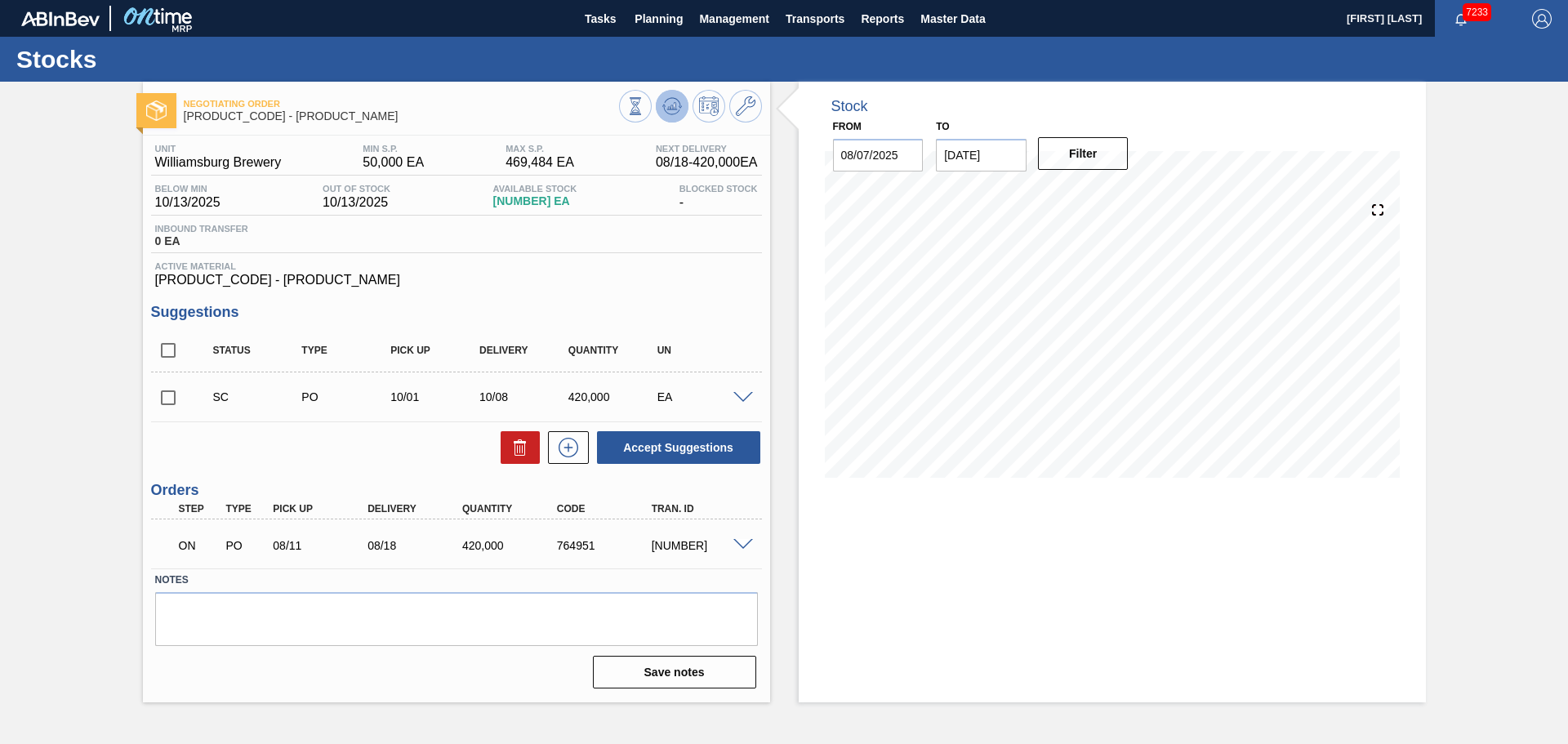 click 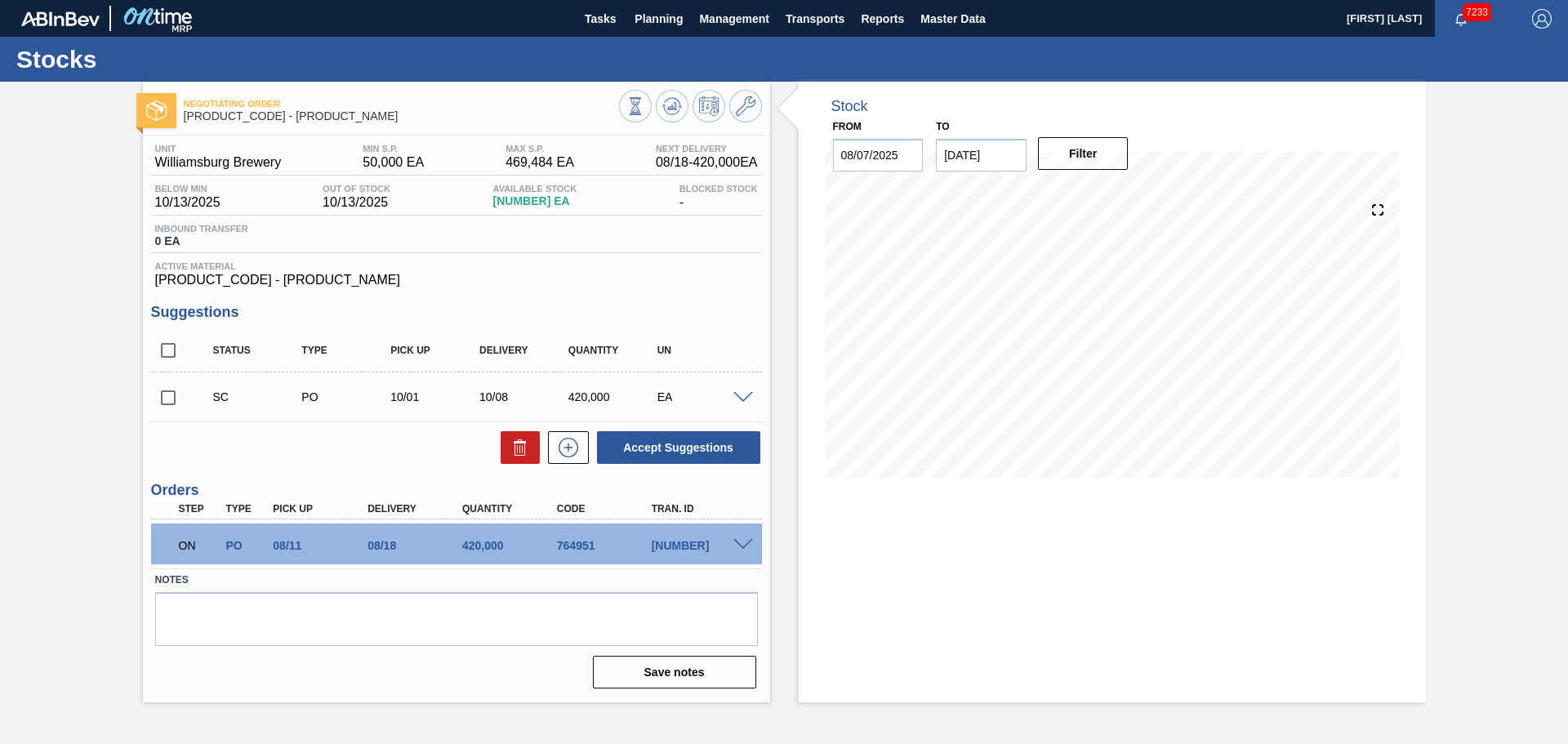 drag, startPoint x: 1378, startPoint y: 529, endPoint x: 1362, endPoint y: 506, distance: 28.017851 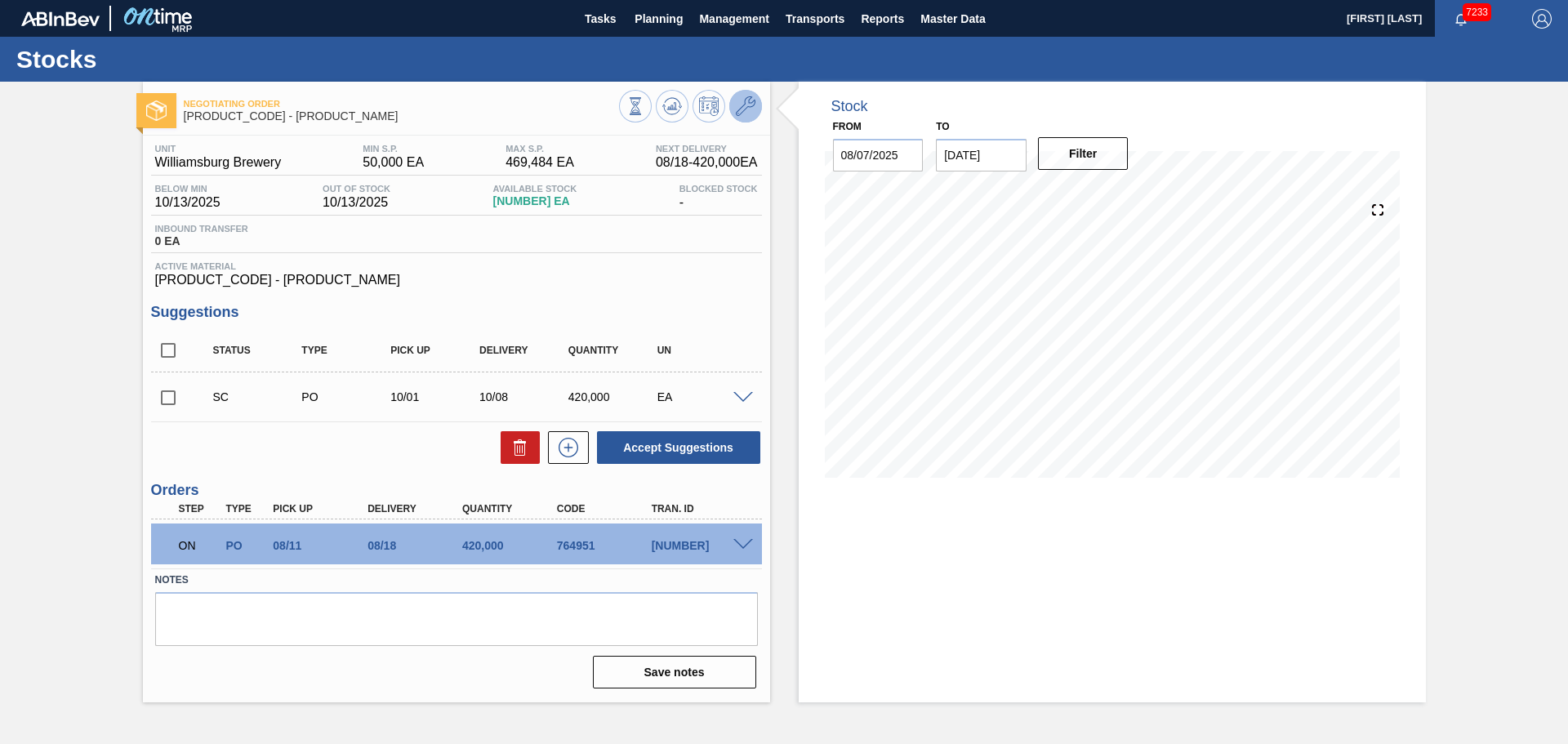 click 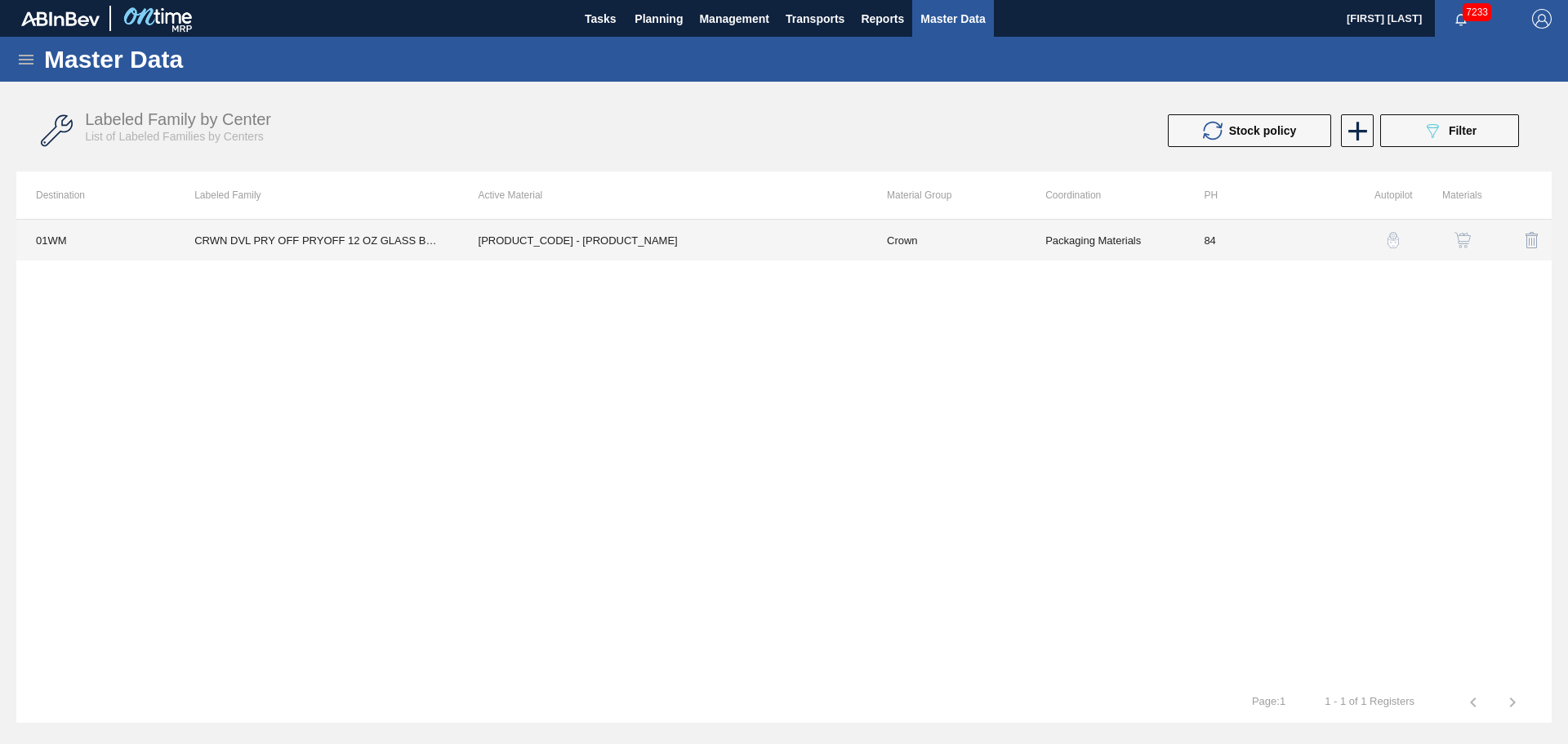 click on "[PRODUCT_CODE] - [PRODUCT_NAME]" at bounding box center [663, 240] 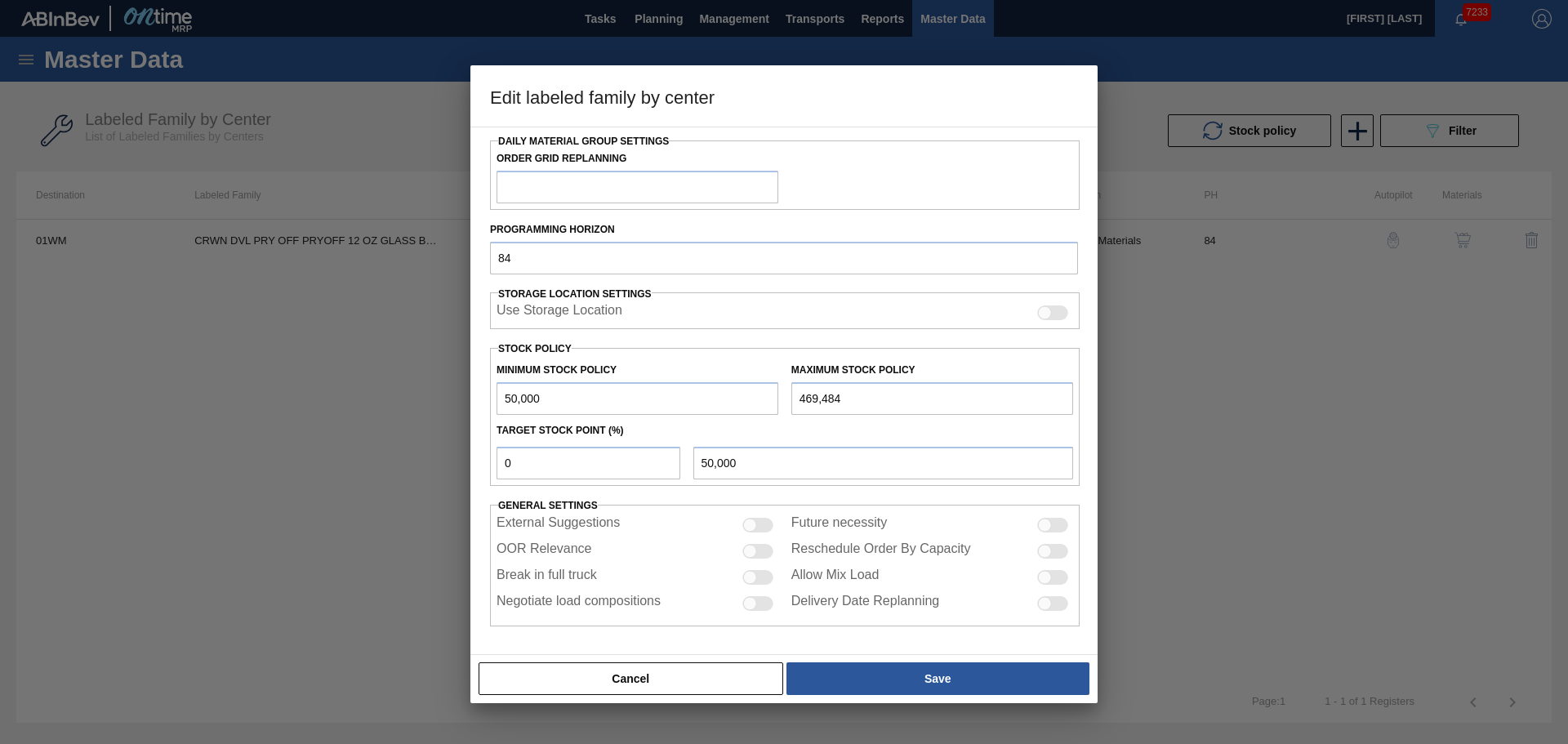 scroll, scrollTop: 198, scrollLeft: 0, axis: vertical 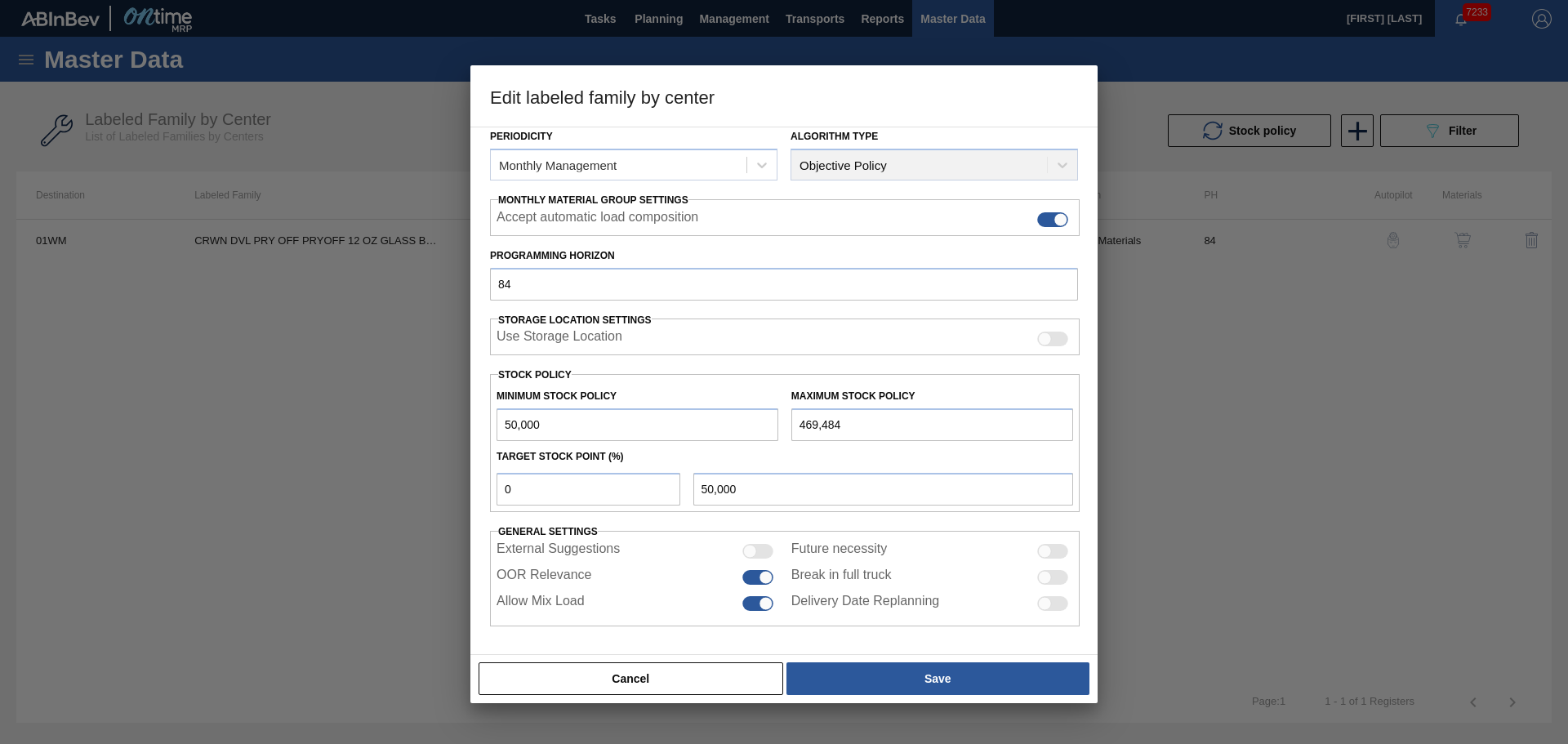 drag, startPoint x: 706, startPoint y: 408, endPoint x: 631, endPoint y: 407, distance: 75.00667 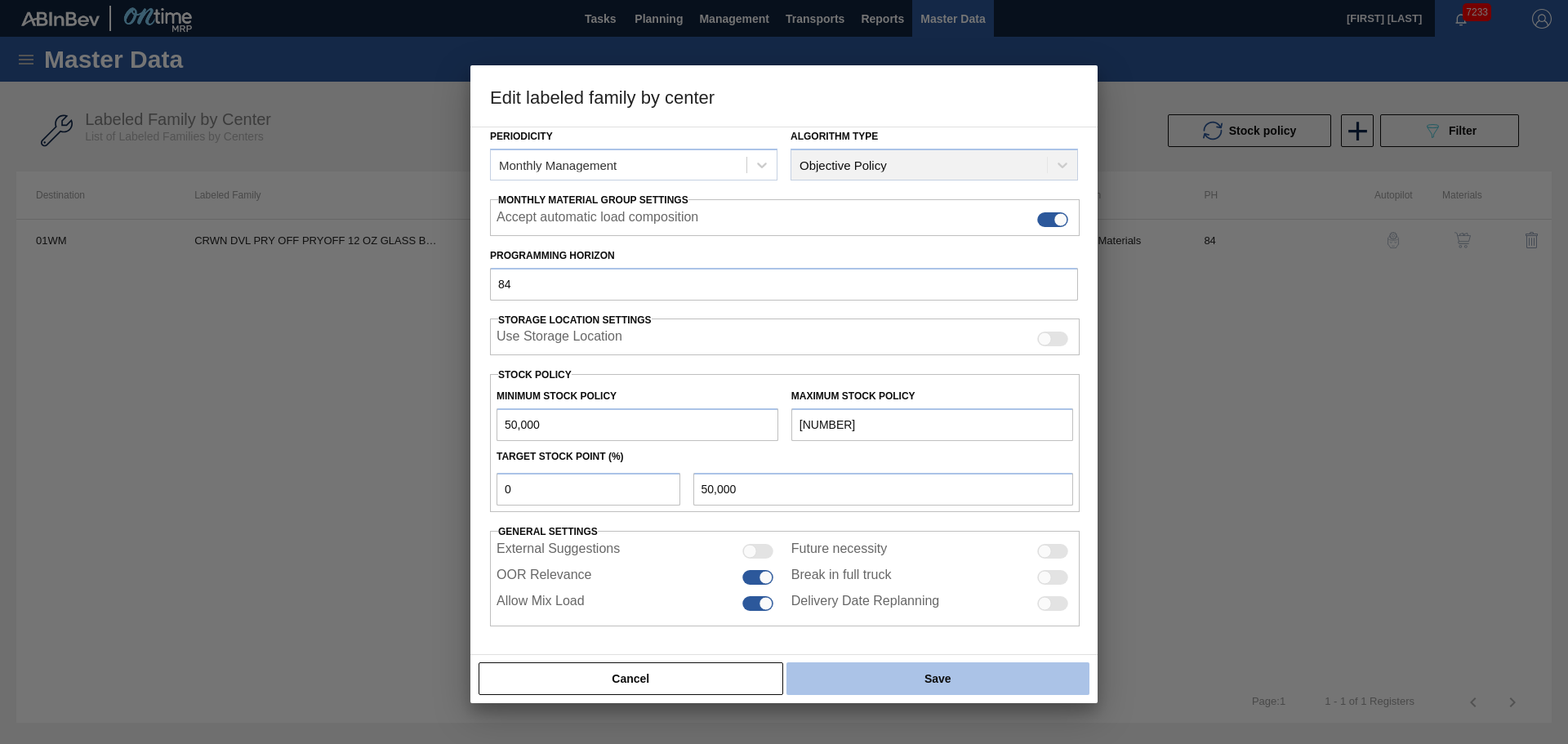 click on "Cancel Save" at bounding box center [784, 679] 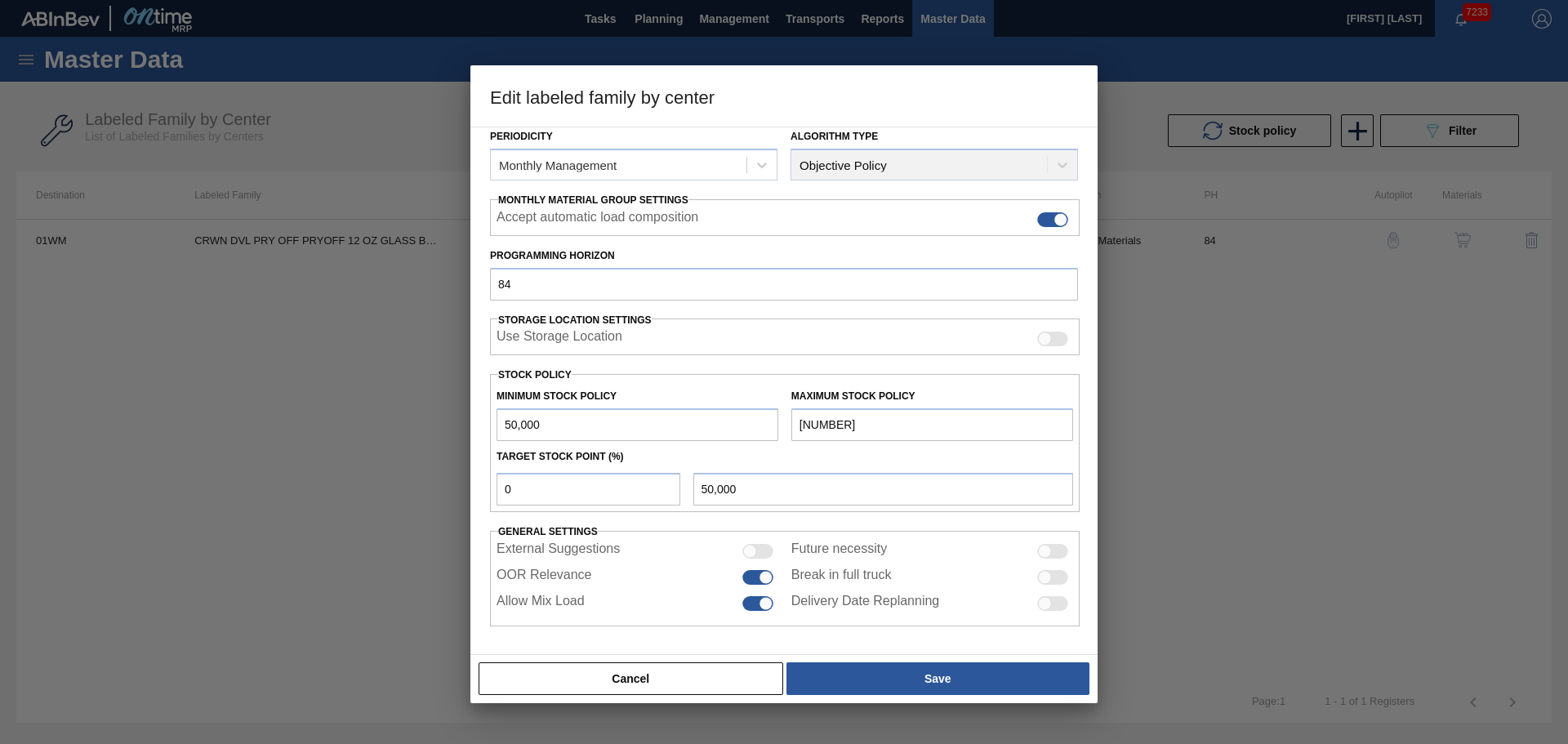 click on "Cancel Save" at bounding box center [784, 679] 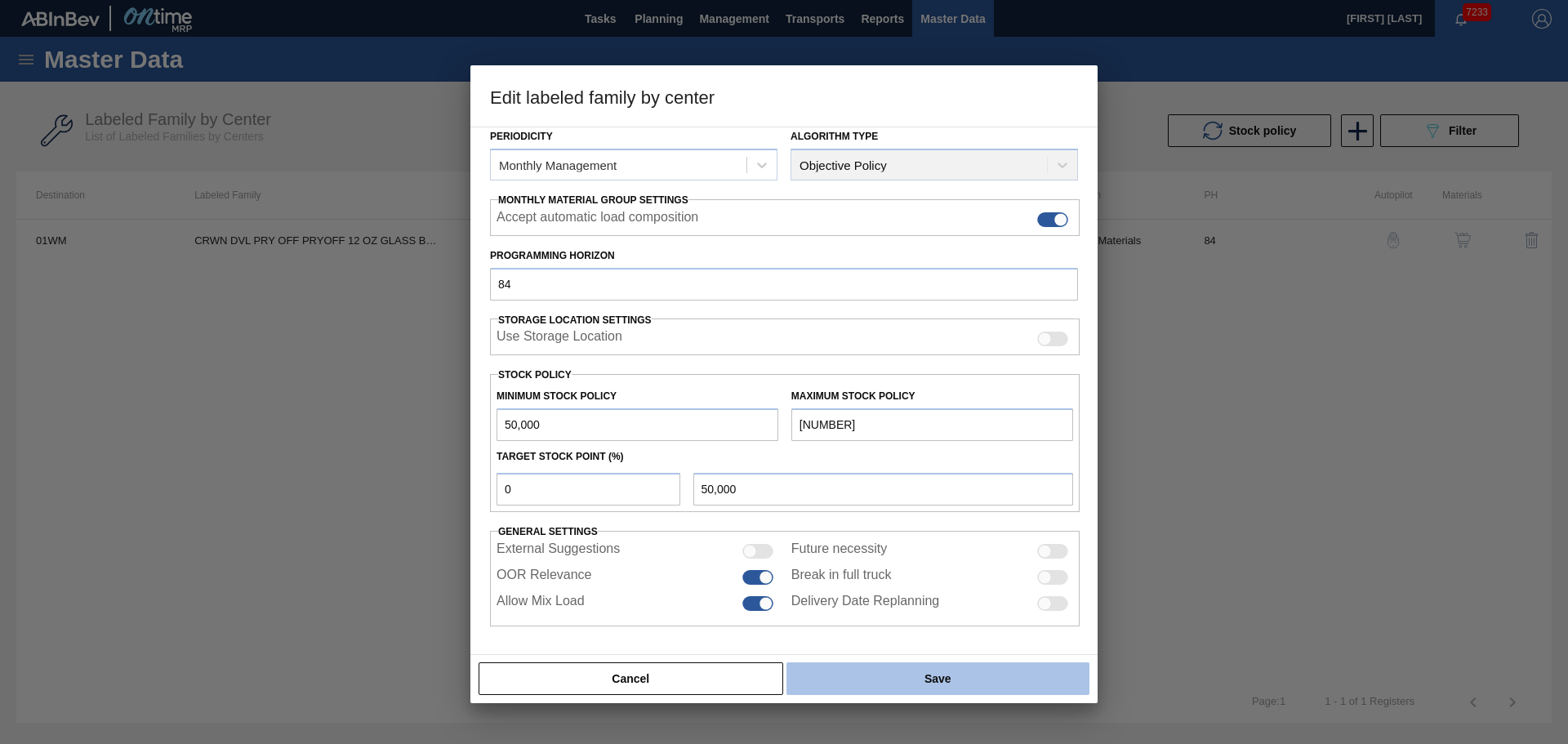 click on "Save" at bounding box center (938, 679) 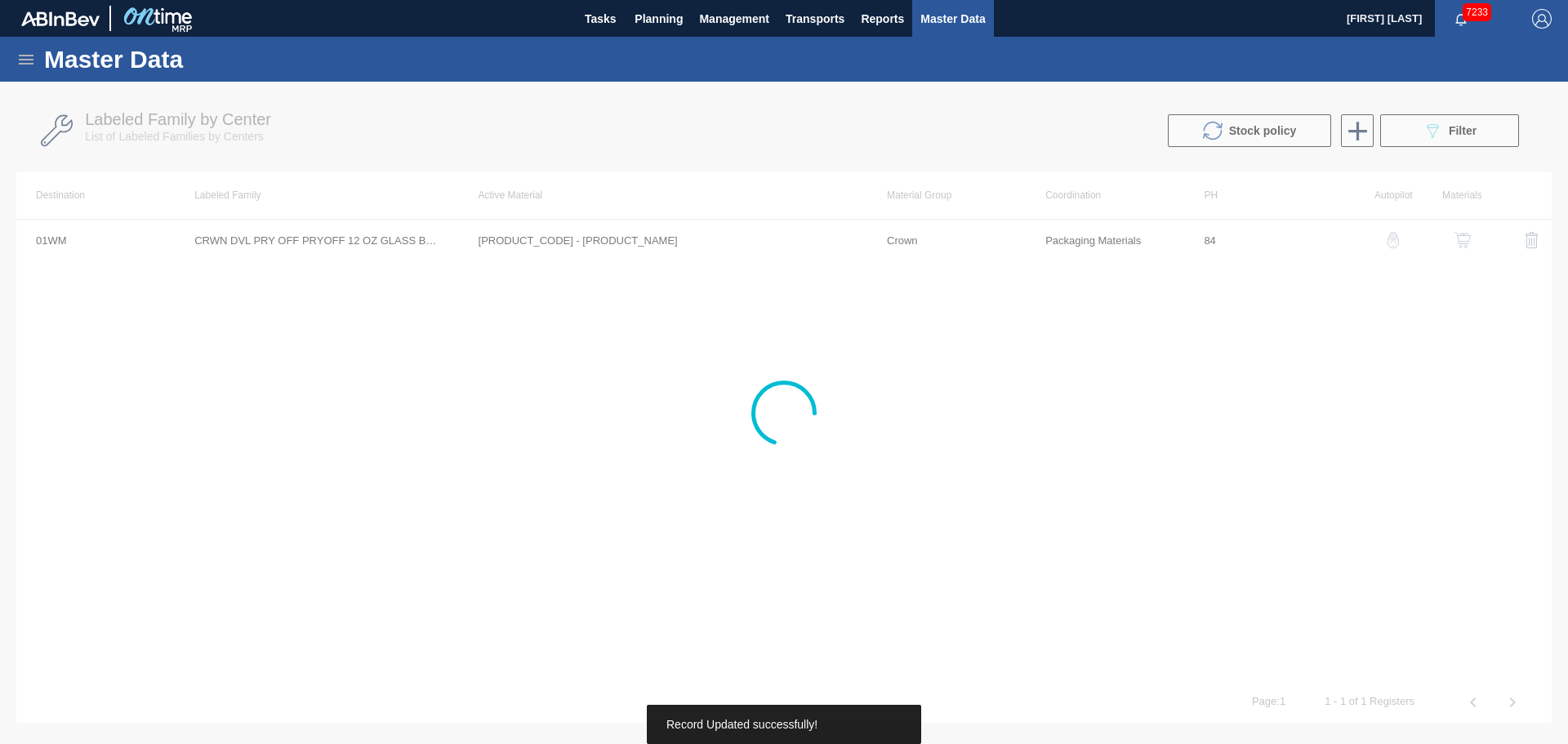 click at bounding box center [784, 412] 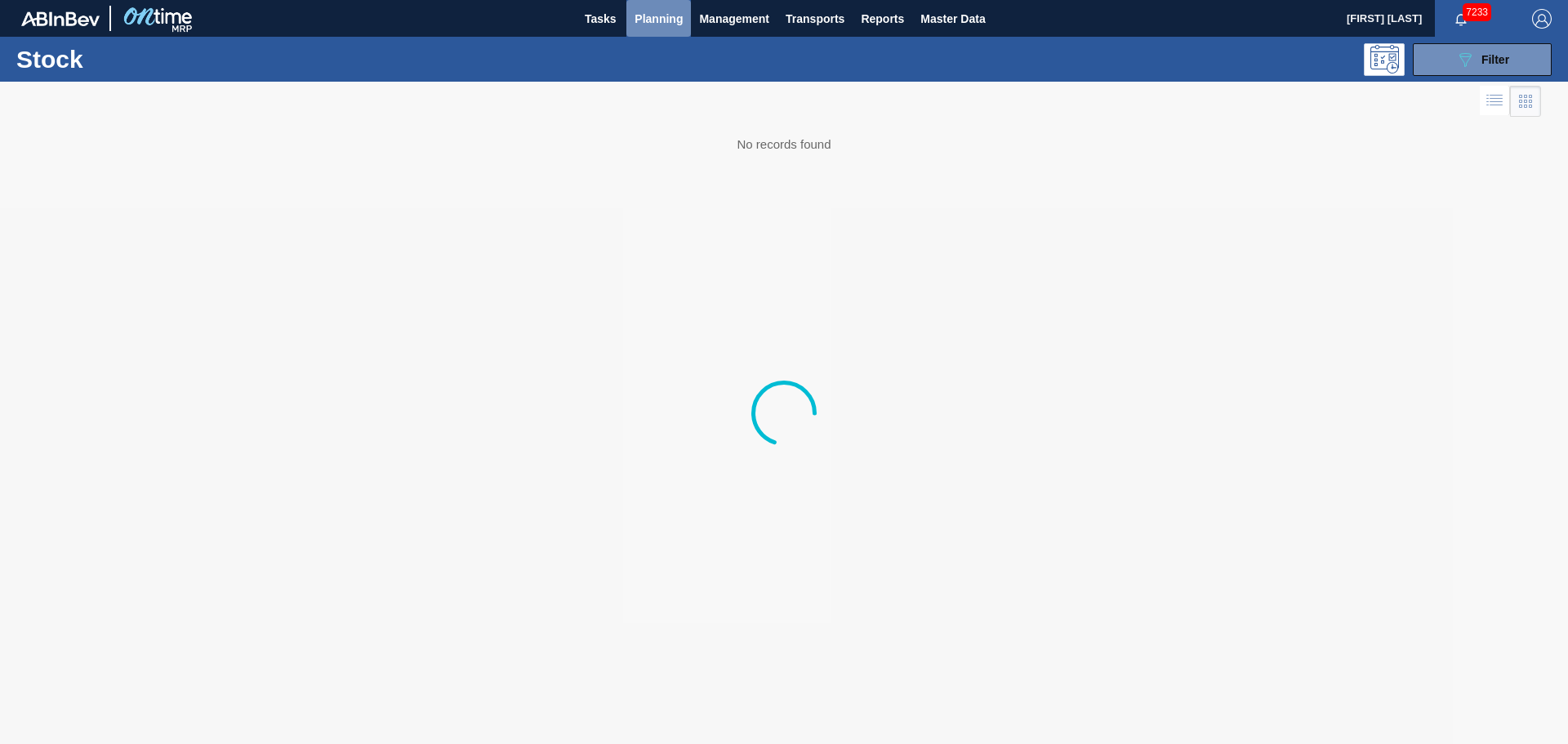 click on "Planning" at bounding box center (658, 19) 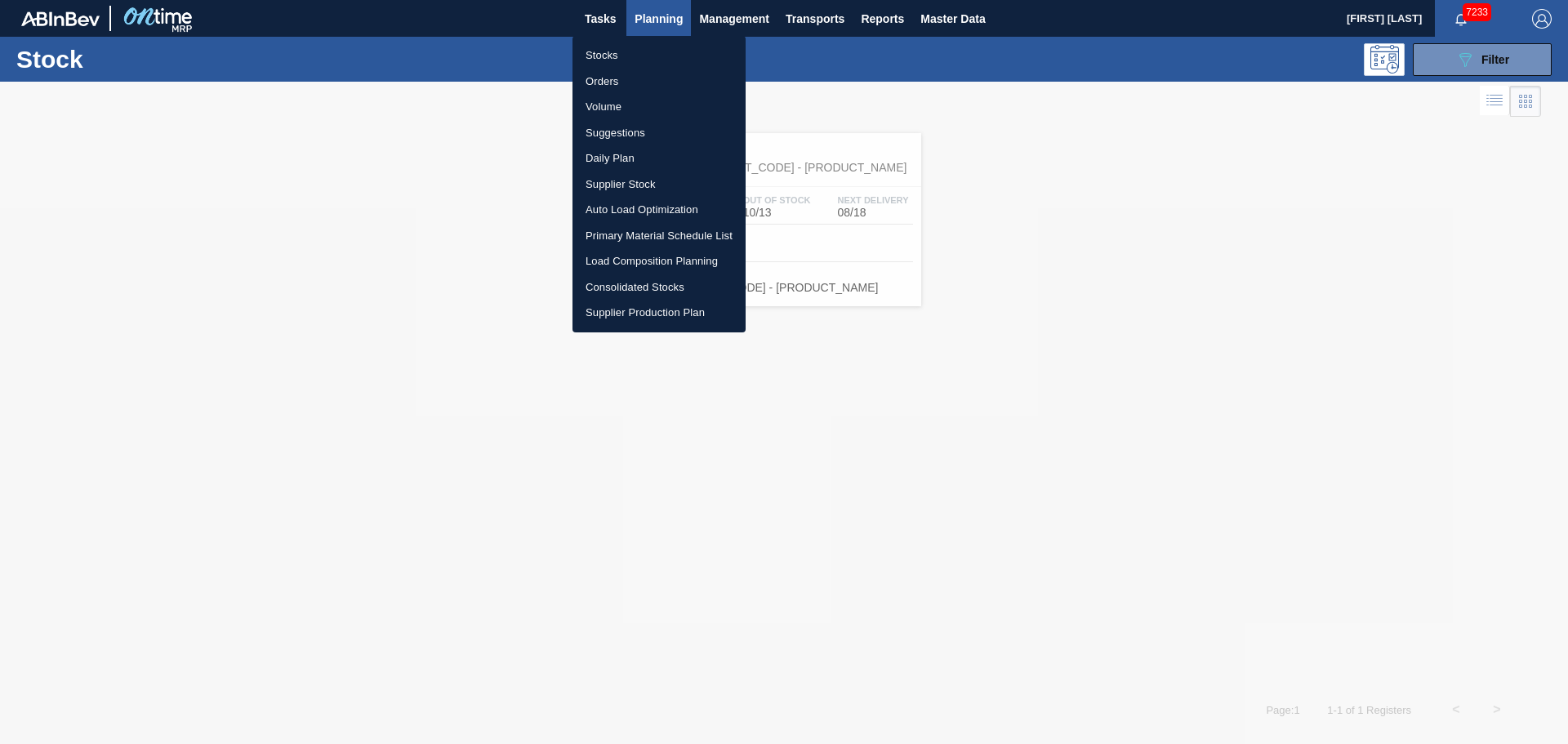 click at bounding box center (784, 372) 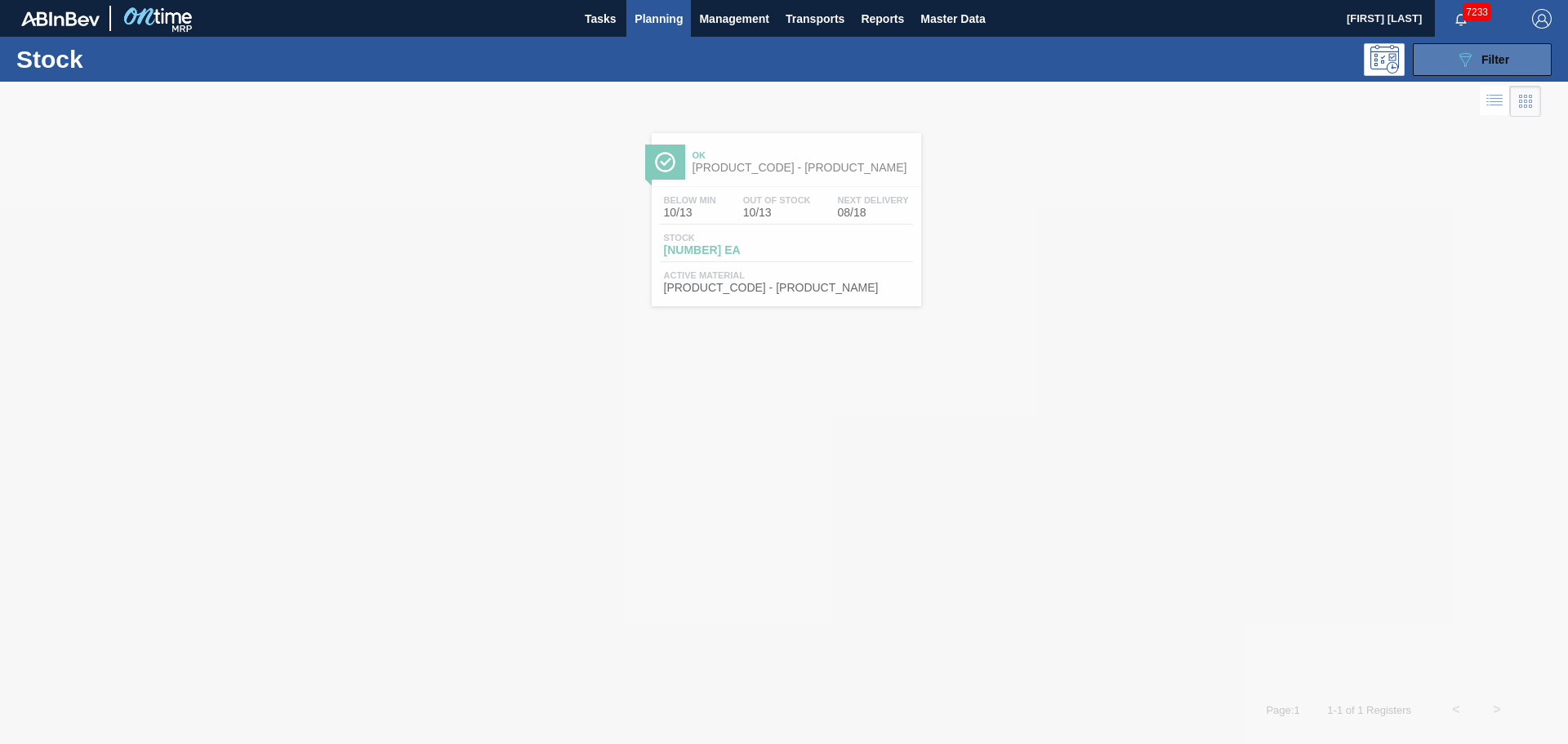 click on "089F7B8B-B2A5-4AFE-B5C0-19BA573D28AC" 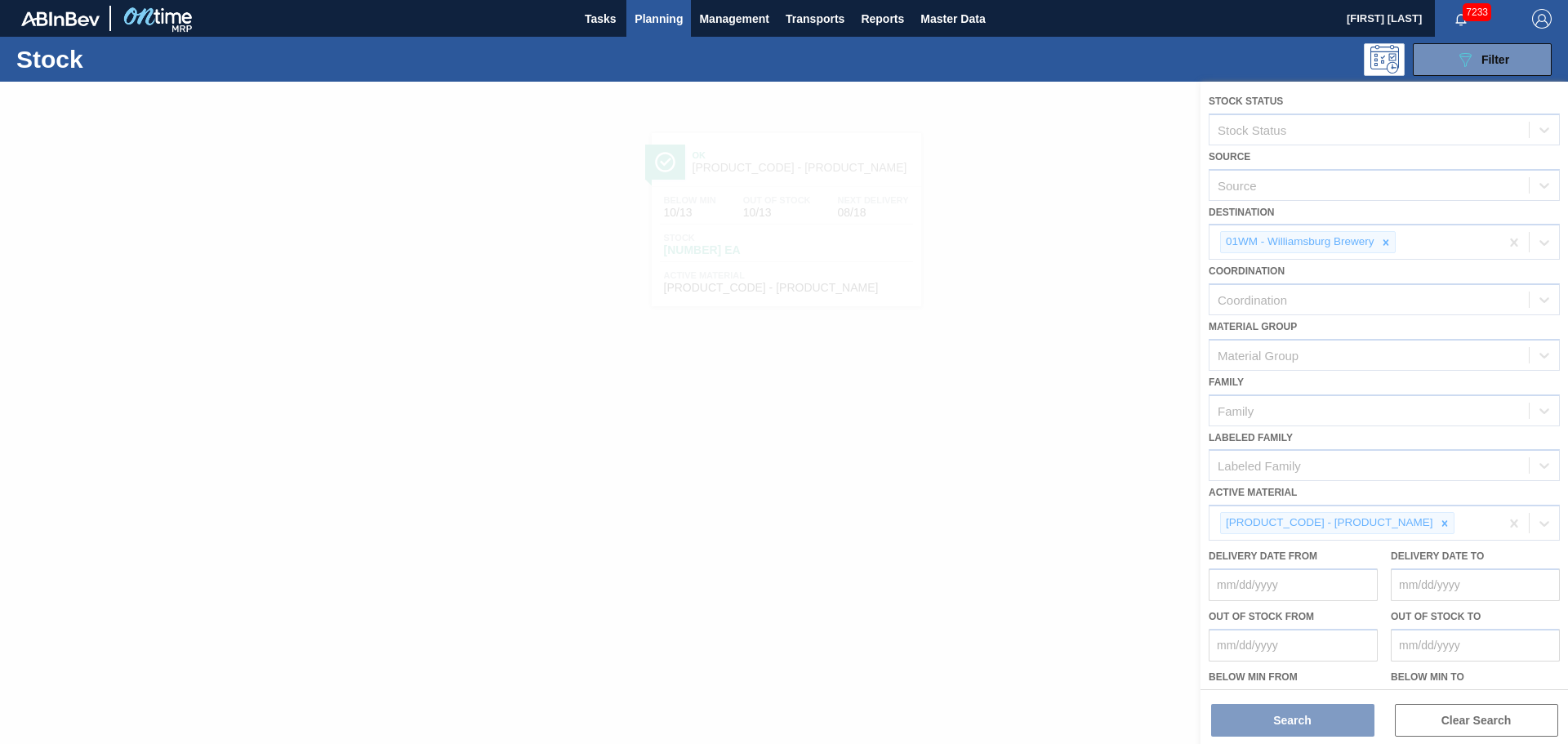 click at bounding box center (784, 412) 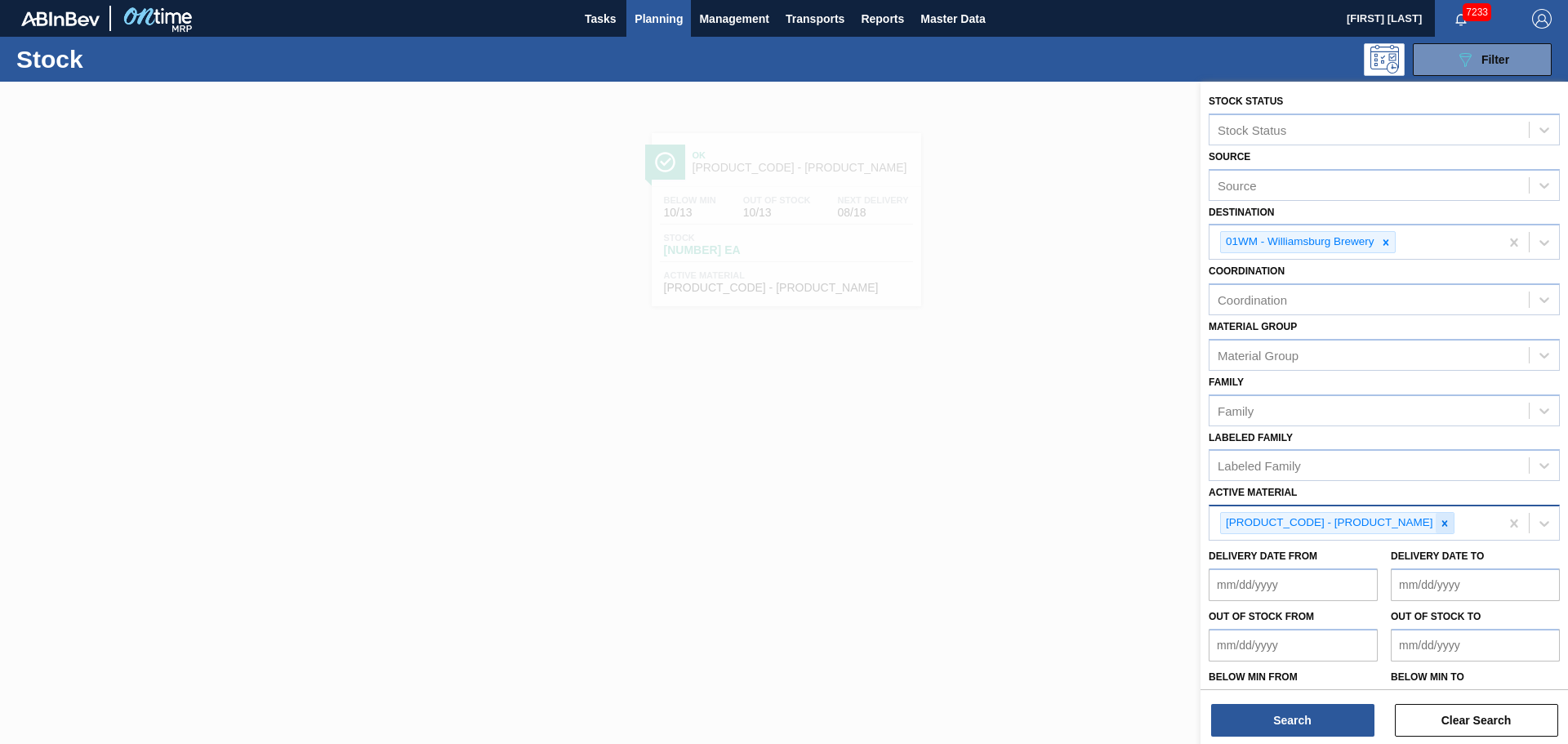 click 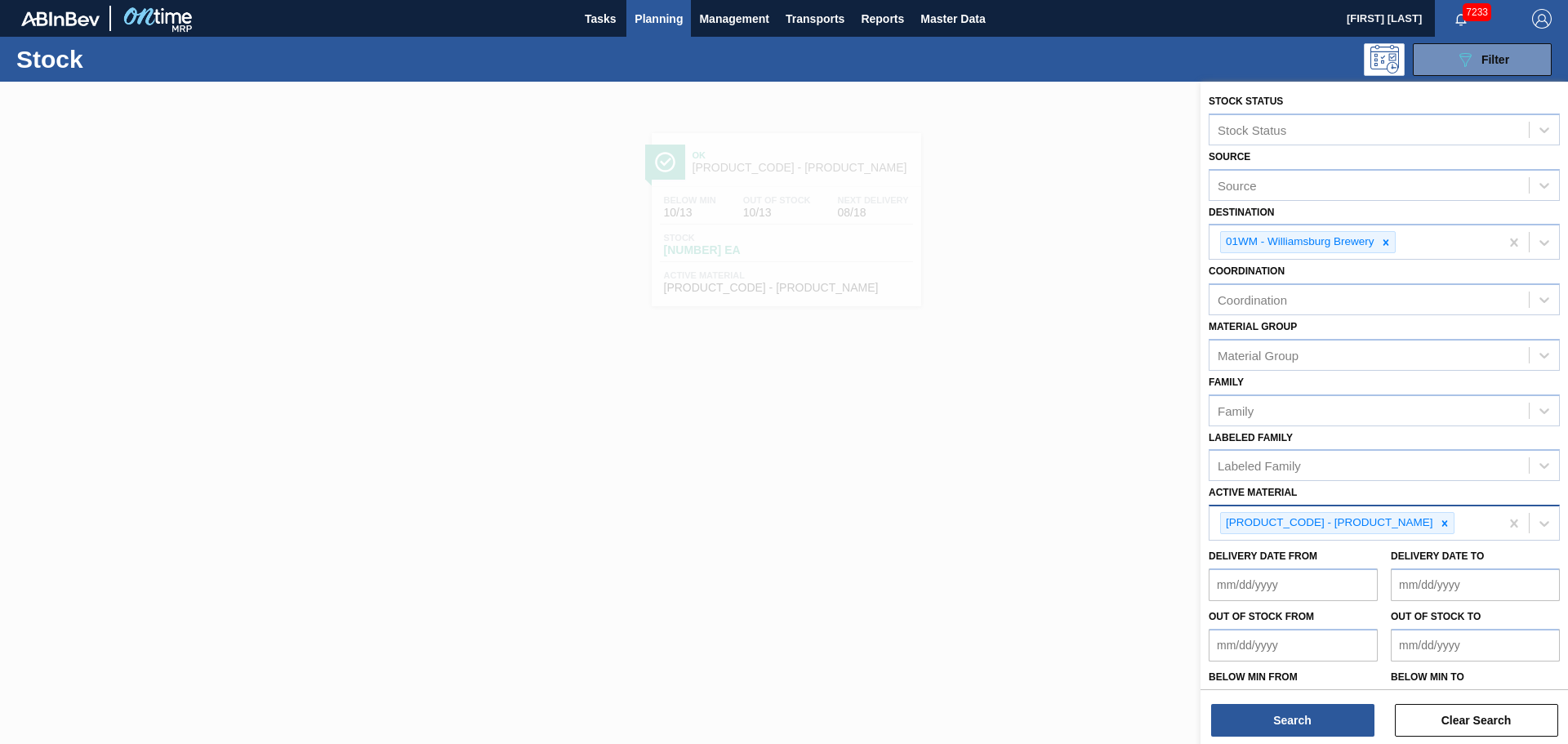 paste on "631684" 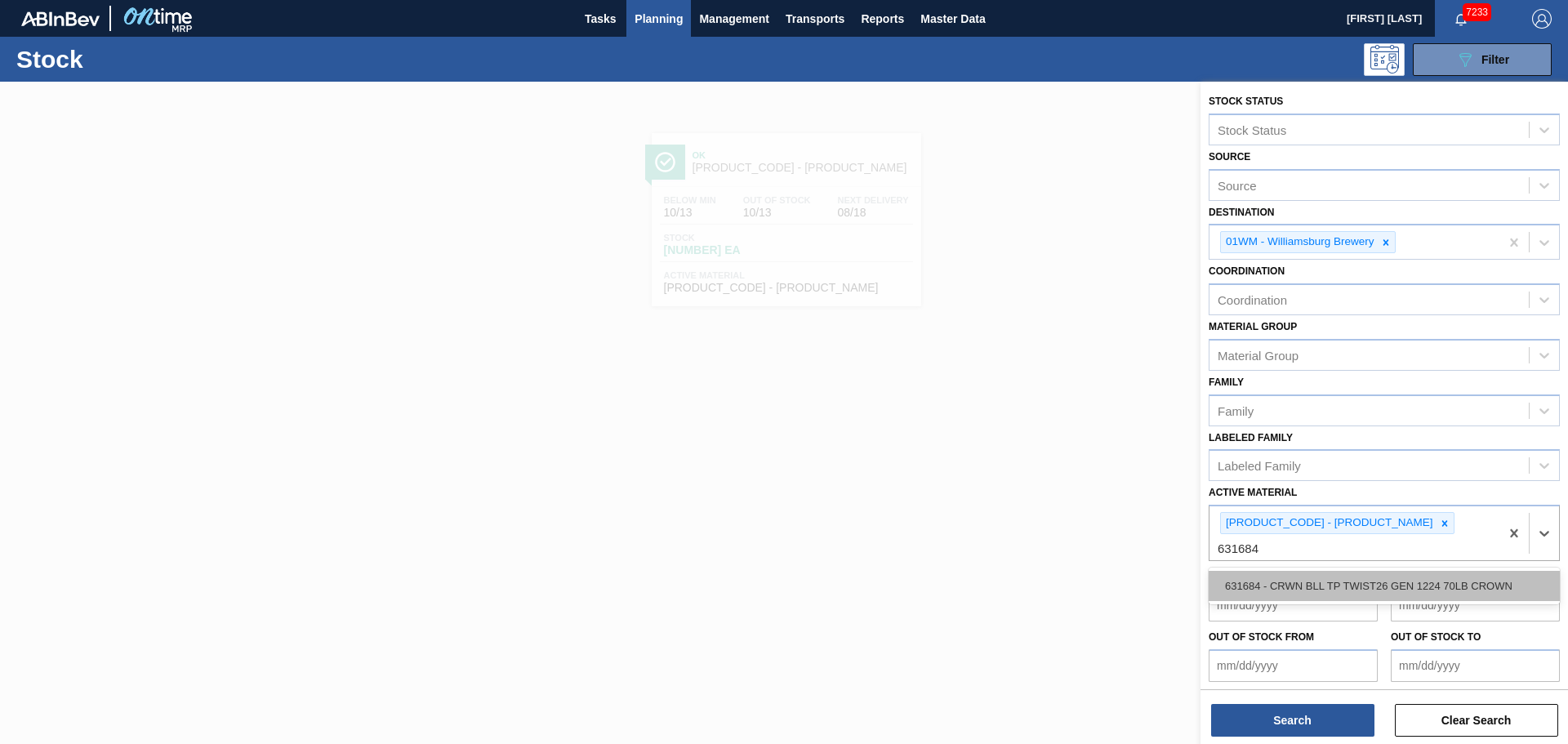 click on "631684 - CRWN BLL TP TWIST26 GEN 1224 70LB CROWN" at bounding box center [1384, 586] 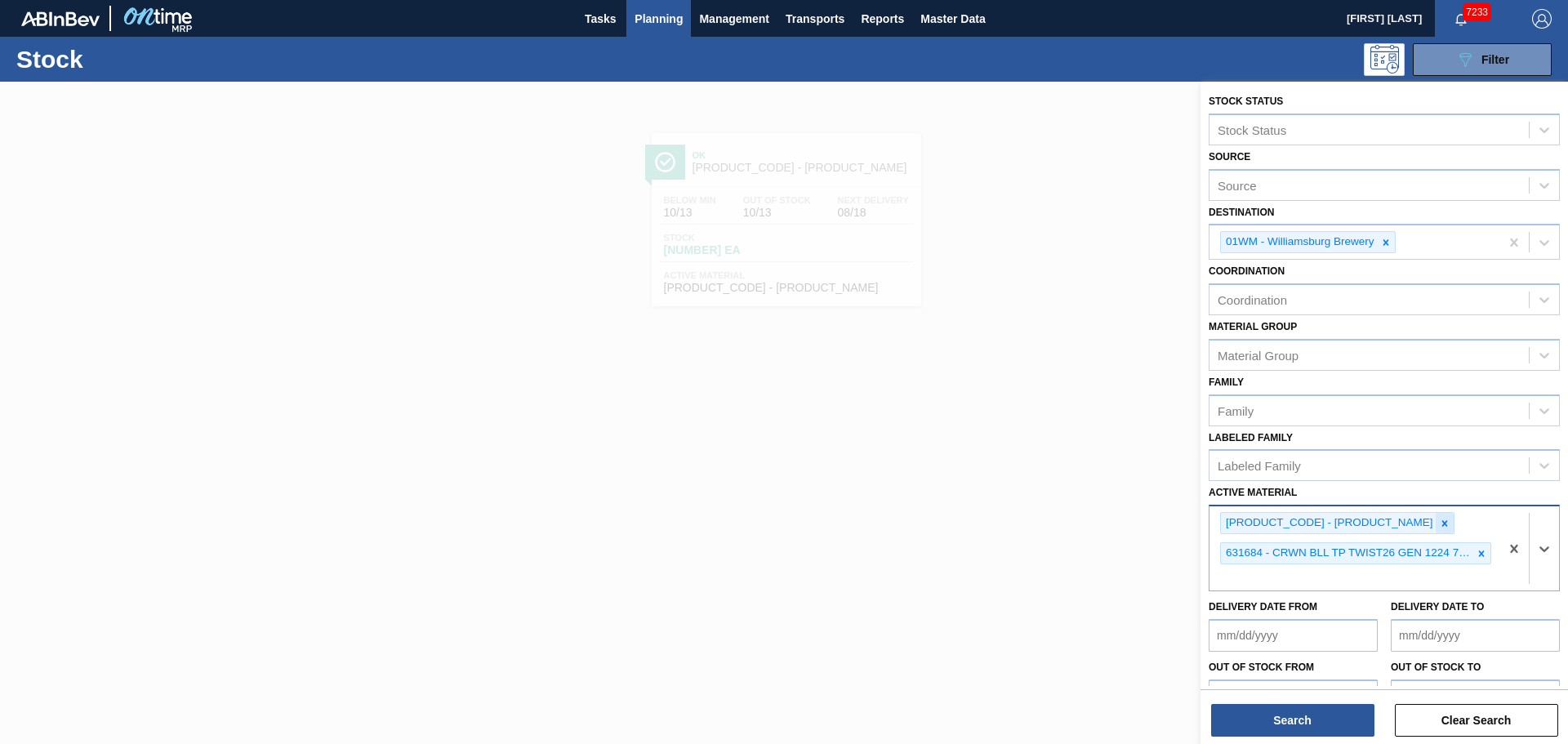 click at bounding box center [1445, 523] 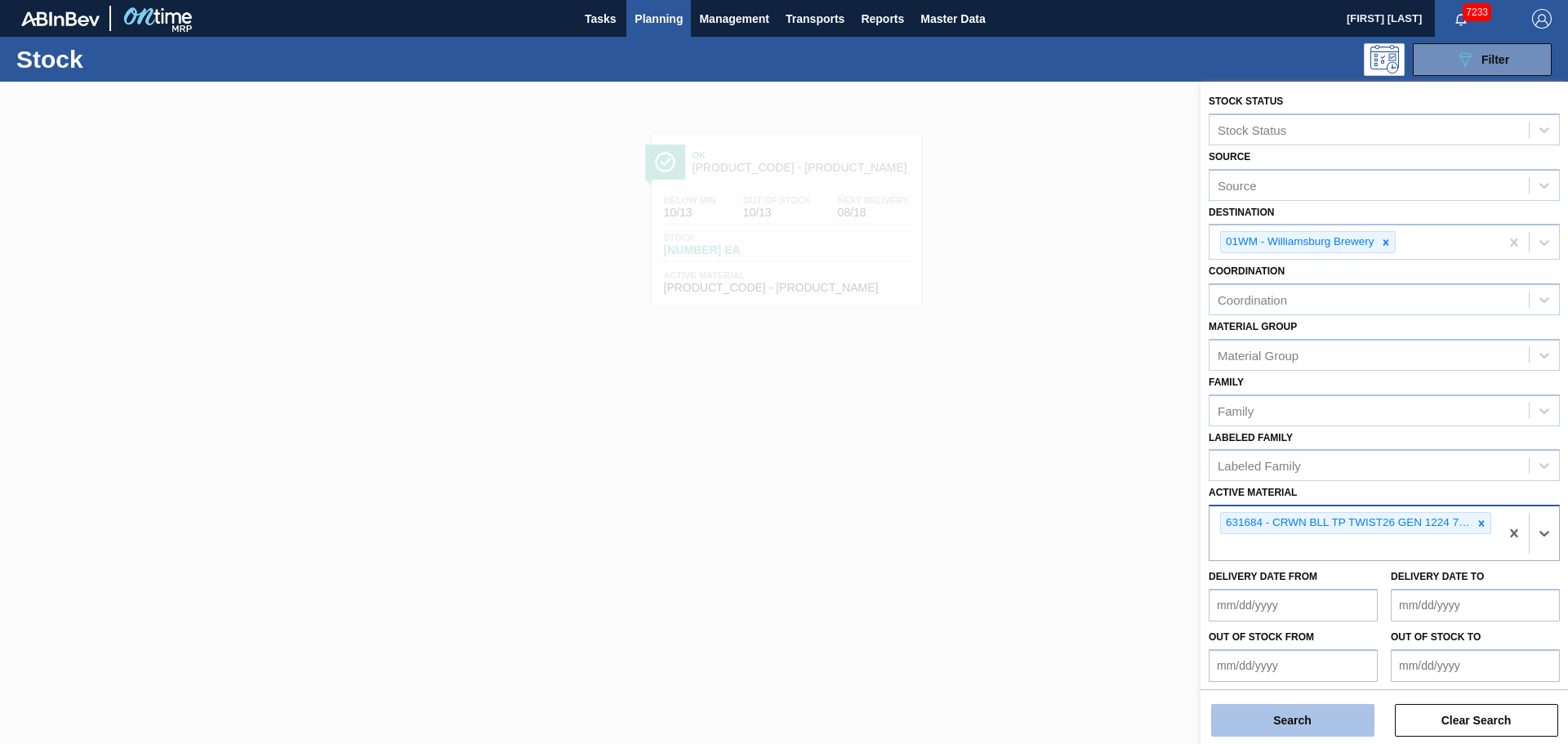 click on "Search" at bounding box center [1293, 720] 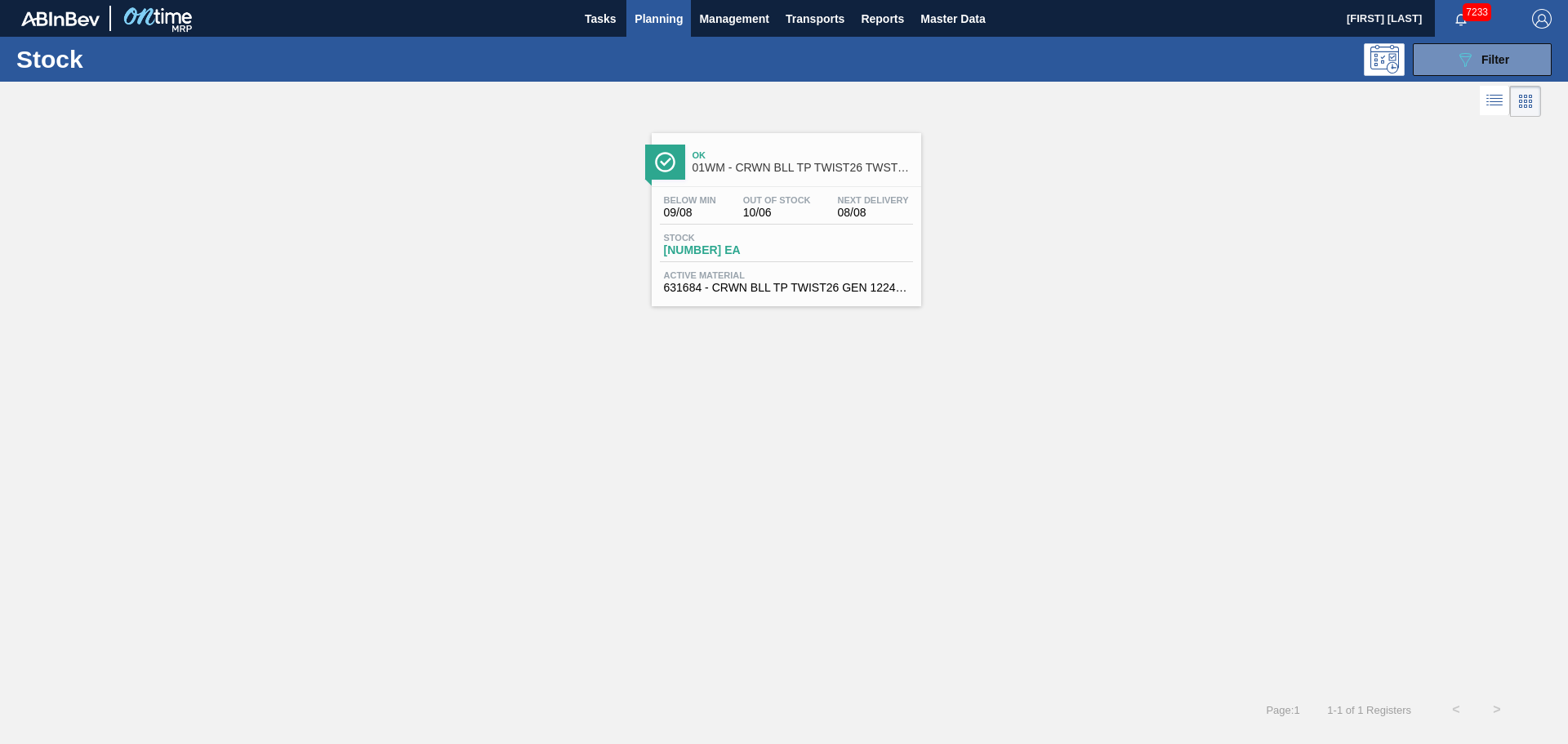 click on "Ok [PRODUCT_CODE] - [PRODUCT_NAME]" at bounding box center (803, 162) 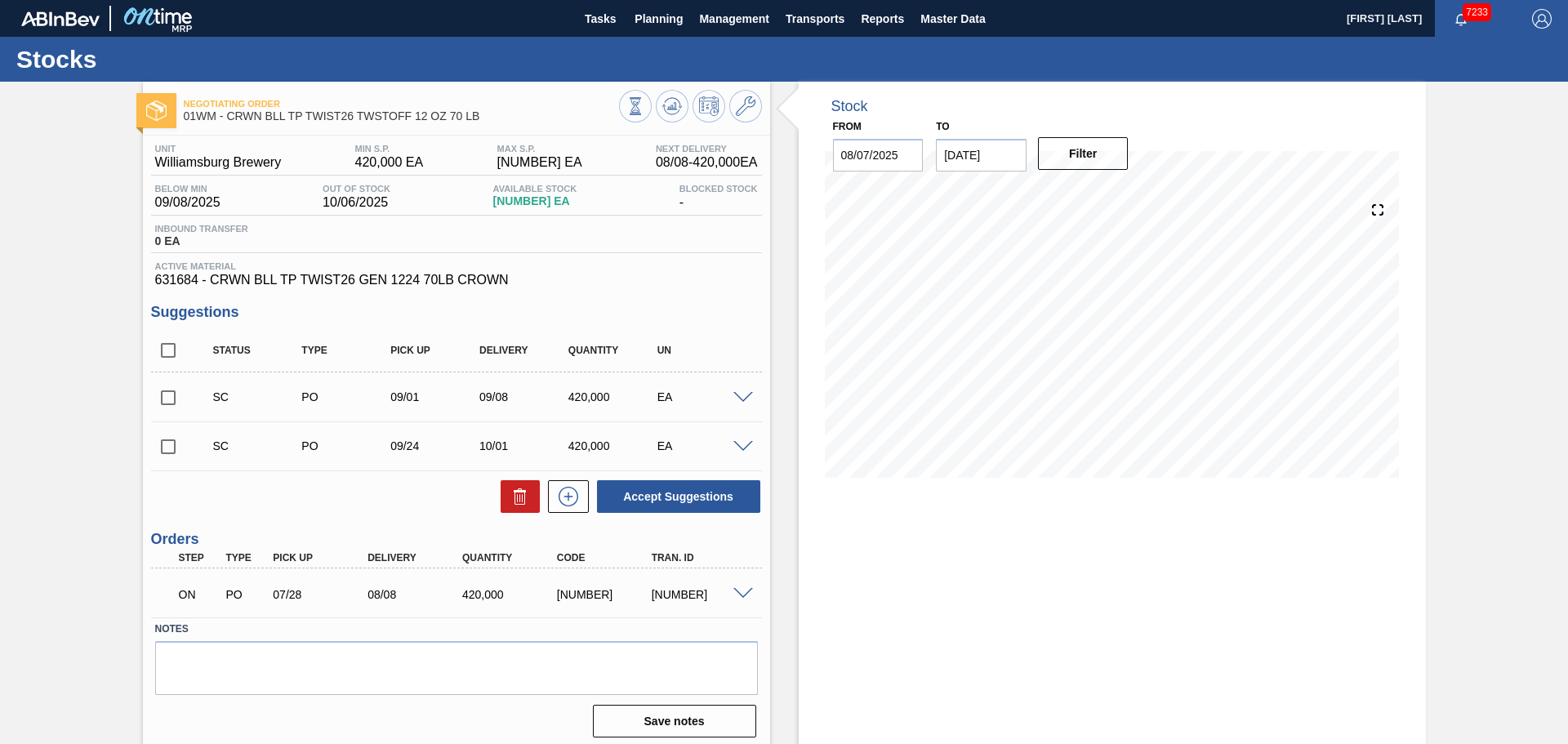click on "Stock From [DATE] to [DATE] Filter [DATE] Stock Projection [NUMBER] SAP Planning [NUMBER] Target Point [NUMBER] Orders [NUMBER] Suggestions [NUMBER]" at bounding box center (1112, 417) 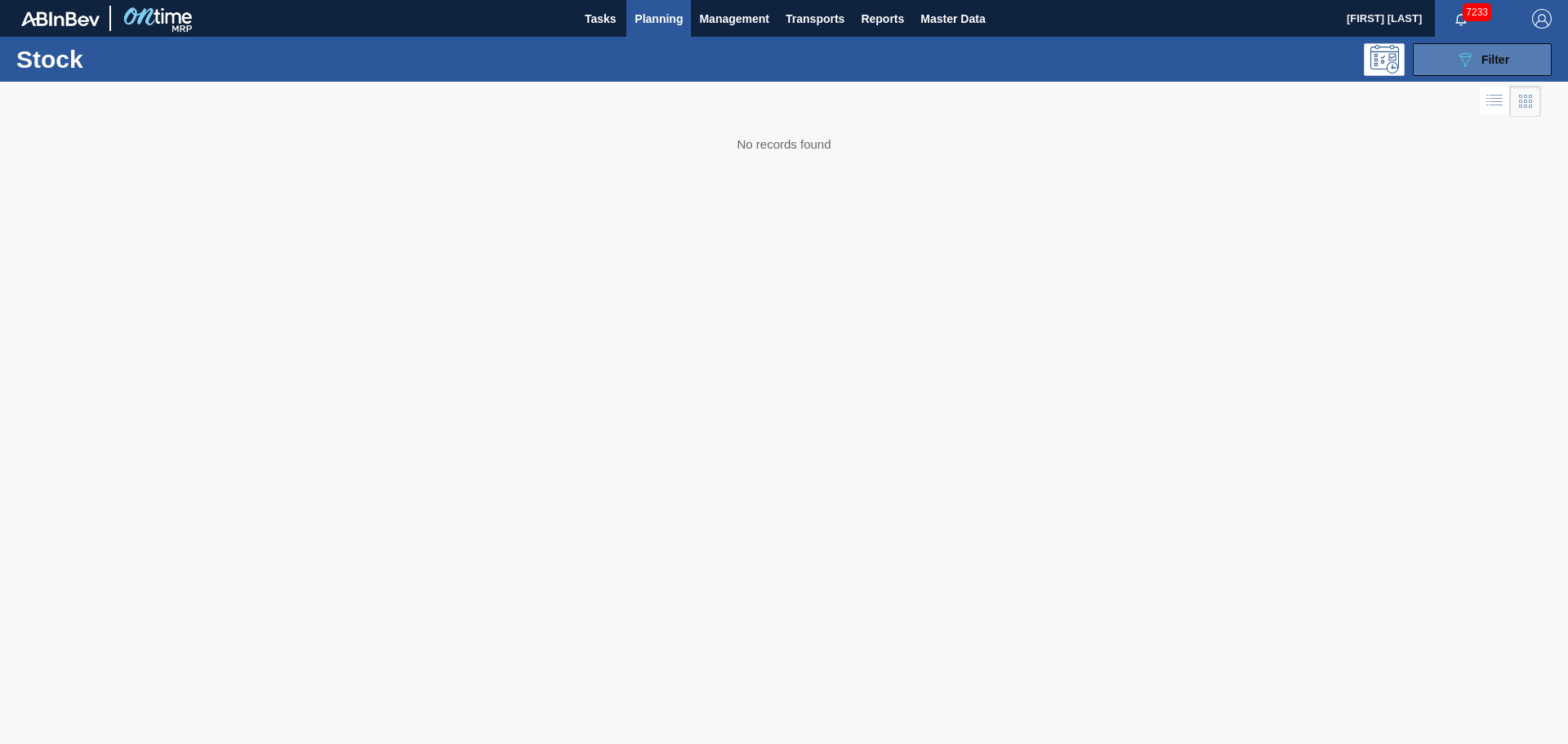 click on "089F7B8B-B2A5-4AFE-B5C0-19BA573D28AC Filter" at bounding box center (1482, 60) 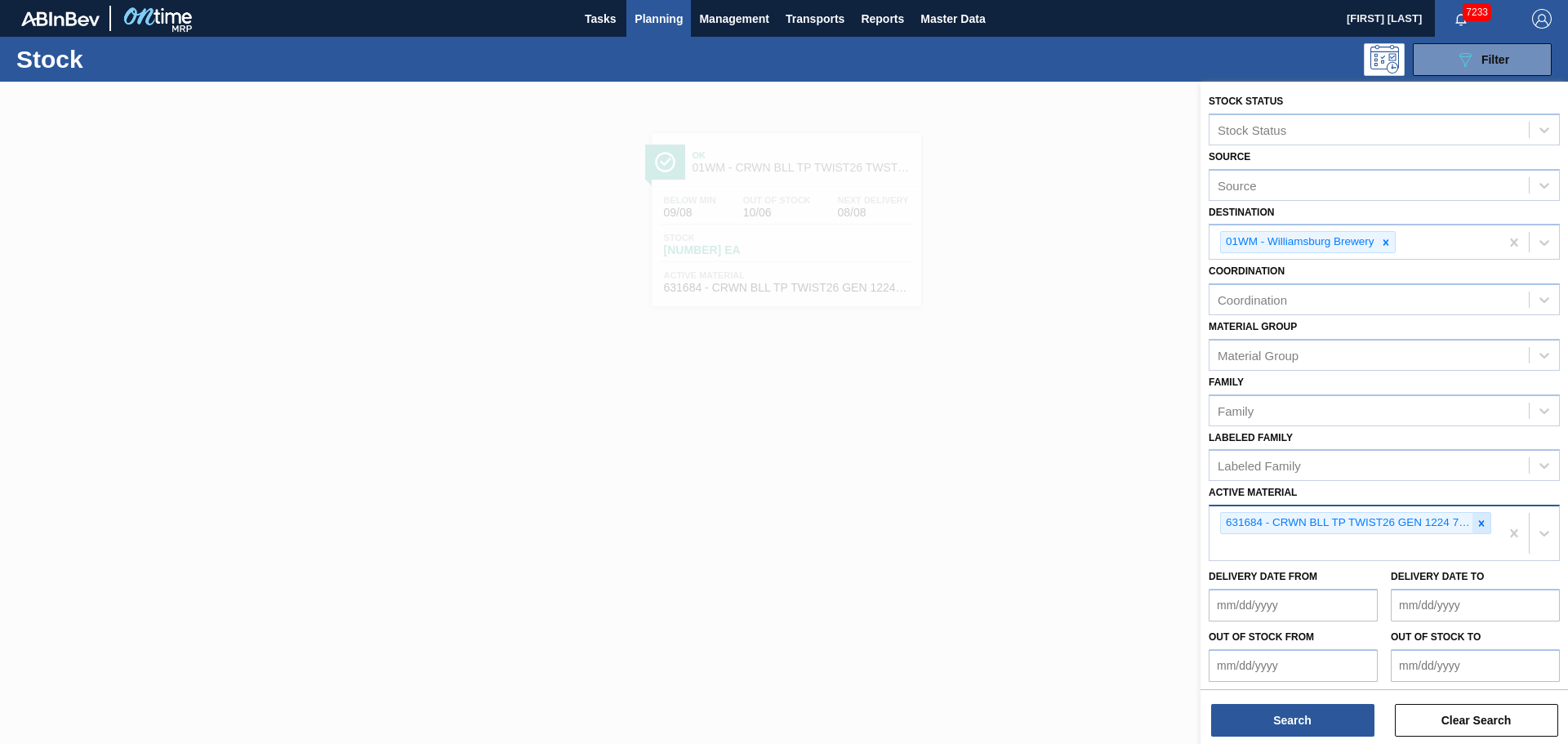 click at bounding box center [1481, 523] 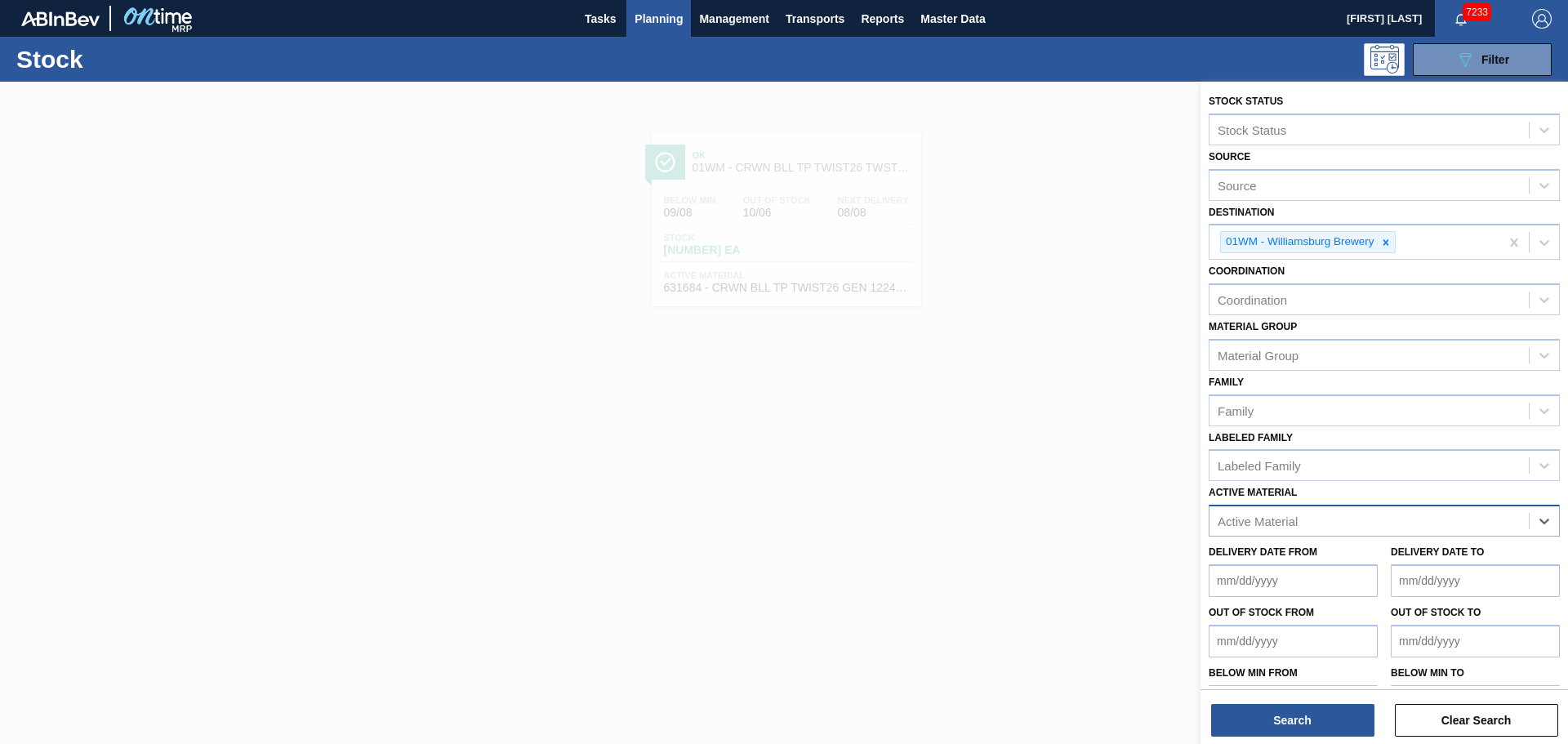 paste on "[NUMBER]" 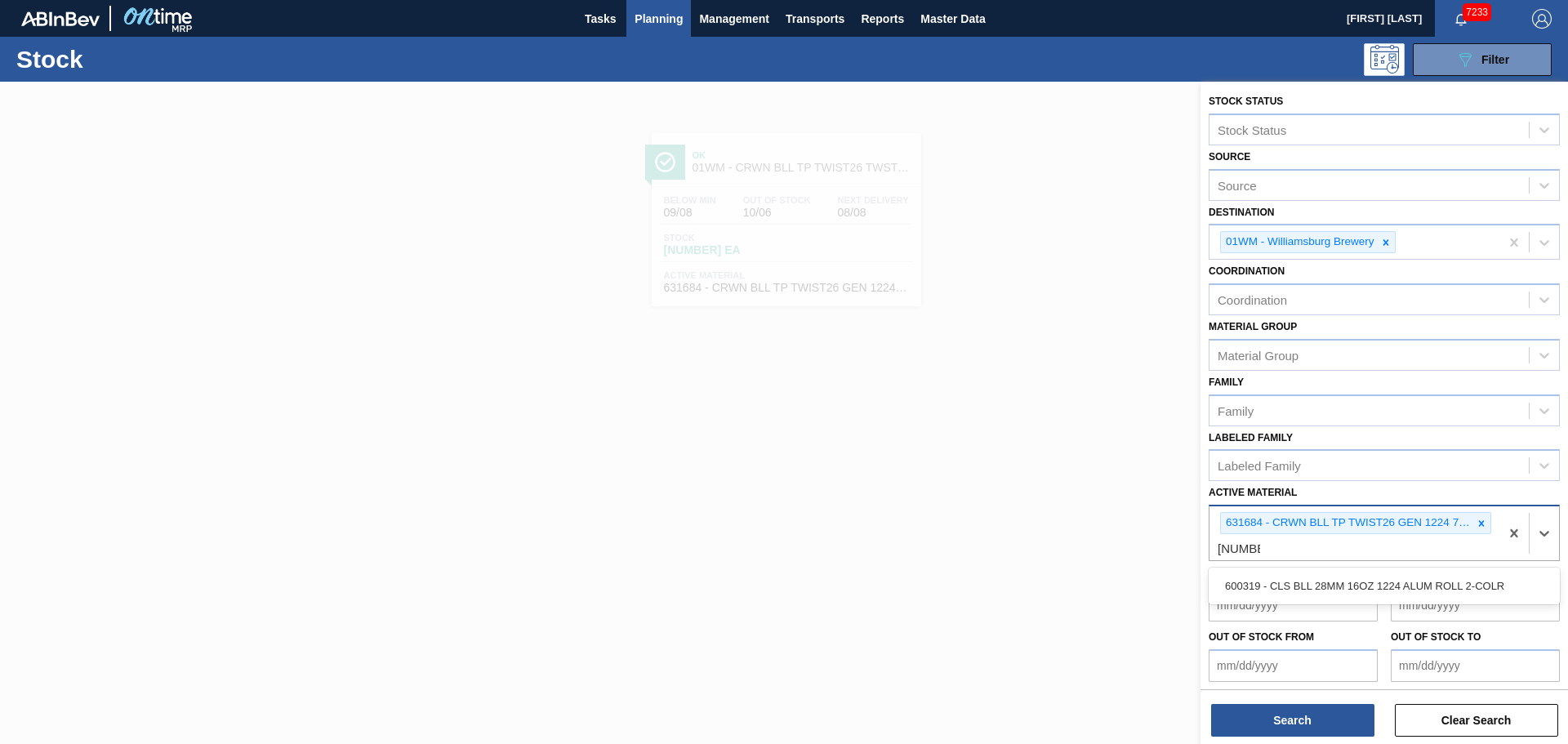 drag, startPoint x: 1486, startPoint y: 524, endPoint x: 1472, endPoint y: 532, distance: 16.12452 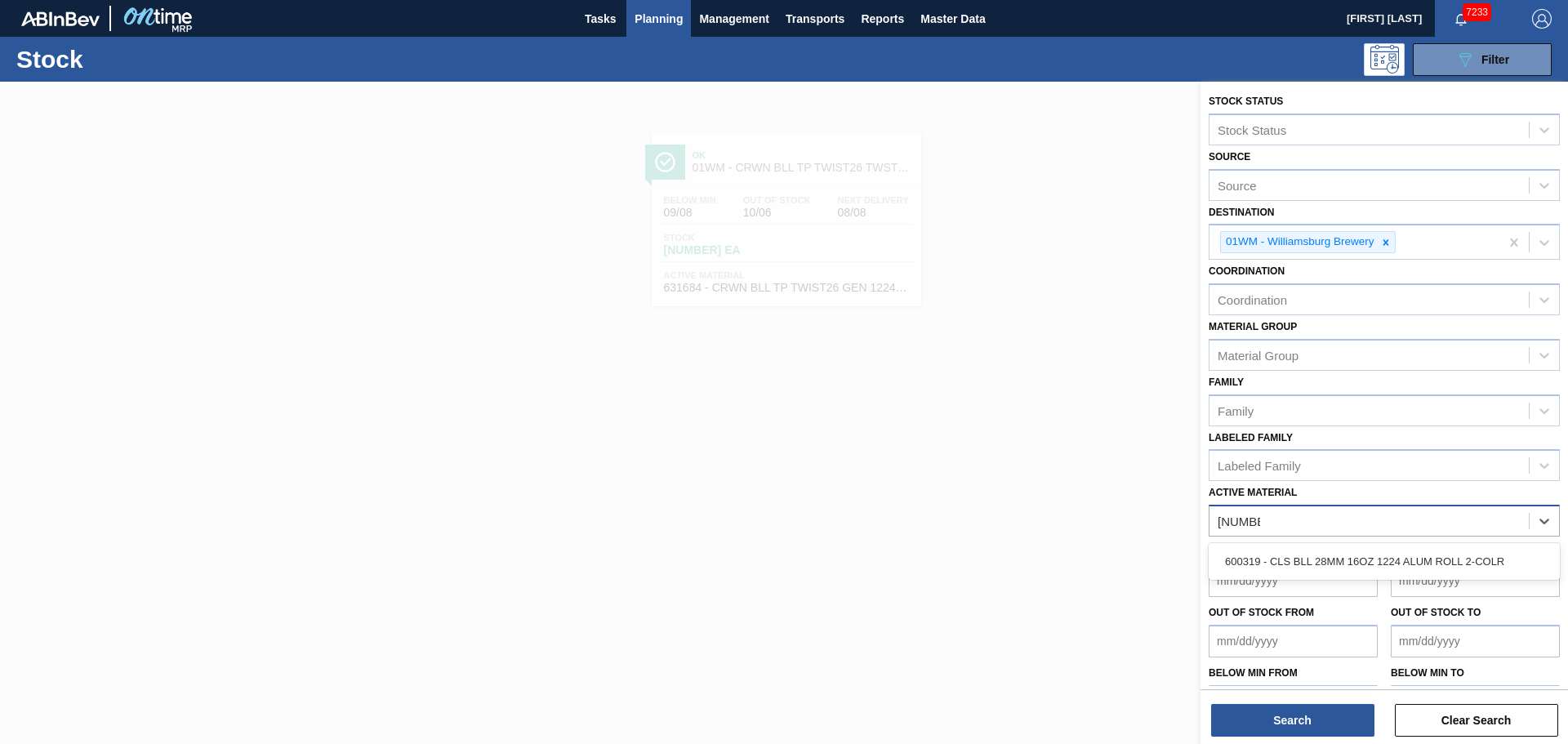 click on "600319 - CLS BLL 28MM 16OZ 1224 ALUM ROLL 2-COLR" at bounding box center (1384, 561) 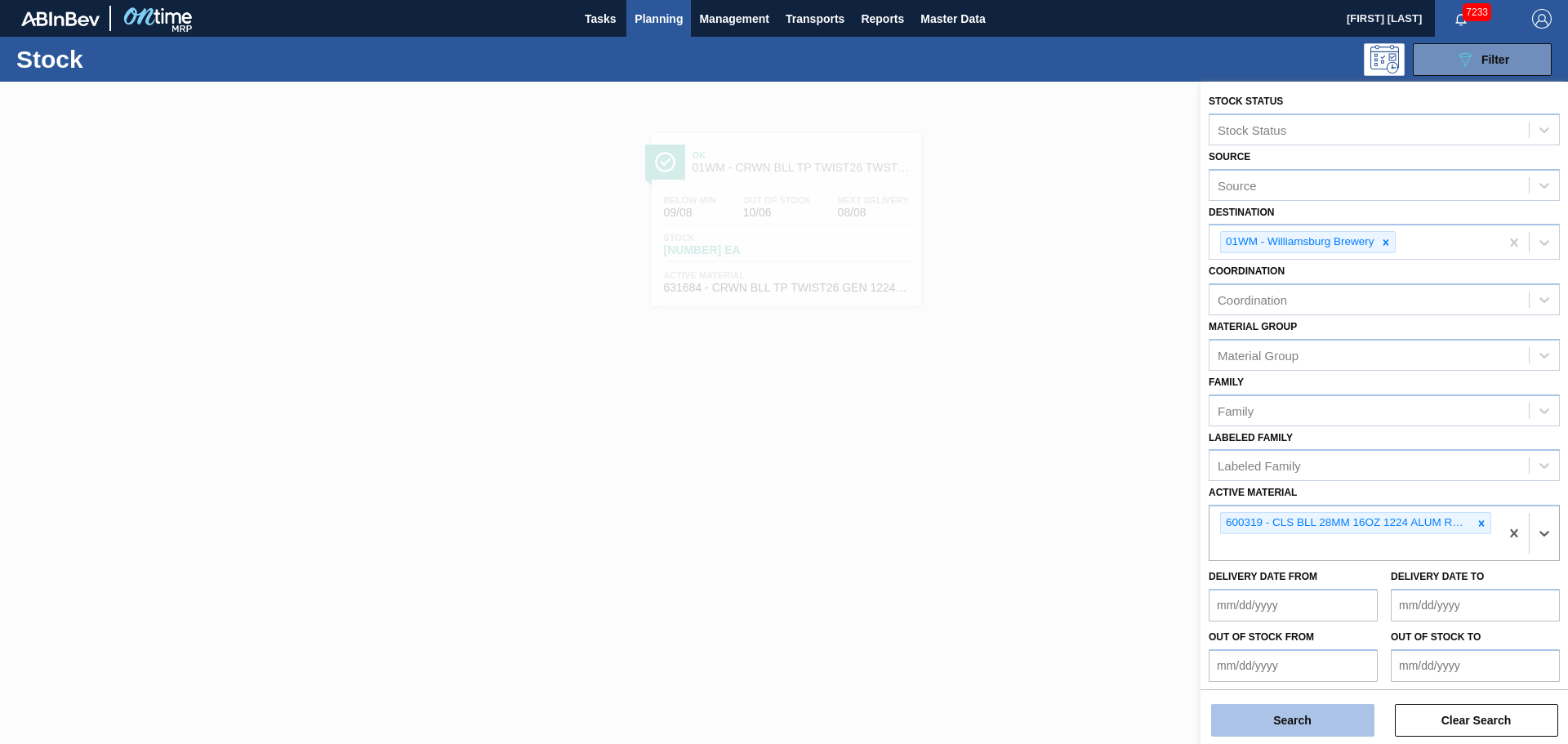 click on "Search" at bounding box center (1293, 720) 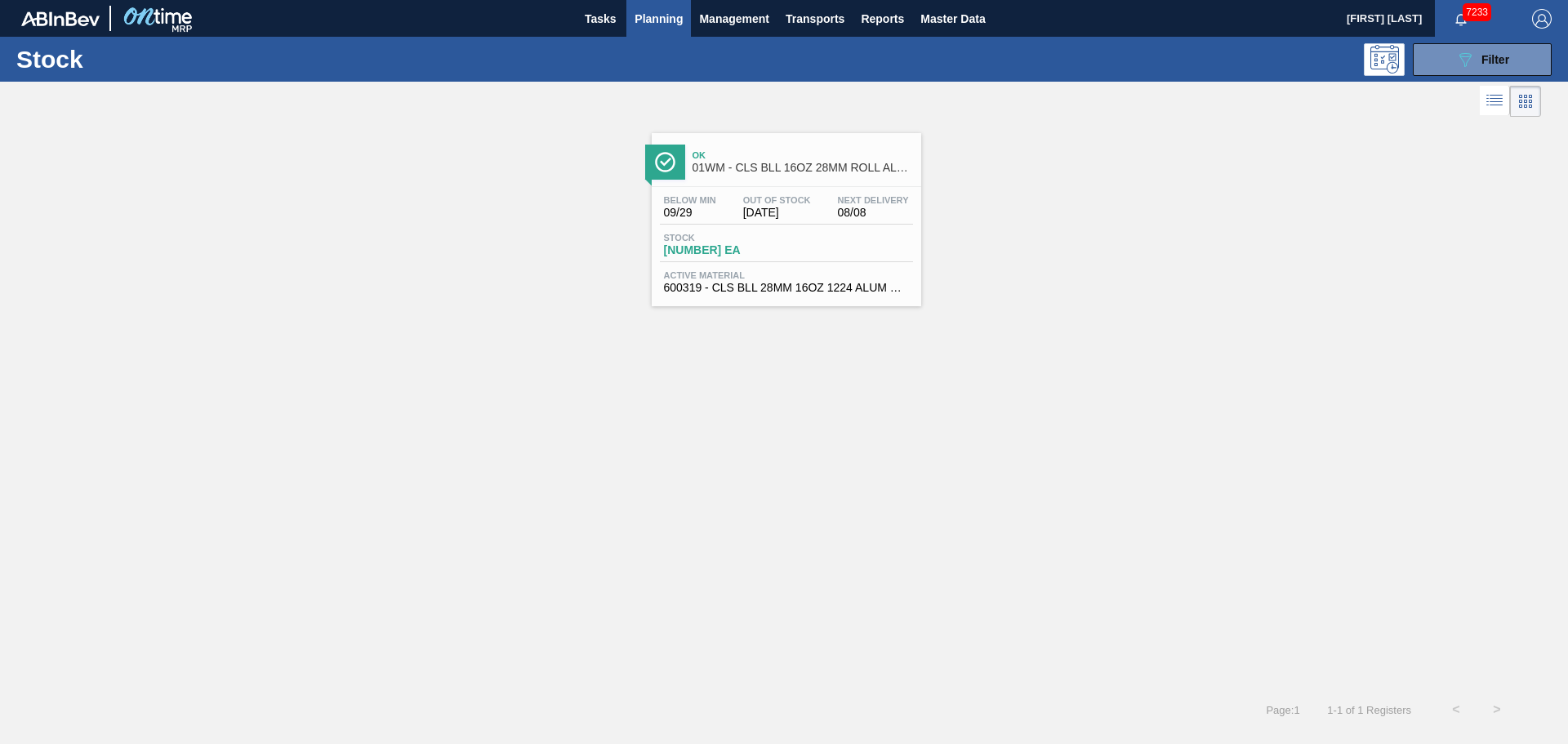 click on "Below Min" at bounding box center [690, 200] 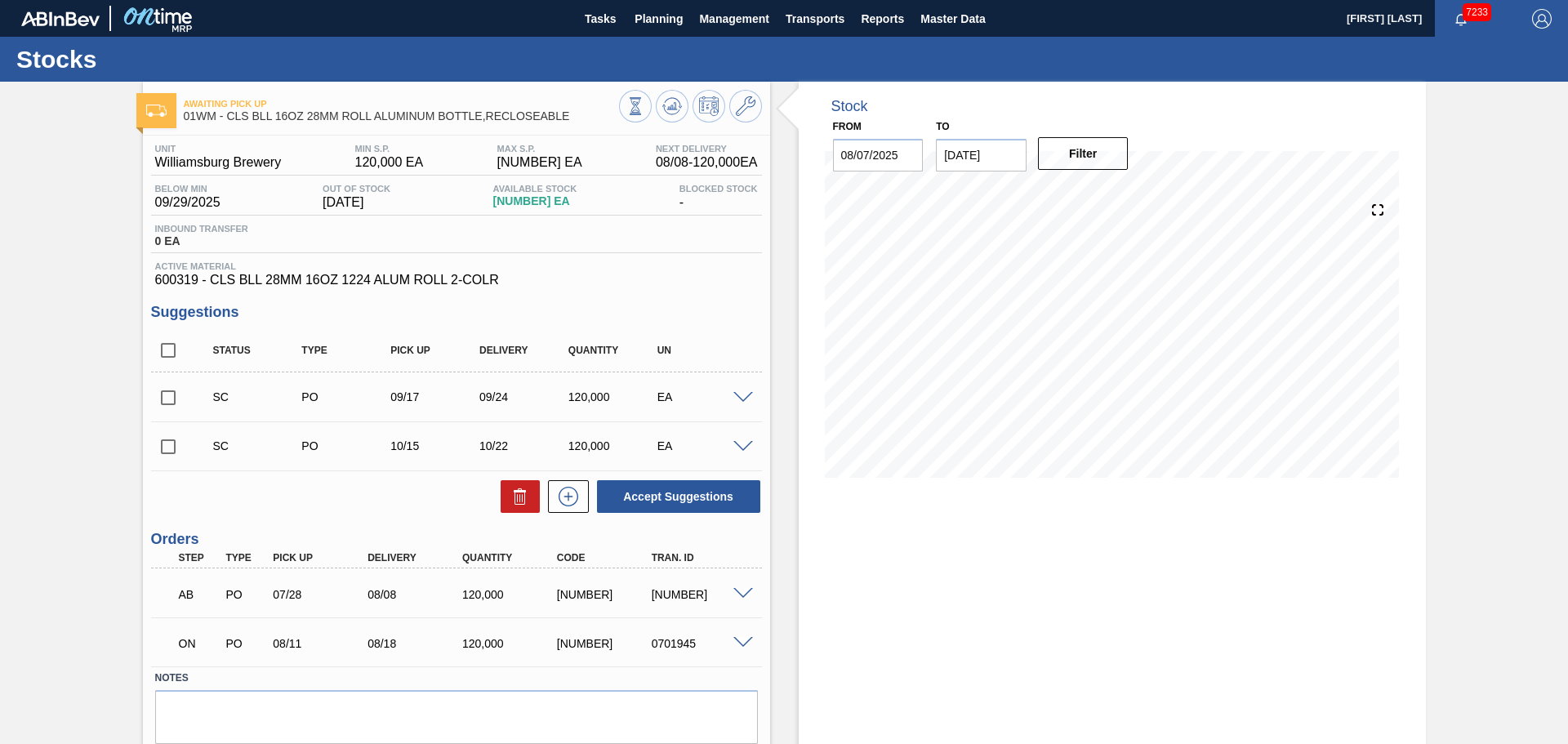 drag, startPoint x: 773, startPoint y: 352, endPoint x: 773, endPoint y: 297, distance: 55 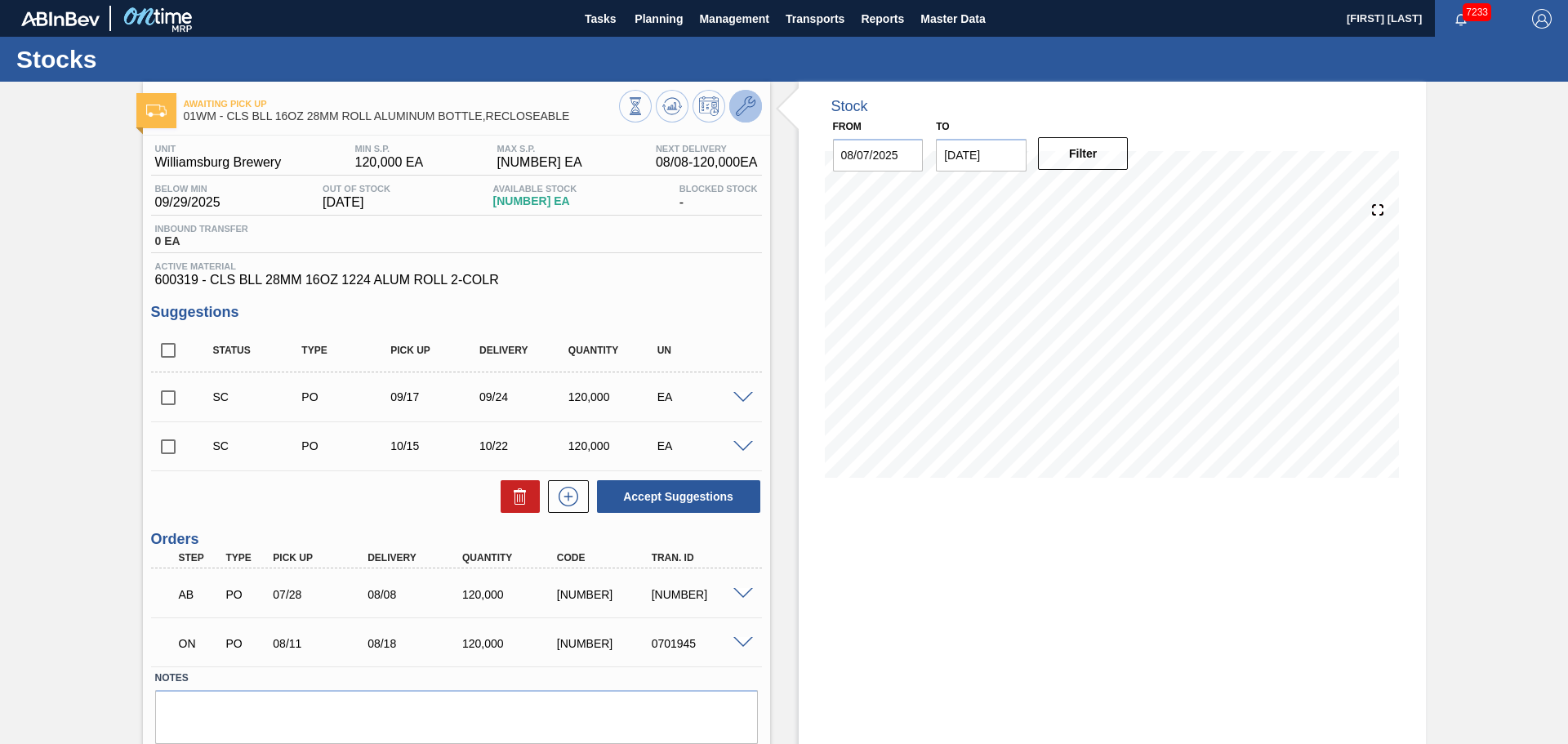 click at bounding box center (746, 106) 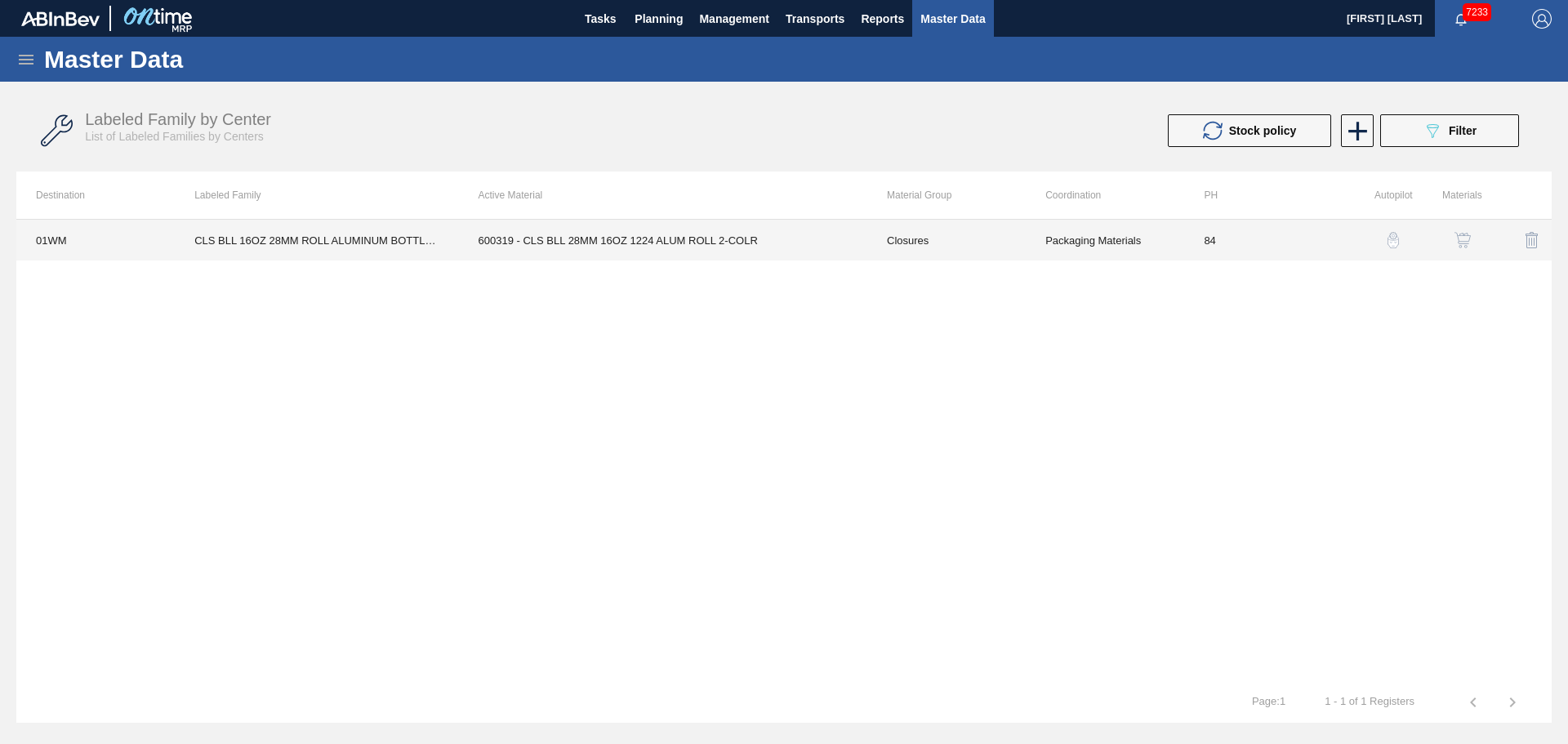 click on "600319 - CLS BLL 28MM 16OZ 1224 ALUM ROLL 2-COLR" at bounding box center [663, 240] 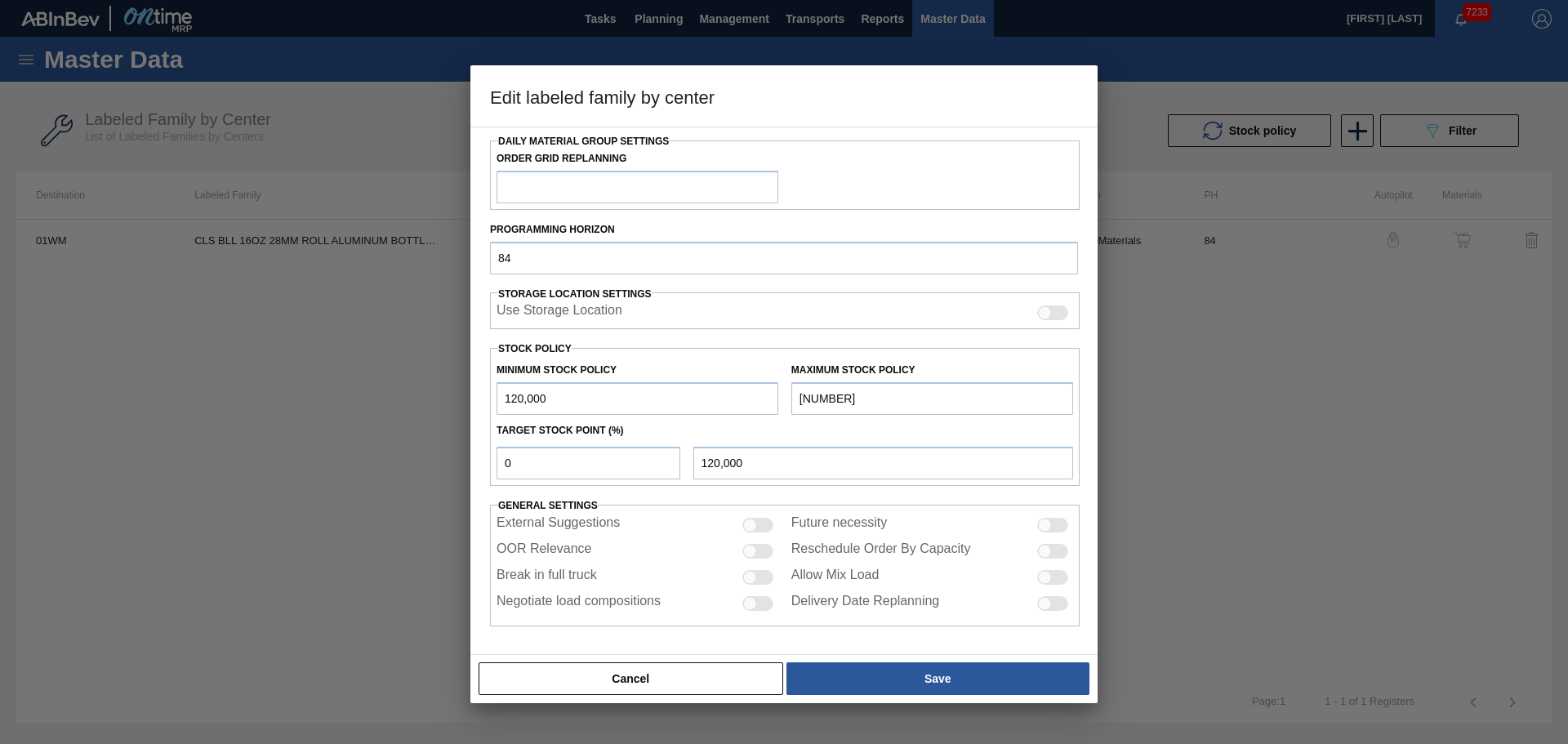 scroll, scrollTop: 198, scrollLeft: 0, axis: vertical 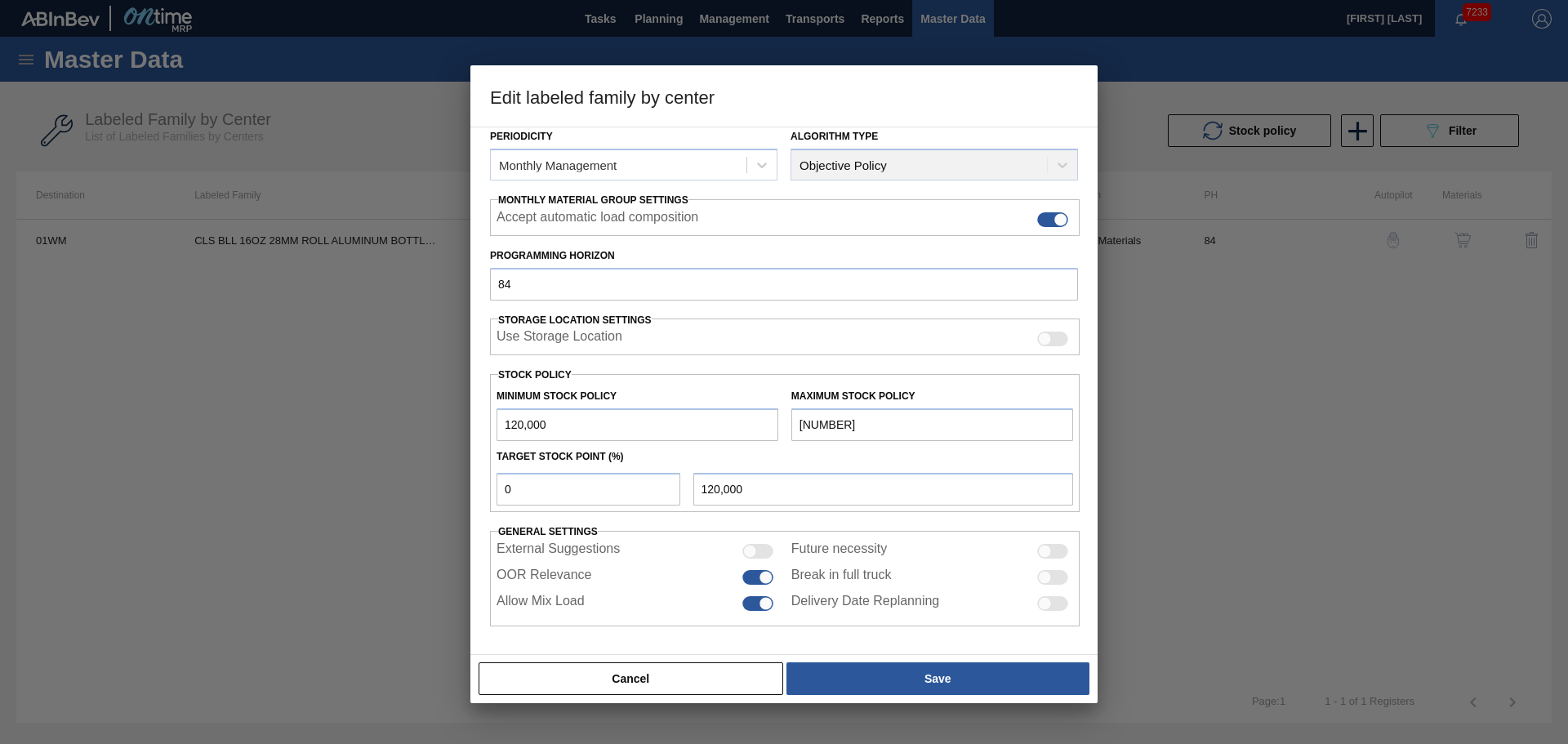 drag, startPoint x: 584, startPoint y: 419, endPoint x: 426, endPoint y: 421, distance: 158.01266 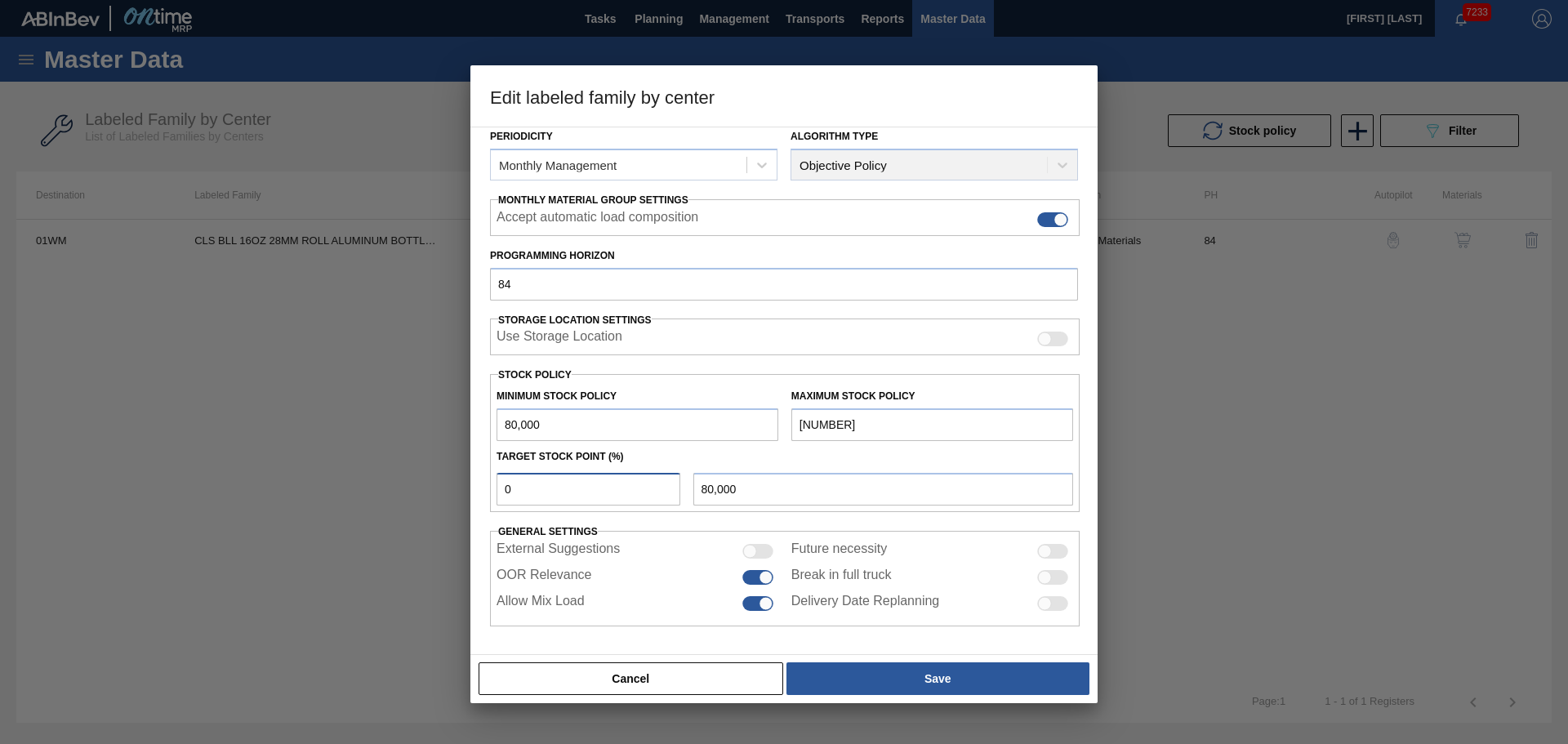 drag, startPoint x: 571, startPoint y: 488, endPoint x: 474, endPoint y: 494, distance: 97.18539 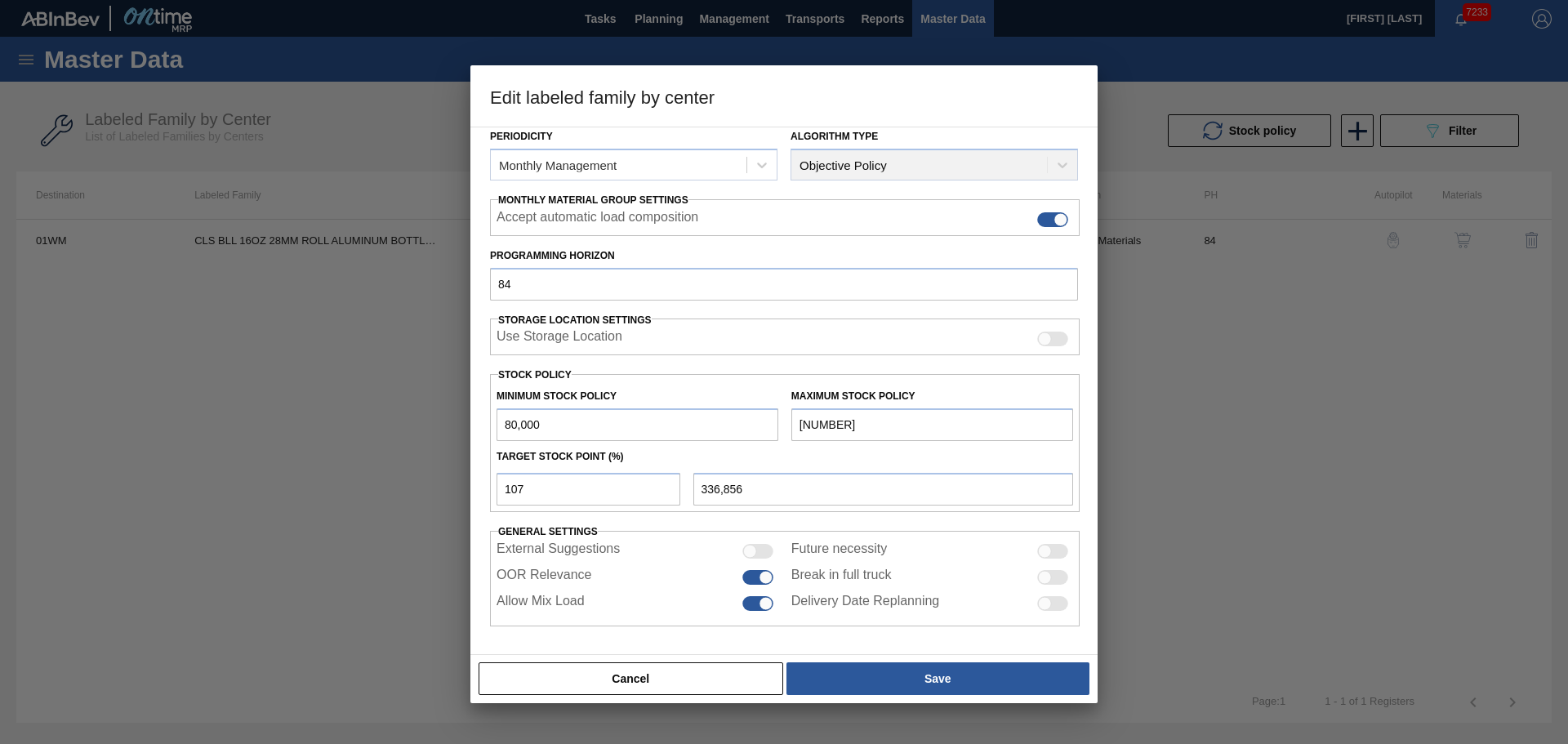 drag, startPoint x: 875, startPoint y: 421, endPoint x: 796, endPoint y: 425, distance: 79.1012 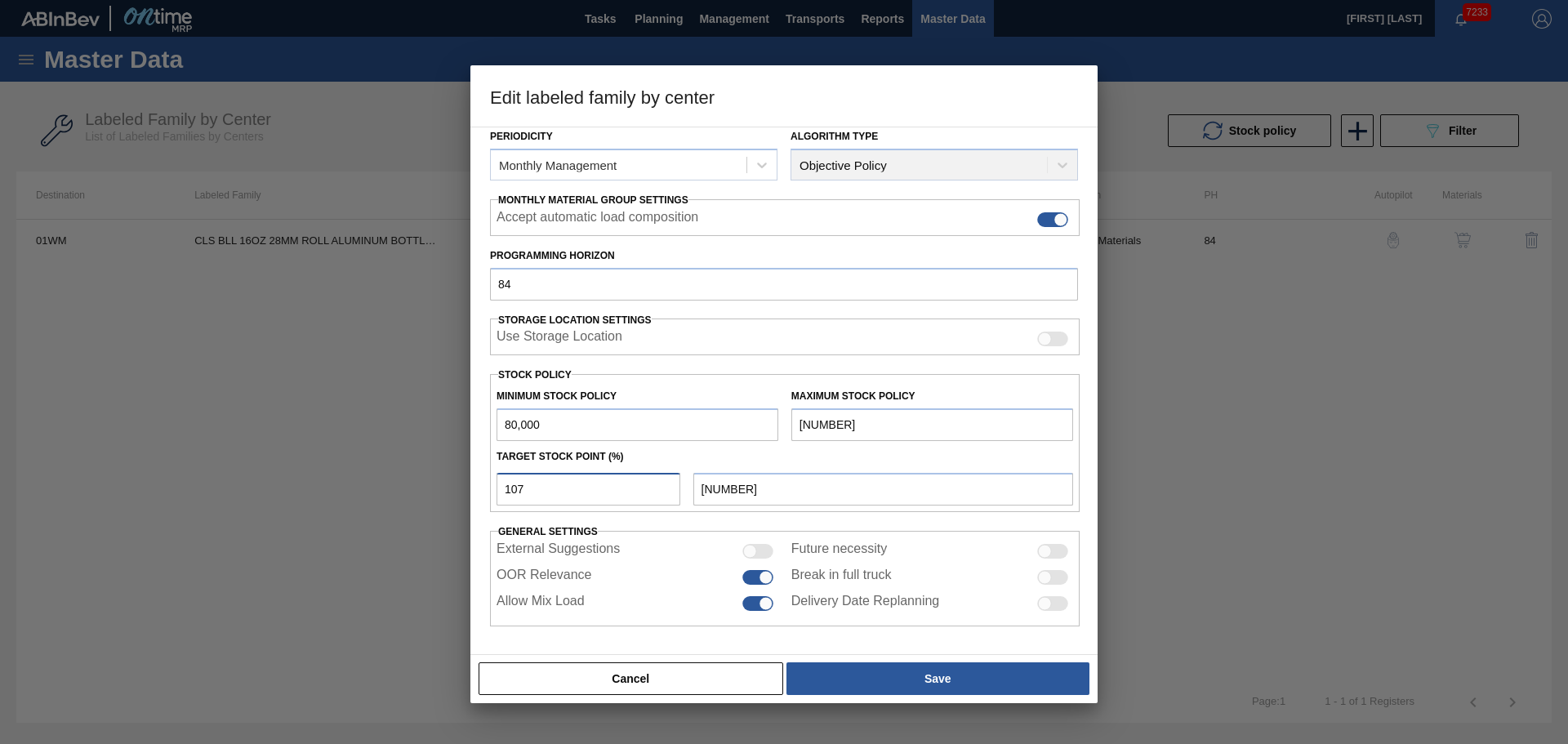 drag, startPoint x: 549, startPoint y: 493, endPoint x: 421, endPoint y: 468, distance: 130.41856 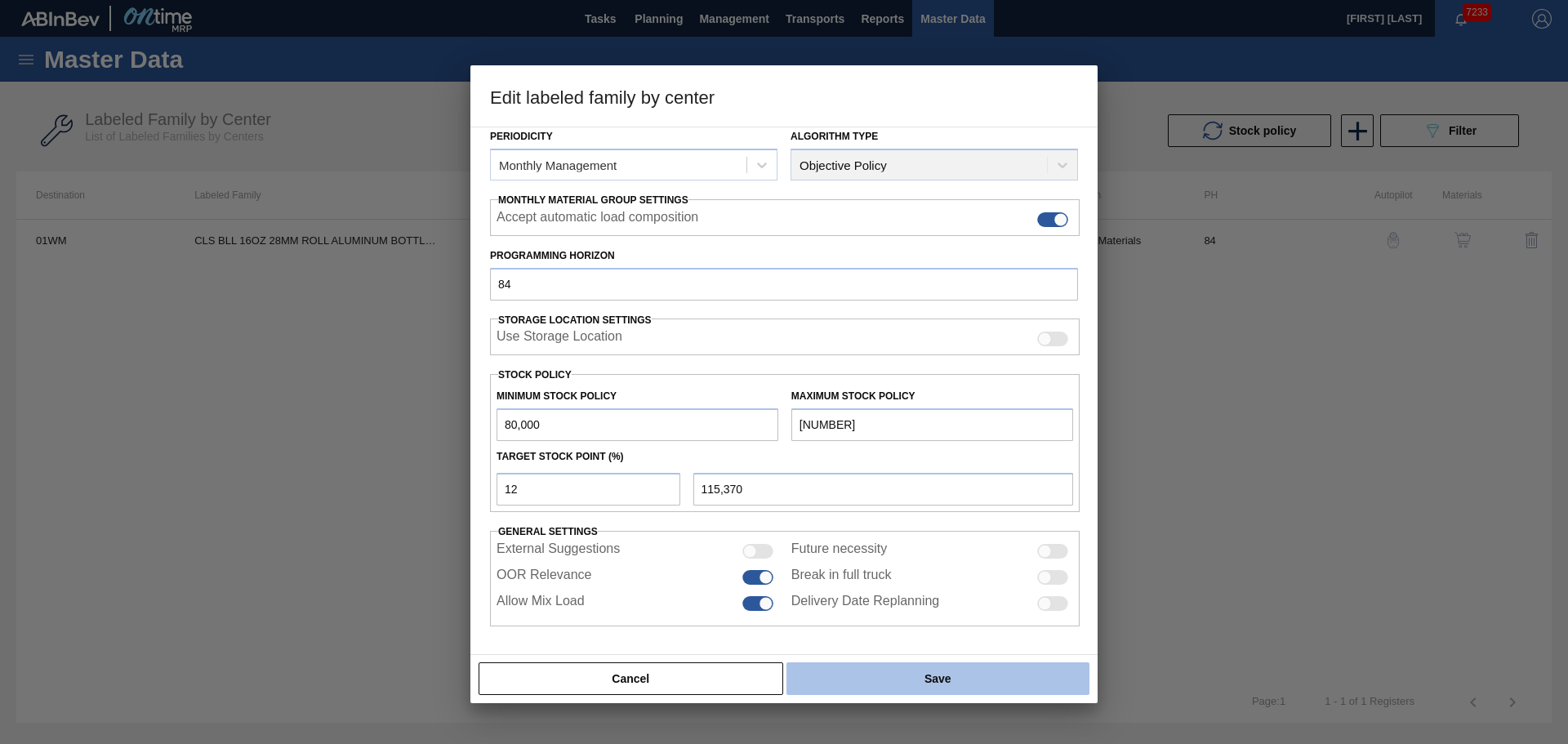 click on "Save" at bounding box center [938, 679] 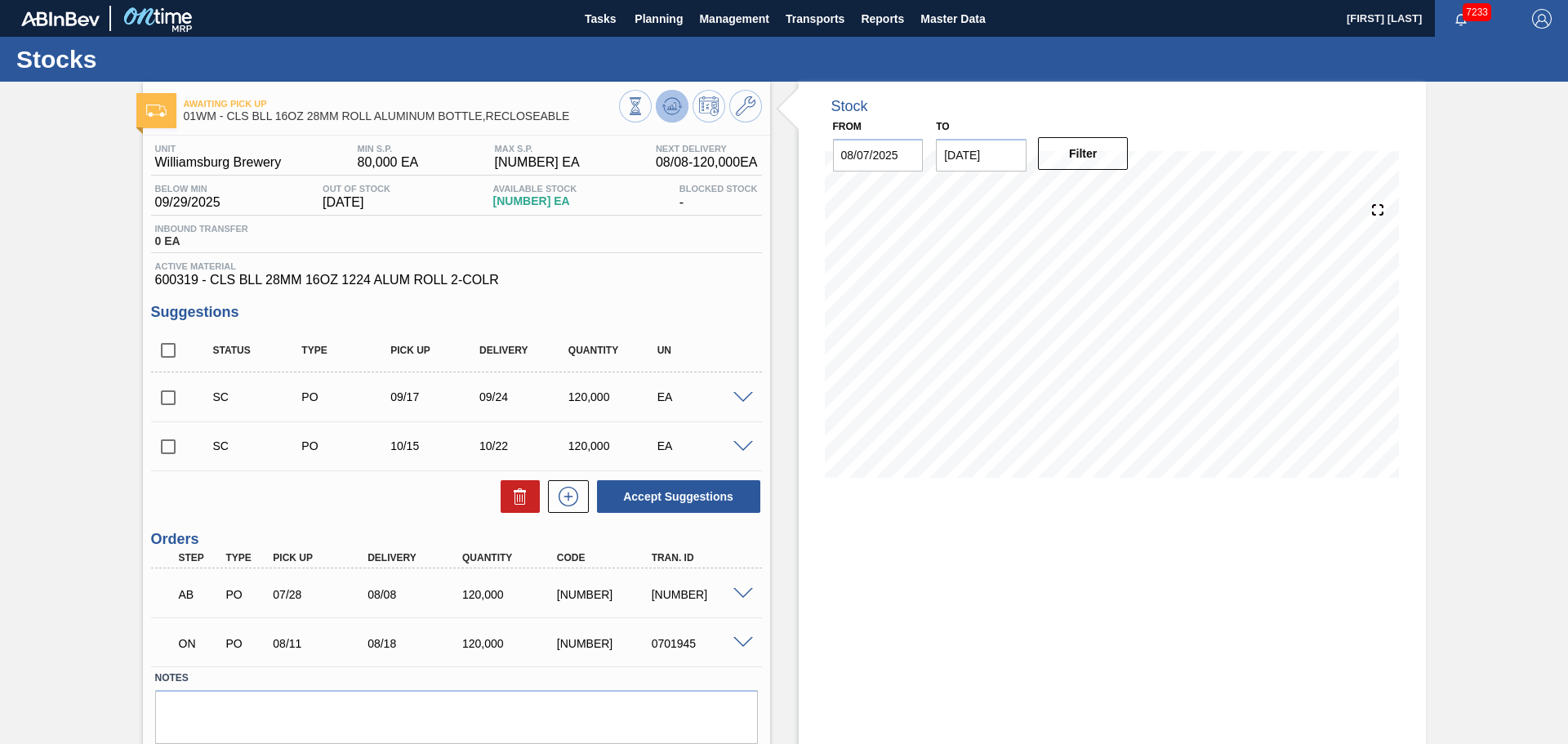 click at bounding box center (672, 106) 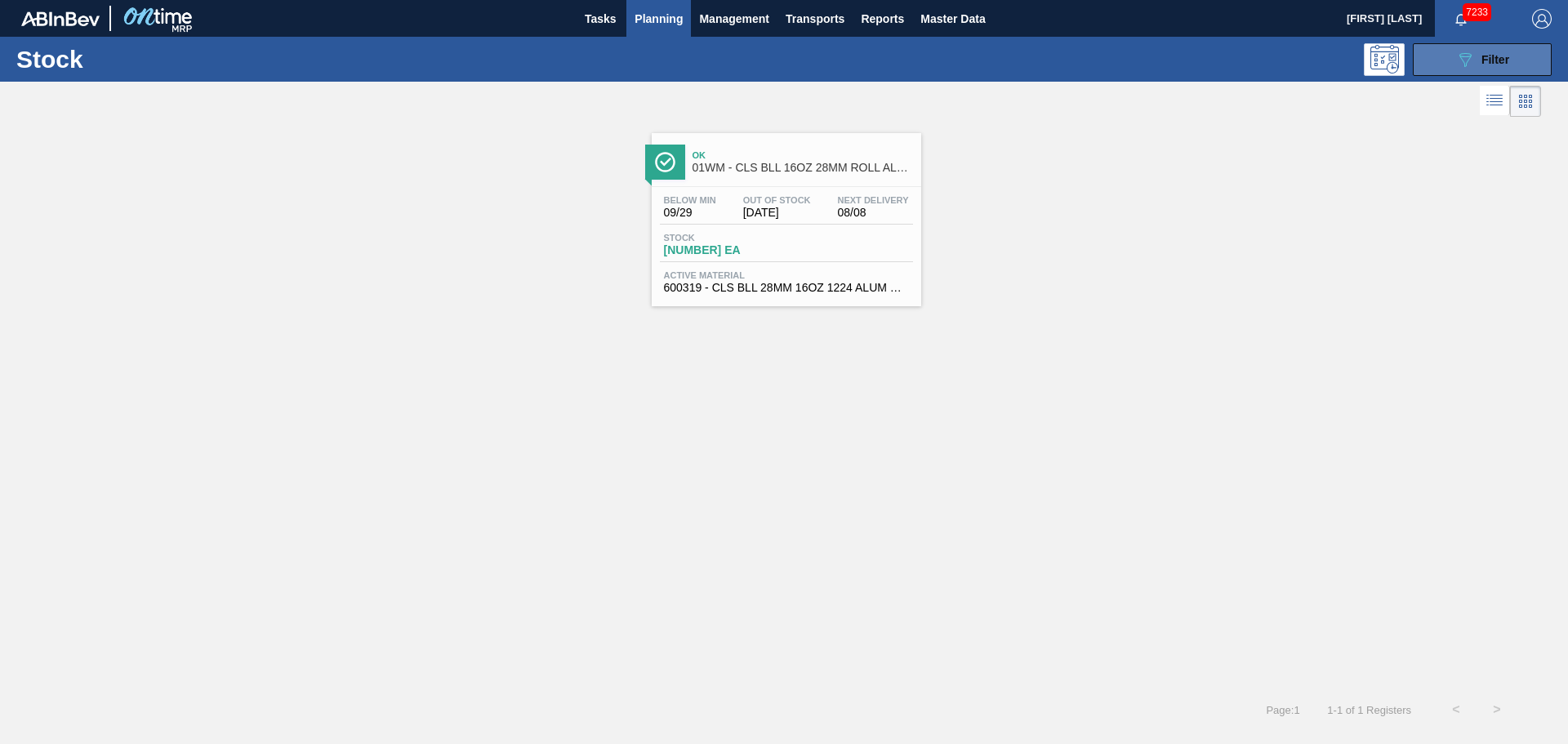 click on "089F7B8B-B2A5-4AFE-B5C0-19BA573D28AC" 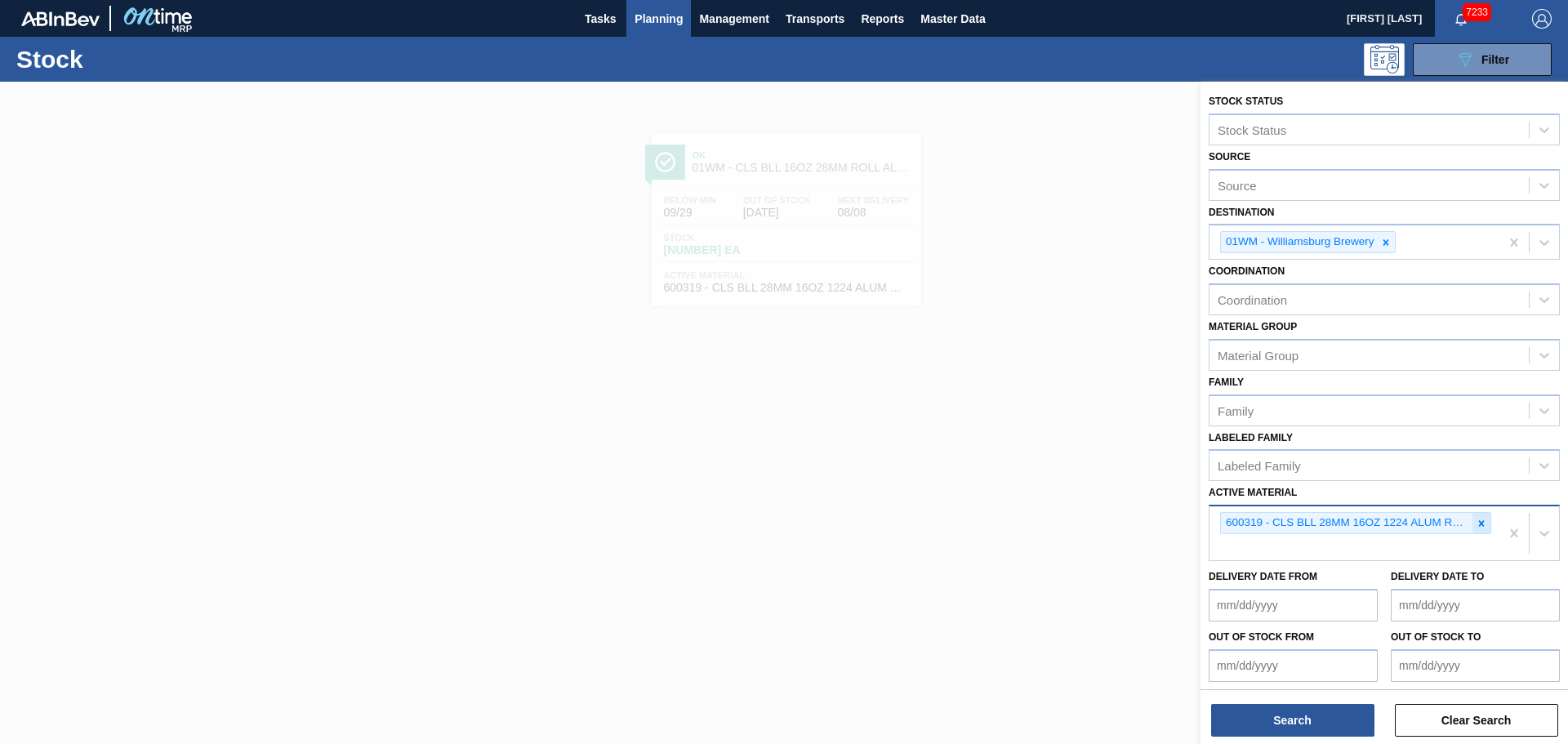 click 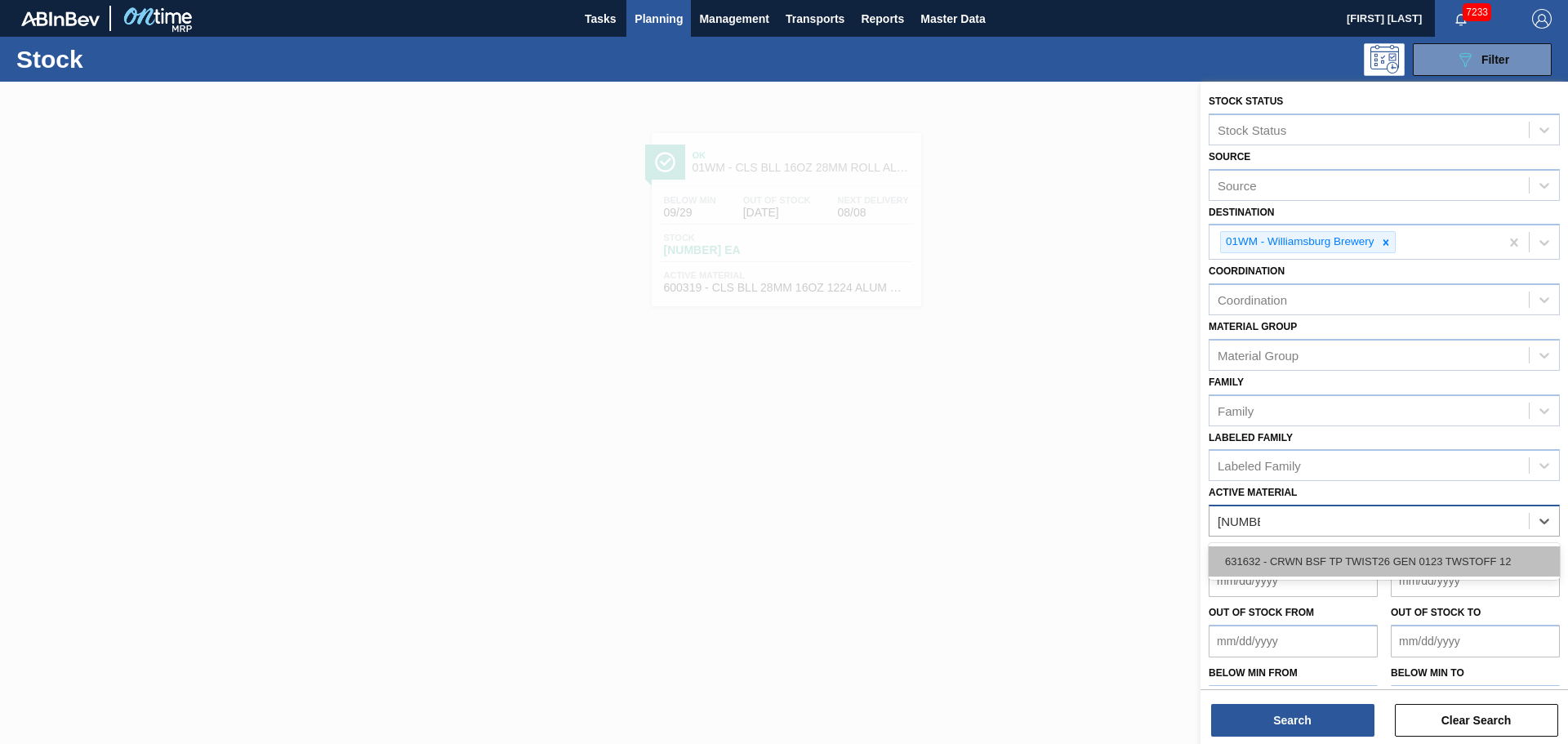 click on "631632 - CRWN BSF TP TWIST26 GEN 0123 TWSTOFF 12" at bounding box center (1384, 561) 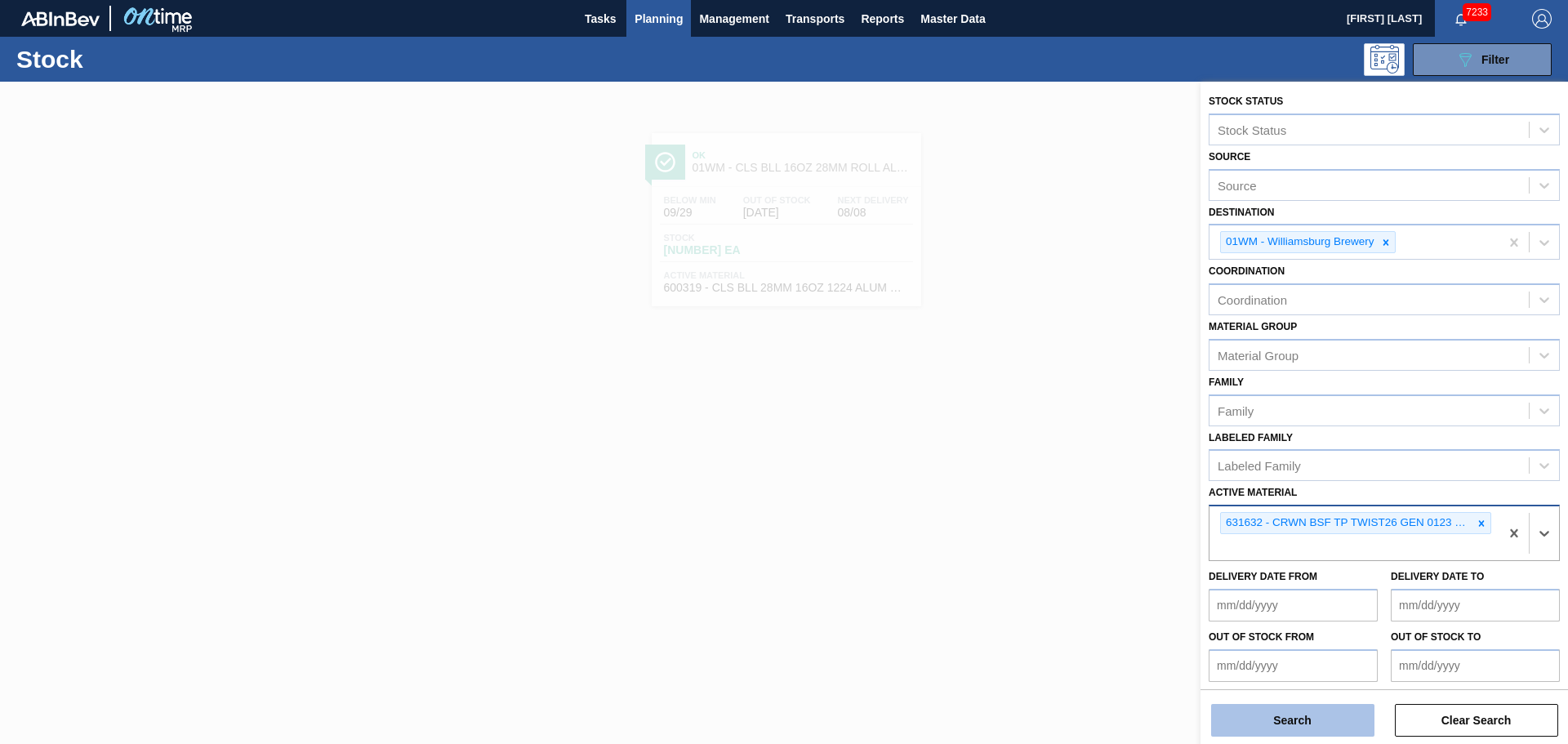 click on "Search" at bounding box center [1293, 720] 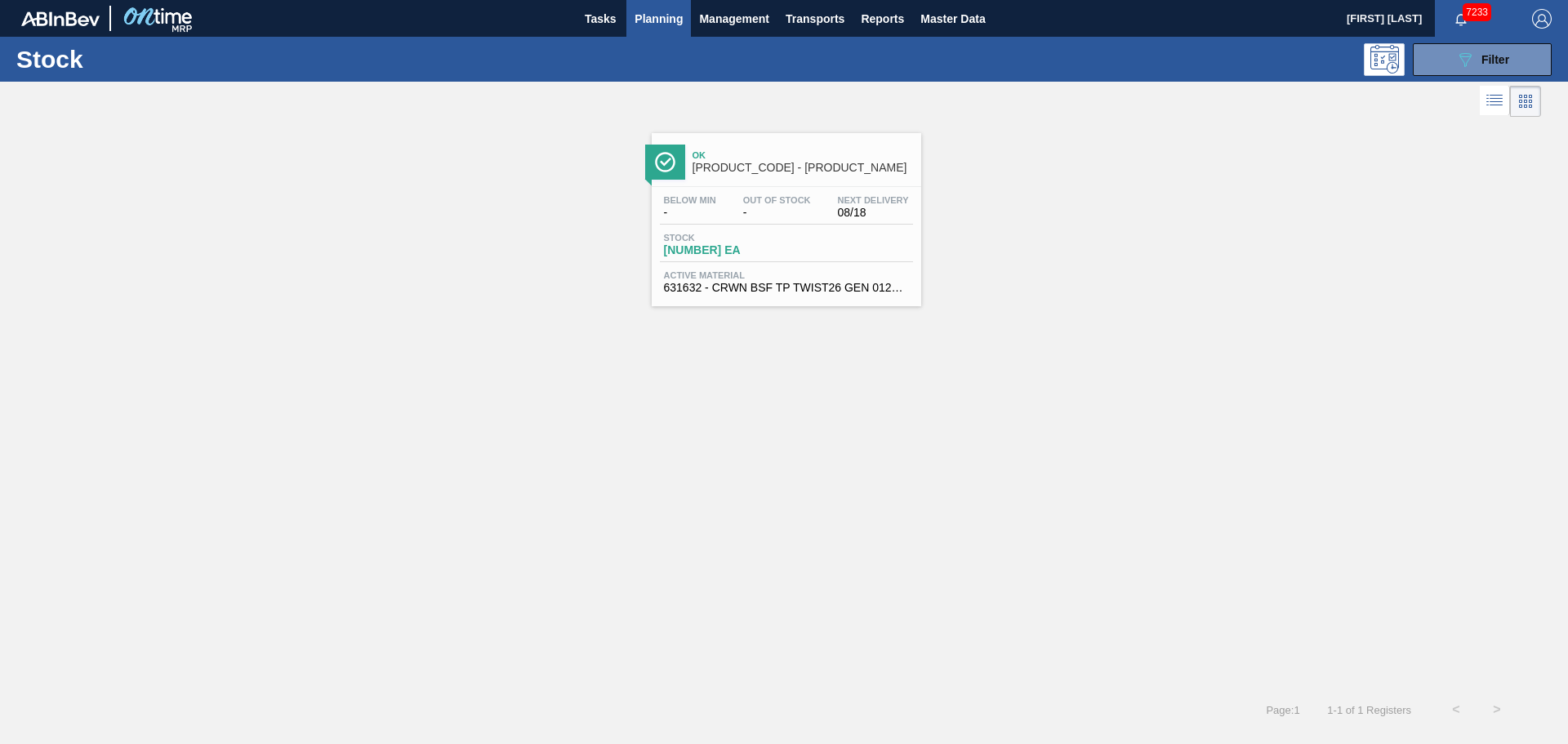 click on "[PRODUCT_CODE] - [PRODUCT_NAME]" at bounding box center [803, 167] 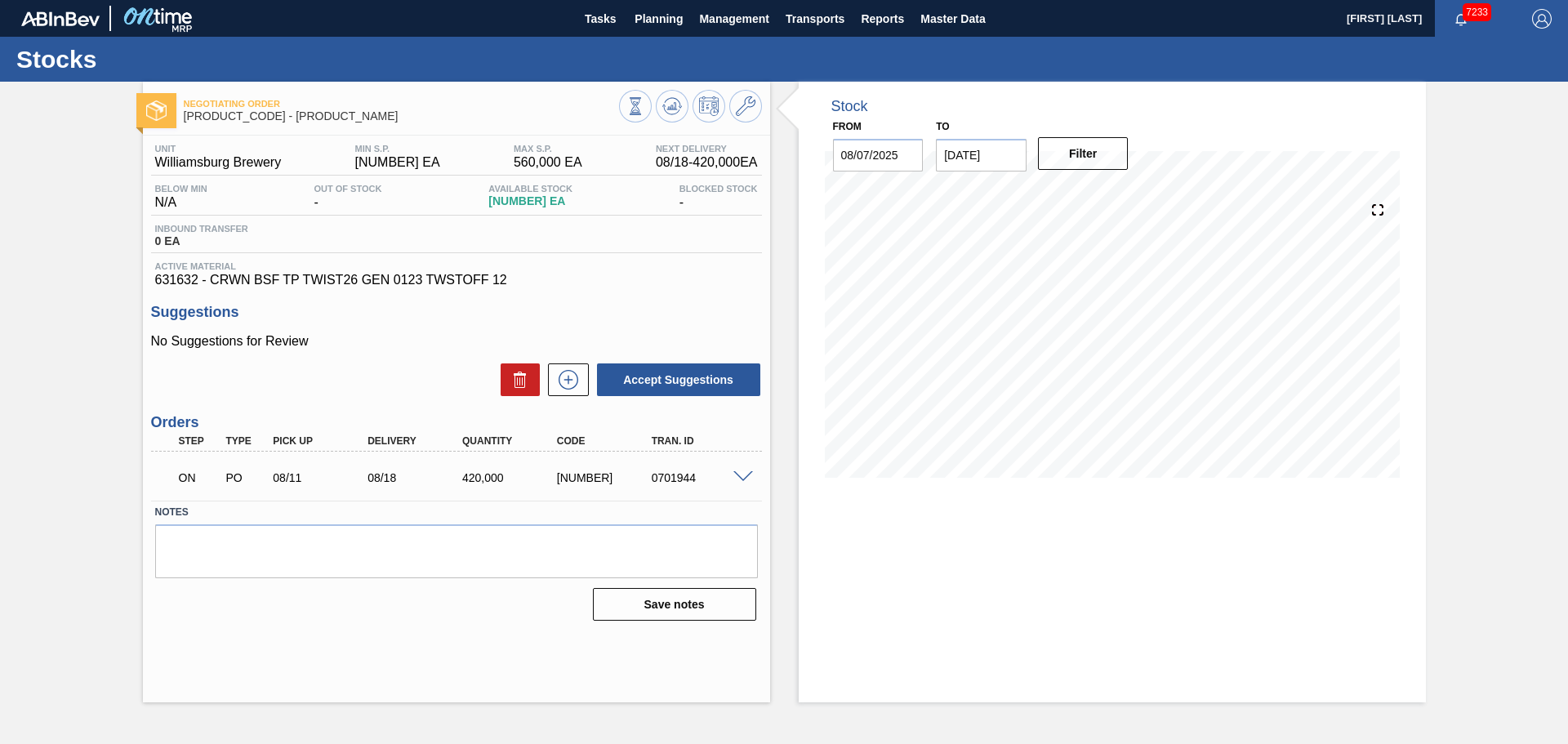 click on "0701944" at bounding box center (701, 478) 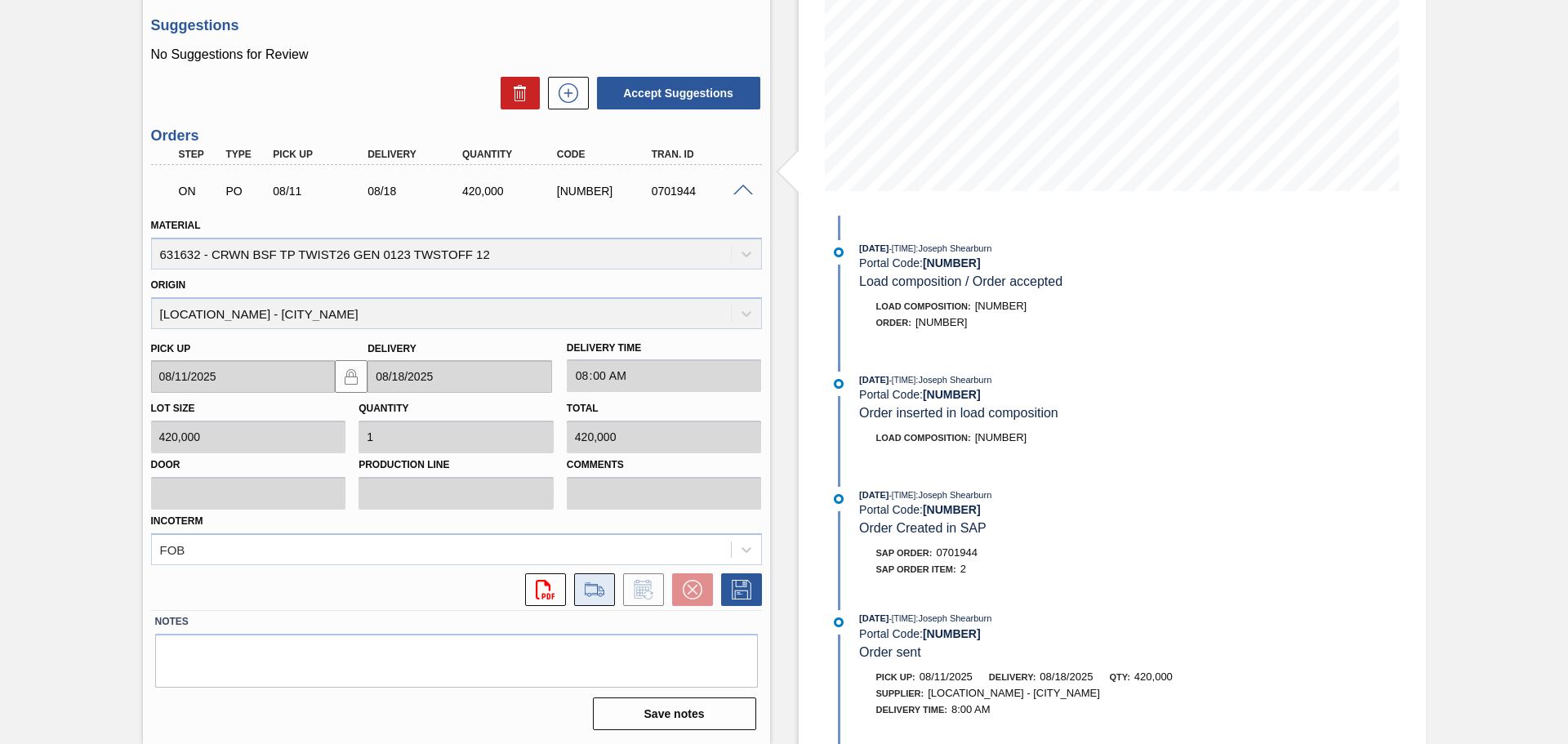 click 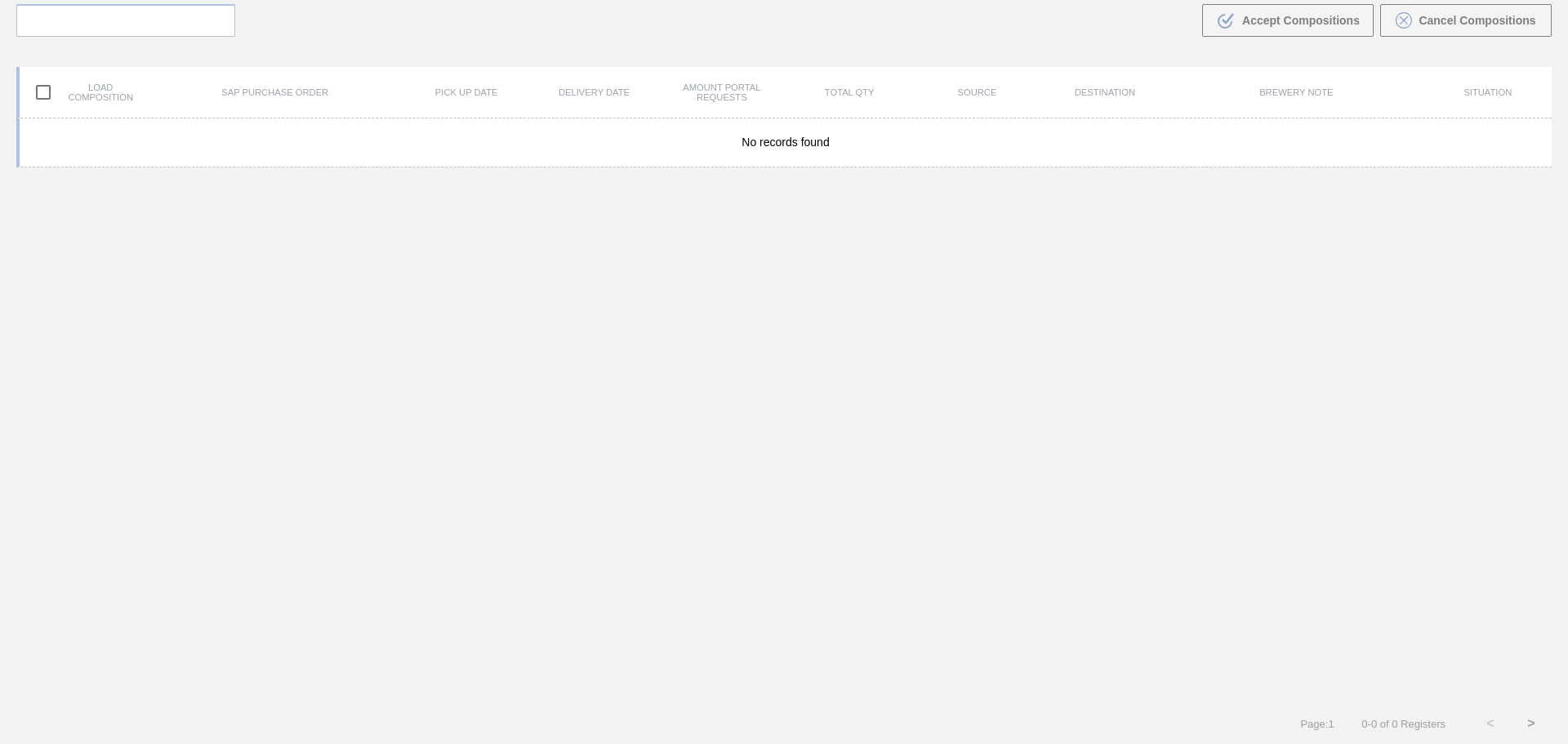 scroll, scrollTop: 118, scrollLeft: 0, axis: vertical 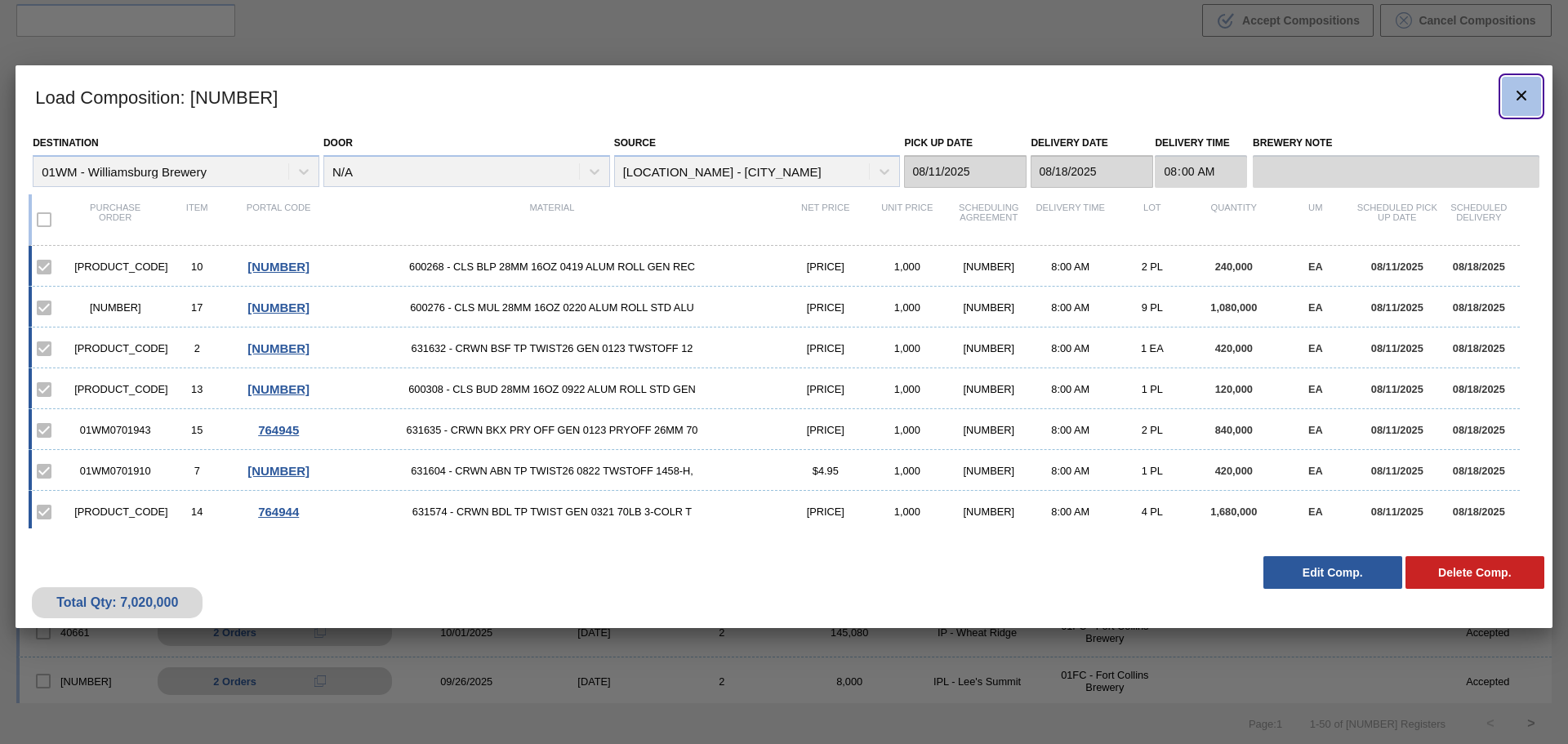 click 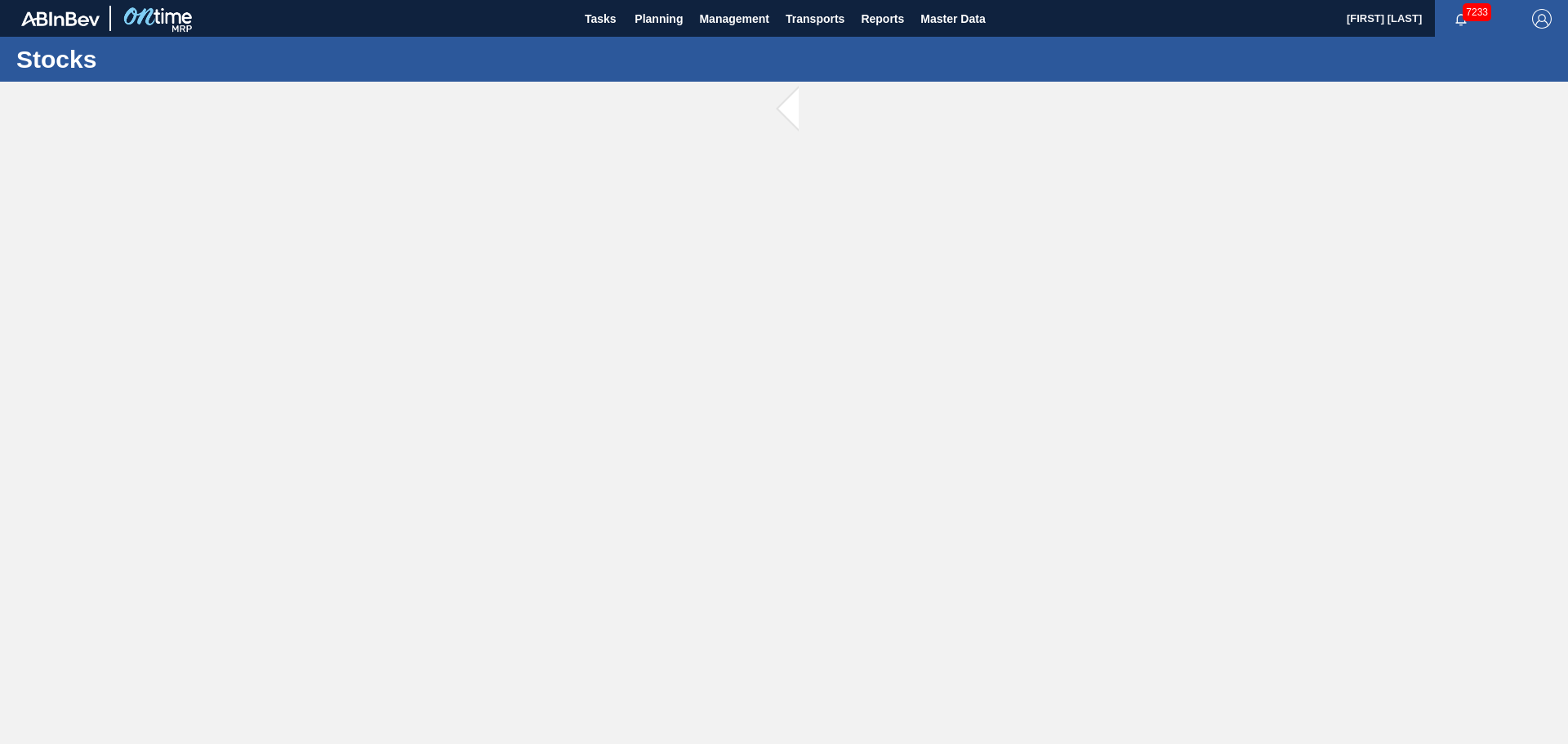 scroll, scrollTop: 0, scrollLeft: 0, axis: both 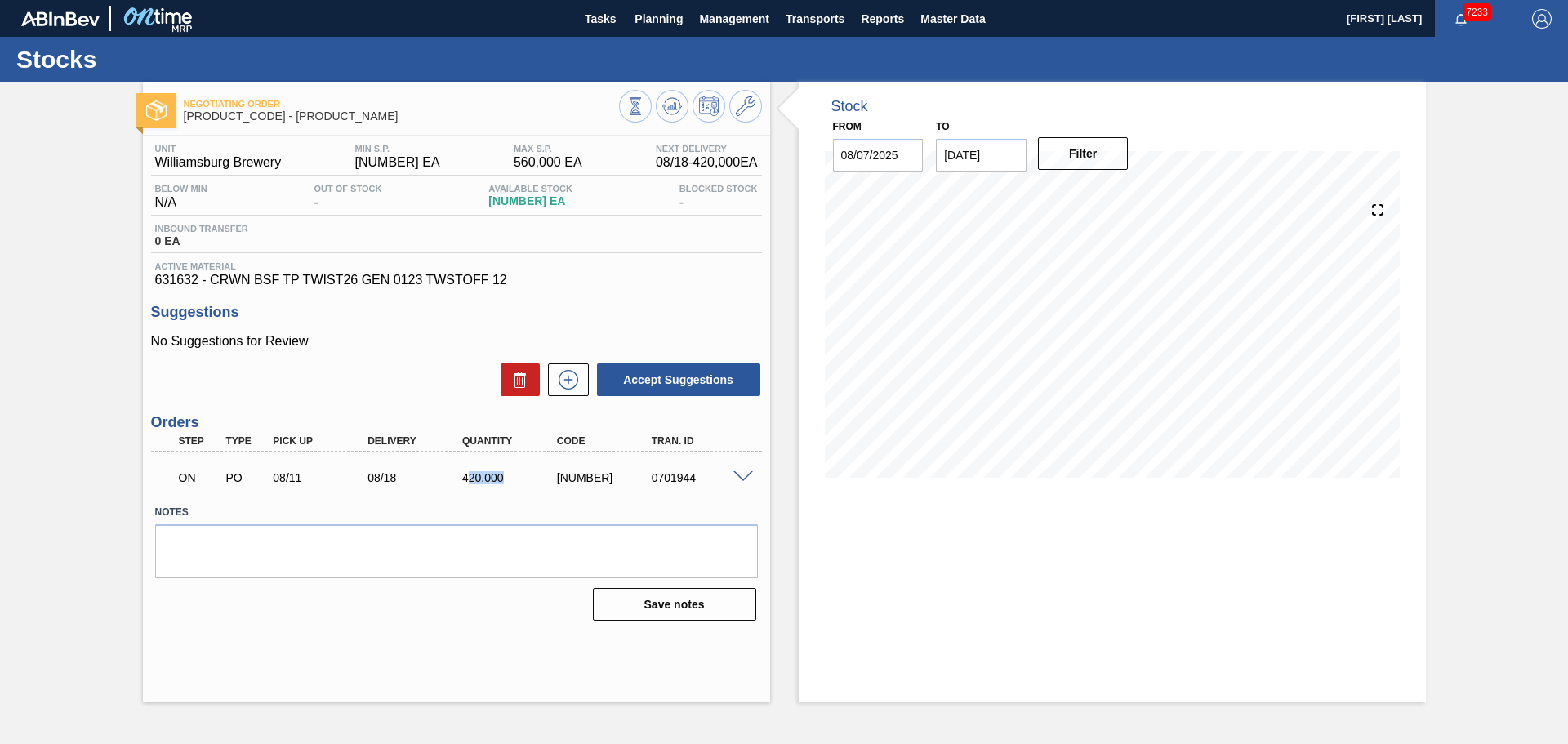 click on "420,000" at bounding box center [511, 478] 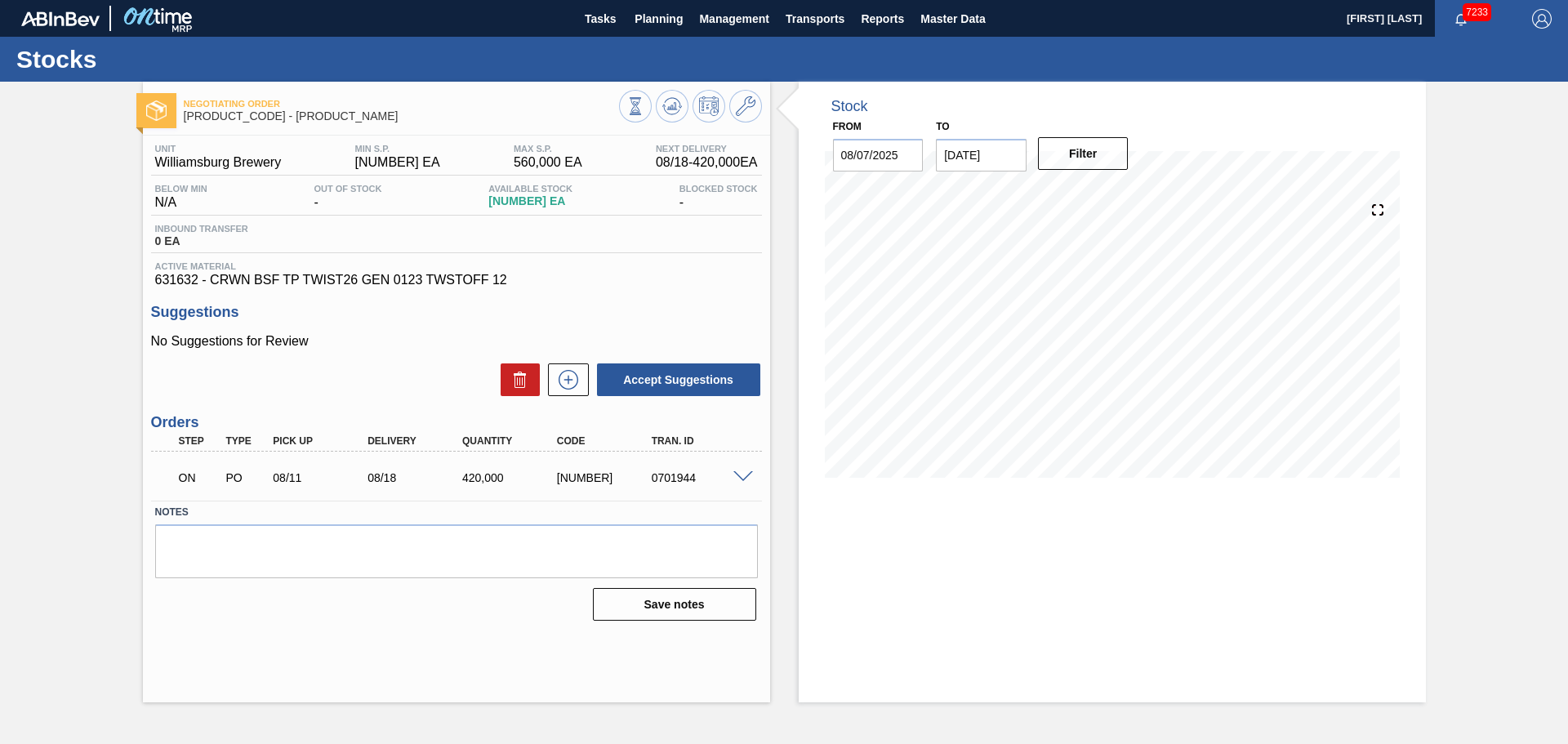 click on "Stock From [DATE] to [DATE] Filter [DATE] Stock Projection [NUMBER] SAP Planning [NUMBER] Target Point [NUMBER] Orders [NUMBER]" at bounding box center [1098, 392] 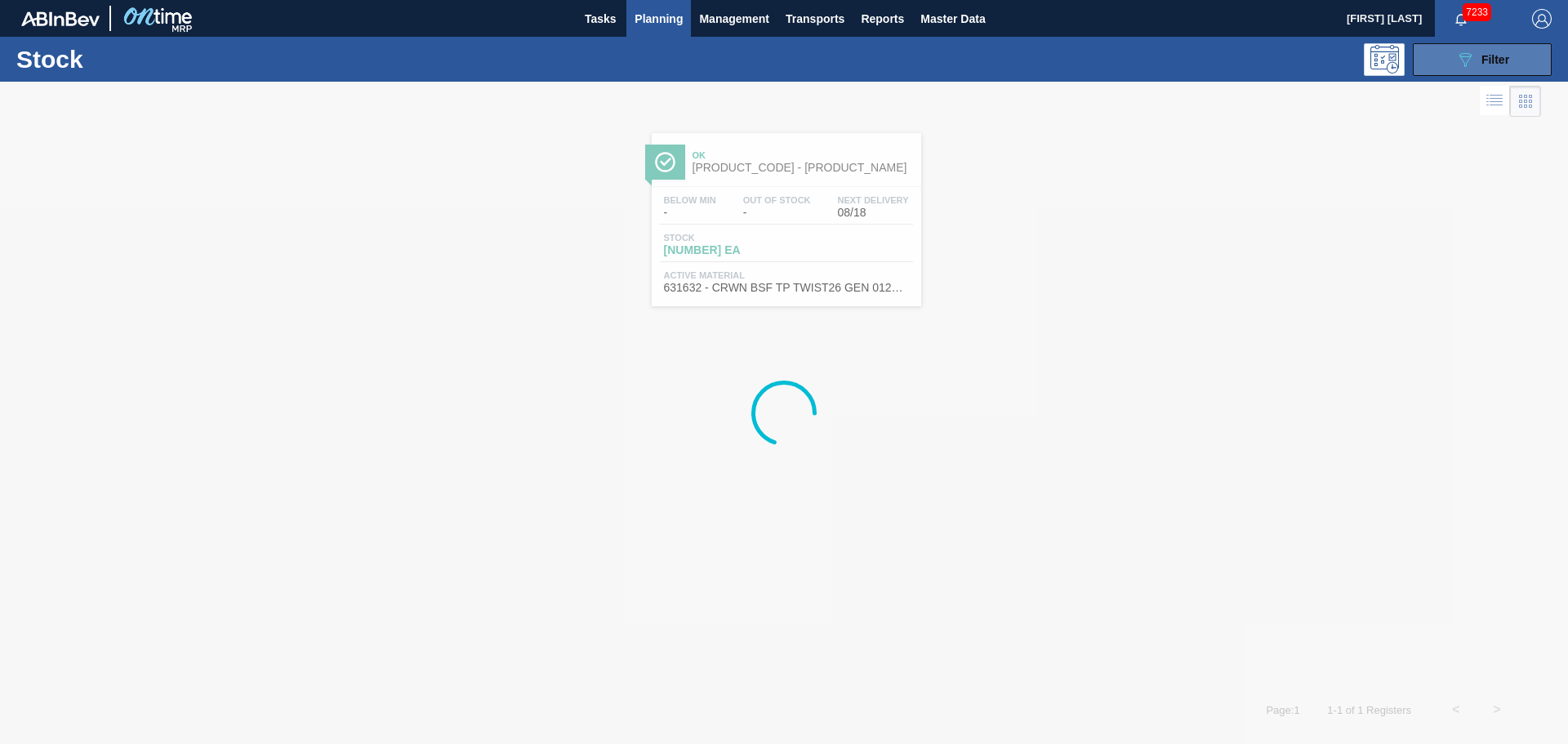 click on "089F7B8B-B2A5-4AFE-B5C0-19BA573D28AC" 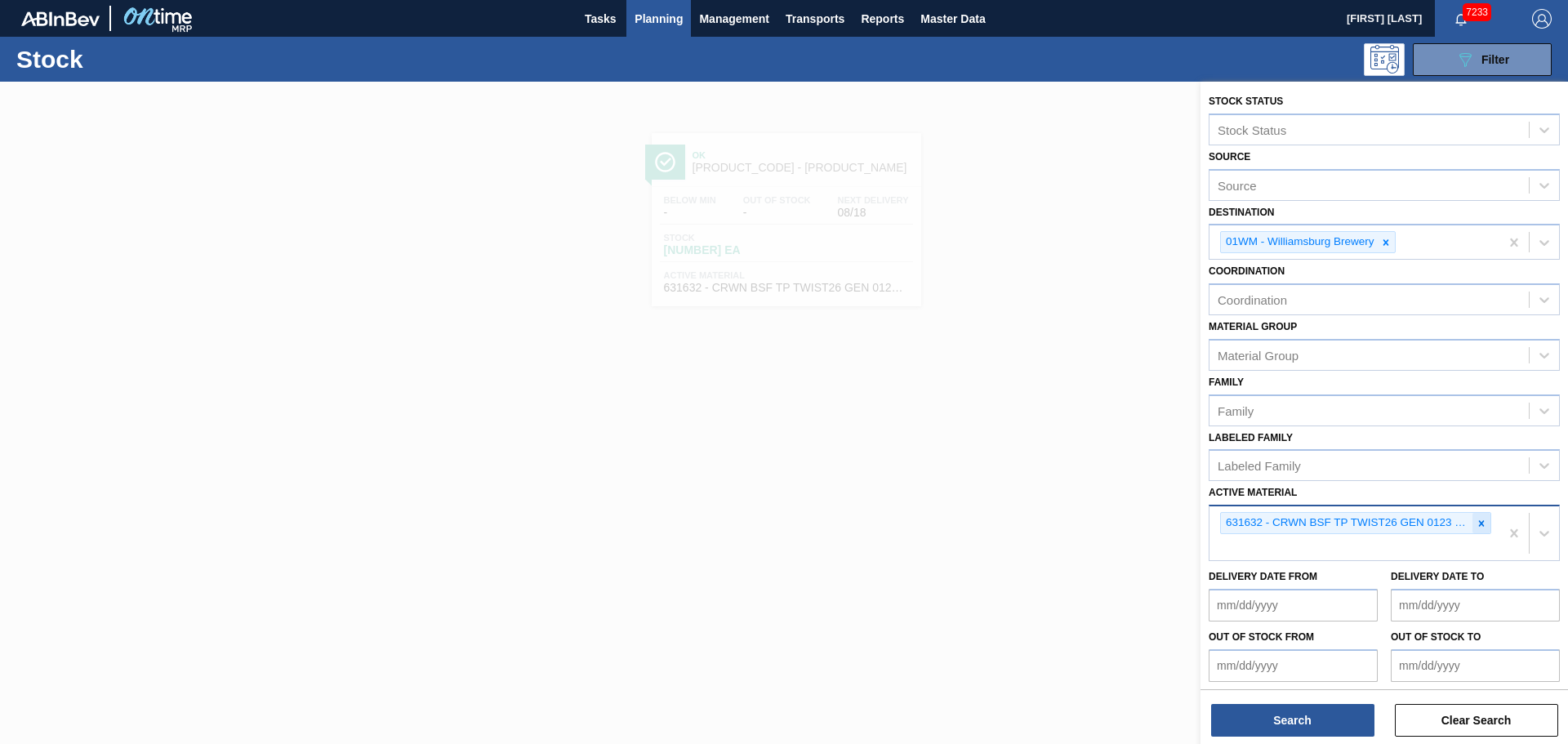 click 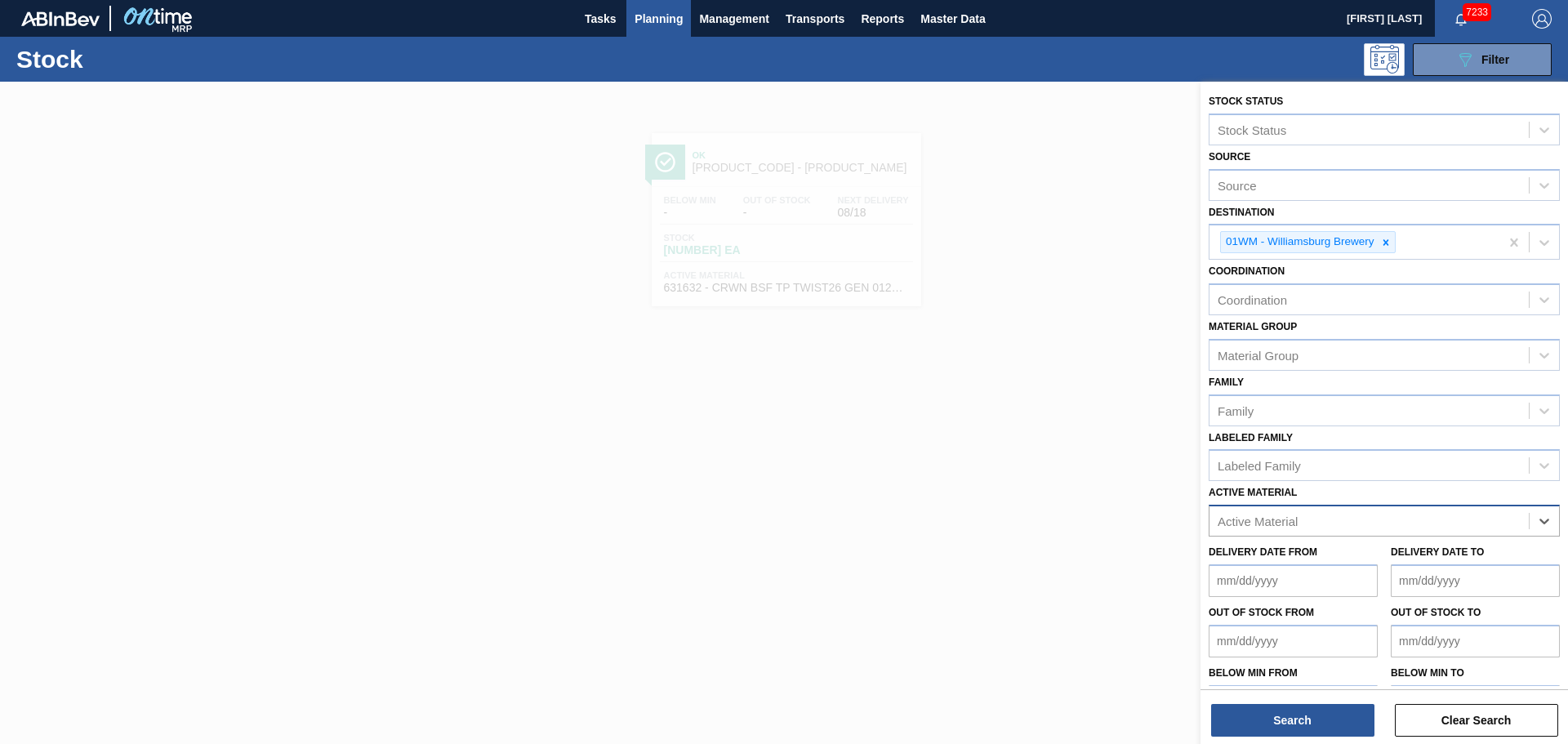 paste on "[NUMBER]" 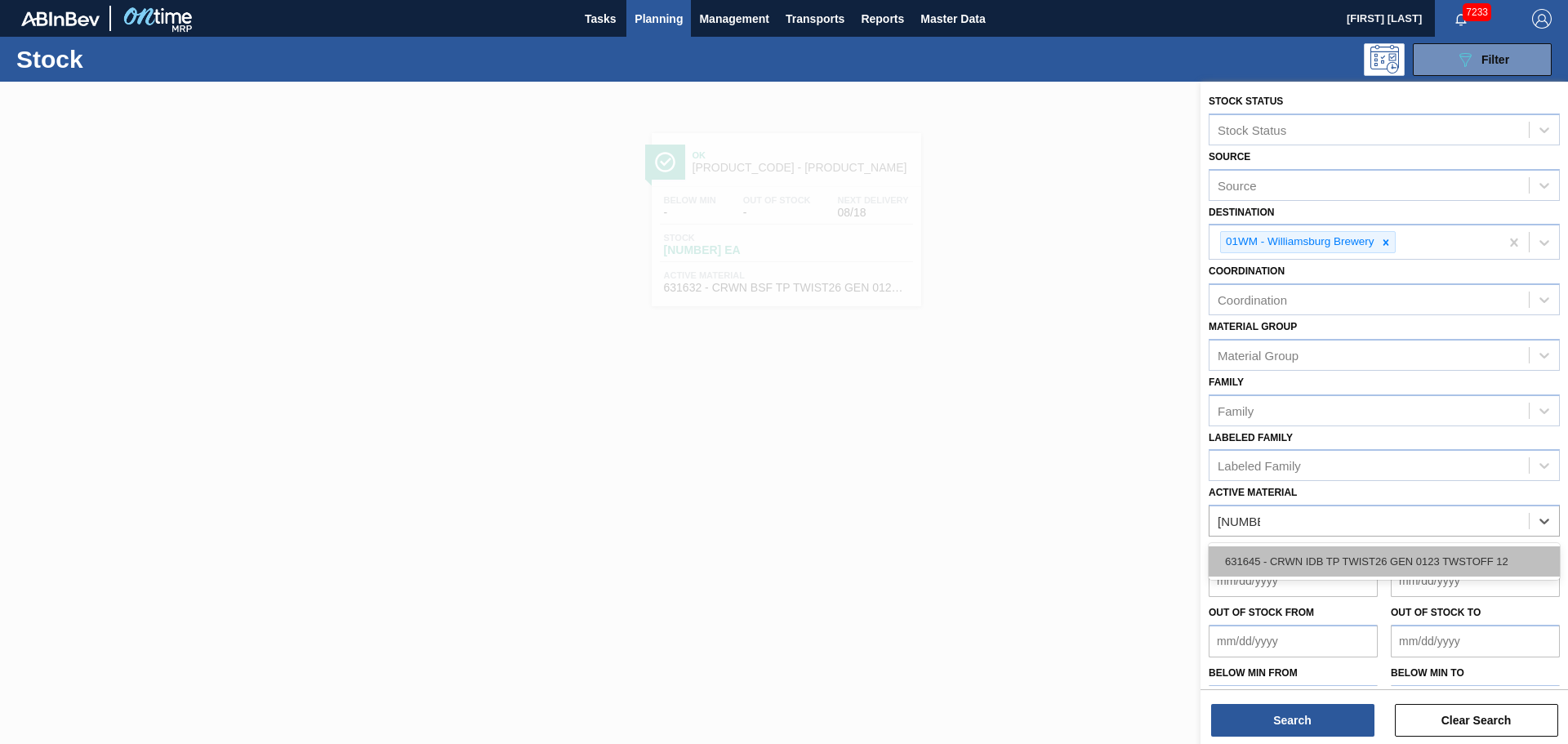 click on "631645 - CRWN IDB TP TWIST26 GEN 0123 TWSTOFF 12" at bounding box center [1384, 561] 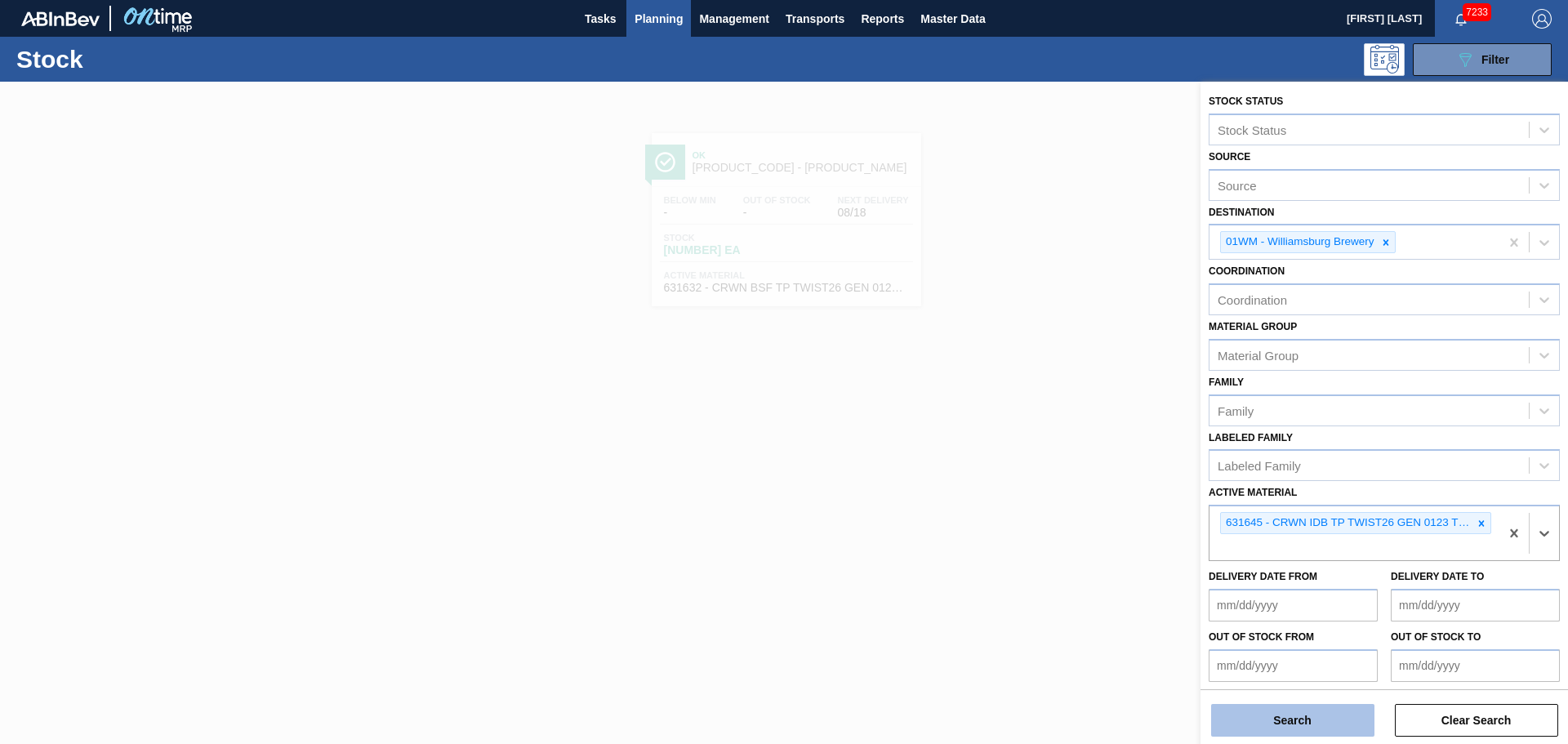 click on "Search" at bounding box center (1293, 720) 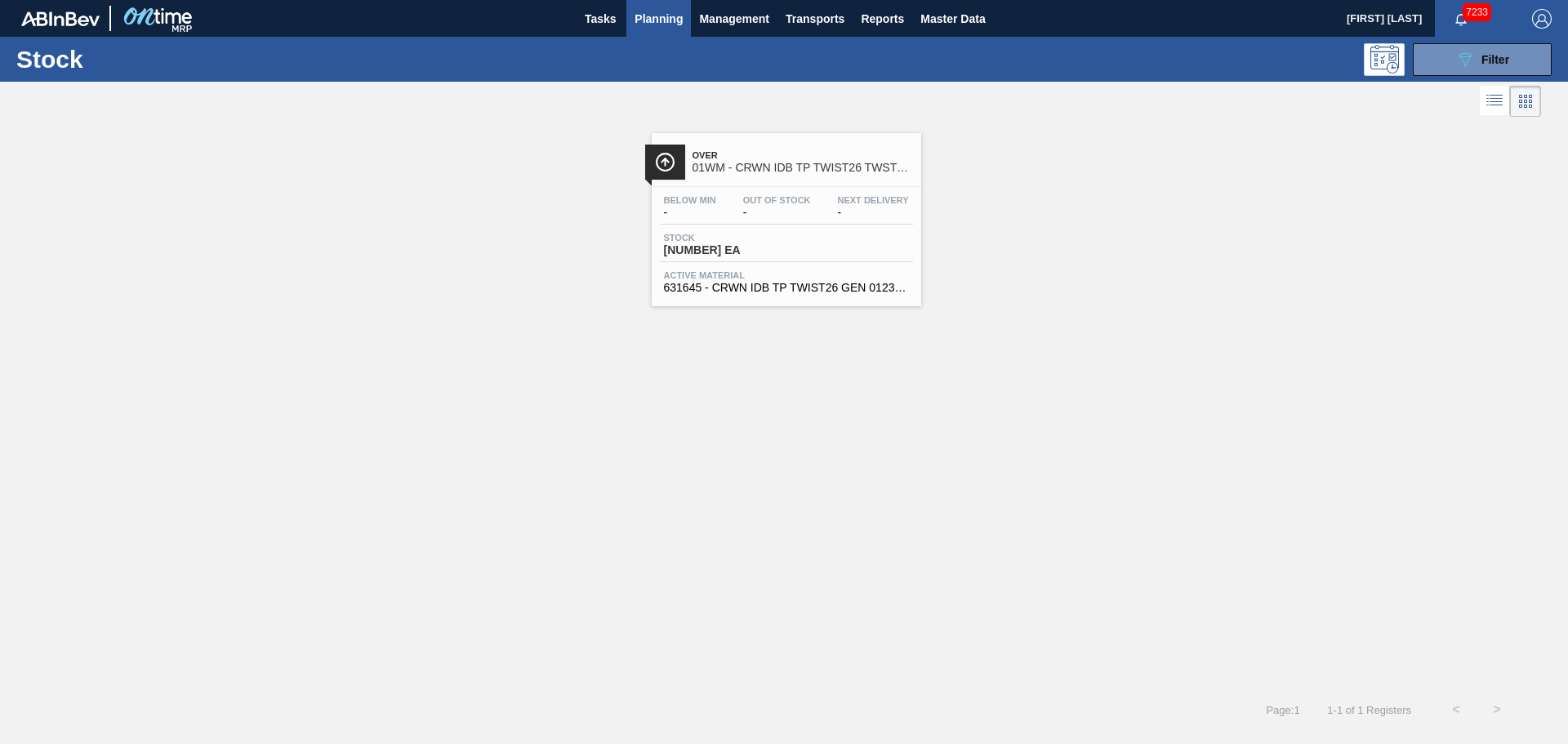 click on "Below Min - Out Of Stock - Next Delivery - Stock [NUMBER] EA Active Material [PRODUCT_CODE] - [PRODUCT_NAME]" at bounding box center [786, 243] 